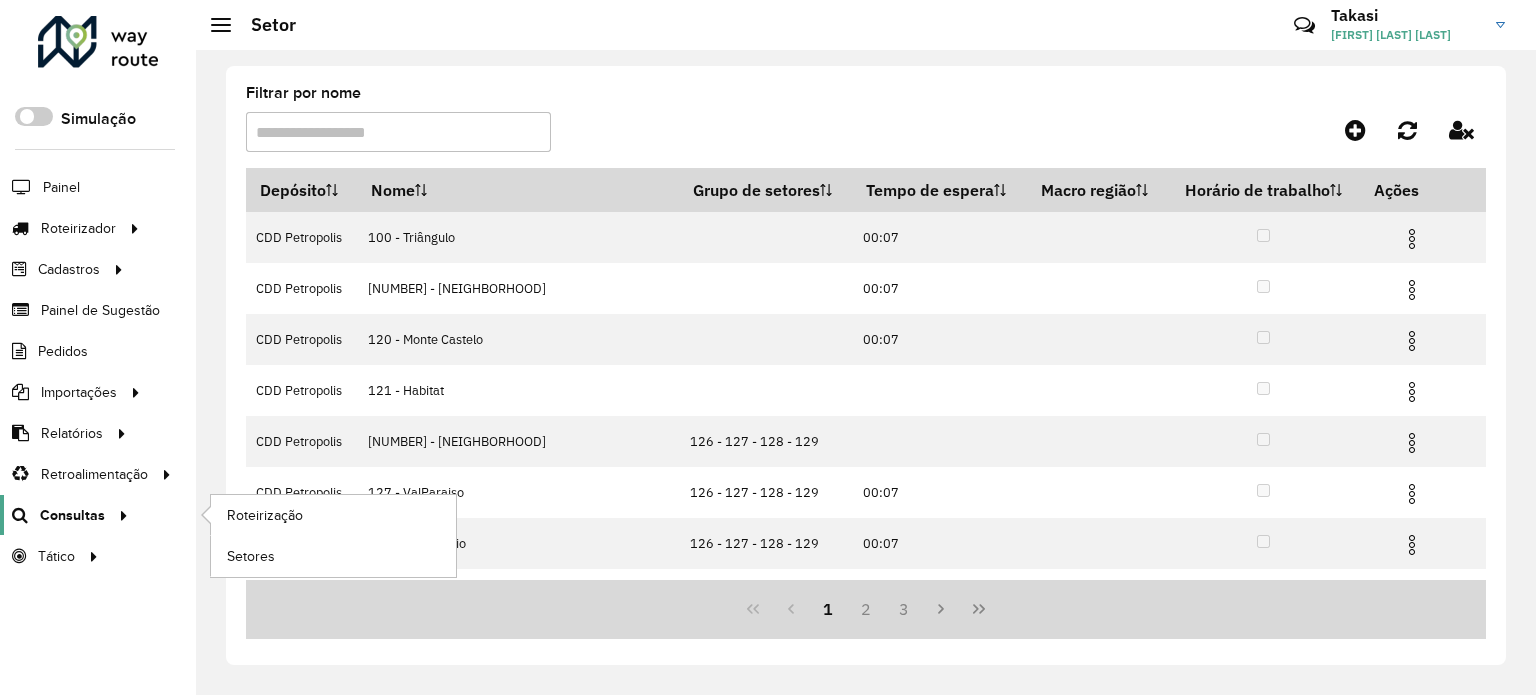 scroll, scrollTop: 0, scrollLeft: 0, axis: both 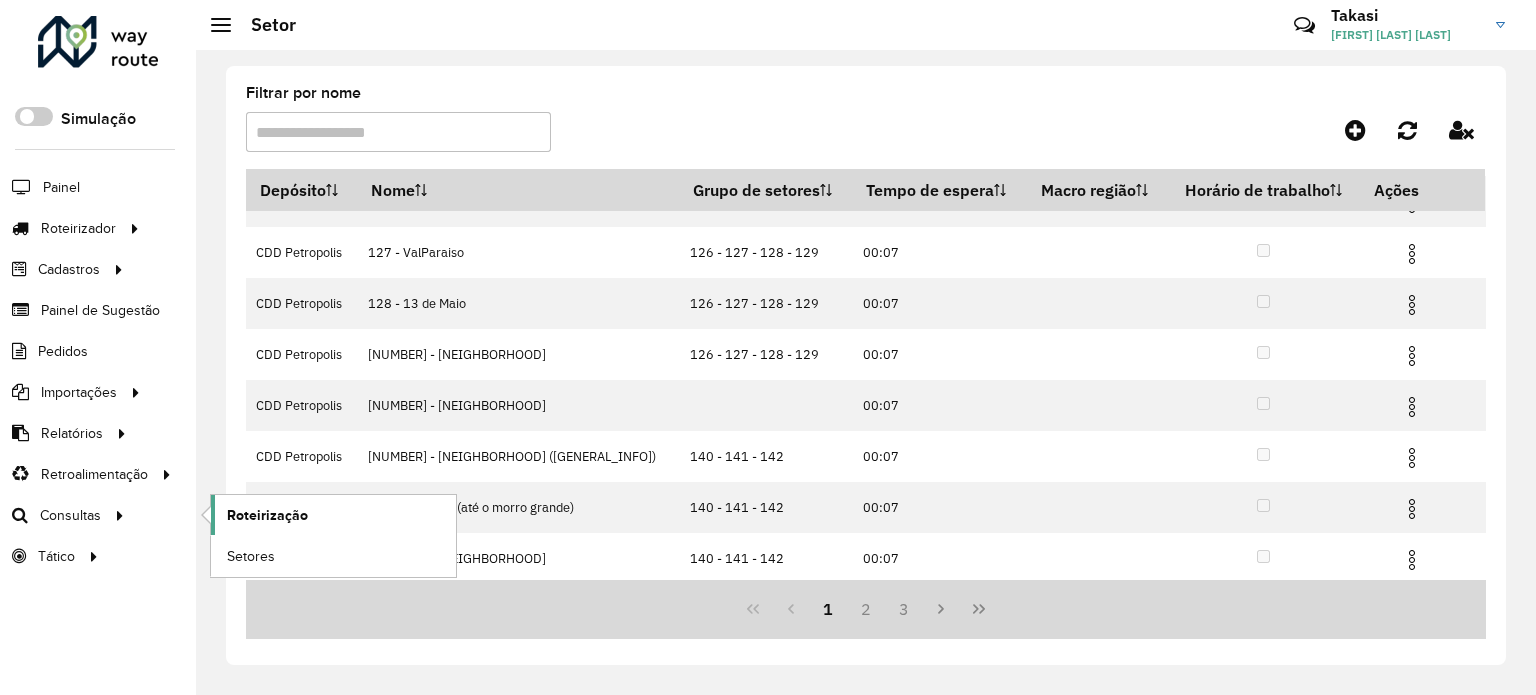click on "Roteirização" 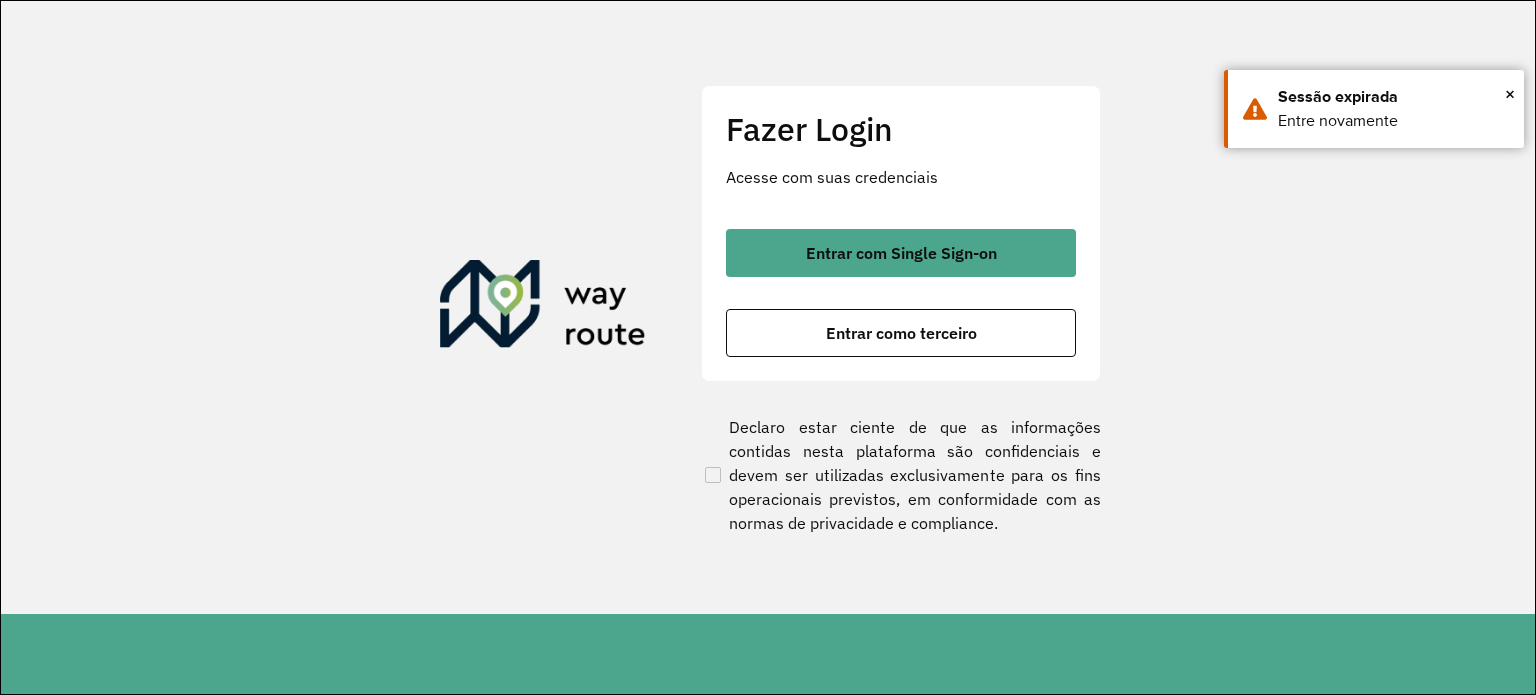 scroll, scrollTop: 0, scrollLeft: 0, axis: both 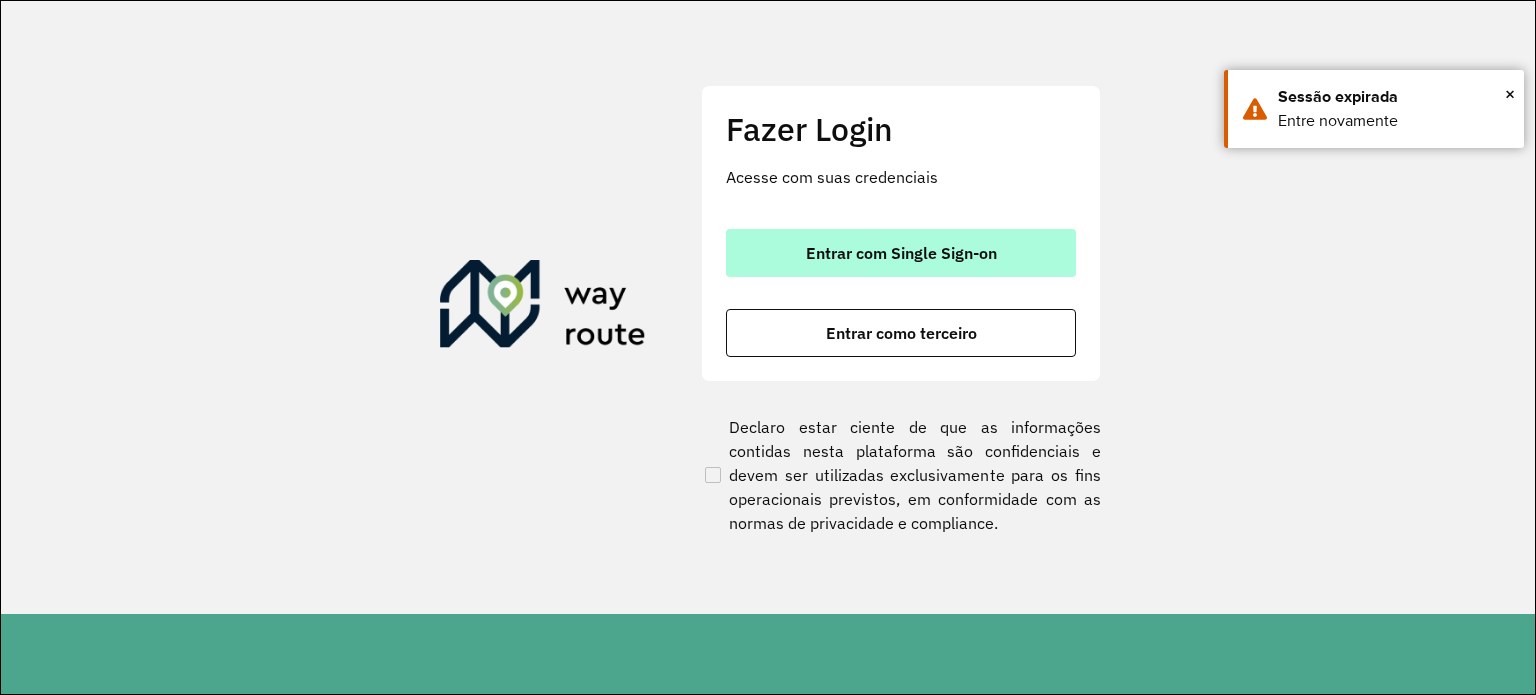 click on "Entrar com Single Sign-on" at bounding box center [901, 253] 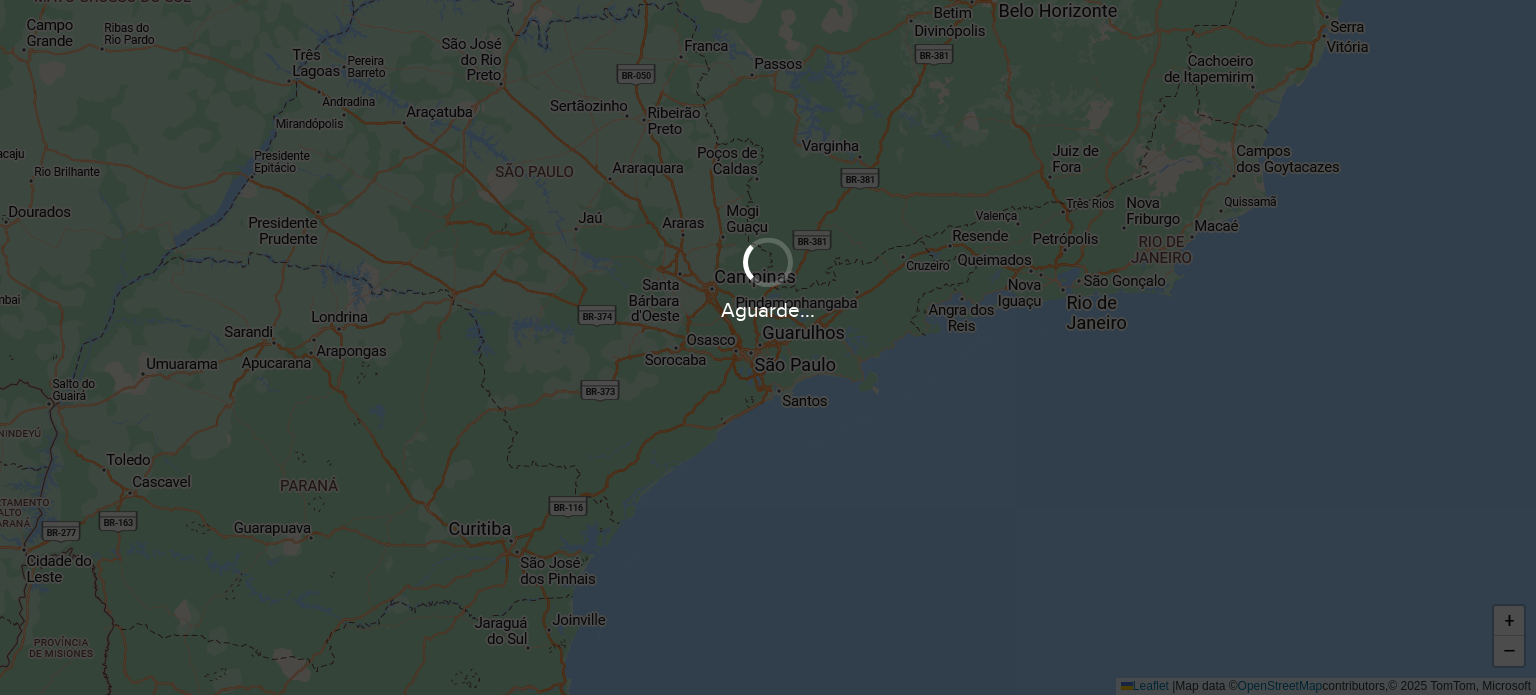 scroll, scrollTop: 0, scrollLeft: 0, axis: both 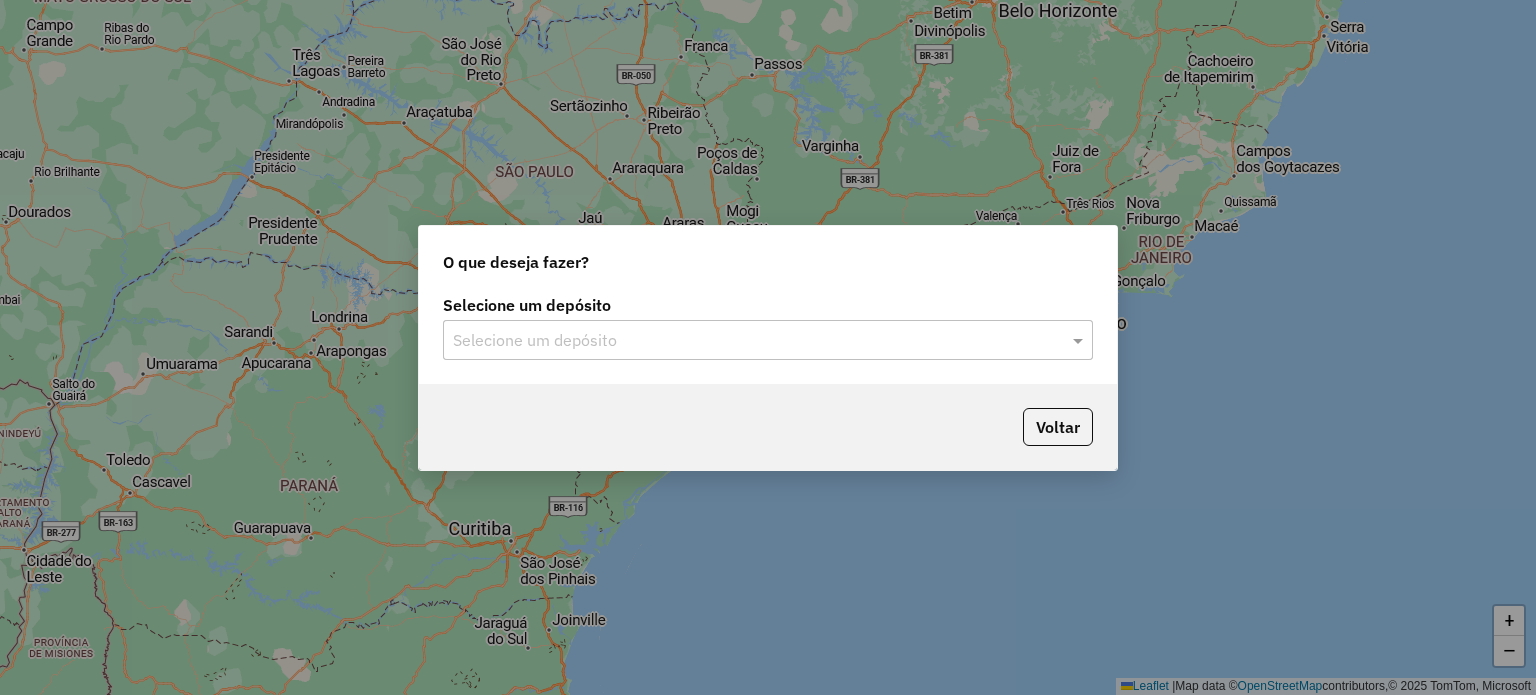click on "Selecione um depósito Selecione um depósito" 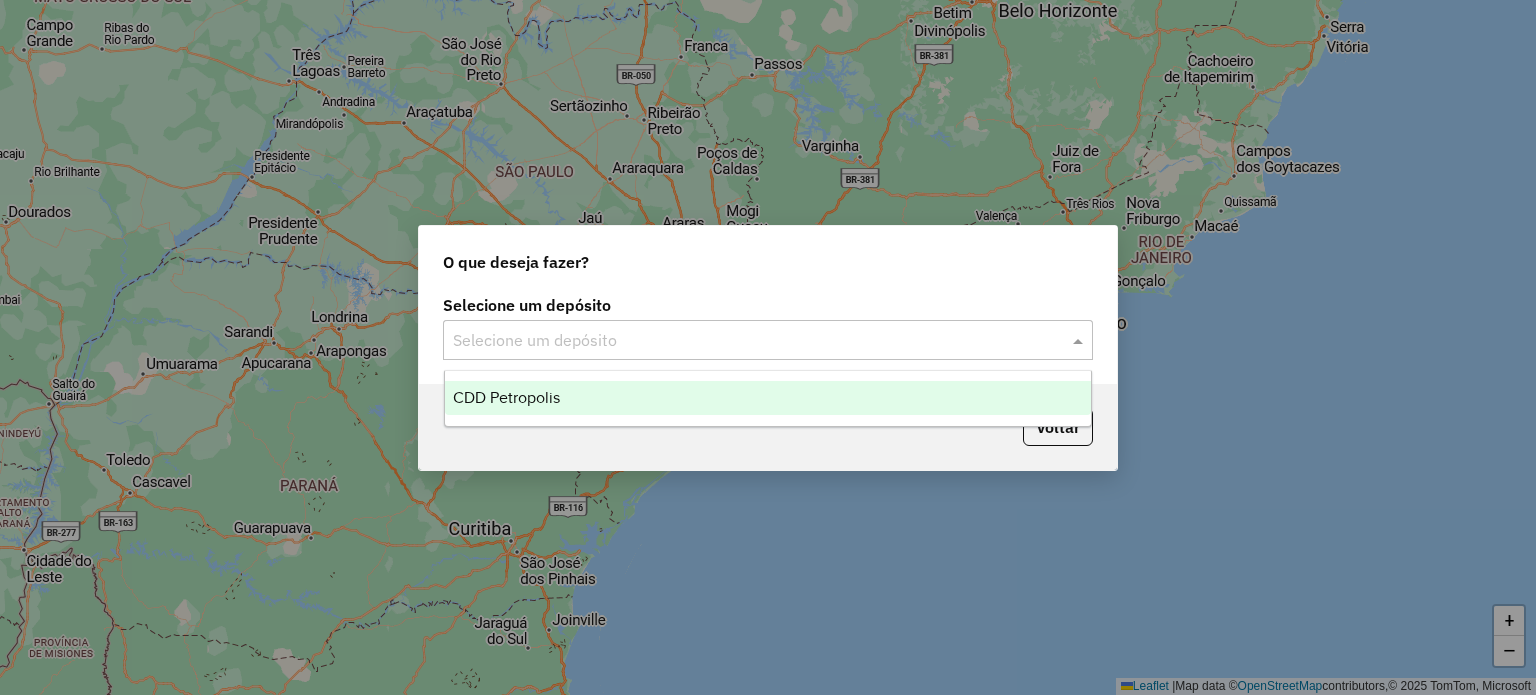 click on "CDD Petropolis" at bounding box center [768, 398] 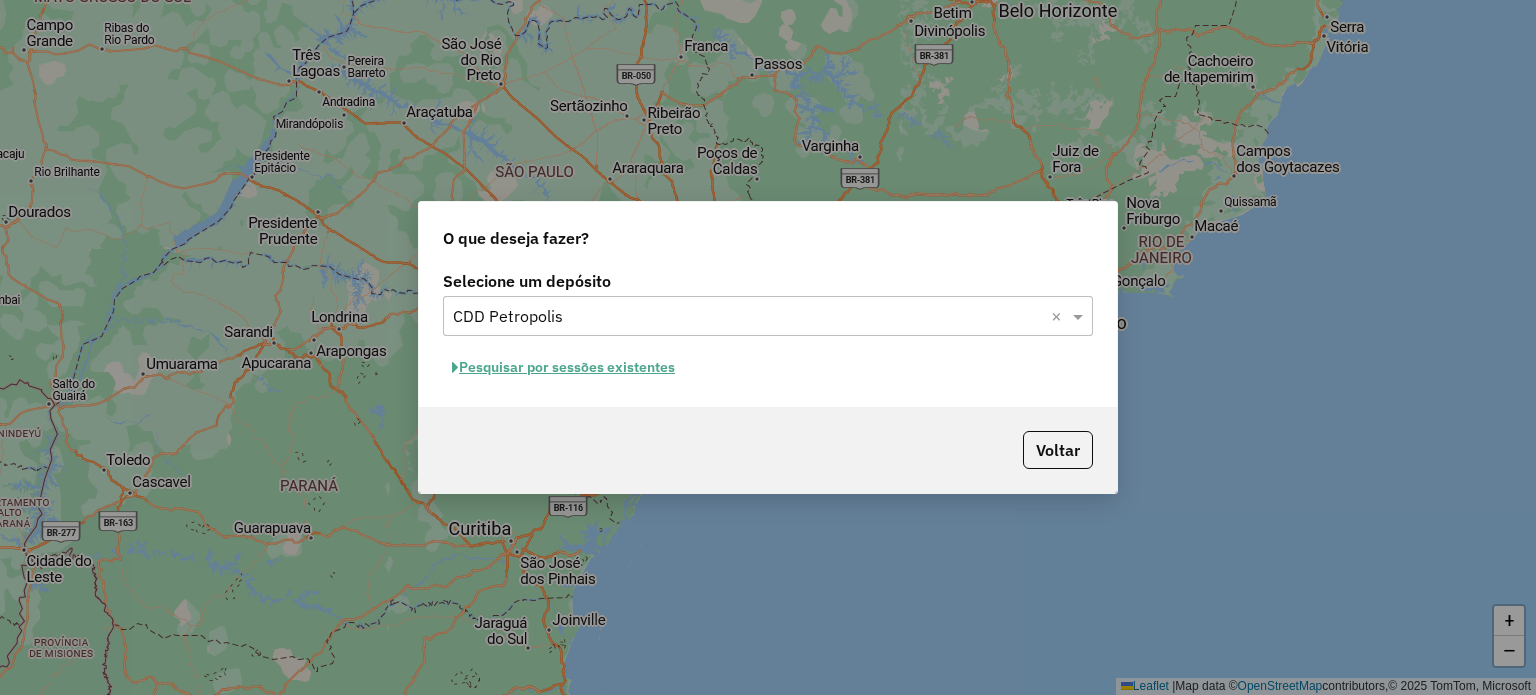 click on "Pesquisar por sessões existentes" 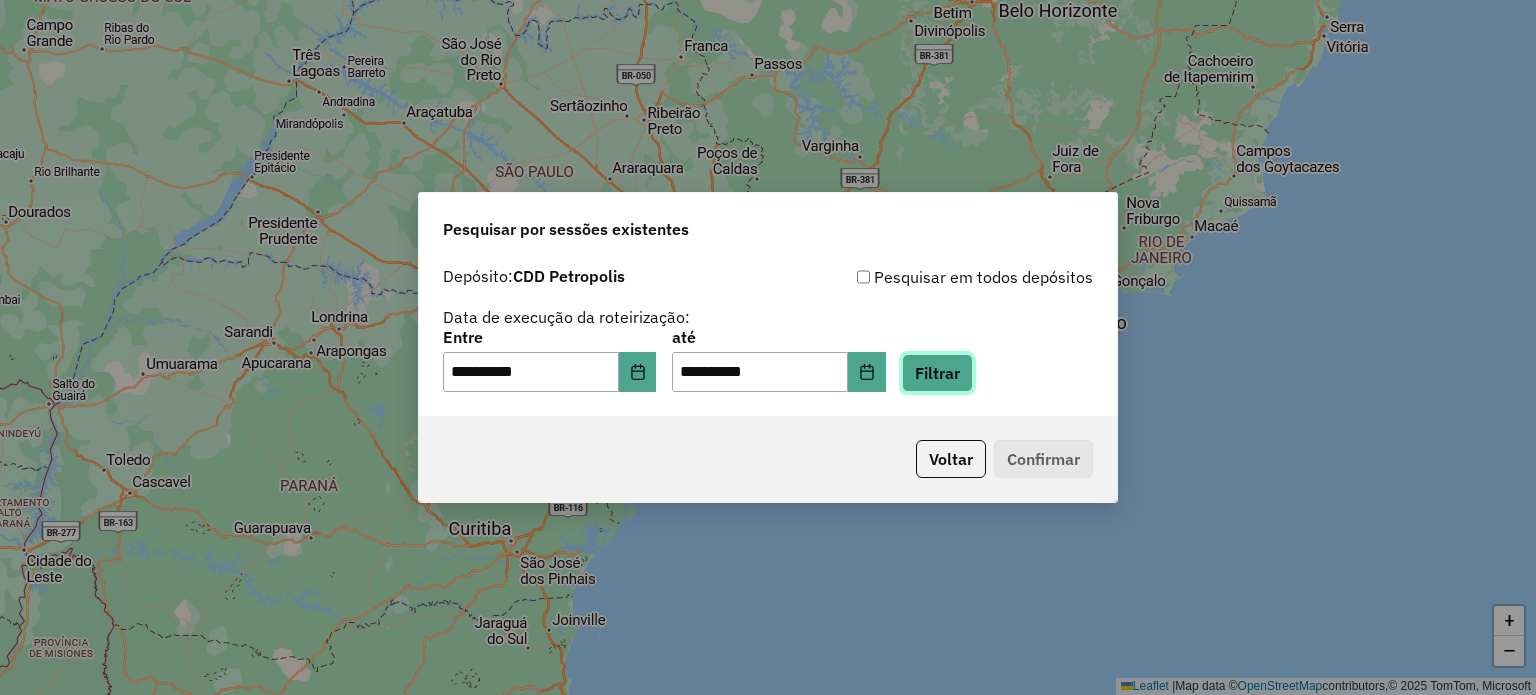 click on "Filtrar" 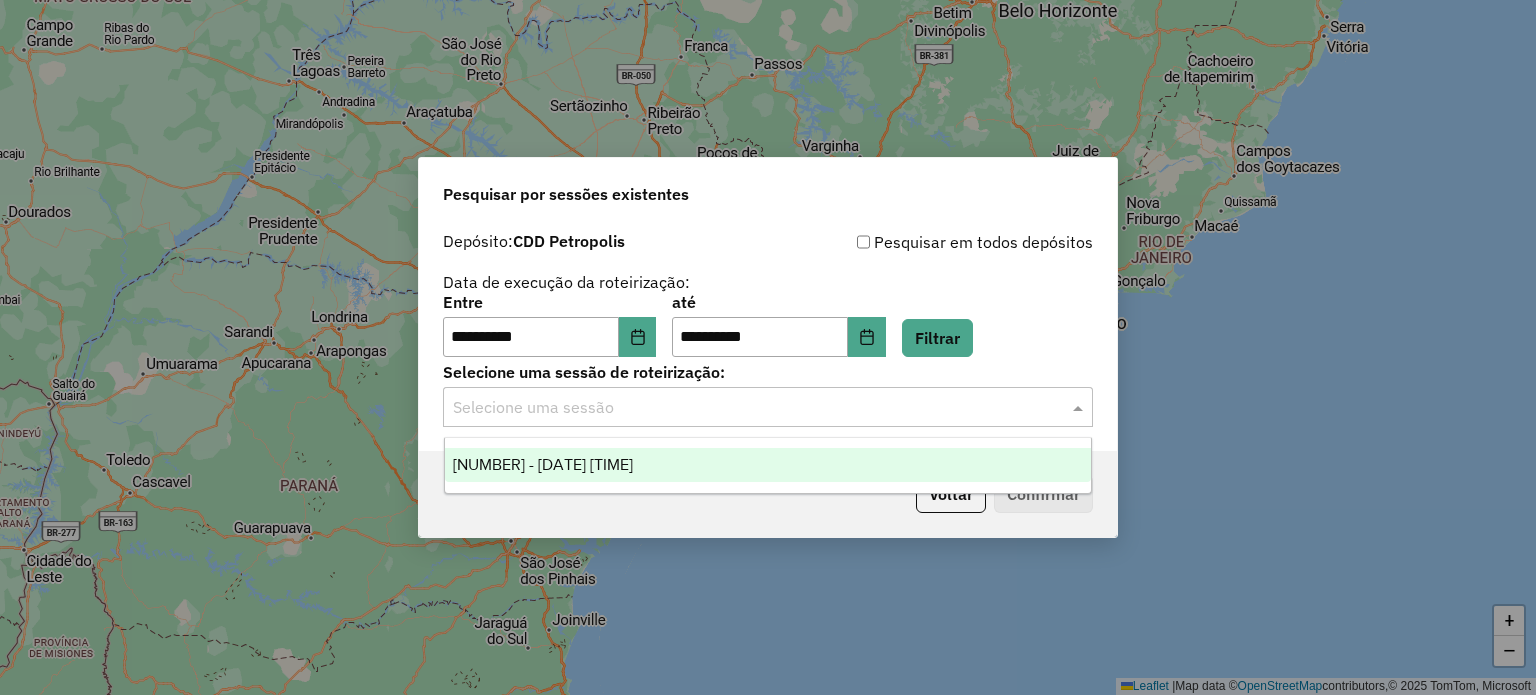 drag, startPoint x: 886, startPoint y: 418, endPoint x: 661, endPoint y: 451, distance: 227.40712 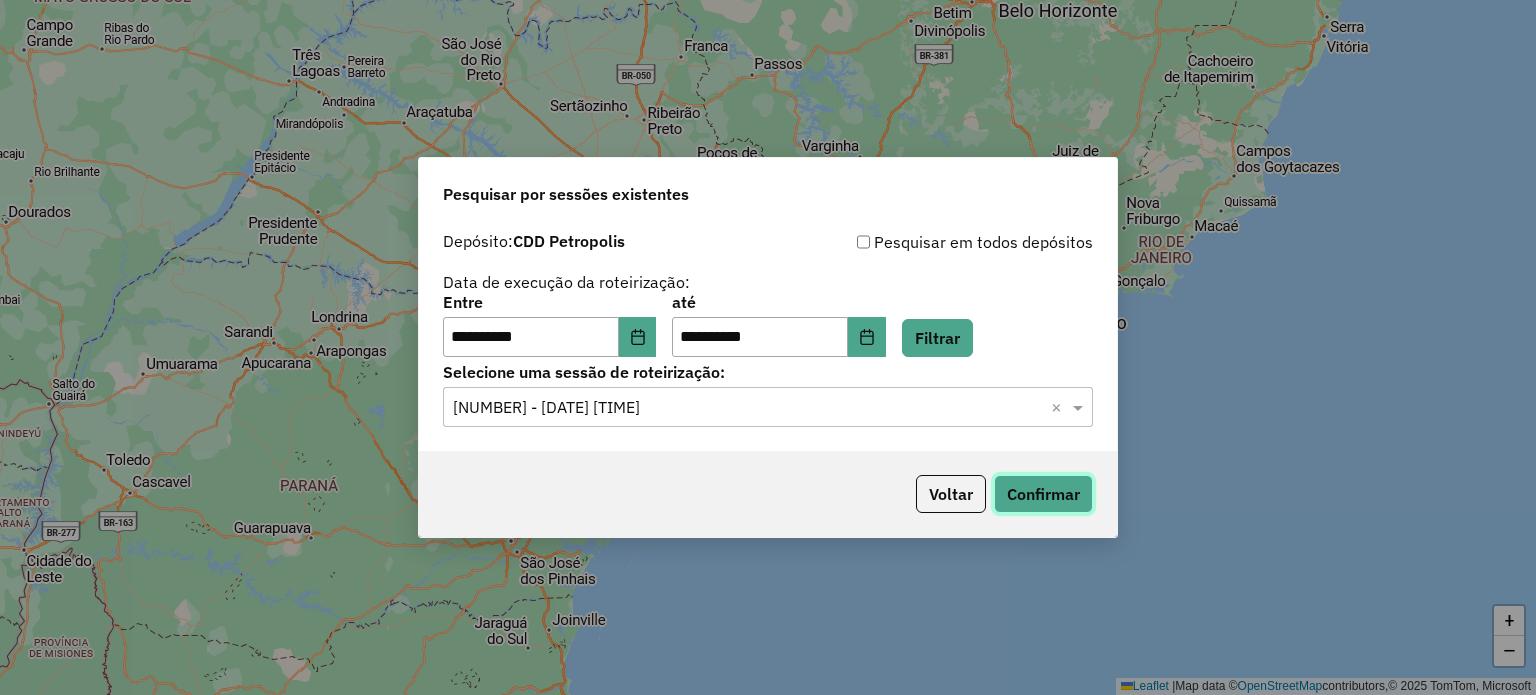 click on "Confirmar" 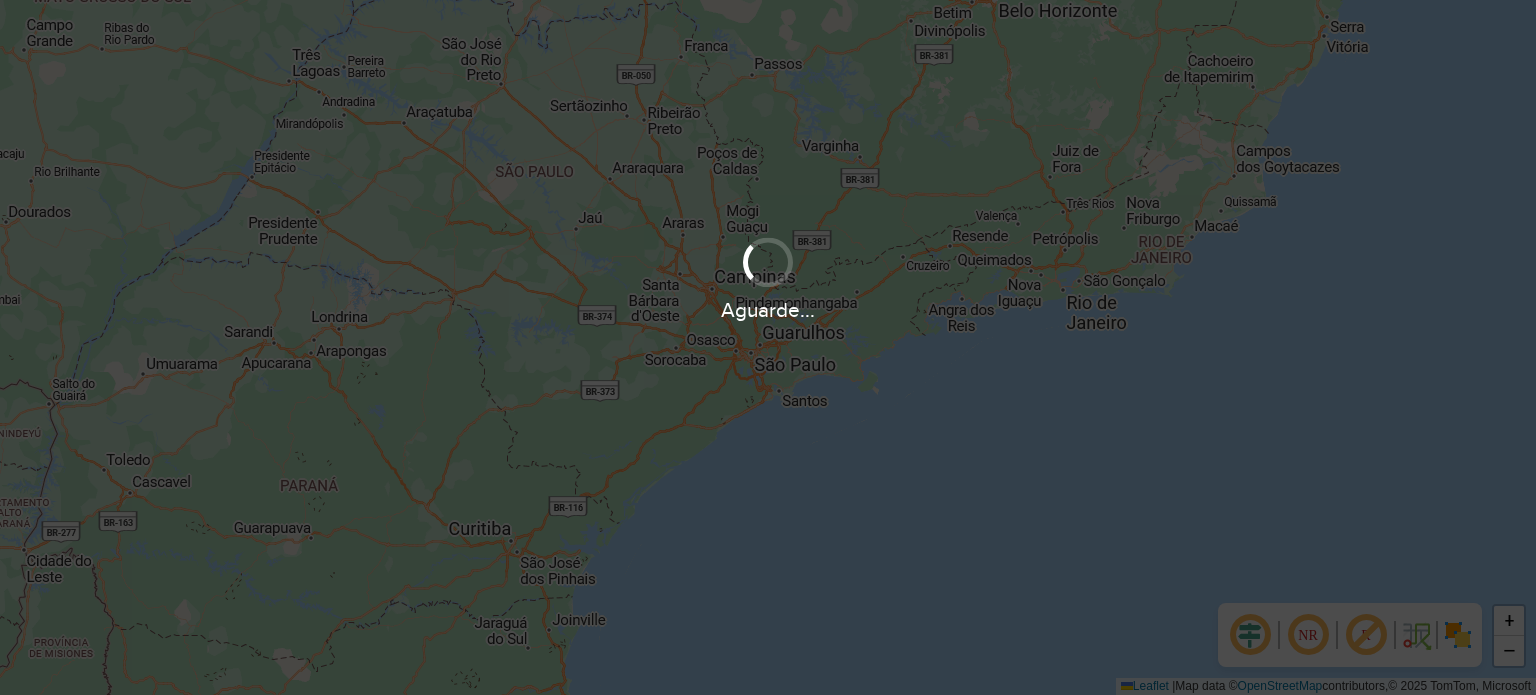 scroll, scrollTop: 0, scrollLeft: 0, axis: both 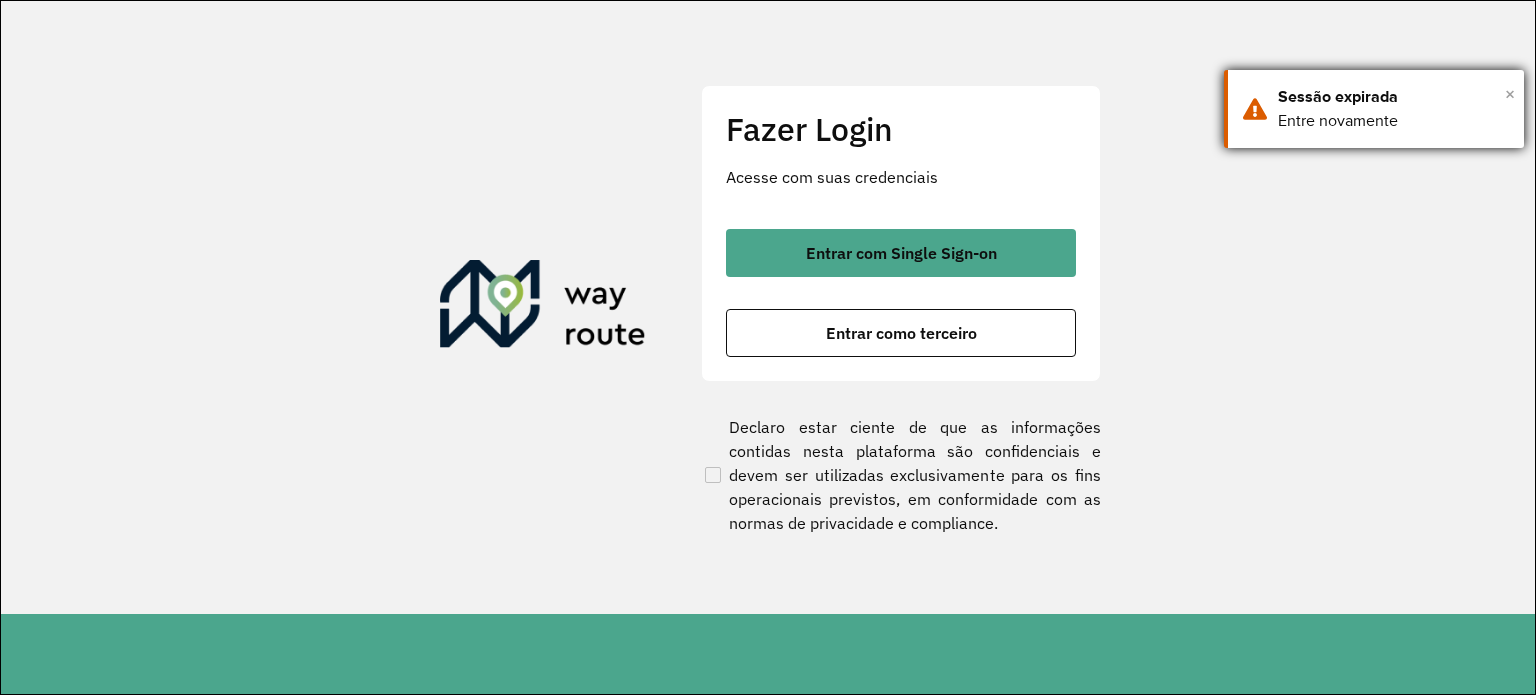 drag, startPoint x: 1510, startPoint y: 91, endPoint x: 1379, endPoint y: 115, distance: 133.18033 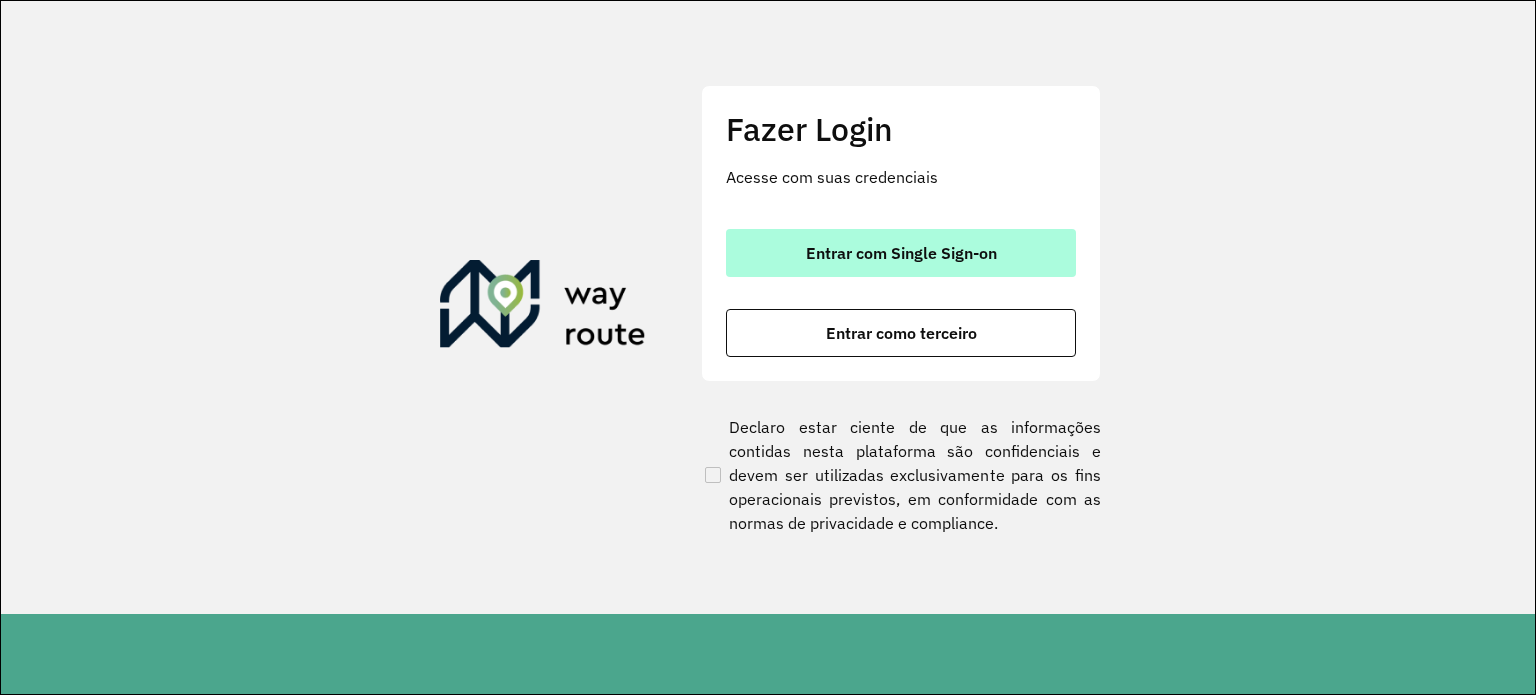 click on "Entrar com Single Sign-on" at bounding box center [901, 253] 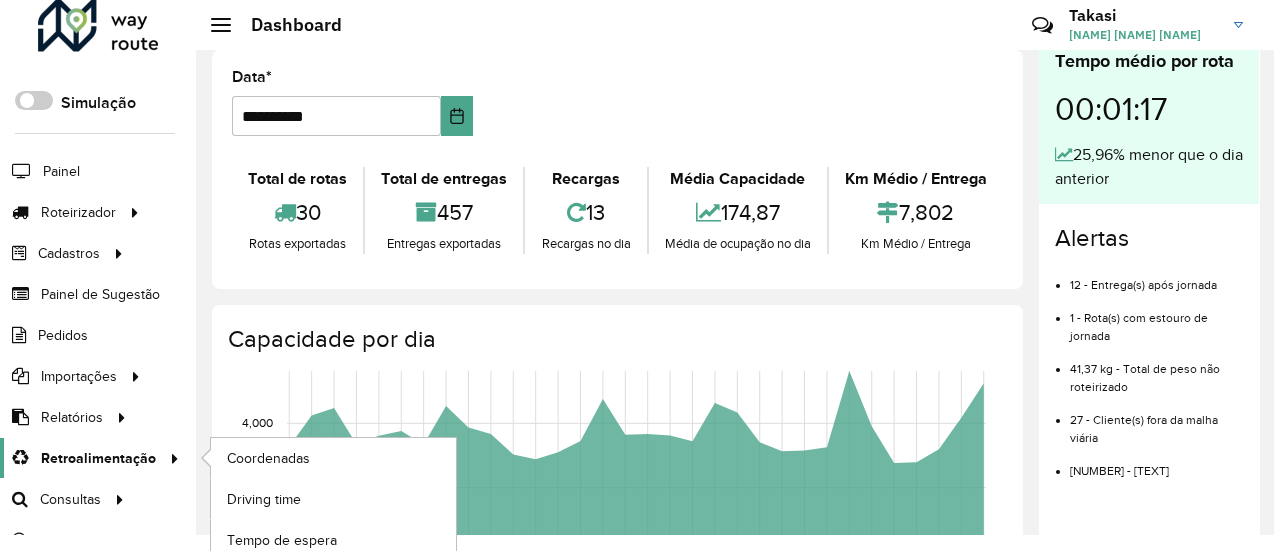 scroll, scrollTop: 22, scrollLeft: 0, axis: vertical 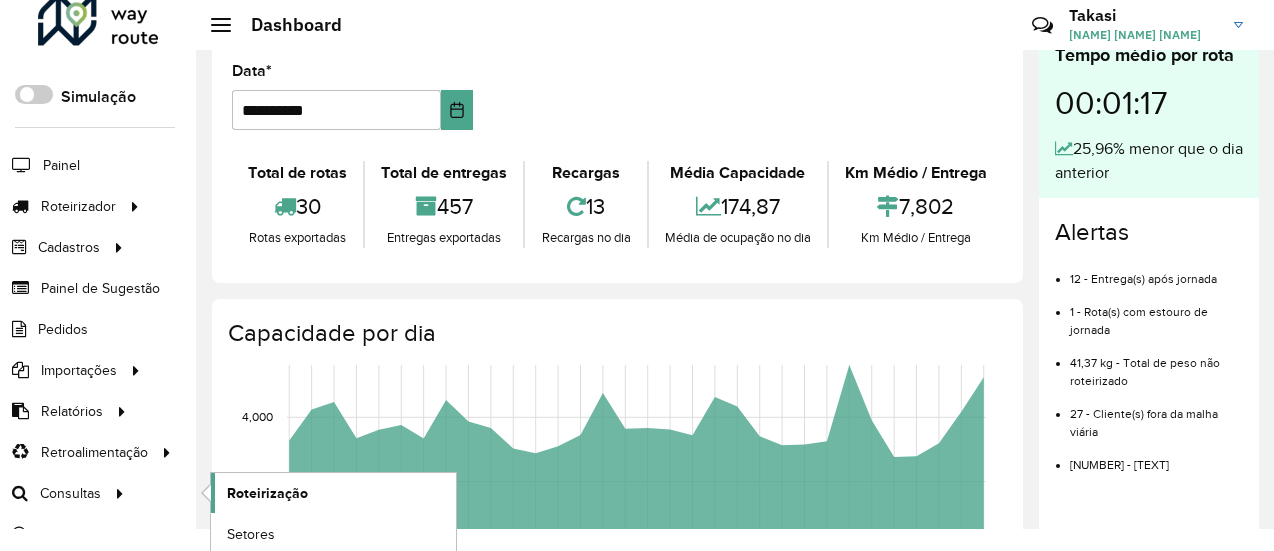 click on "Roteirização" 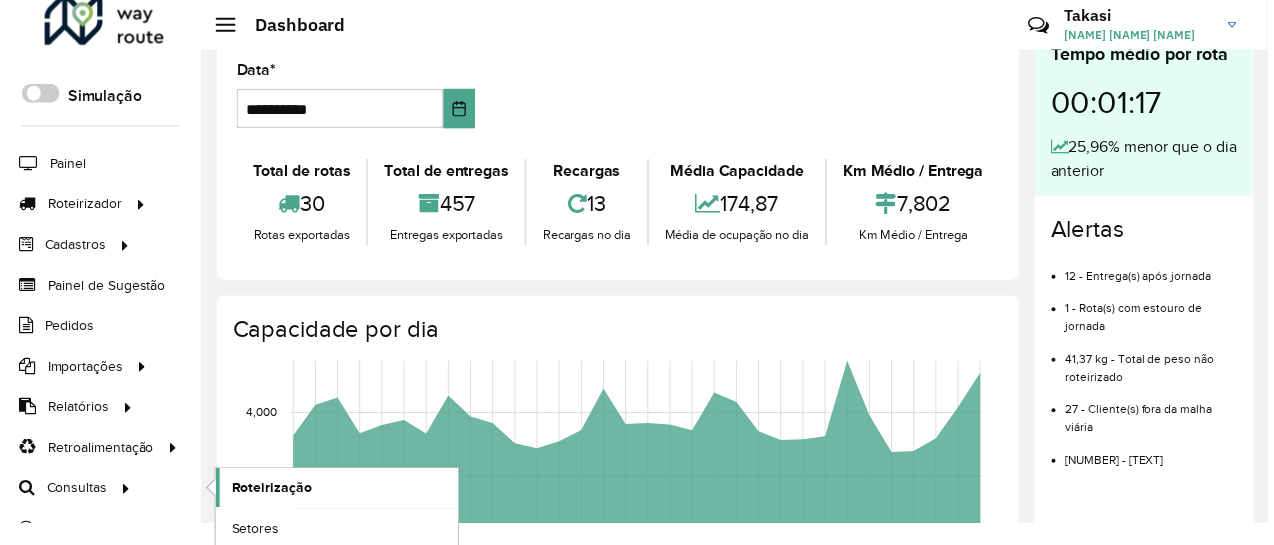 scroll, scrollTop: 16, scrollLeft: 0, axis: vertical 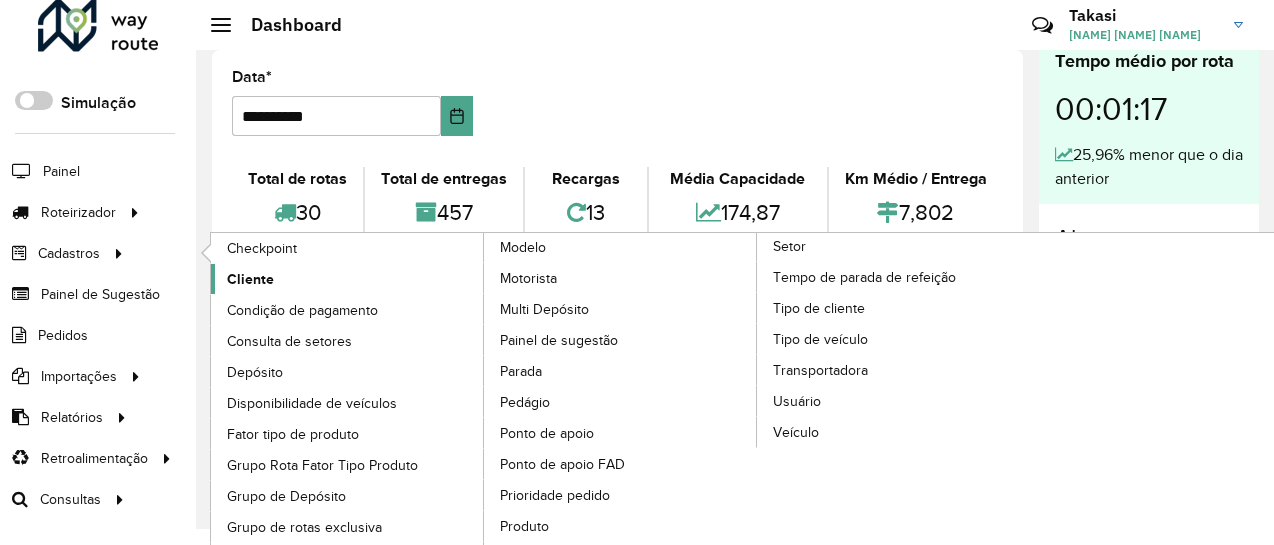 click on "Cliente" 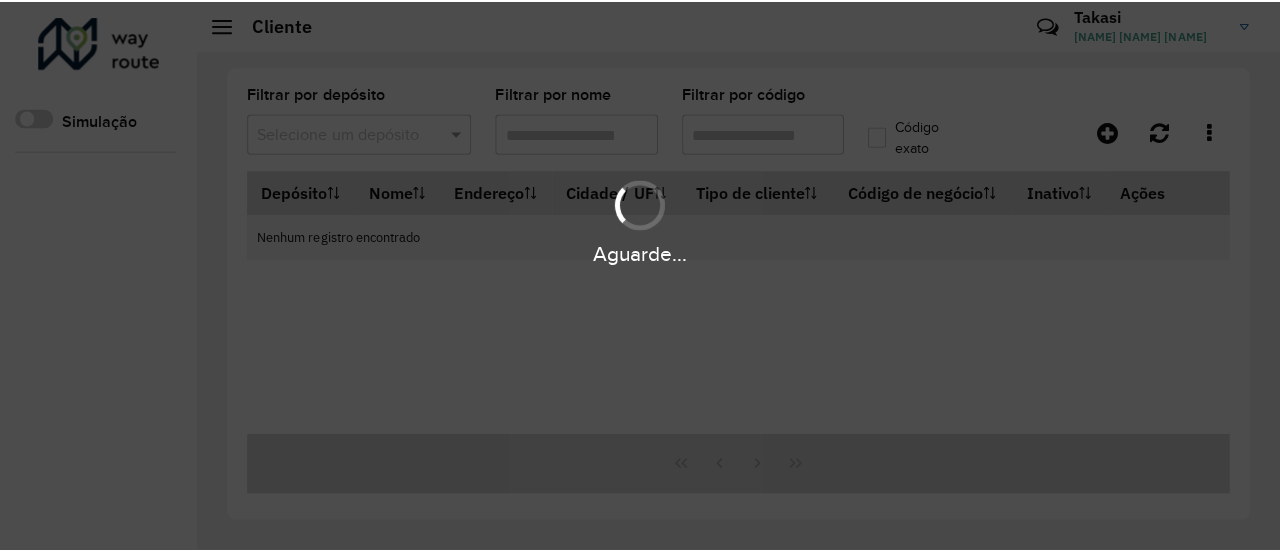 scroll, scrollTop: 0, scrollLeft: 0, axis: both 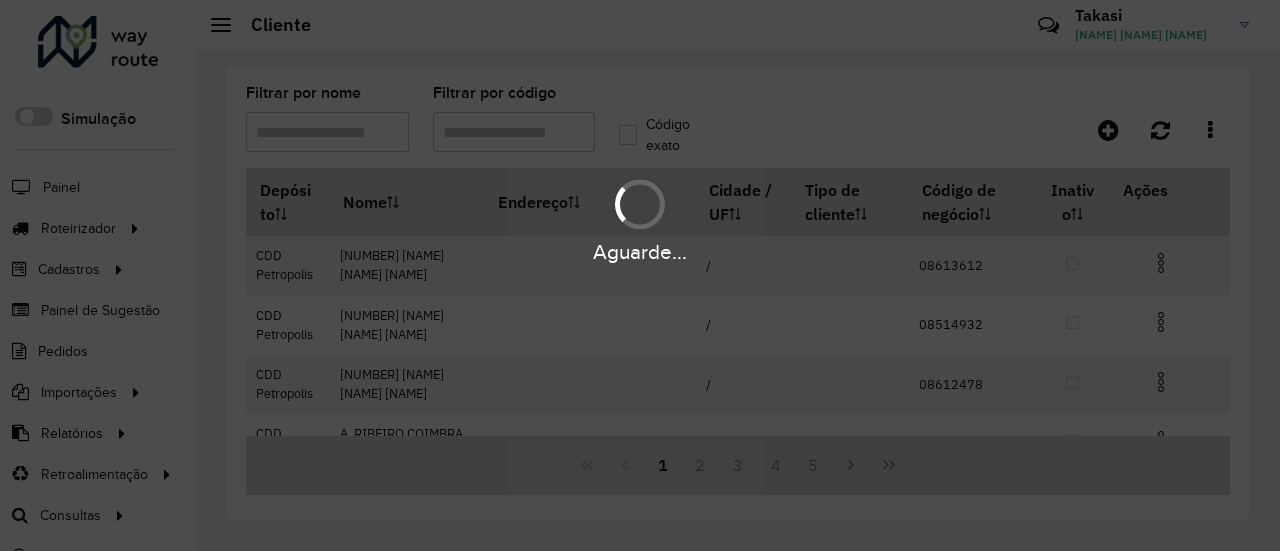 click on "Aguarde..." at bounding box center (640, 275) 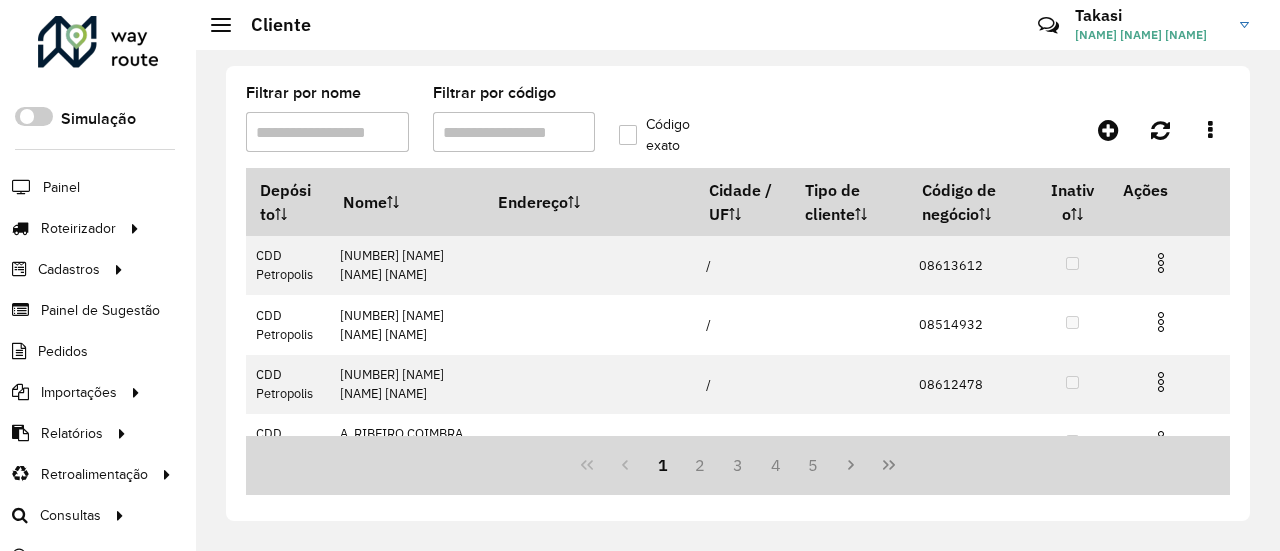 click on "Filtrar por código" at bounding box center (514, 132) 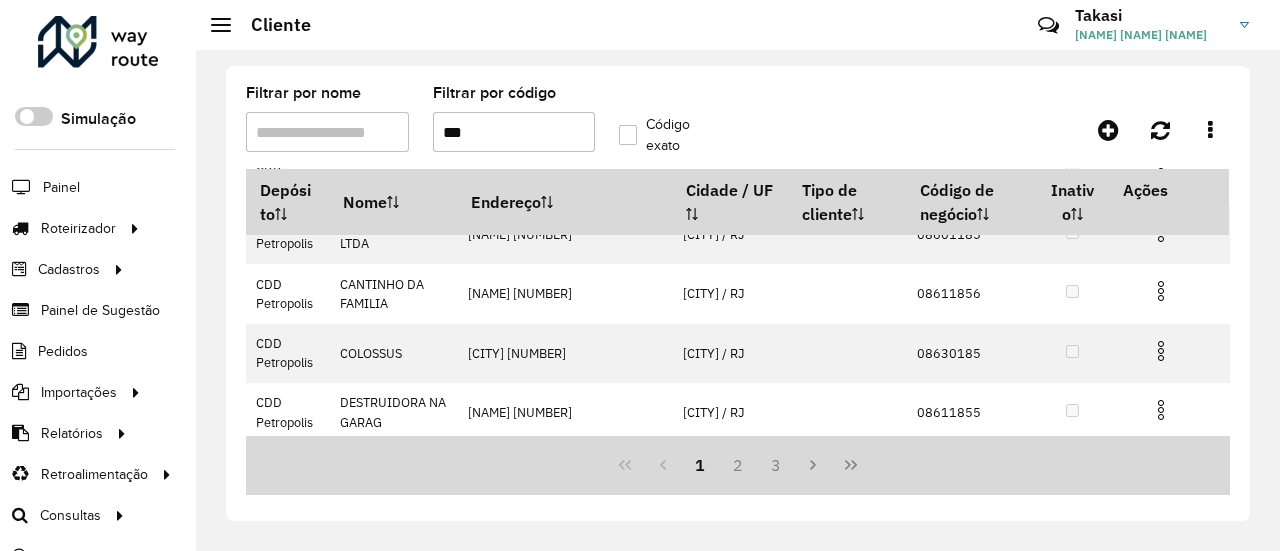 scroll, scrollTop: 507, scrollLeft: 0, axis: vertical 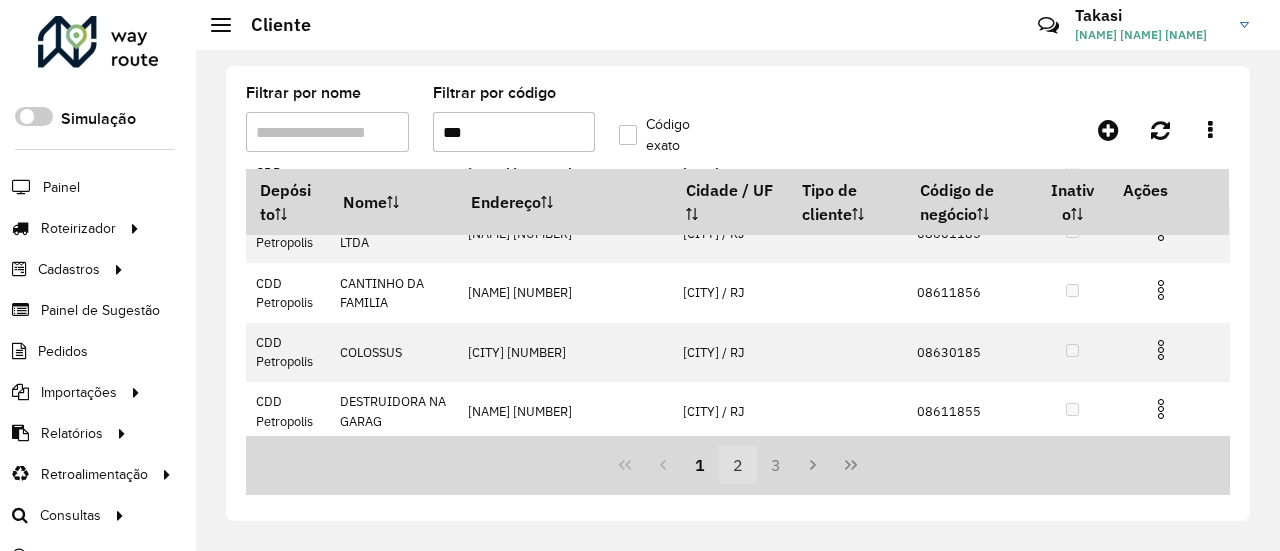 type on "***" 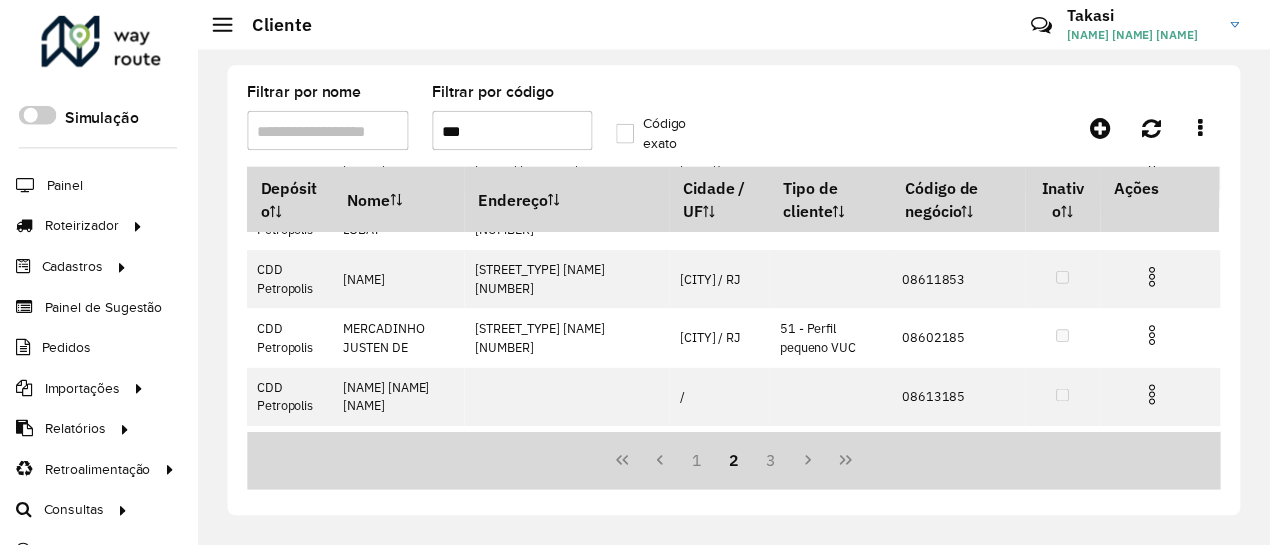 scroll, scrollTop: 507, scrollLeft: 0, axis: vertical 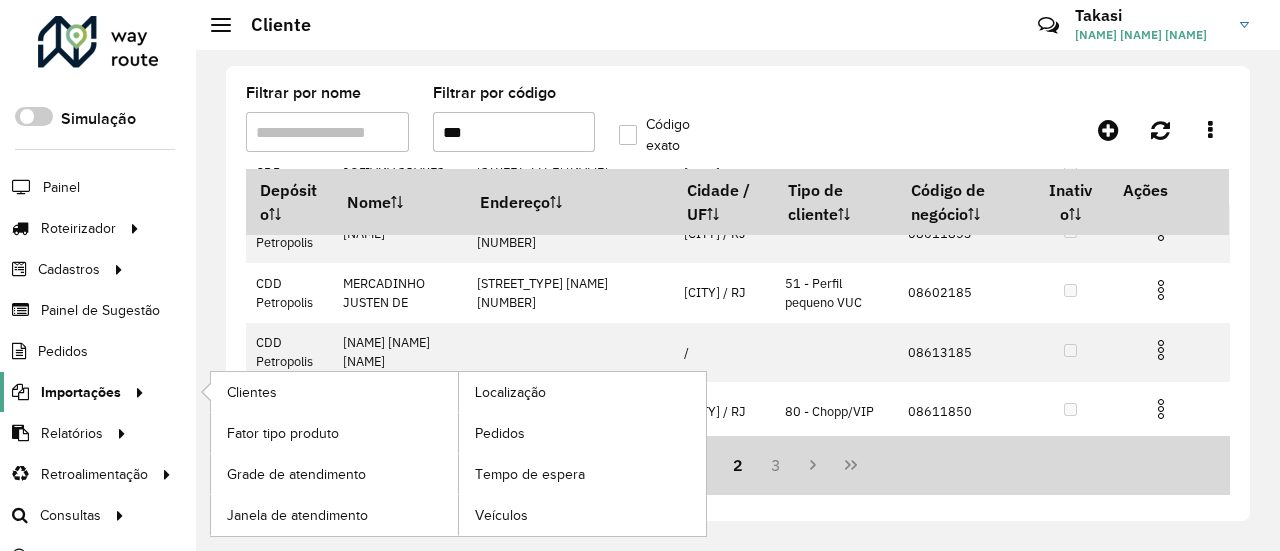type 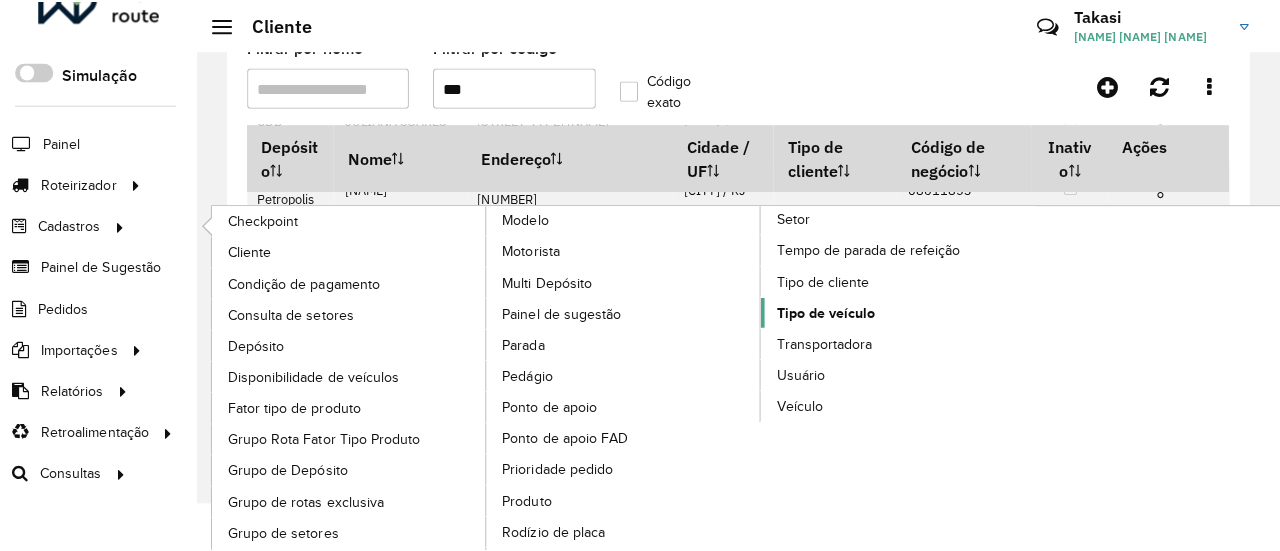 scroll, scrollTop: 0, scrollLeft: 0, axis: both 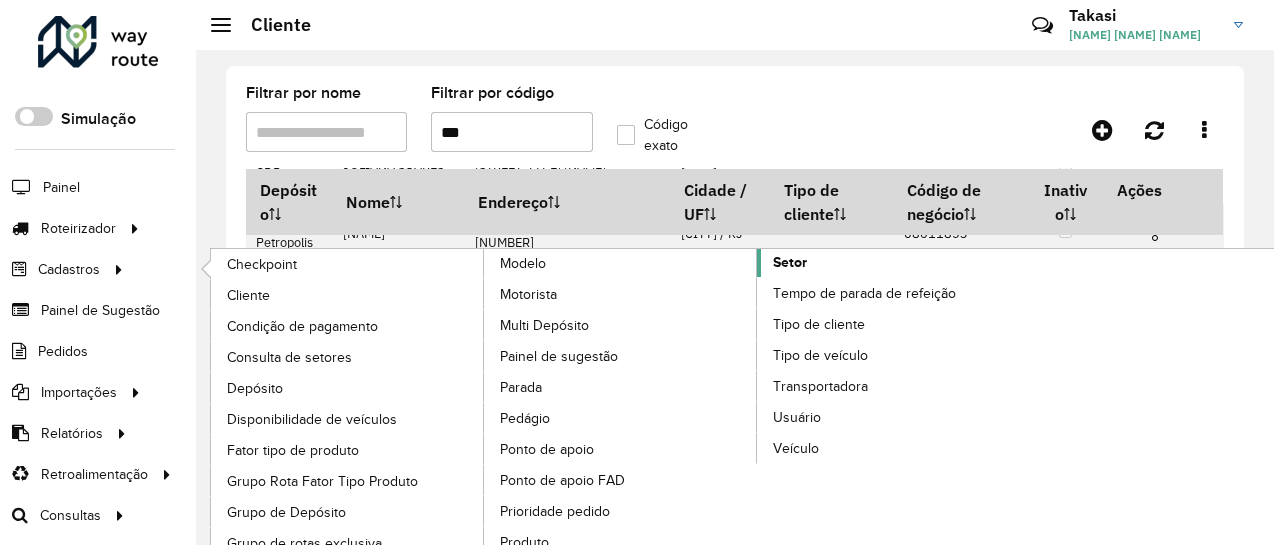 click on "Setor" 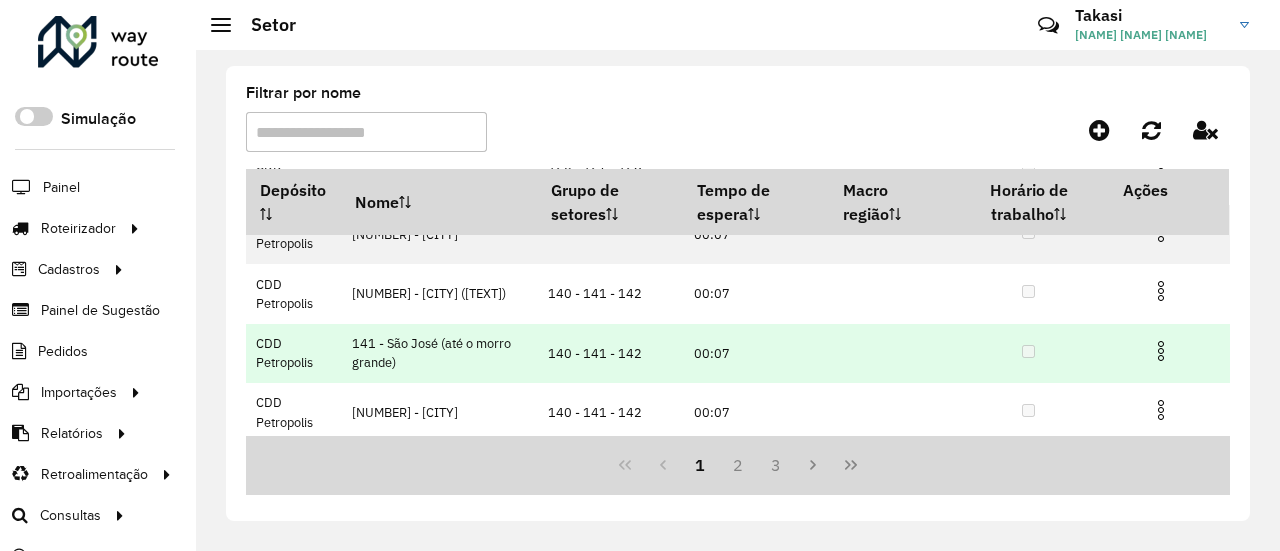 scroll, scrollTop: 507, scrollLeft: 0, axis: vertical 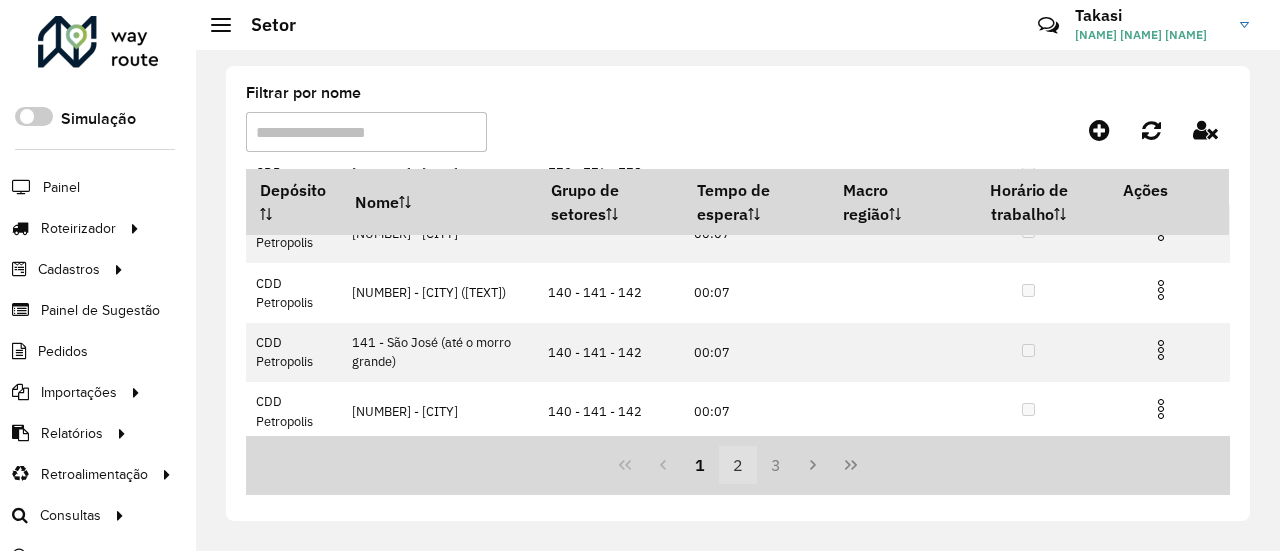 click on "2" at bounding box center [738, 465] 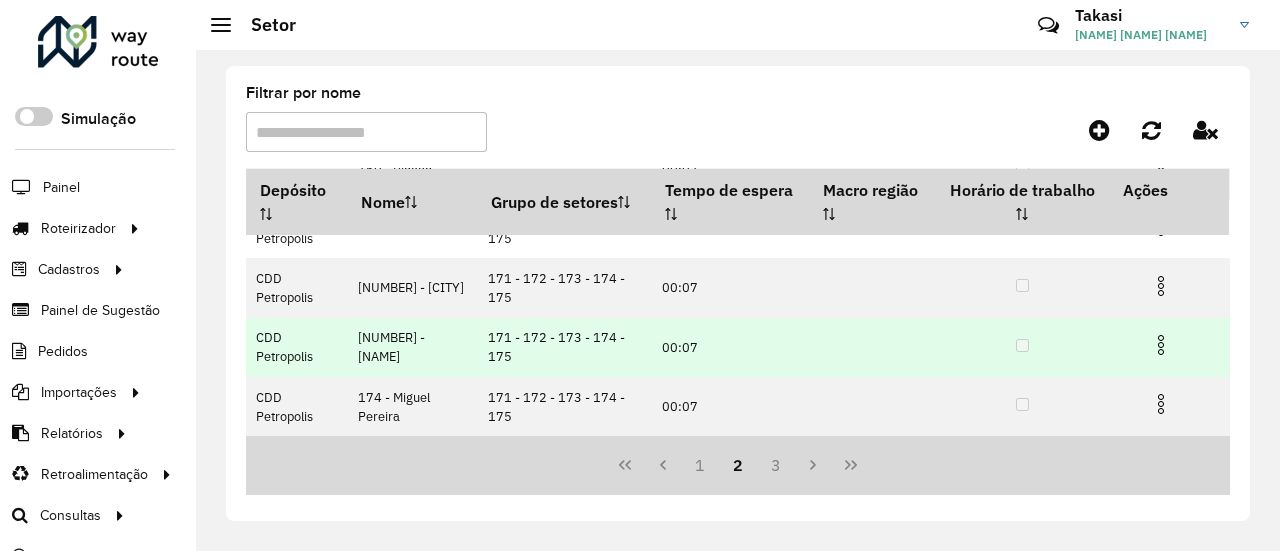 scroll, scrollTop: 507, scrollLeft: 0, axis: vertical 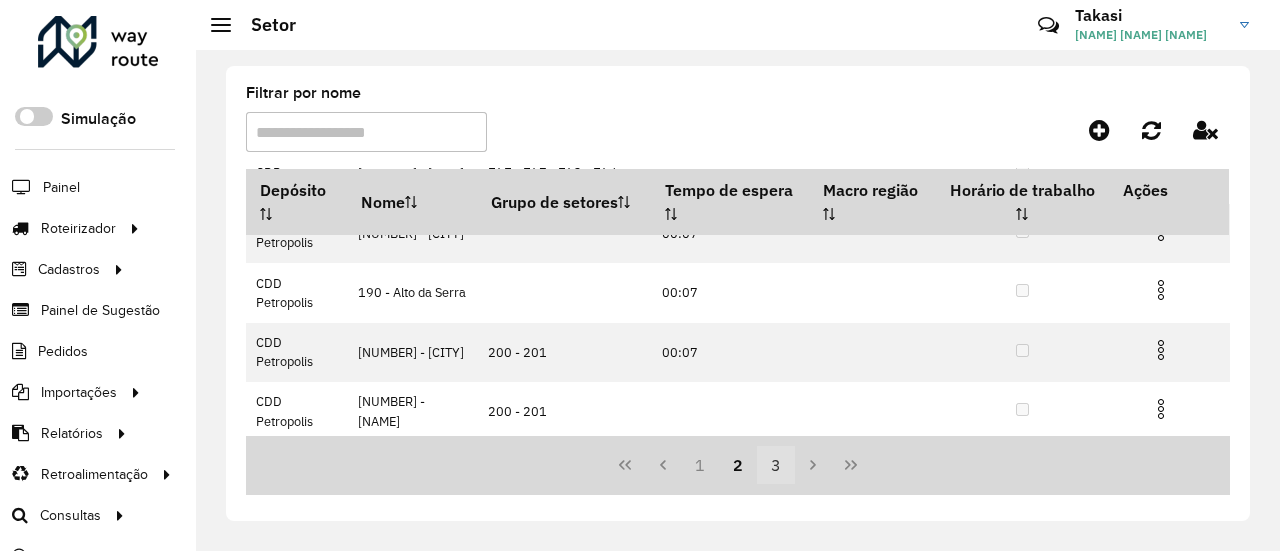 click on "3" at bounding box center [776, 465] 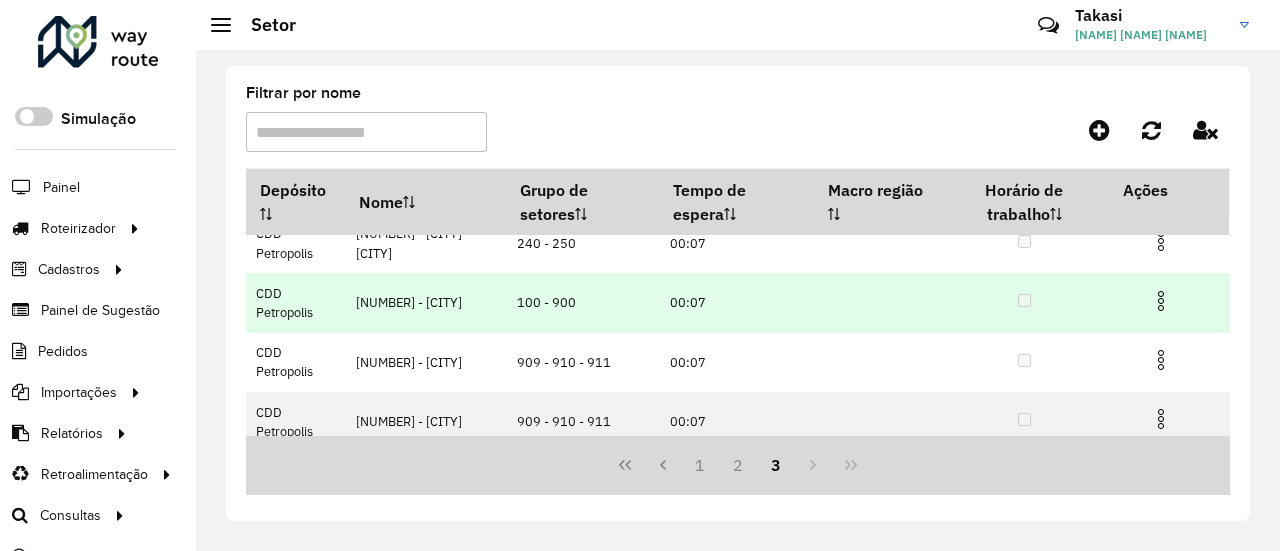 scroll, scrollTop: 389, scrollLeft: 0, axis: vertical 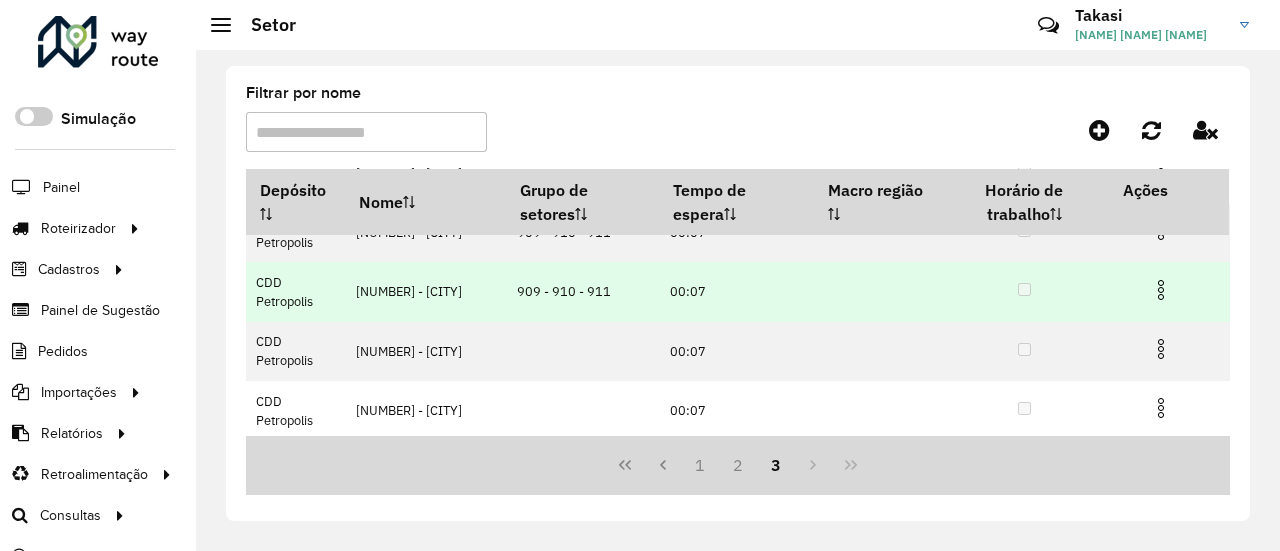 click at bounding box center [1161, 290] 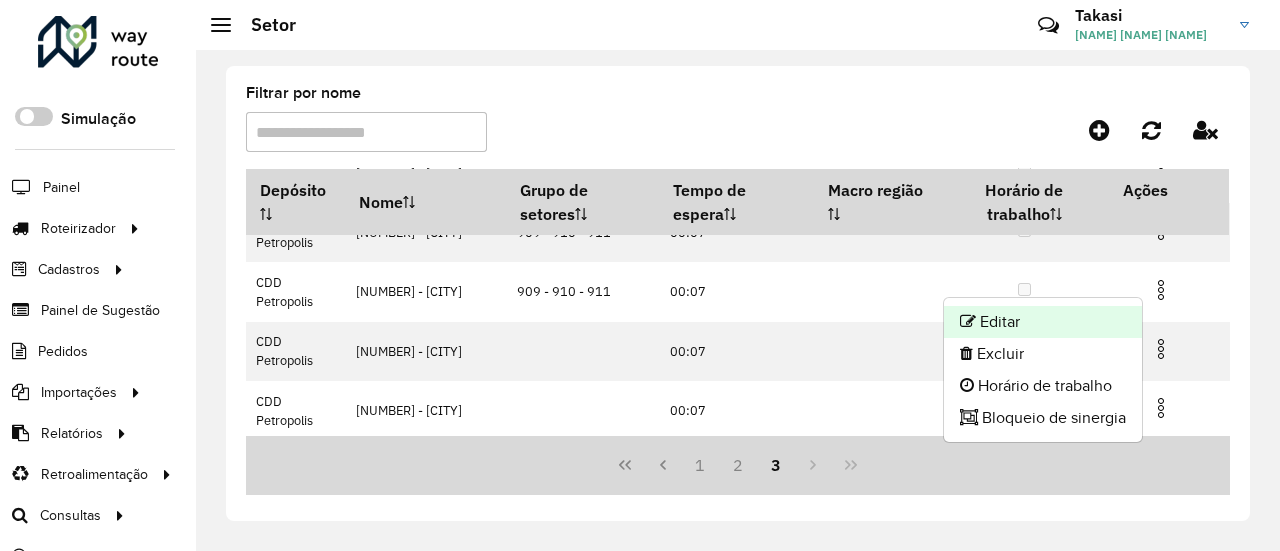 click on "Editar" 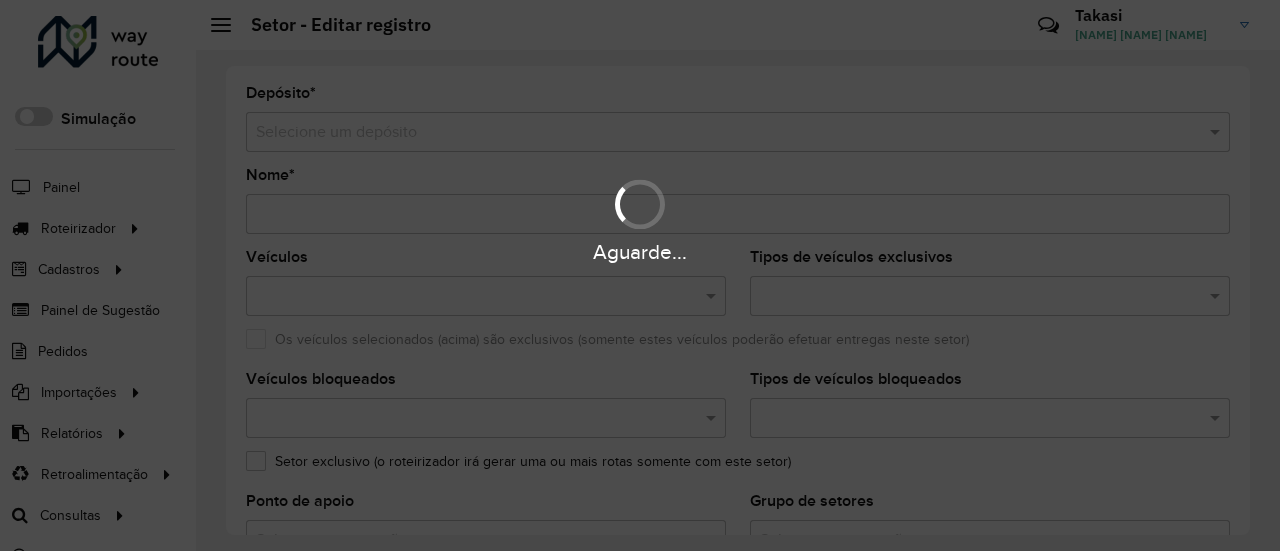 type on "**********" 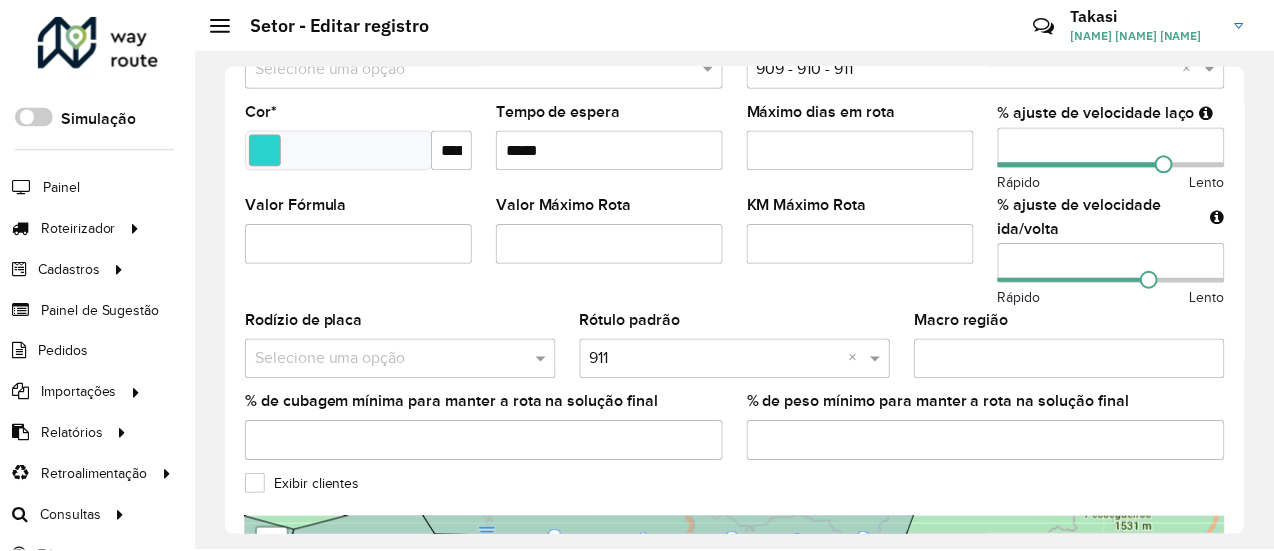 scroll, scrollTop: 440, scrollLeft: 0, axis: vertical 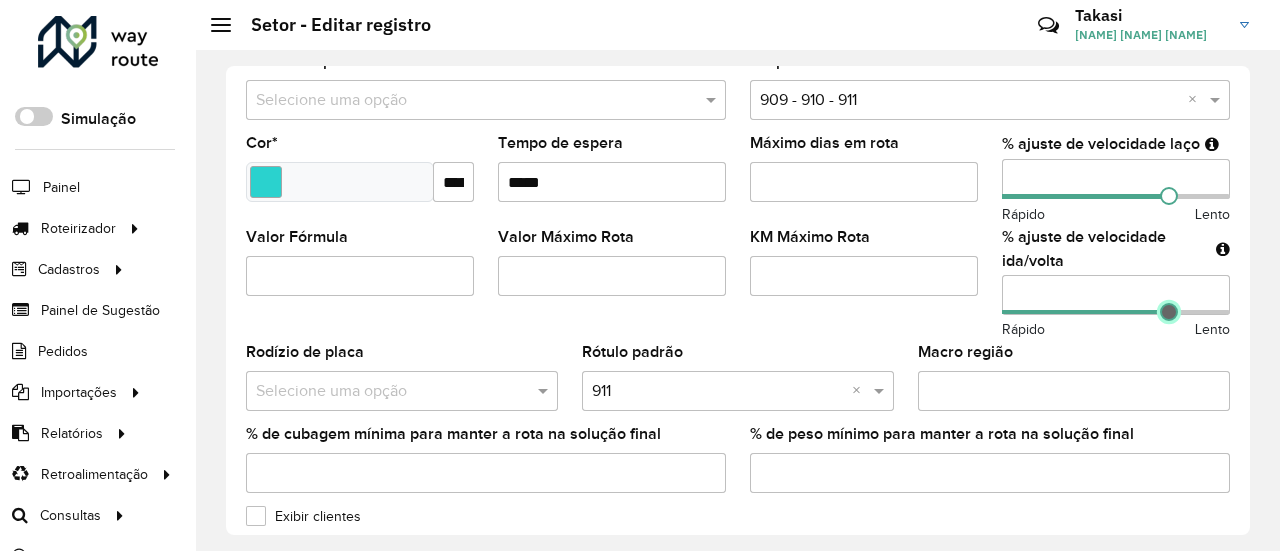 type on "***" 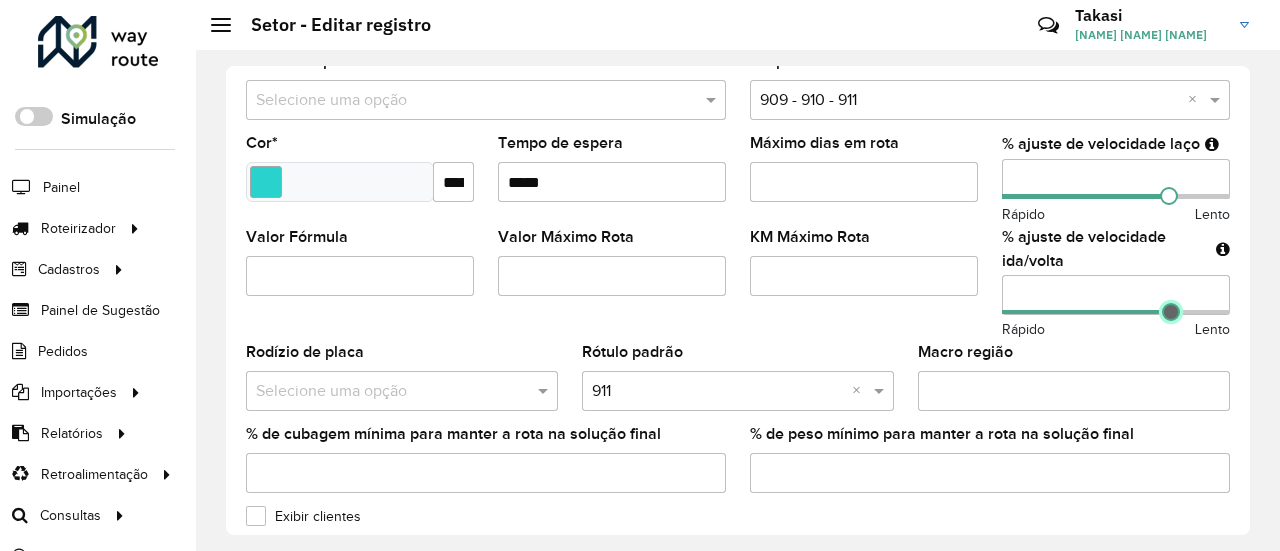 drag, startPoint x: 1155, startPoint y: 311, endPoint x: 1166, endPoint y: 317, distance: 12.529964 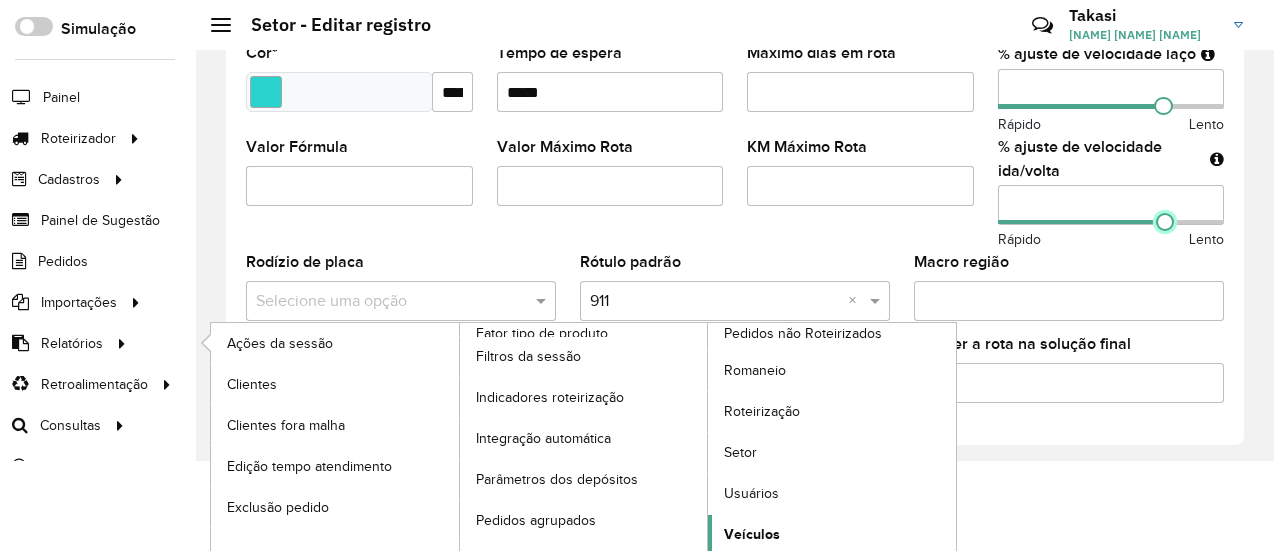 scroll, scrollTop: 0, scrollLeft: 0, axis: both 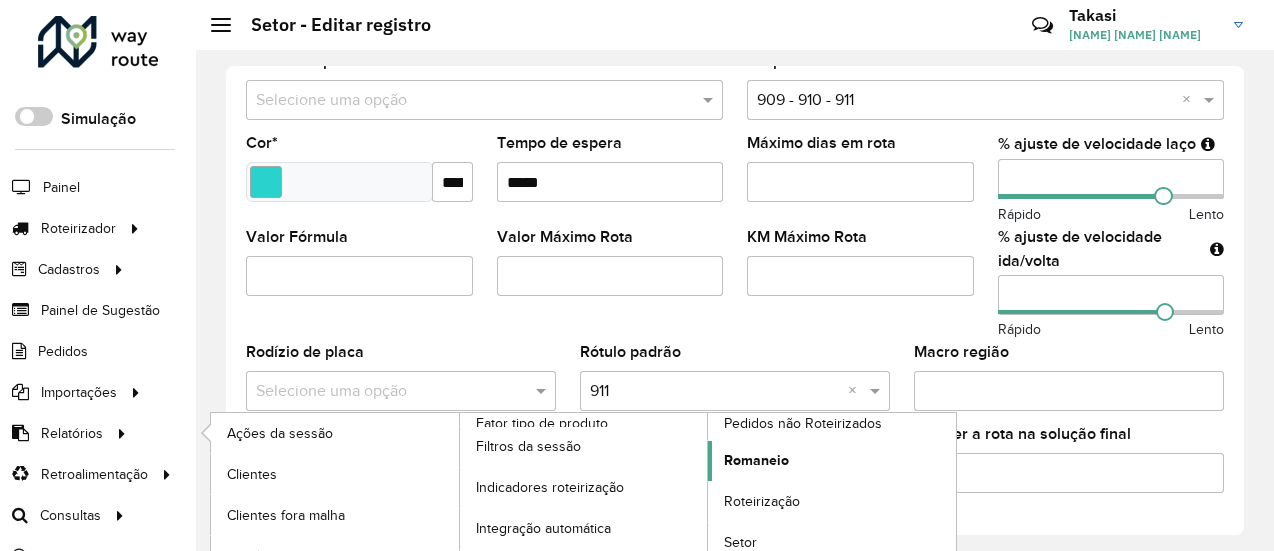 click on "Romaneio" 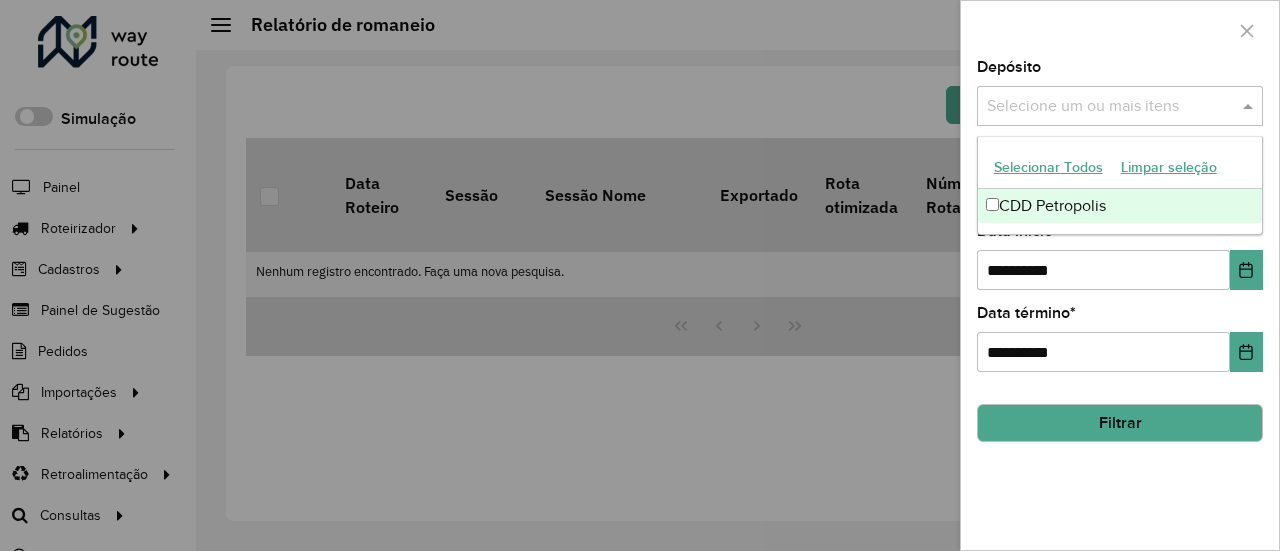 click at bounding box center (1110, 107) 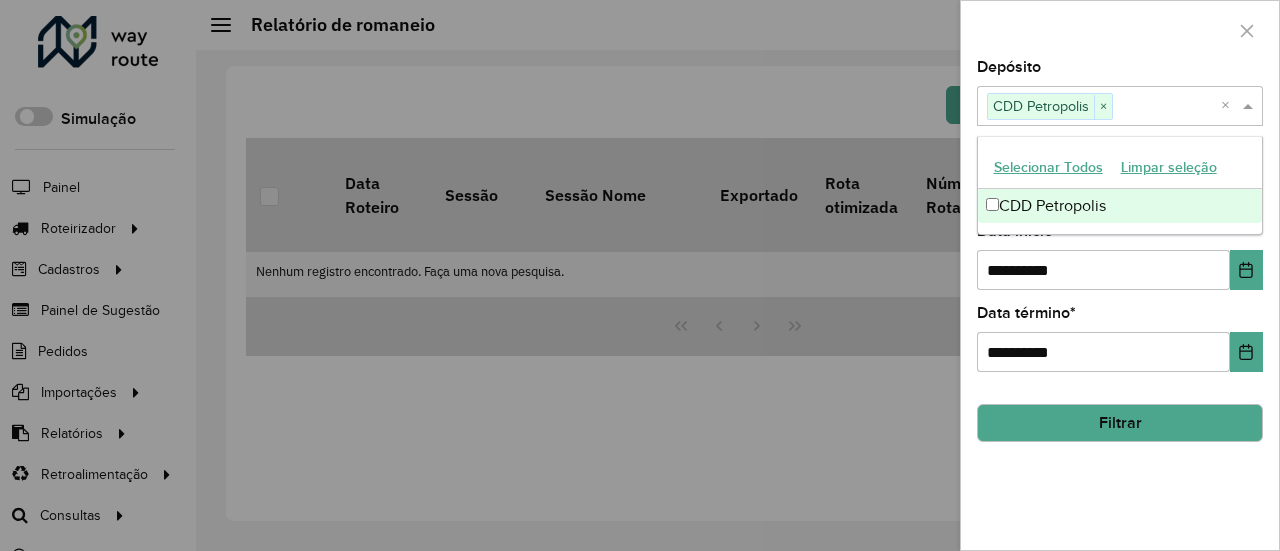 click on "**********" 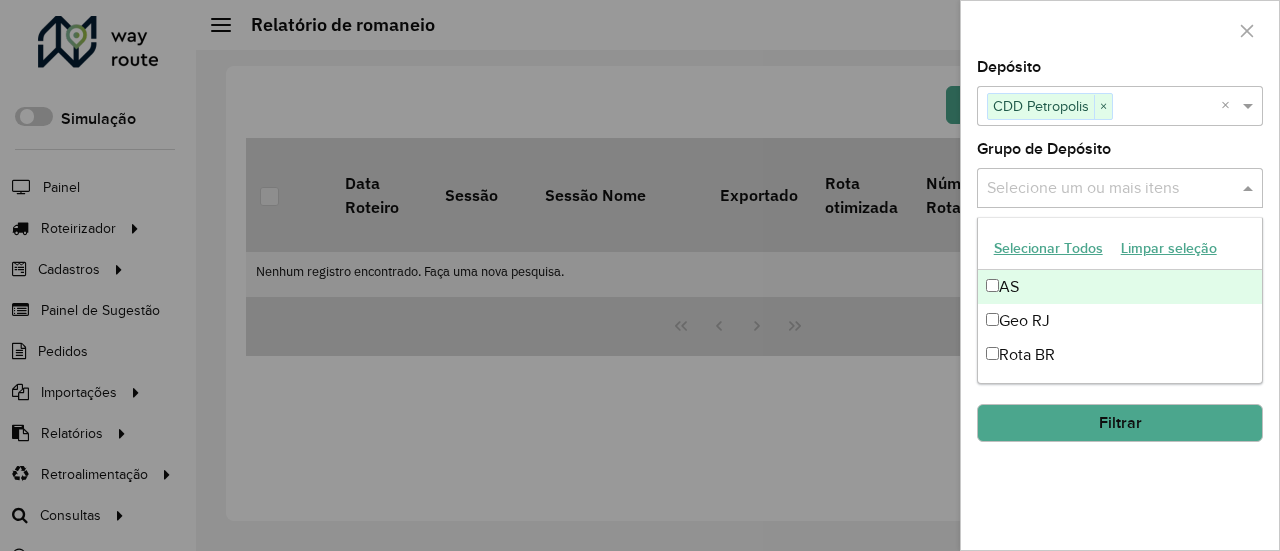 click at bounding box center [1110, 189] 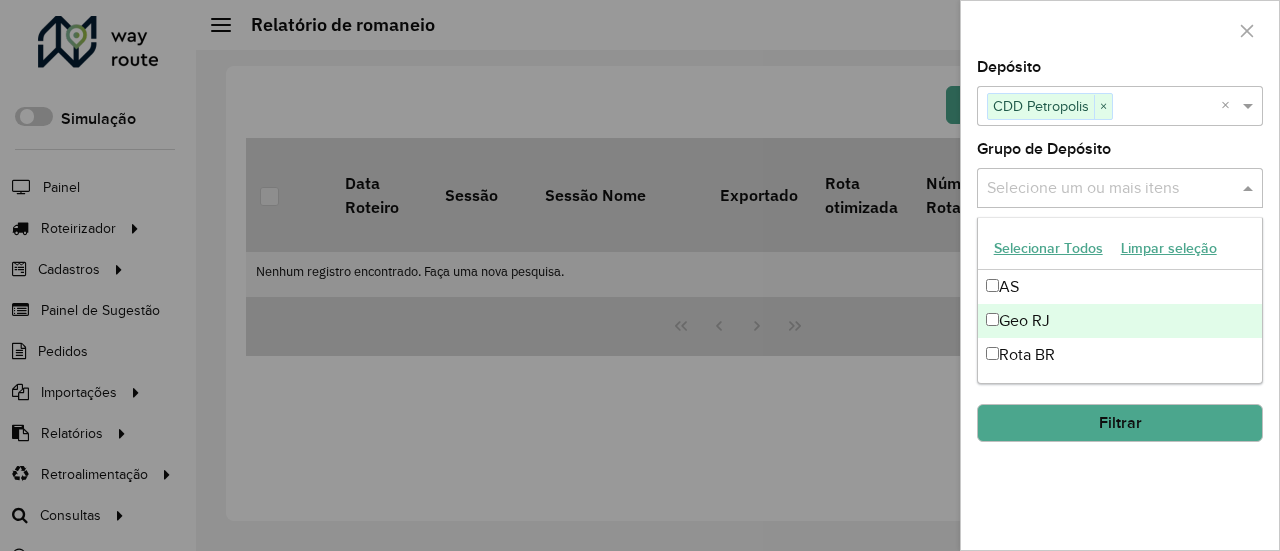 click on "Geo RJ" at bounding box center (1120, 321) 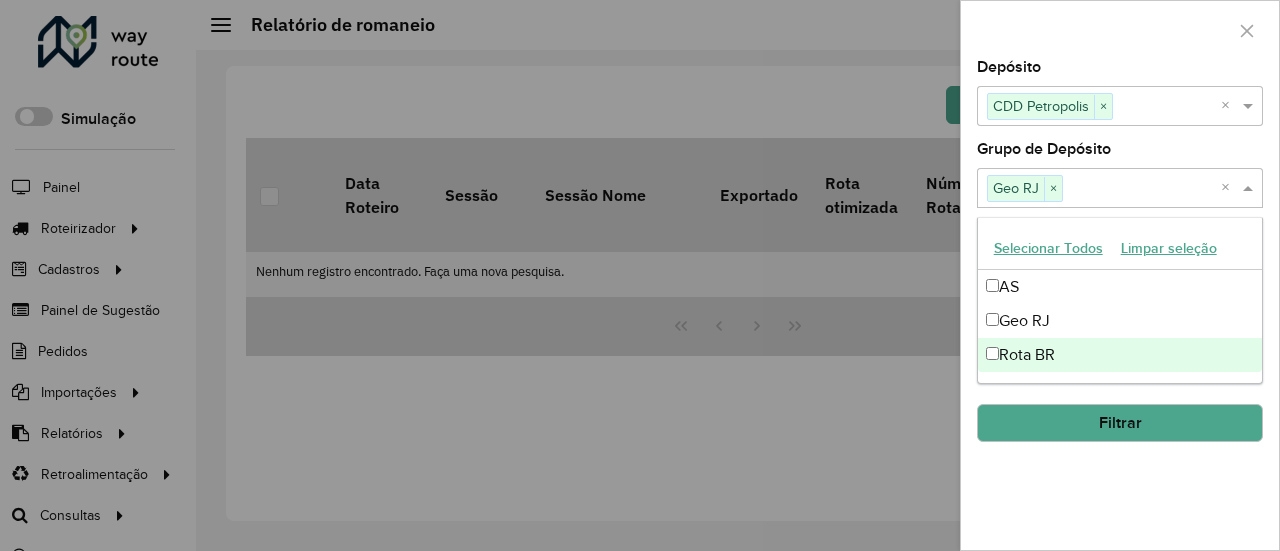 click on "**********" 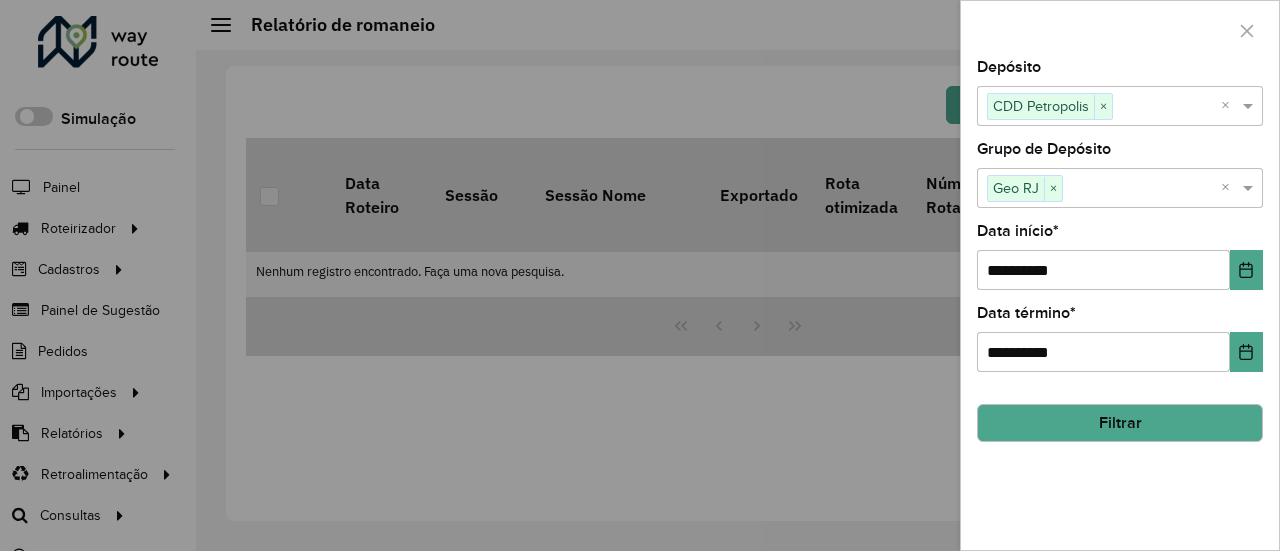click on "Filtrar" 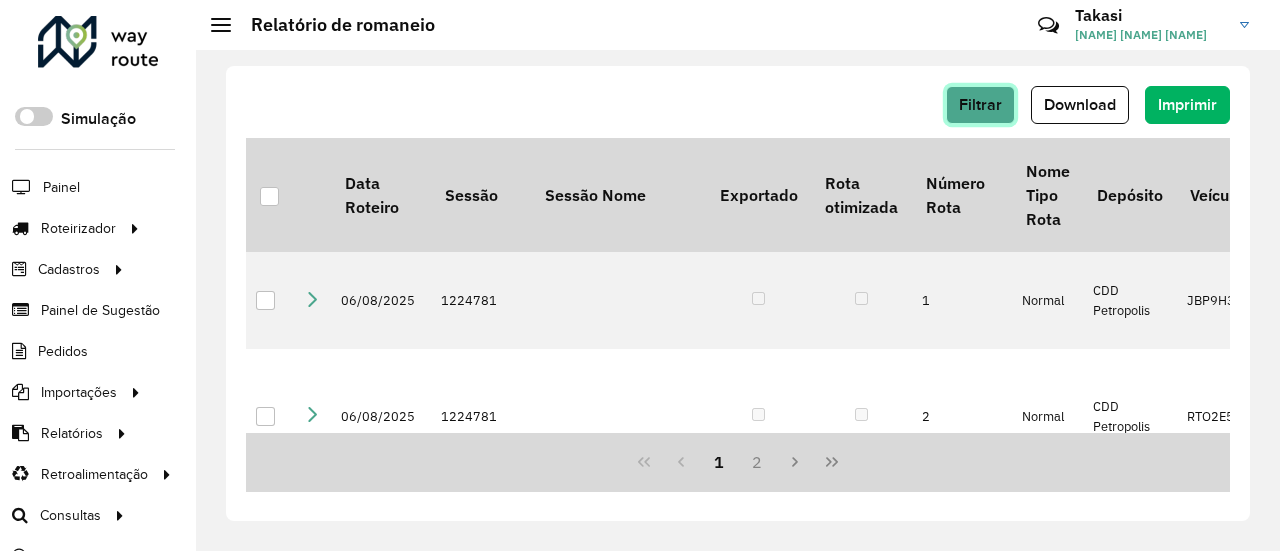 click on "Filtrar" 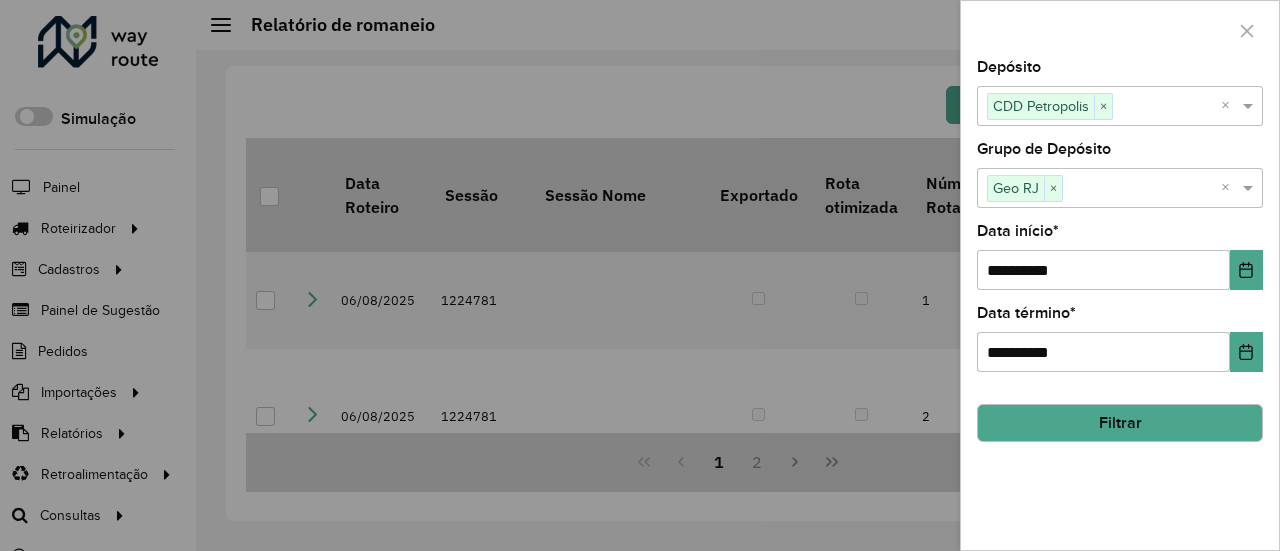 click at bounding box center (640, 275) 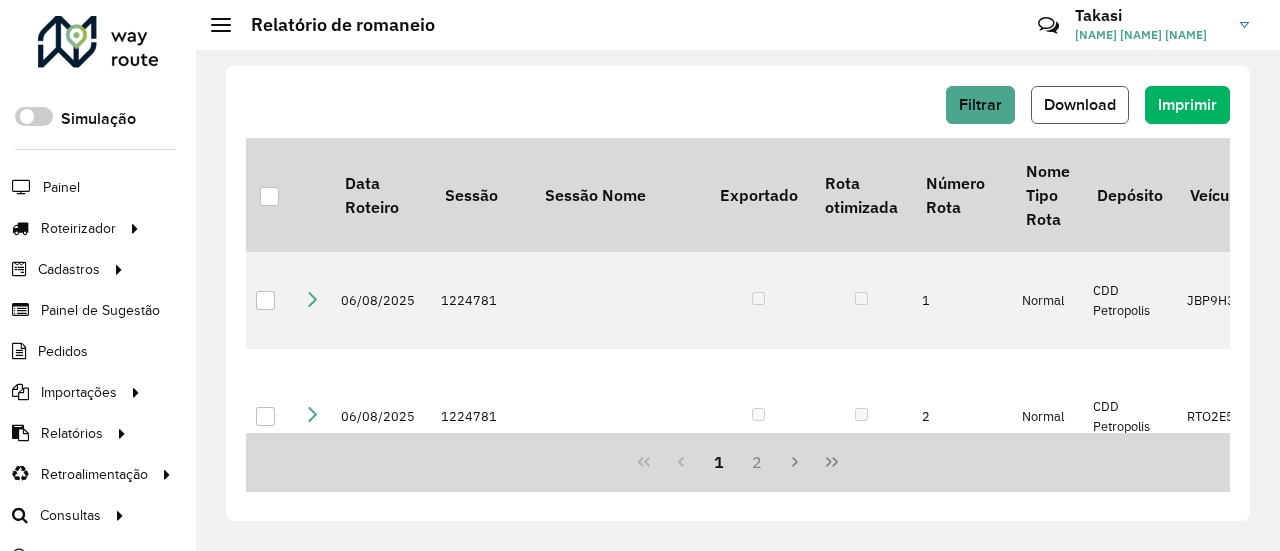 click on "Download" 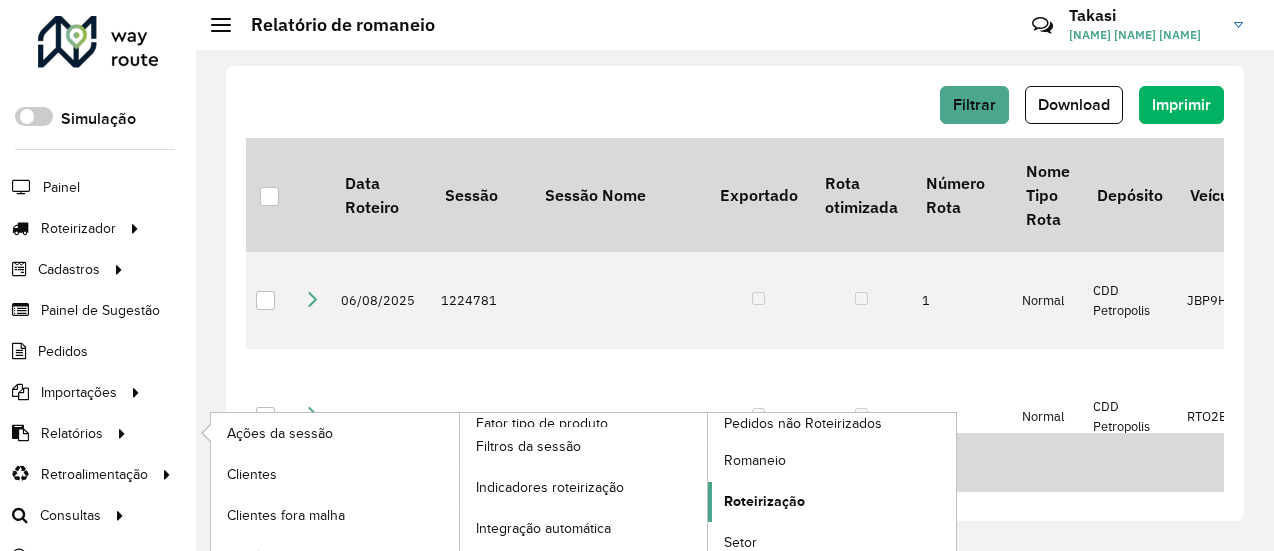 click on "Roteirização" 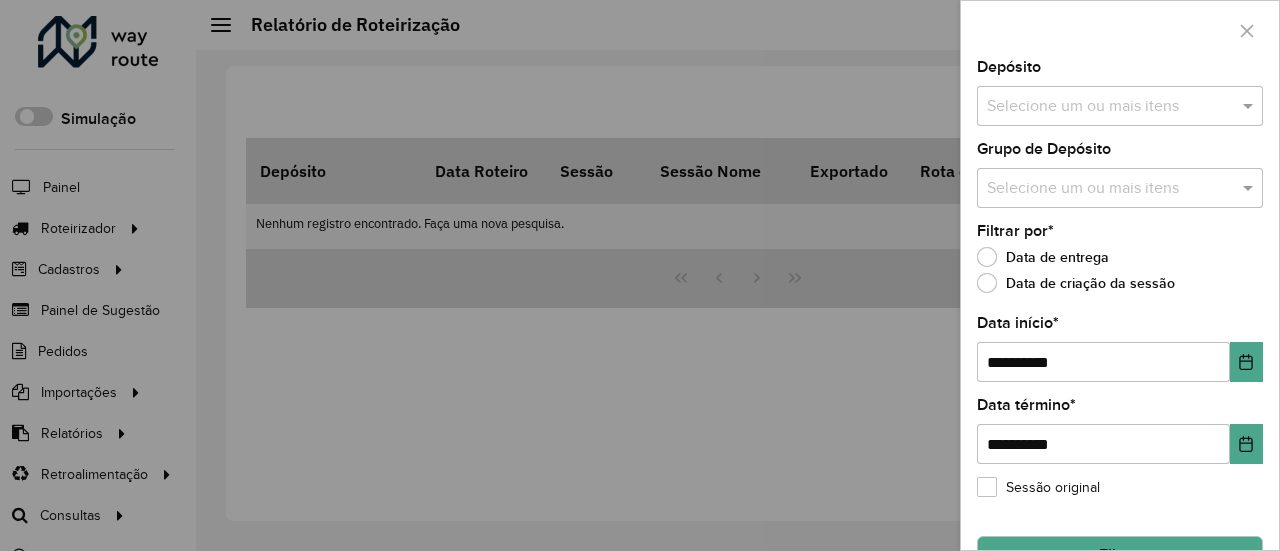 click at bounding box center [1110, 107] 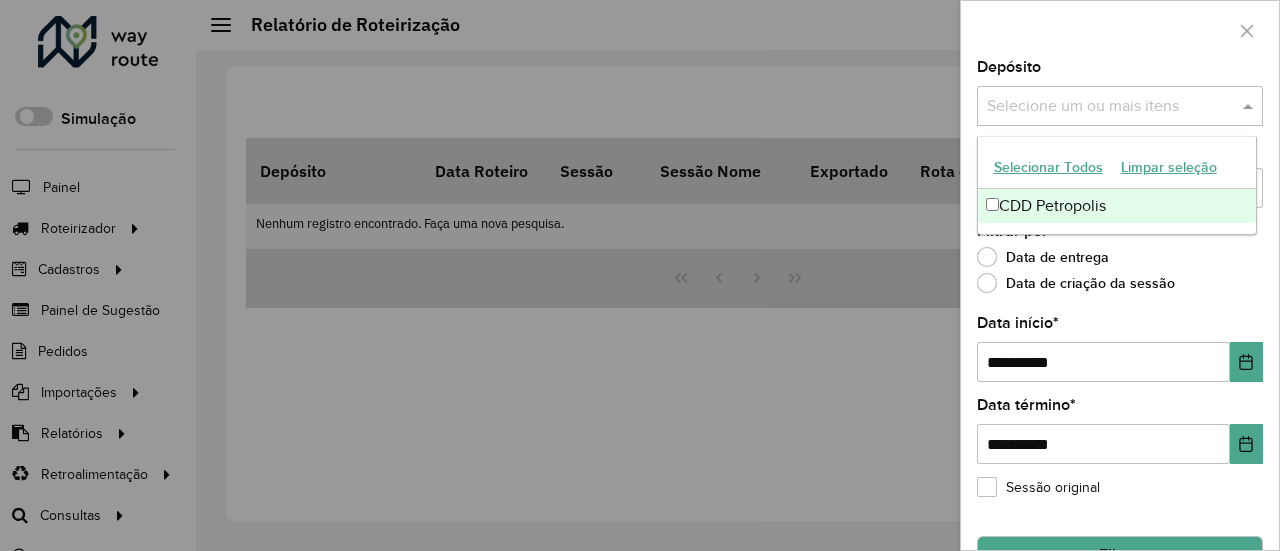 click on "CDD Petropolis" at bounding box center [1117, 206] 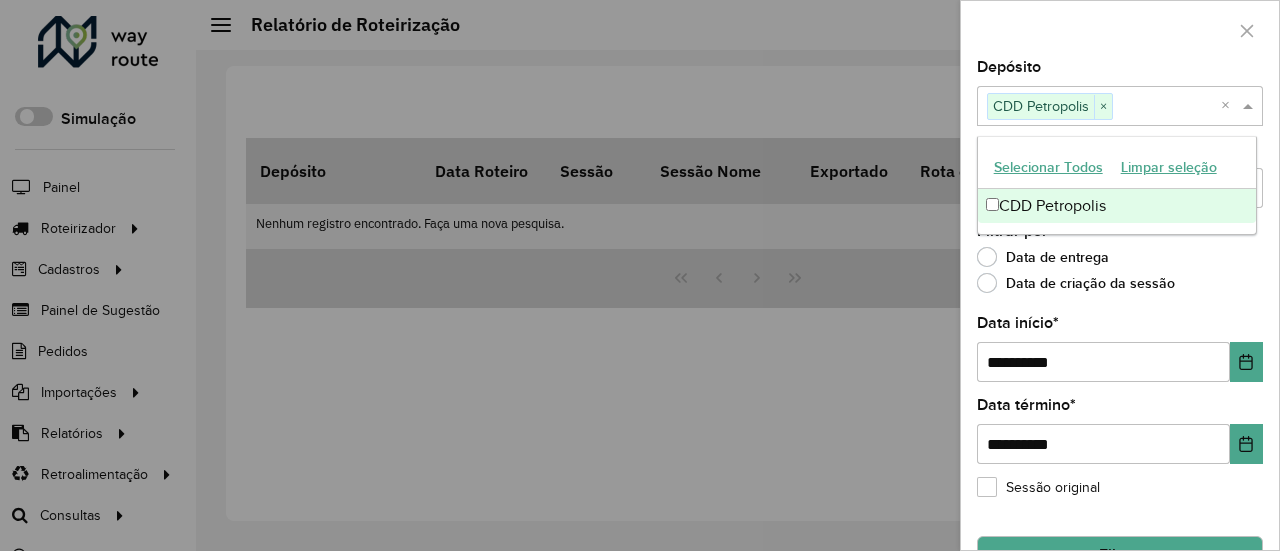 click 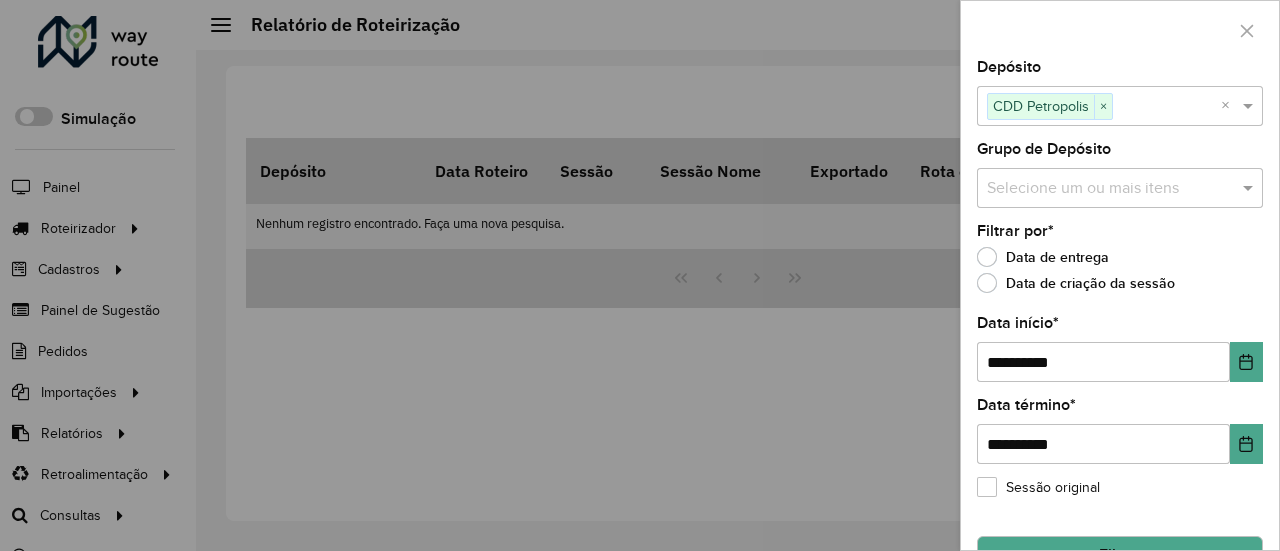 click at bounding box center [1110, 189] 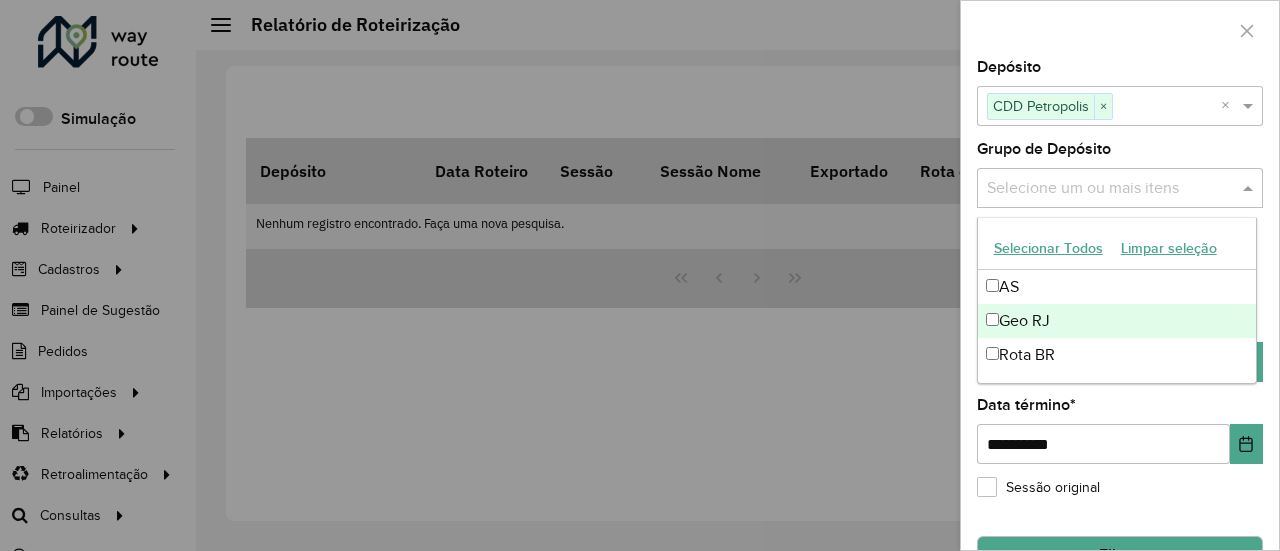 click on "Geo RJ" at bounding box center [1117, 321] 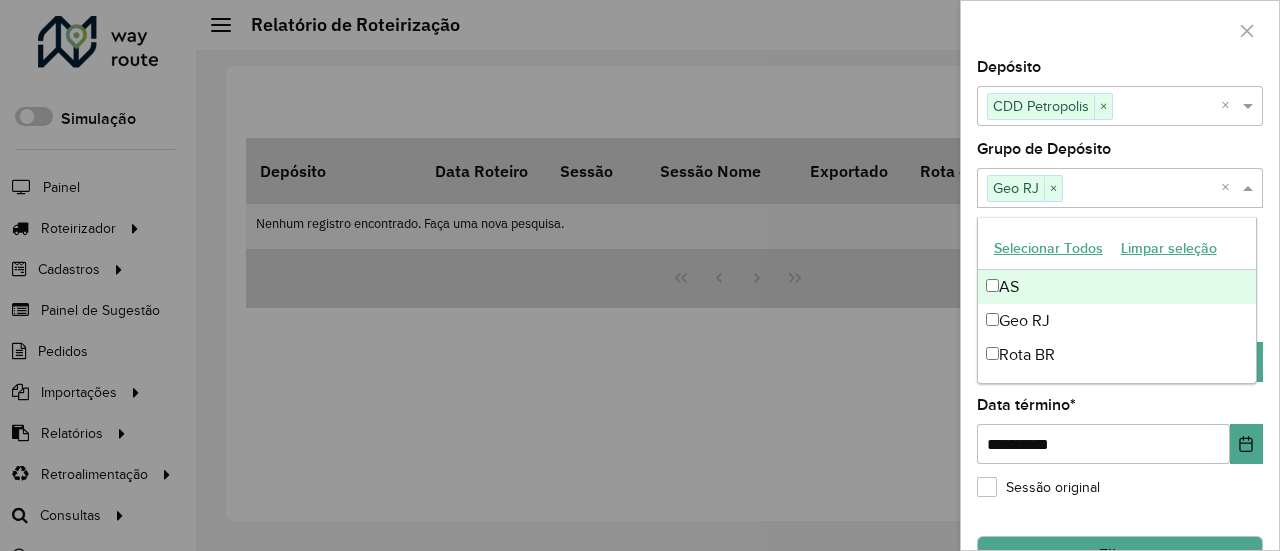 drag, startPoint x: 1124, startPoint y: 42, endPoint x: 1142, endPoint y: 204, distance: 162.99693 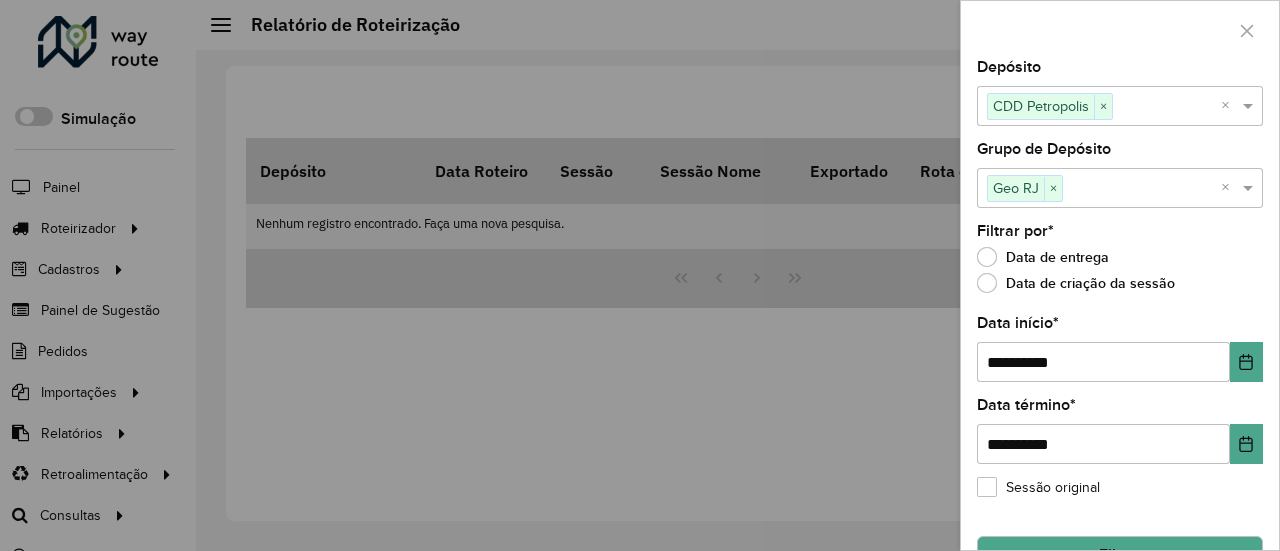 click on "Filtrar" 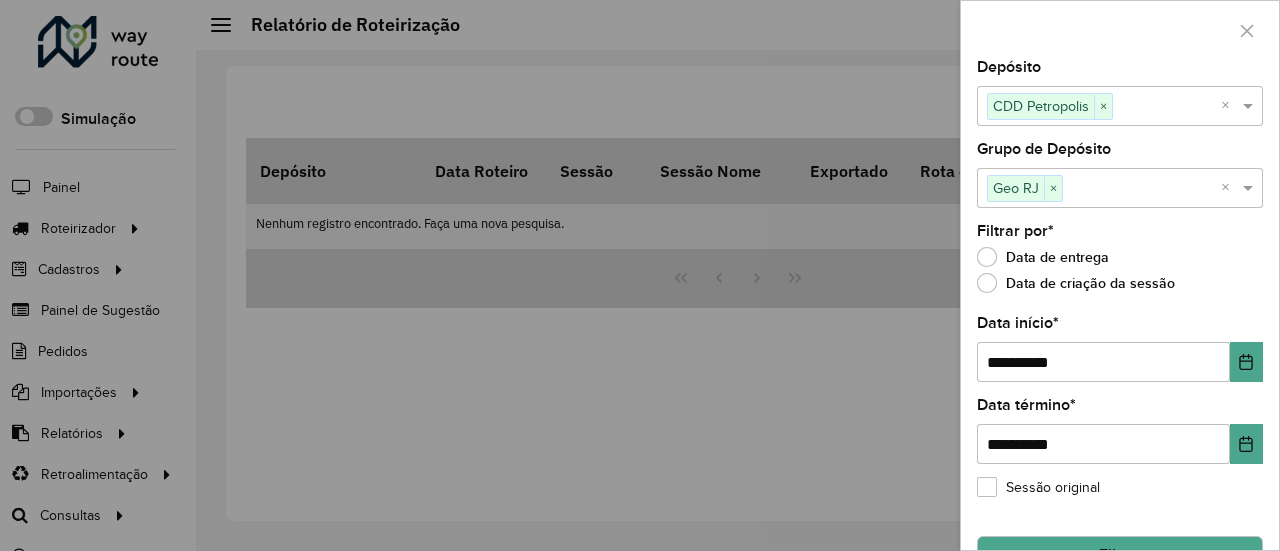 click on "Filtrar" 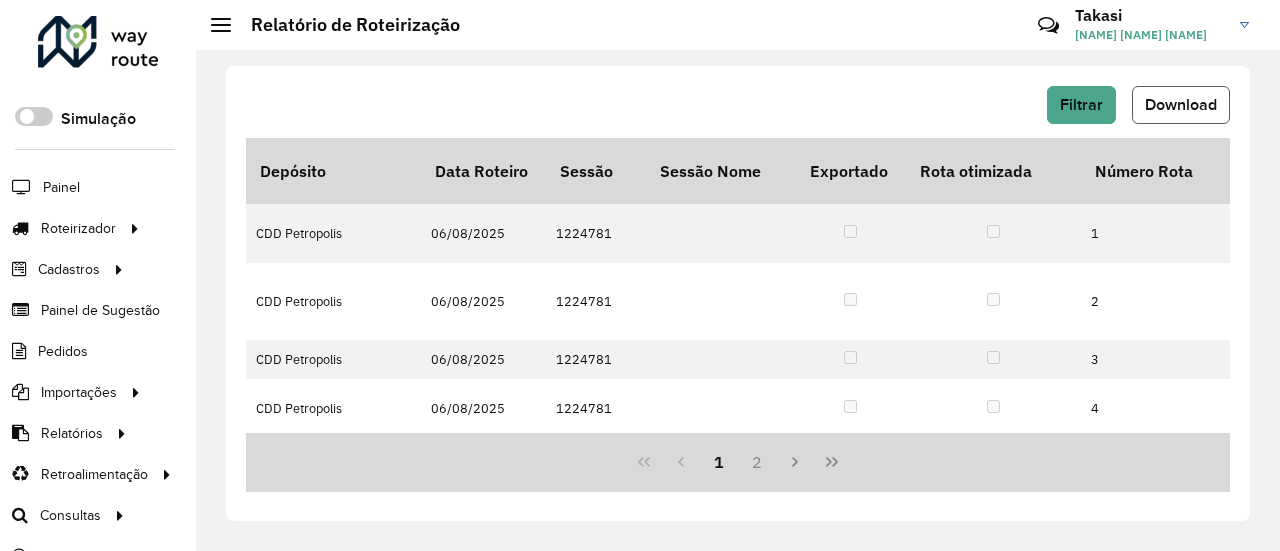 click on "Download" 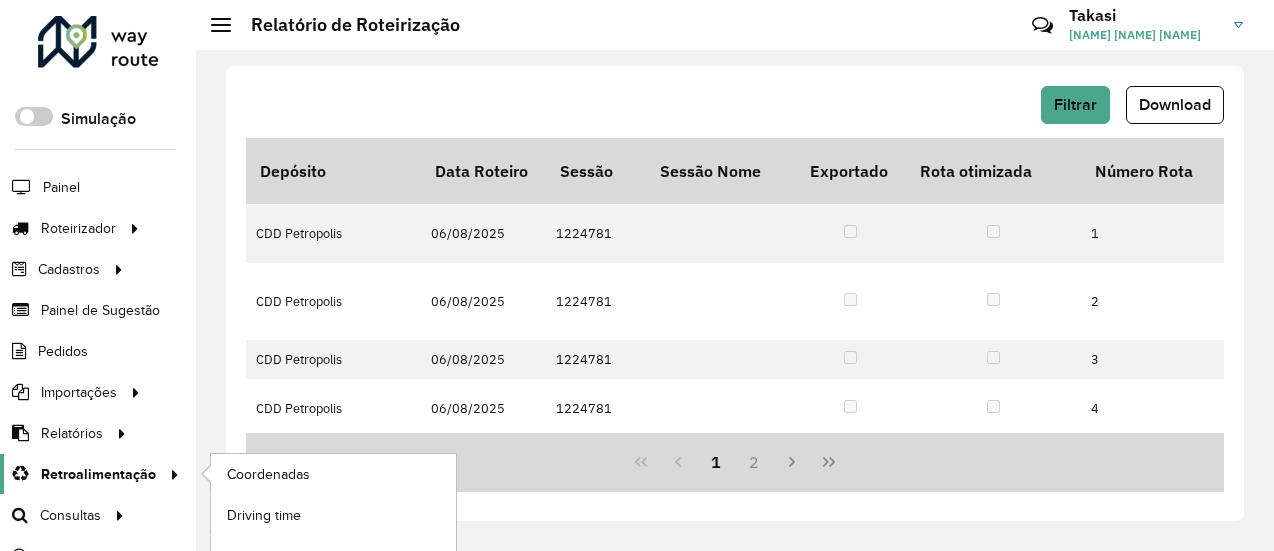 scroll, scrollTop: 22, scrollLeft: 0, axis: vertical 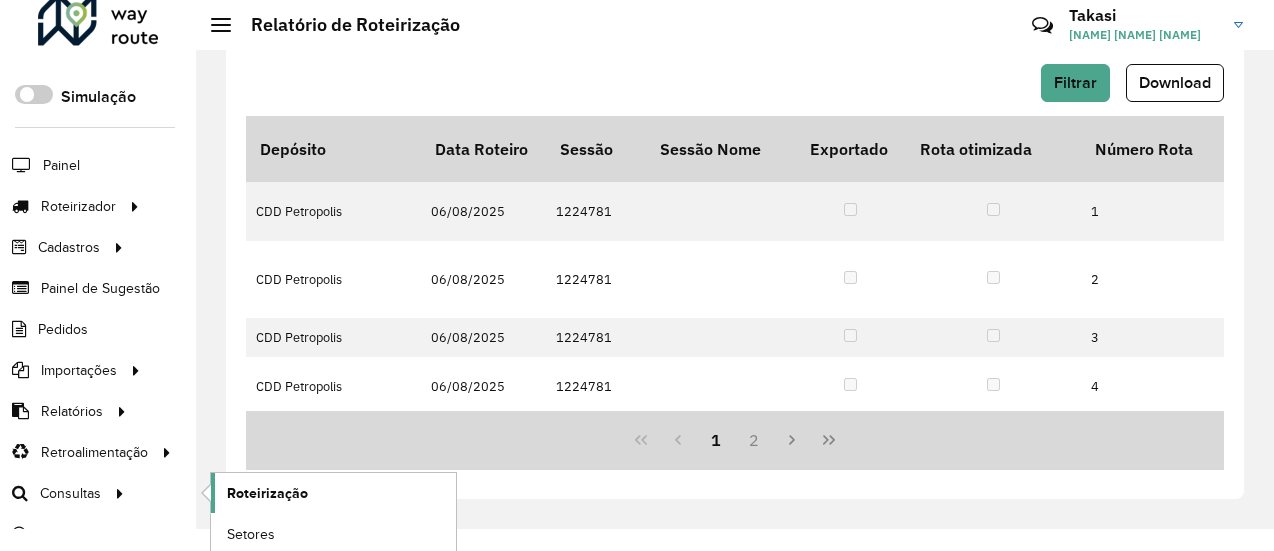 click on "Roteirização" 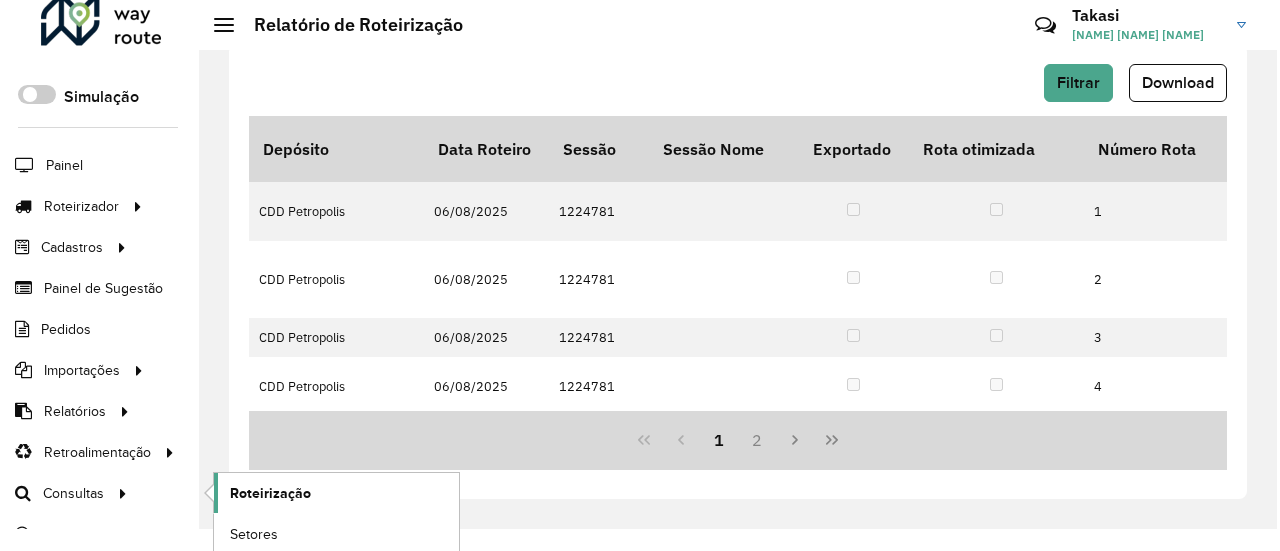 scroll, scrollTop: 0, scrollLeft: 0, axis: both 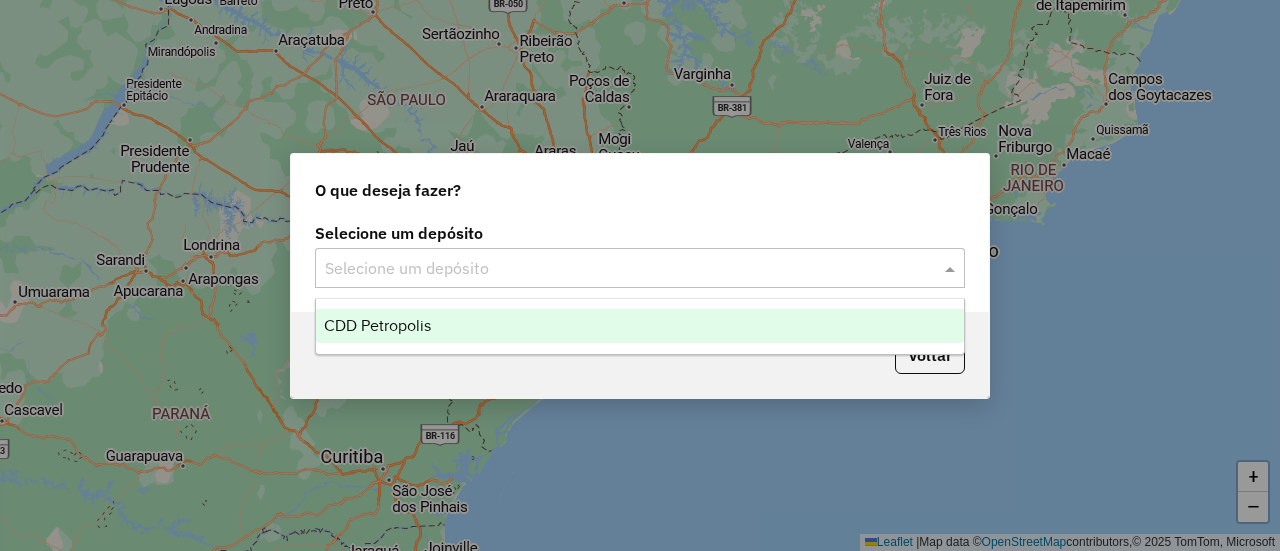click 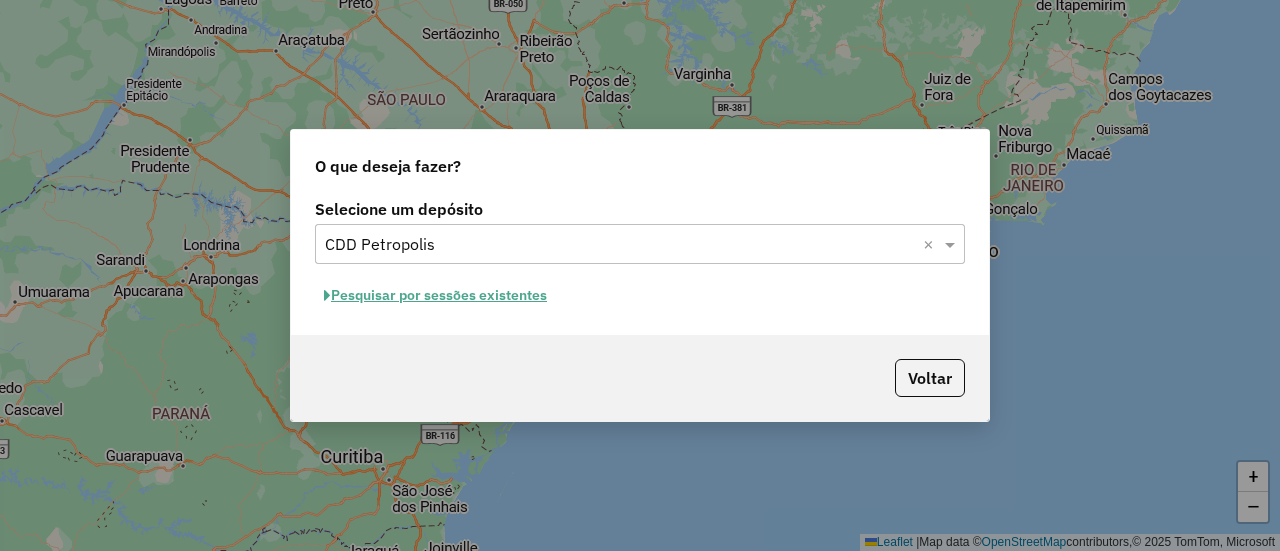 click on "Pesquisar por sessões existentes" 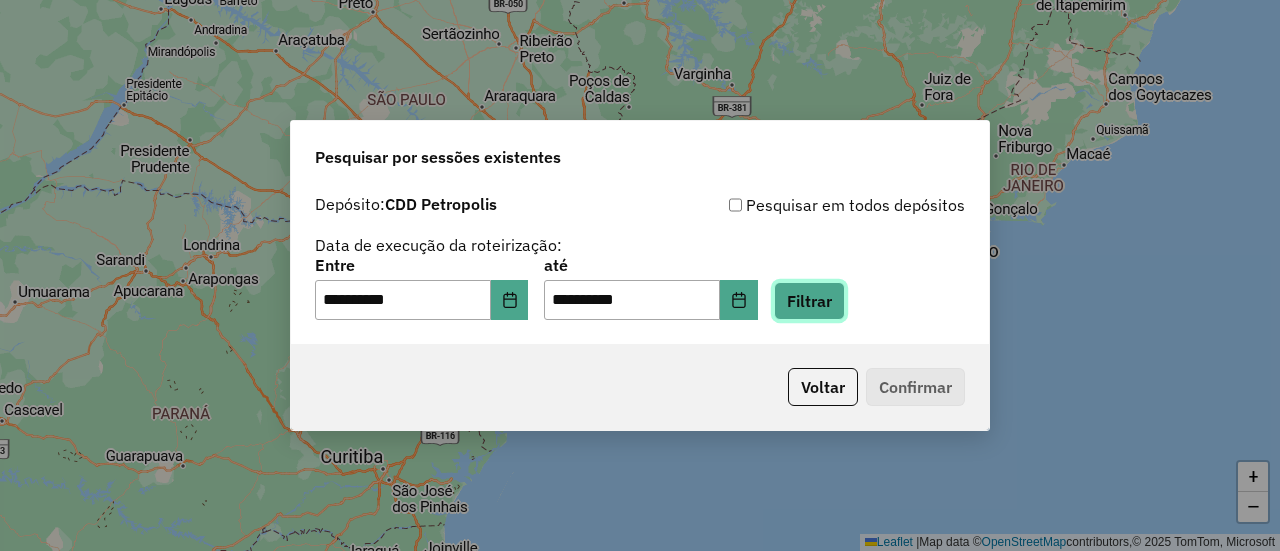 click on "Filtrar" 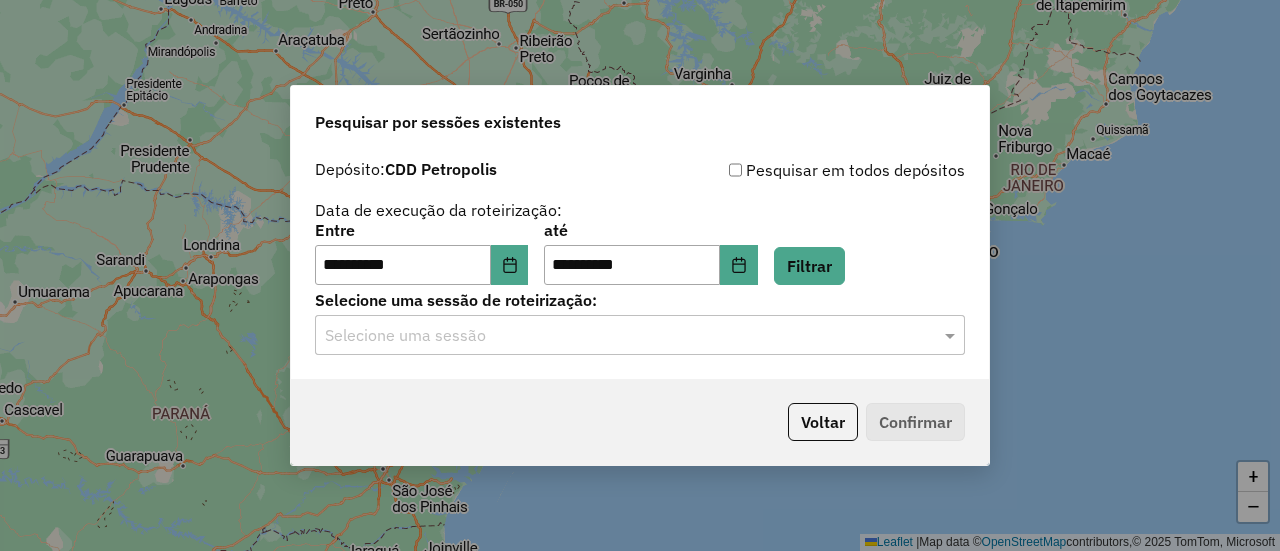 click 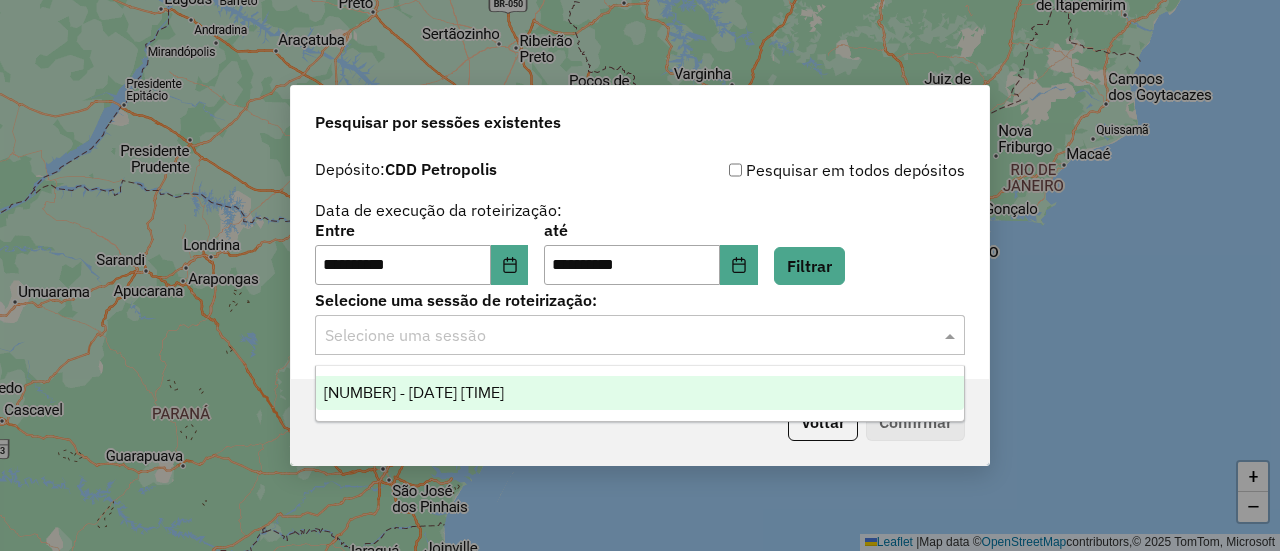 click on "[NUMBER] - [DATE] [TIME]" at bounding box center (414, 392) 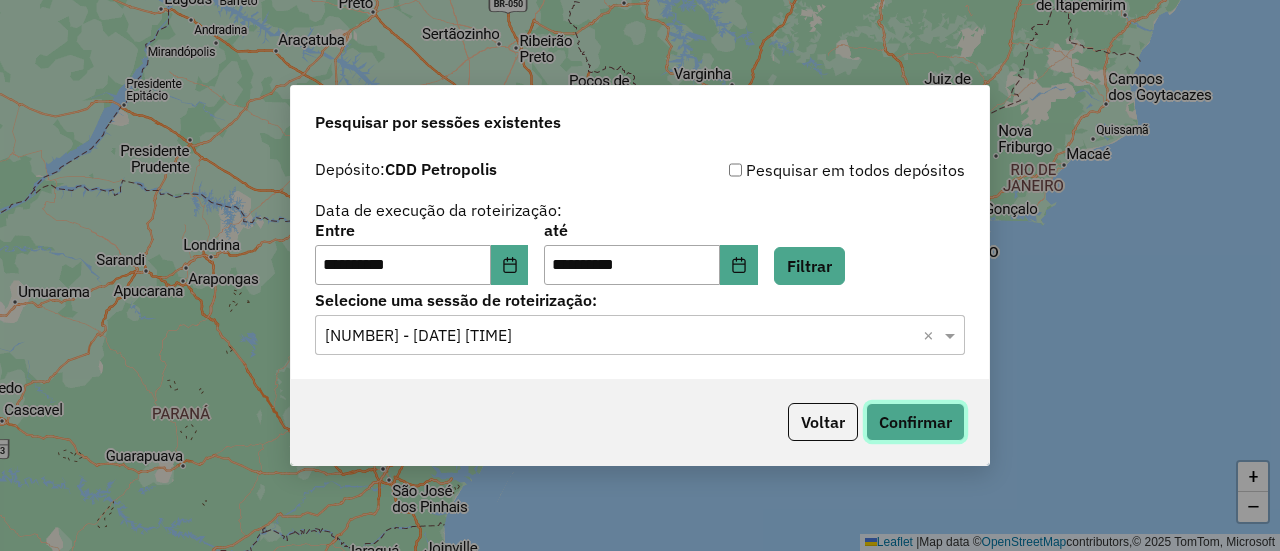 click on "Confirmar" 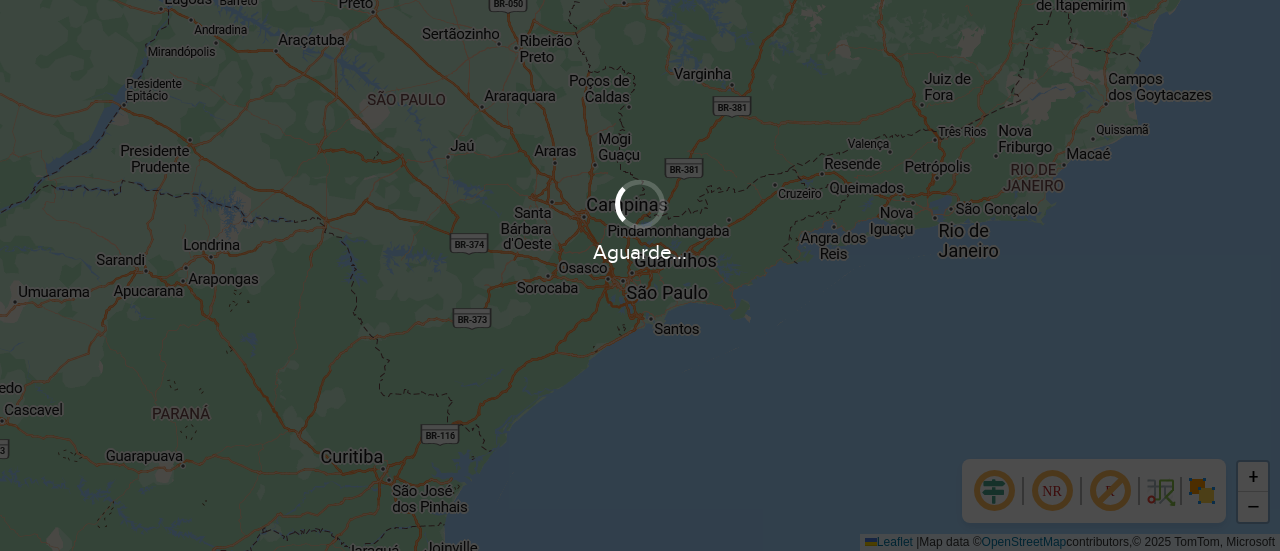 scroll, scrollTop: 0, scrollLeft: 0, axis: both 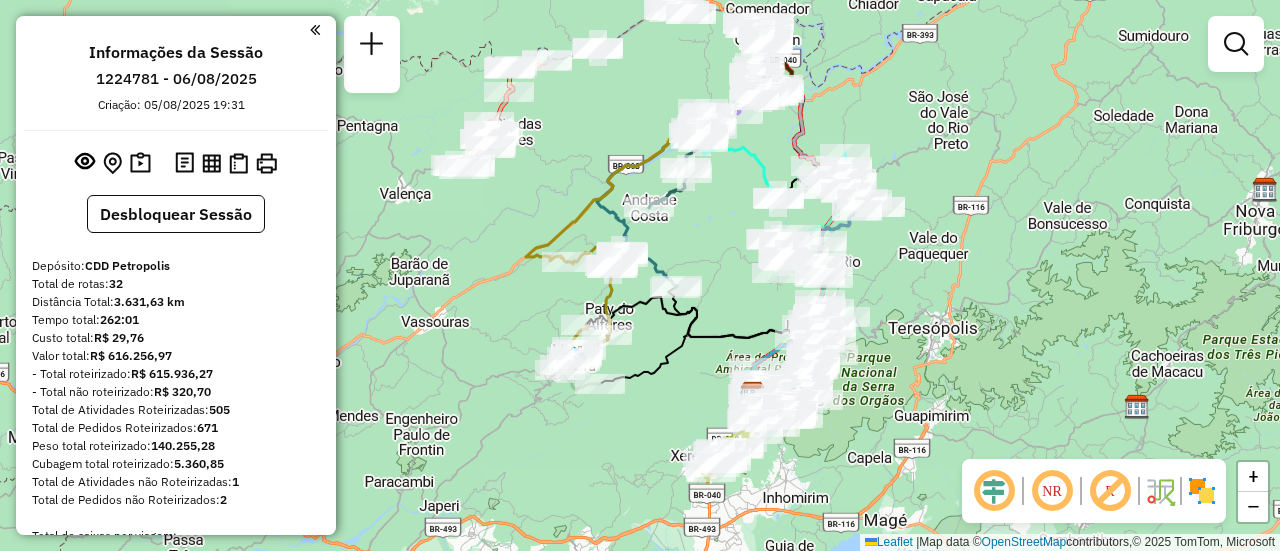 drag, startPoint x: 515, startPoint y: 330, endPoint x: 620, endPoint y: 436, distance: 149.2012 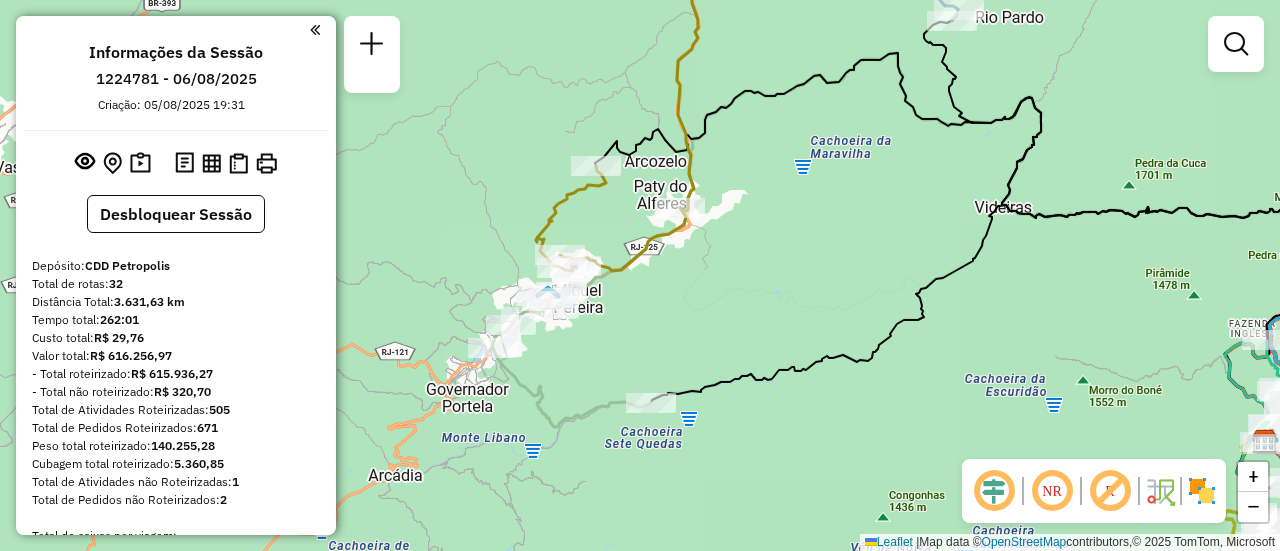 drag, startPoint x: 618, startPoint y: 295, endPoint x: 752, endPoint y: 295, distance: 134 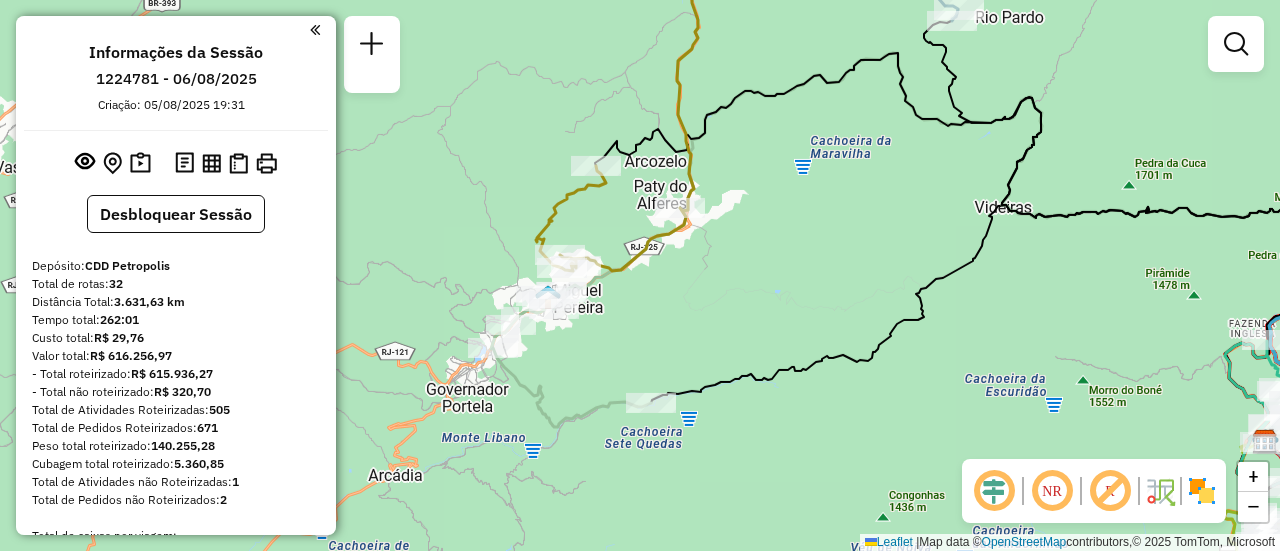 click 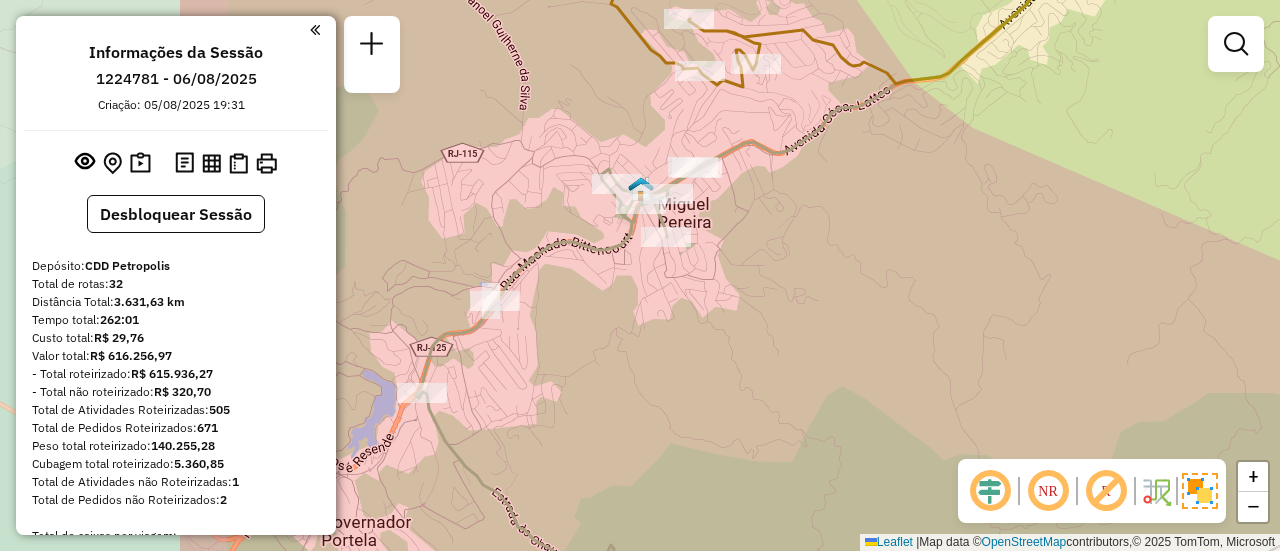 drag, startPoint x: 542, startPoint y: 237, endPoint x: 798, endPoint y: 229, distance: 256.12497 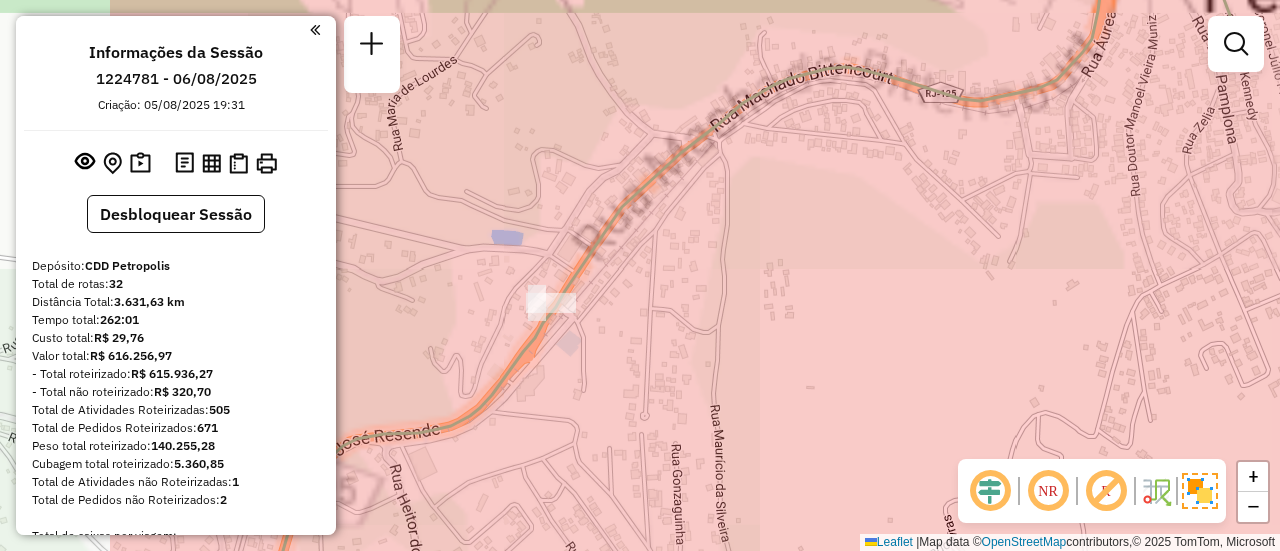 drag, startPoint x: 514, startPoint y: 258, endPoint x: 756, endPoint y: 246, distance: 242.29733 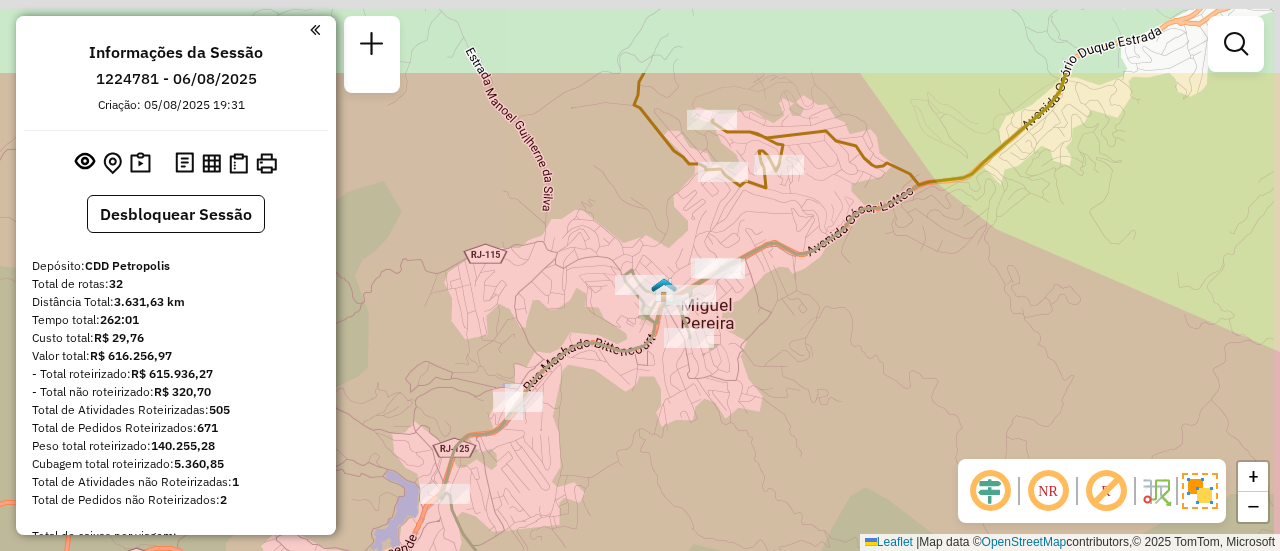drag, startPoint x: 828, startPoint y: 267, endPoint x: 698, endPoint y: 398, distance: 184.55623 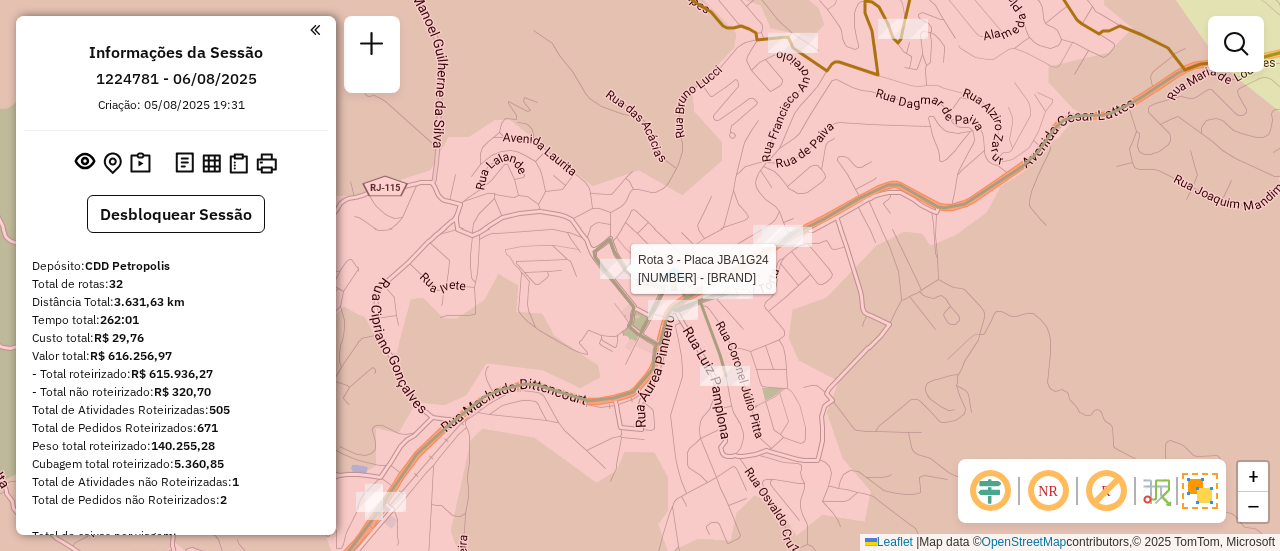 select on "**********" 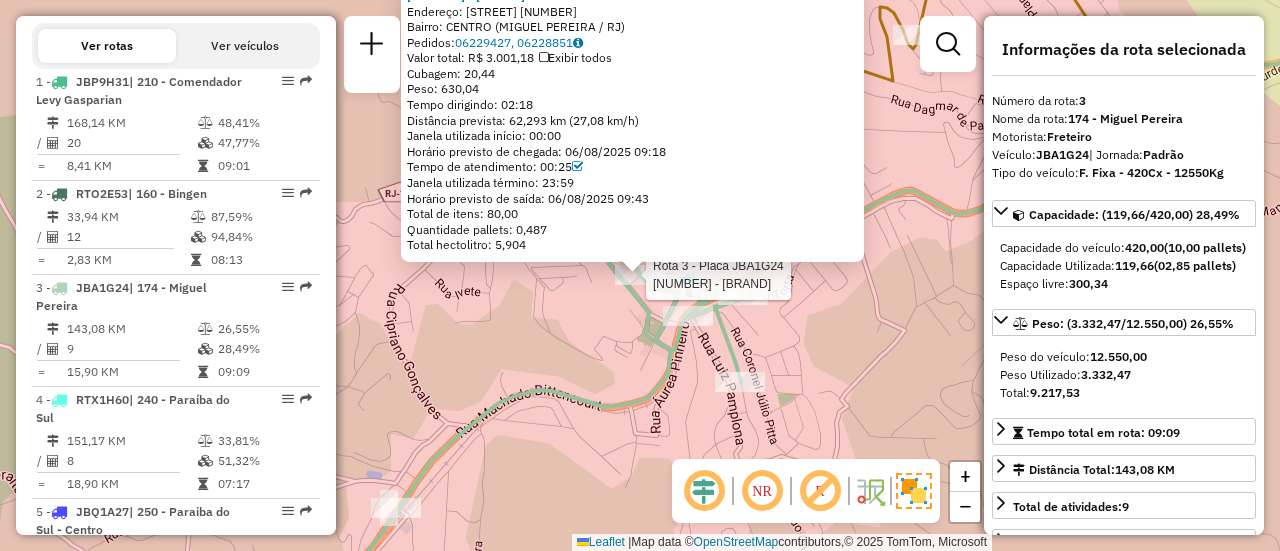 scroll, scrollTop: 1096, scrollLeft: 0, axis: vertical 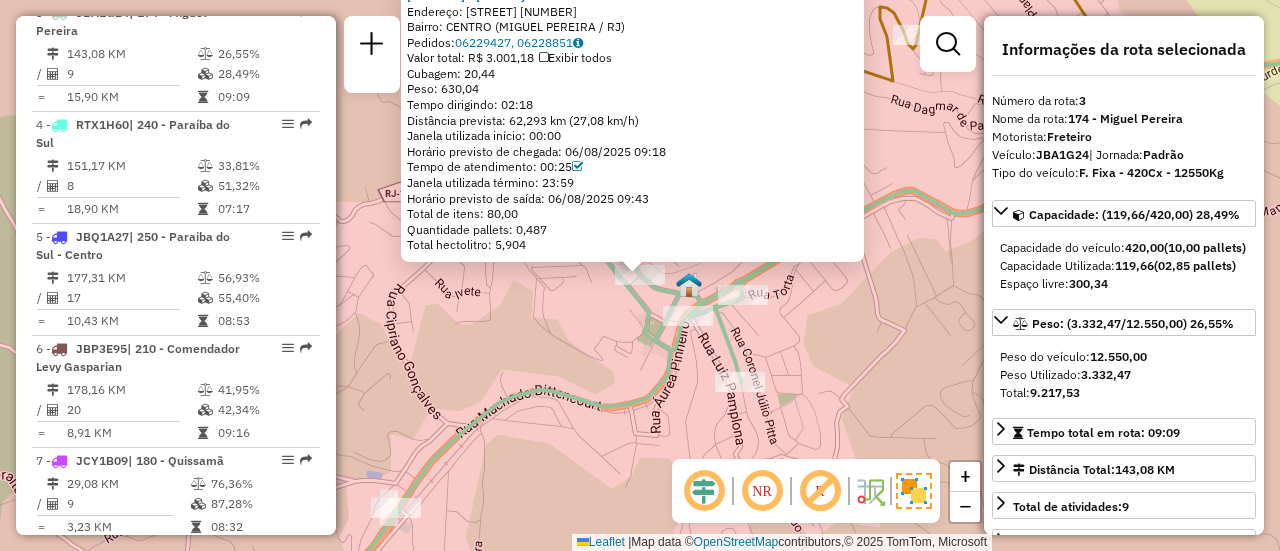 drag, startPoint x: 552, startPoint y: 101, endPoint x: 506, endPoint y: 101, distance: 46 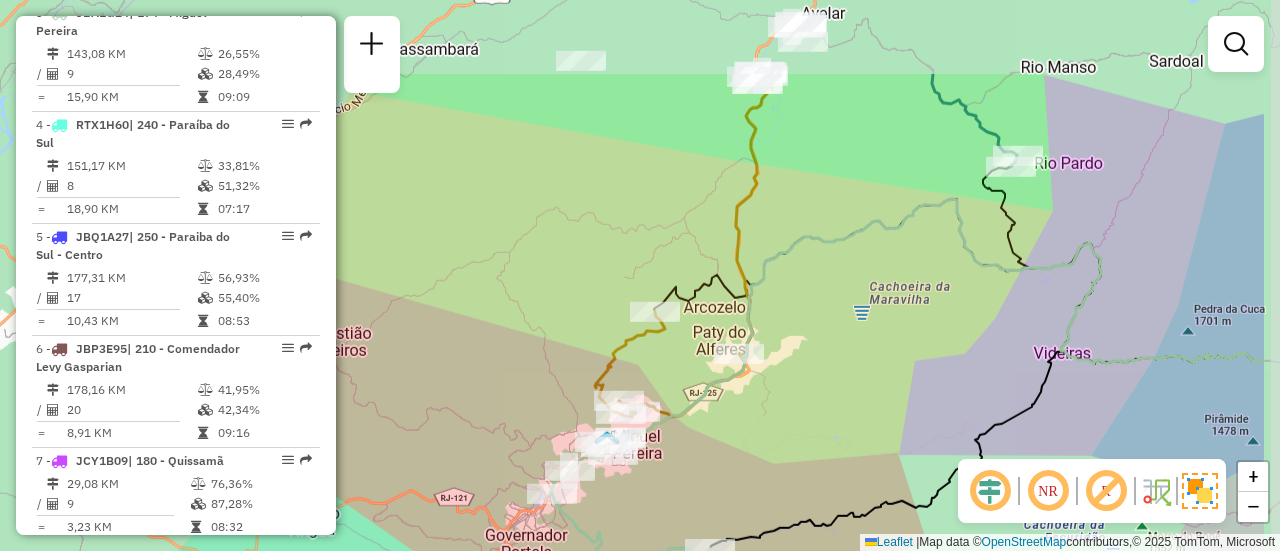 drag, startPoint x: 918, startPoint y: 273, endPoint x: 774, endPoint y: 402, distance: 193.33133 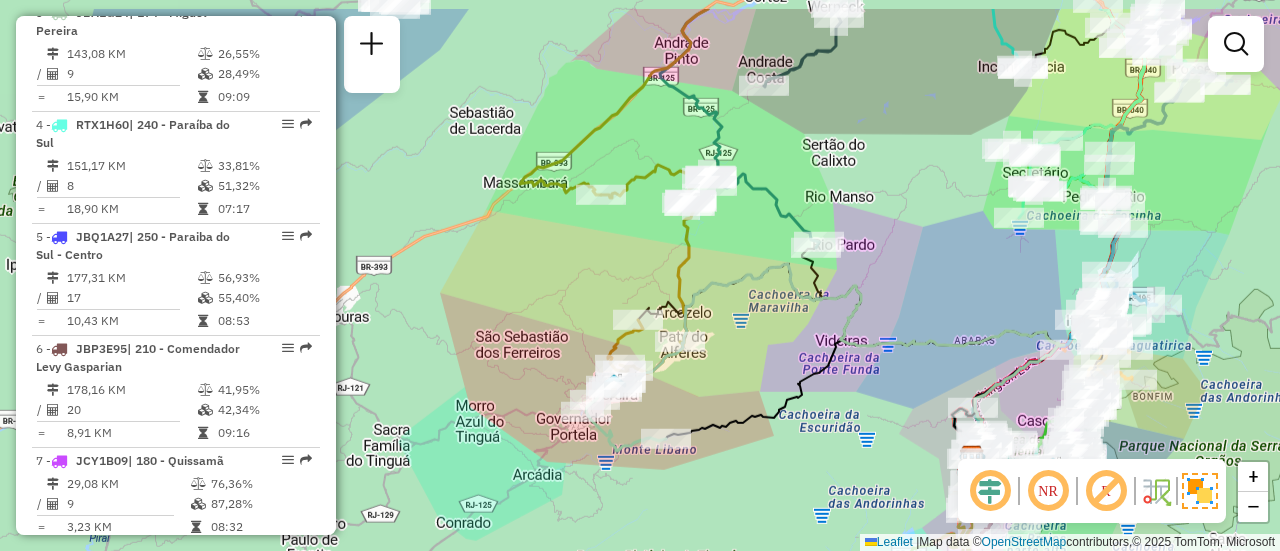 drag, startPoint x: 628, startPoint y: 185, endPoint x: 635, endPoint y: 256, distance: 71.34424 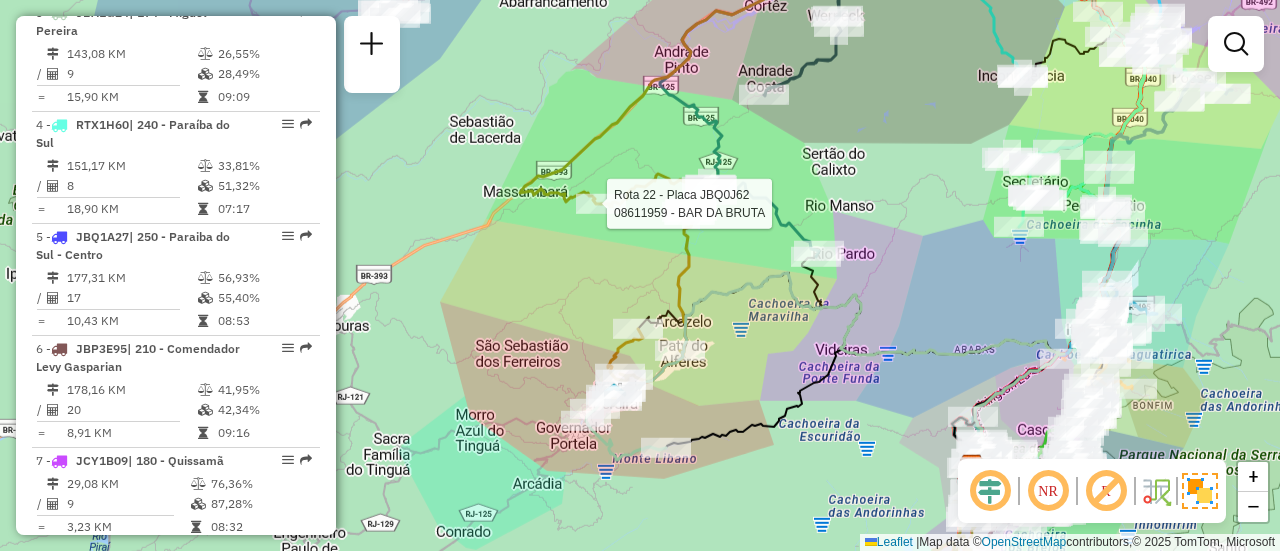 select on "**********" 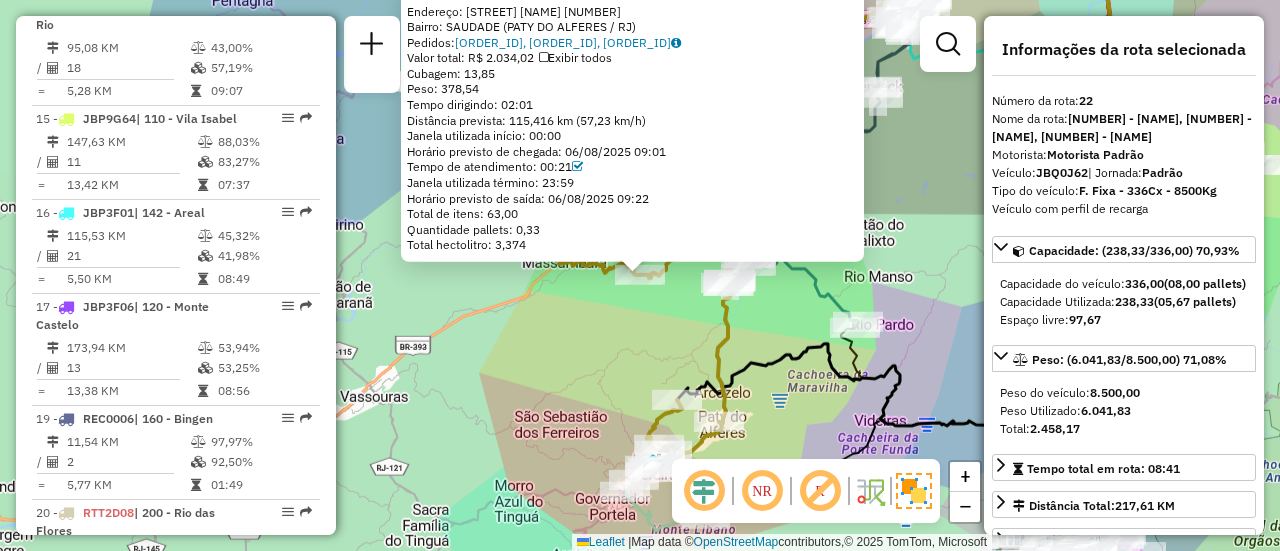 scroll, scrollTop: 2886, scrollLeft: 0, axis: vertical 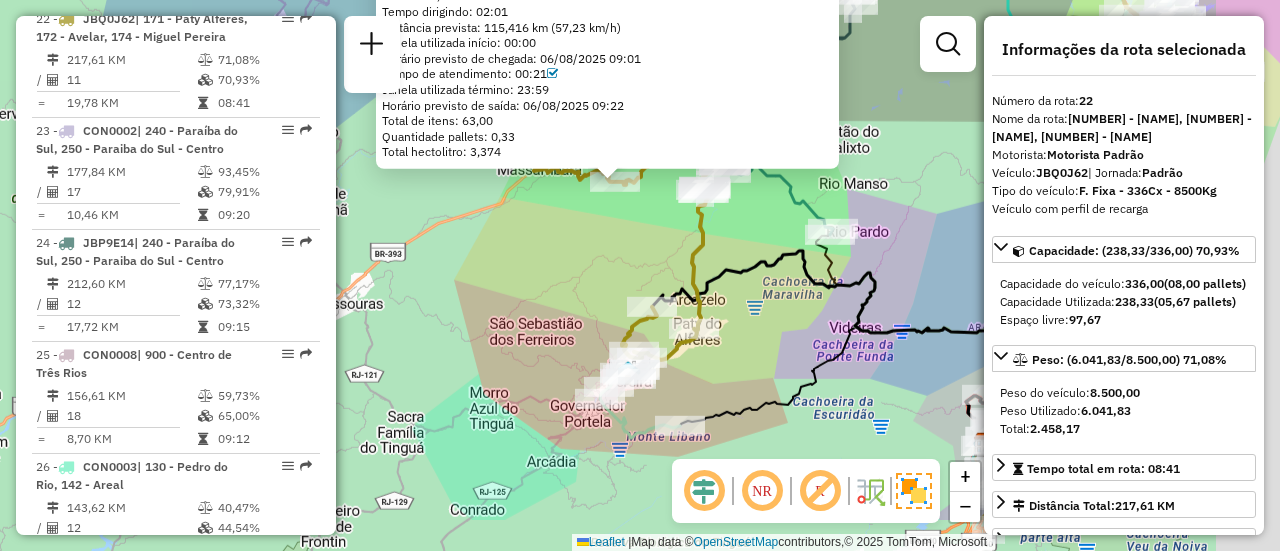drag, startPoint x: 640, startPoint y: 397, endPoint x: 541, endPoint y: 280, distance: 153.26448 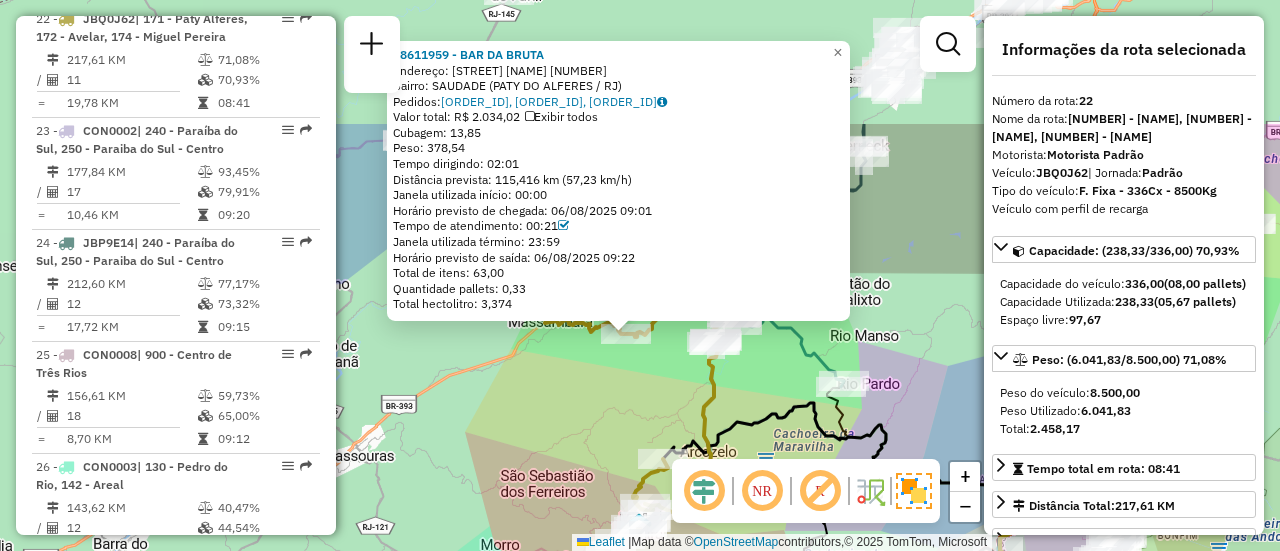 drag, startPoint x: 524, startPoint y: 227, endPoint x: 543, endPoint y: 421, distance: 194.92819 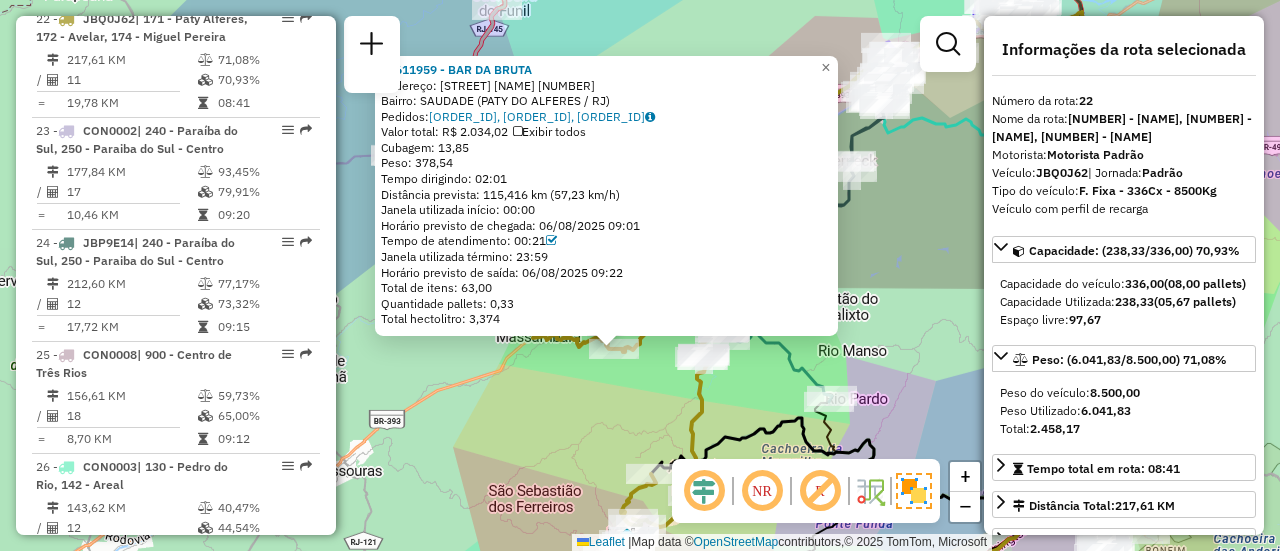 click on "08611959 - BAR DA BRUTA  Endereço:  Estrada Antonio Aniceto da Cos 1120   Bairro: SAUDADE (PATY DO ALFERES / RJ)   Pedidos:  06229196, 06229195, 06229148   Valor total: R$ 2.034,02   Exibir todos   Cubagem: 13,85  Peso: 378,54  Tempo dirigindo: 02:01   Distância prevista: 115,416 km (57,23 km/h)   Janela utilizada início: 00:00   Horário previsto de chegada: 06/08/2025 09:01   Tempo de atendimento: 00:21   Janela utilizada término: 23:59   Horário previsto de saída: 06/08/2025 09:22   Total de itens: 63,00   Quantidade pallets: 0,33   Total hectolitro: 3,374  × Janela de atendimento Grade de atendimento Capacidade Transportadoras Veículos Cliente Pedidos  Rotas Selecione os dias de semana para filtrar as janelas de atendimento  Seg   Ter   Qua   Qui   Sex   Sáb   Dom  Informe o período da janela de atendimento: De: Até:  Filtrar exatamente a janela do cliente  Considerar janela de atendimento padrão  Selecione os dias de semana para filtrar as grades de atendimento  Seg   Ter   Qua   Qui   Sex  +" 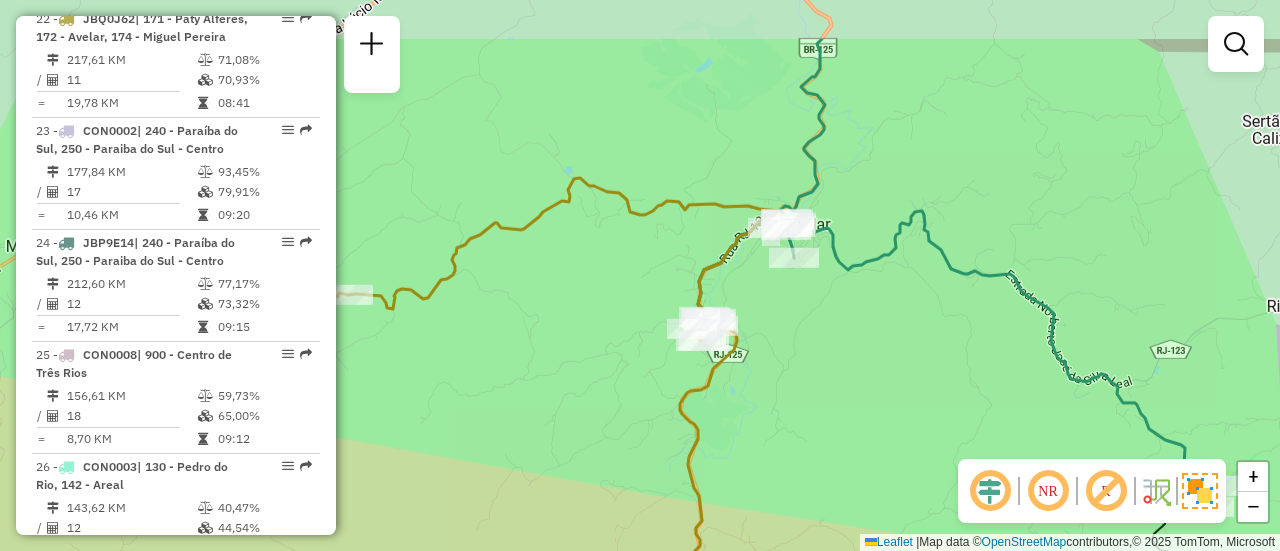 drag, startPoint x: 859, startPoint y: 275, endPoint x: 802, endPoint y: 363, distance: 104.84751 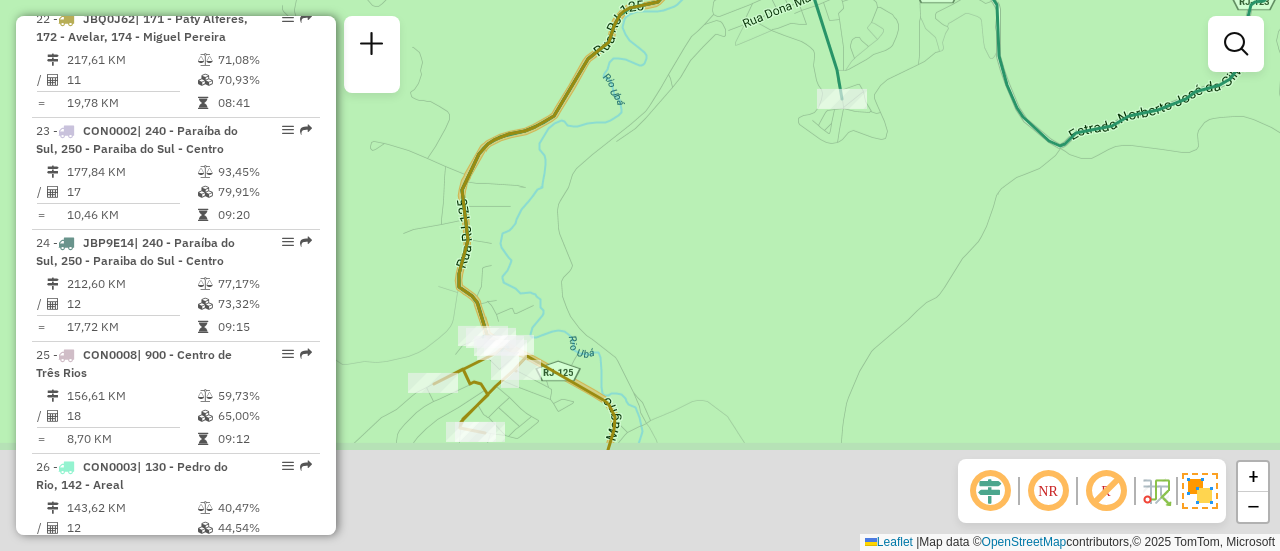 drag, startPoint x: 712, startPoint y: 375, endPoint x: 746, endPoint y: 213, distance: 165.52945 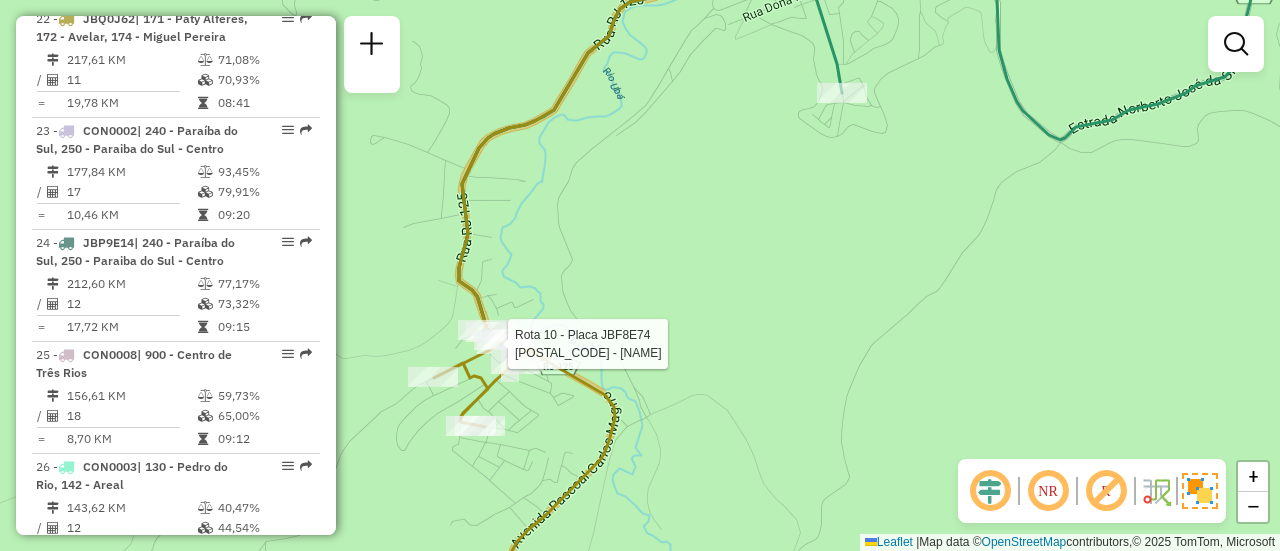 select on "**********" 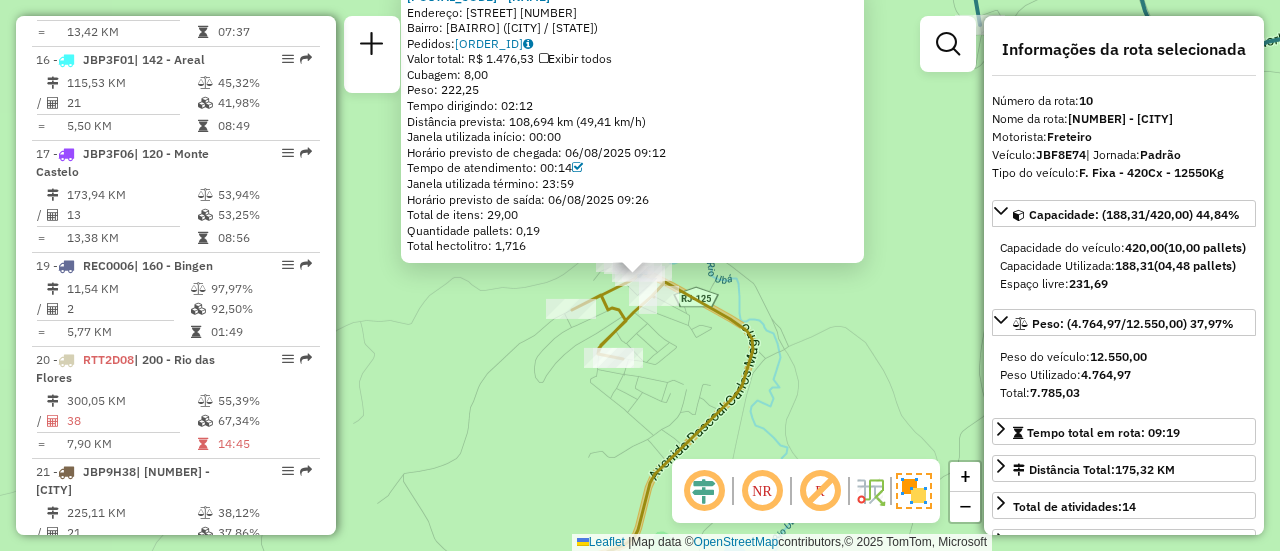 scroll, scrollTop: 1860, scrollLeft: 0, axis: vertical 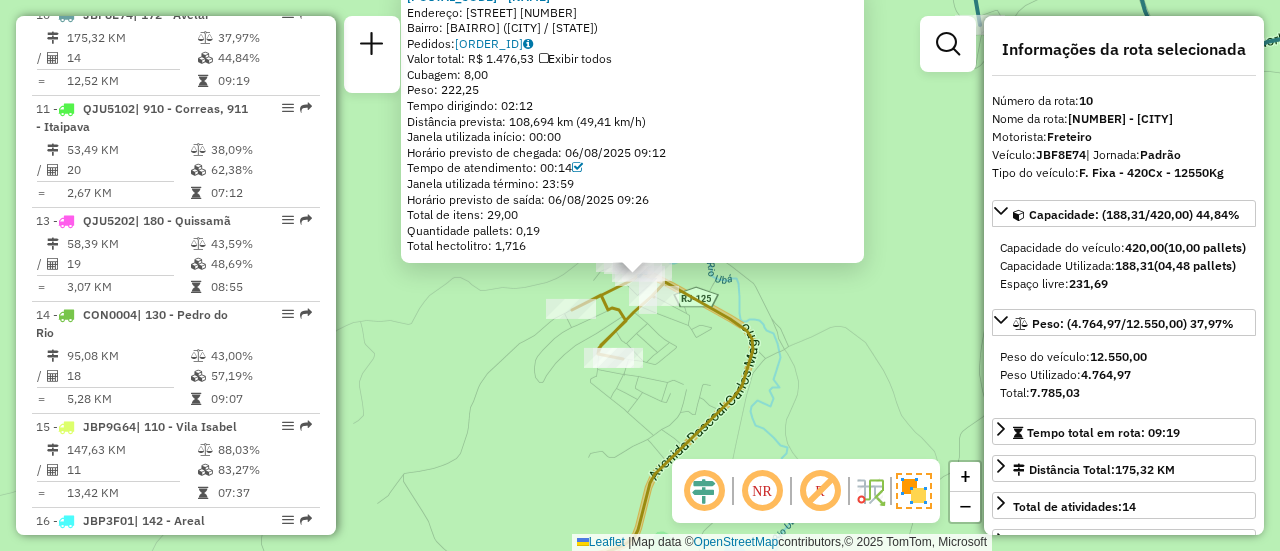 click on "08600809 - ZE REI DOS TORRESMO  Endereço:  IRINEU REIS 21   Bairro: GRANJA CALIFORNIA (PATY DO ALFERES / RJ)   Pedidos:  06229044   Valor total: R$ 1.476,53   Exibir todos   Cubagem: 8,00  Peso: 222,25  Tempo dirigindo: 02:12   Distância prevista: 108,694 km (49,41 km/h)   Janela utilizada início: 00:00   Horário previsto de chegada: 06/08/2025 09:12   Tempo de atendimento: 00:14   Janela utilizada término: 23:59   Horário previsto de saída: 06/08/2025 09:26   Total de itens: 29,00   Quantidade pallets: 0,19   Total hectolitro: 1,716  × Janela de atendimento Grade de atendimento Capacidade Transportadoras Veículos Cliente Pedidos  Rotas Selecione os dias de semana para filtrar as janelas de atendimento  Seg   Ter   Qua   Qui   Sex   Sáb   Dom  Informe o período da janela de atendimento: De: Até:  Filtrar exatamente a janela do cliente  Considerar janela de atendimento padrão  Selecione os dias de semana para filtrar as grades de atendimento  Seg   Ter   Qua   Qui   Sex   Sáb   Dom   De:   Até:" 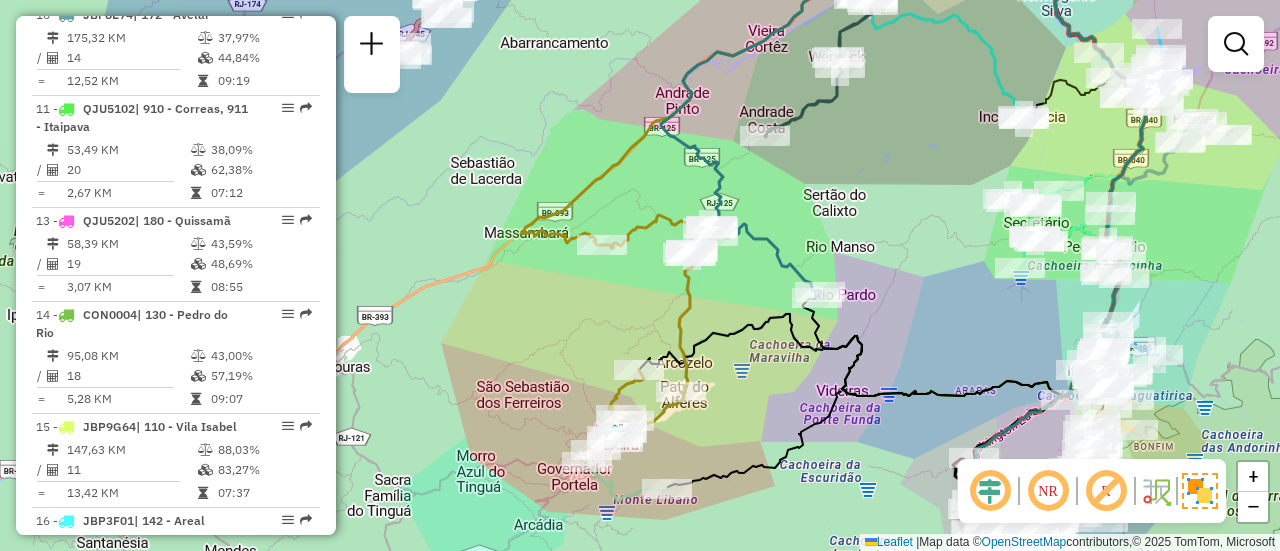 drag, startPoint x: 629, startPoint y: 293, endPoint x: 728, endPoint y: 266, distance: 102.61579 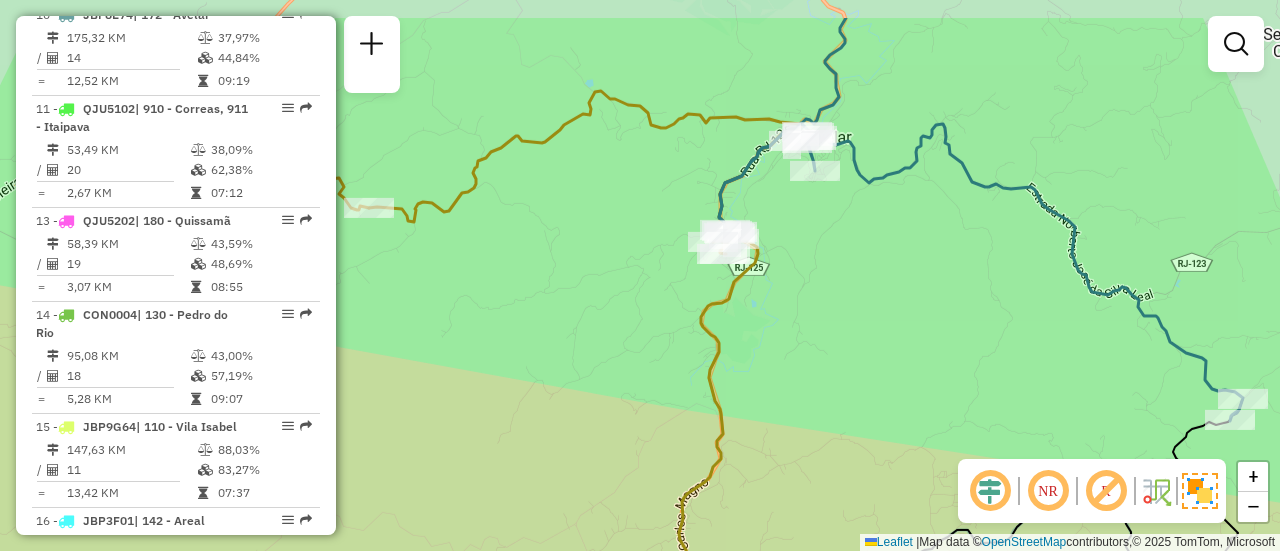 drag, startPoint x: 859, startPoint y: 122, endPoint x: 800, endPoint y: 191, distance: 90.78546 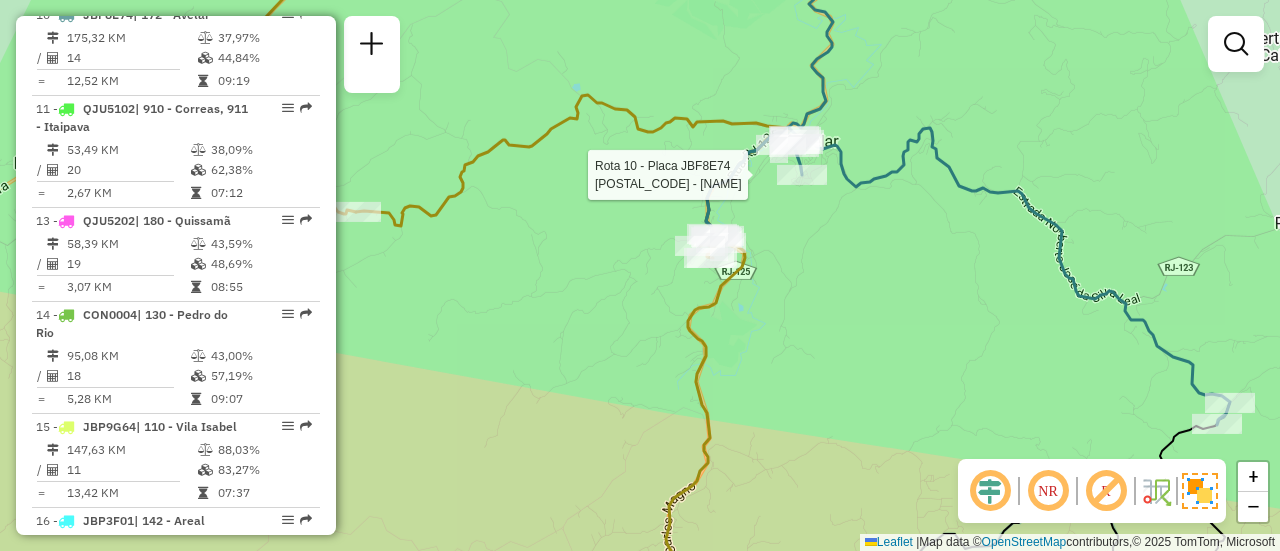 select on "**********" 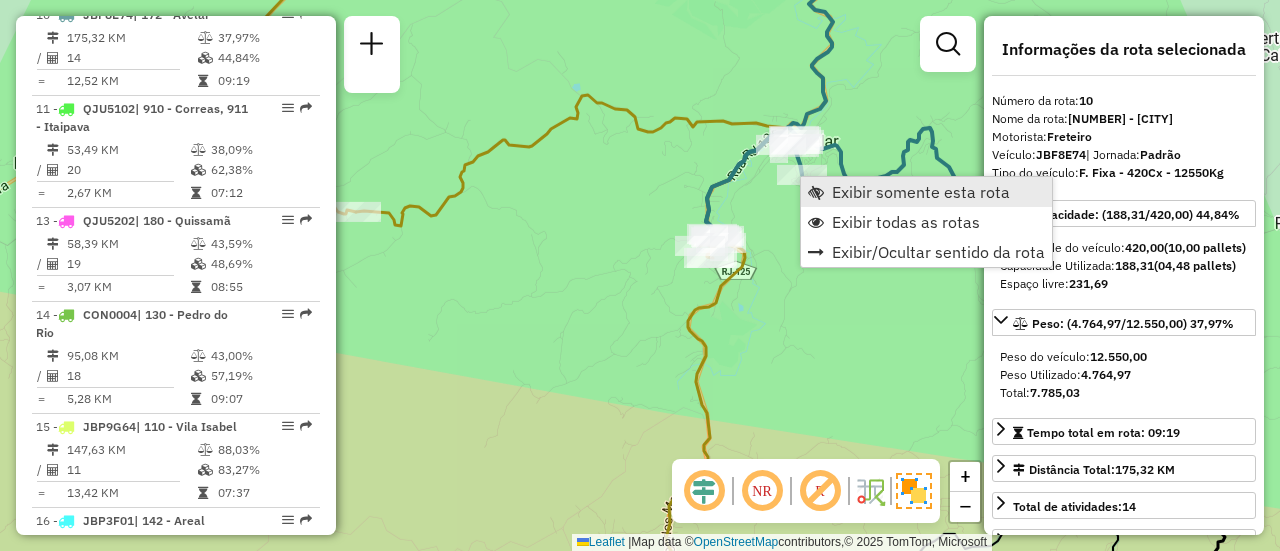 click on "Exibir somente esta rota" at bounding box center (921, 192) 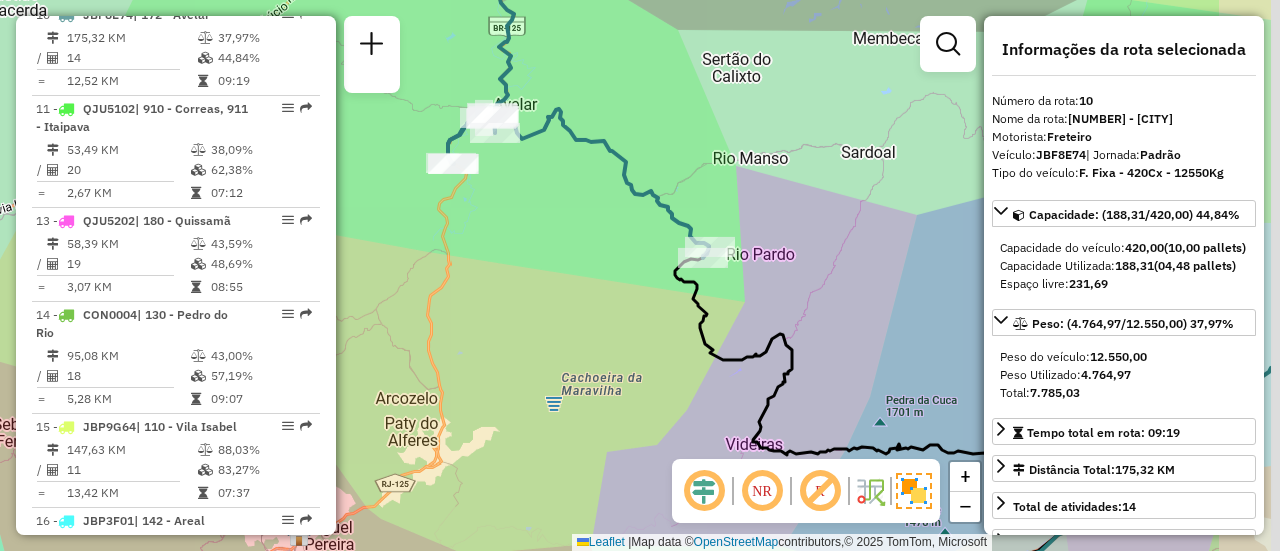 drag, startPoint x: 602, startPoint y: 283, endPoint x: 463, endPoint y: 255, distance: 141.7921 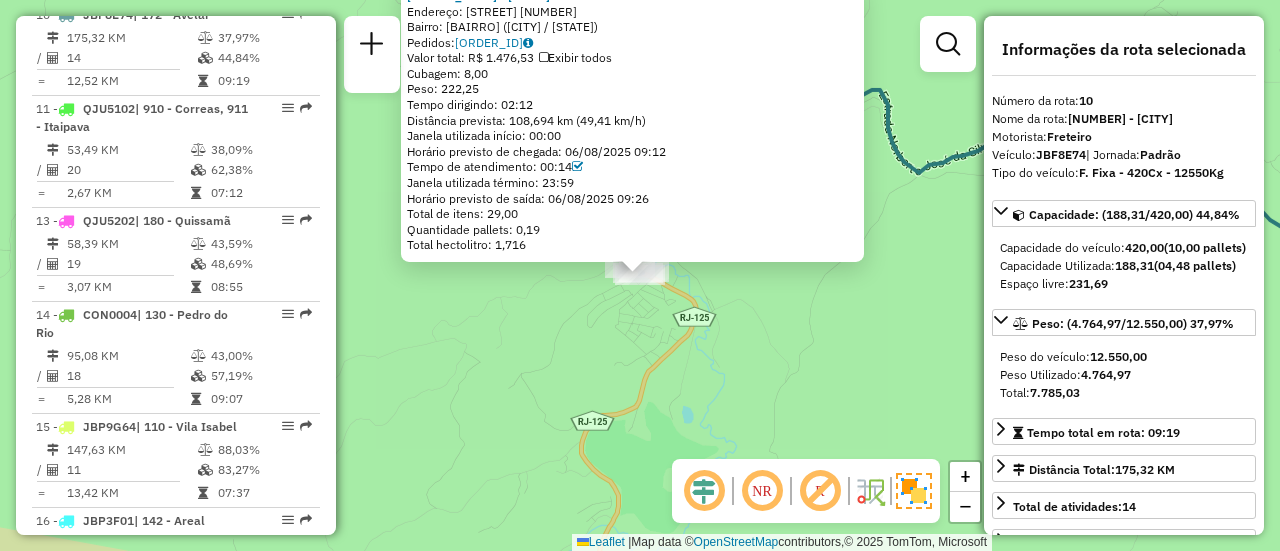 click on "08600809 - ZE REI DOS TORRESMO  Endereço:  IRINEU REIS 21   Bairro: GRANJA CALIFORNIA (PATY DO ALFERES / RJ)   Pedidos:  06229044   Valor total: R$ 1.476,53   Exibir todos   Cubagem: 8,00  Peso: 222,25  Tempo dirigindo: 02:12   Distância prevista: 108,694 km (49,41 km/h)   Janela utilizada início: 00:00   Horário previsto de chegada: 06/08/2025 09:12   Tempo de atendimento: 00:14   Janela utilizada término: 23:59   Horário previsto de saída: 06/08/2025 09:26   Total de itens: 29,00   Quantidade pallets: 0,19   Total hectolitro: 1,716  × Janela de atendimento Grade de atendimento Capacidade Transportadoras Veículos Cliente Pedidos  Rotas Selecione os dias de semana para filtrar as janelas de atendimento  Seg   Ter   Qua   Qui   Sex   Sáb   Dom  Informe o período da janela de atendimento: De: Até:  Filtrar exatamente a janela do cliente  Considerar janela de atendimento padrão  Selecione os dias de semana para filtrar as grades de atendimento  Seg   Ter   Qua   Qui   Sex   Sáb   Dom   De:   Até:" 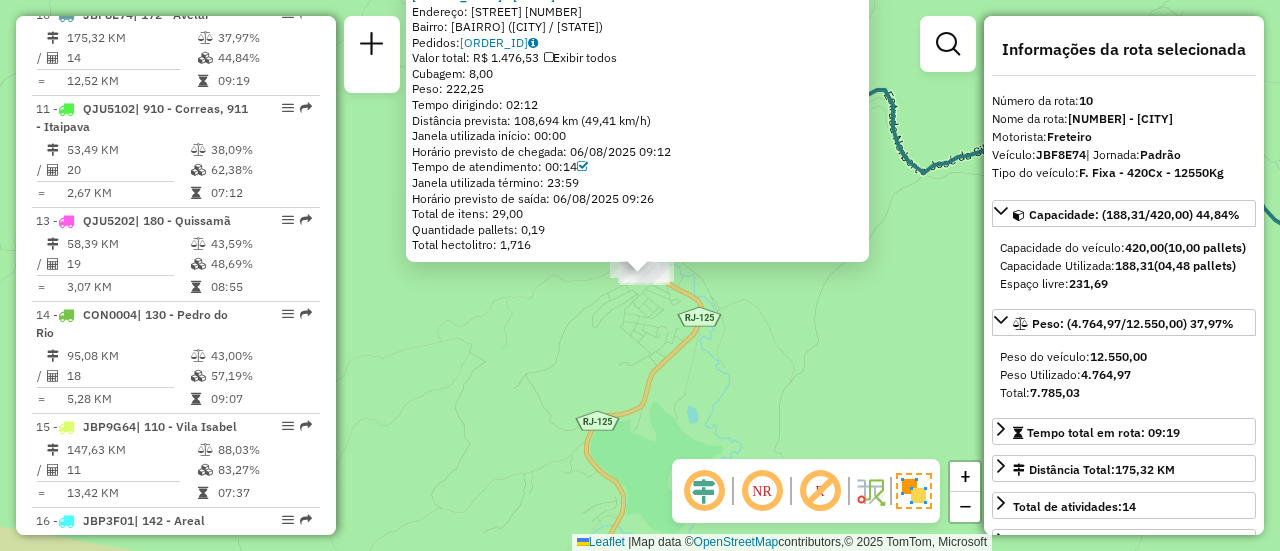 click on "08600809 - ZE REI DOS TORRESMO  Endereço:  IRINEU REIS 21   Bairro: GRANJA CALIFORNIA (PATY DO ALFERES / RJ)   Pedidos:  06229044   Valor total: R$ 1.476,53   Exibir todos   Cubagem: 8,00  Peso: 222,25  Tempo dirigindo: 02:12   Distância prevista: 108,694 km (49,41 km/h)   Janela utilizada início: 00:00   Horário previsto de chegada: 06/08/2025 09:12   Tempo de atendimento: 00:14   Janela utilizada término: 23:59   Horário previsto de saída: 06/08/2025 09:26   Total de itens: 29,00   Quantidade pallets: 0,19   Total hectolitro: 1,716  × Janela de atendimento Grade de atendimento Capacidade Transportadoras Veículos Cliente Pedidos  Rotas Selecione os dias de semana para filtrar as janelas de atendimento  Seg   Ter   Qua   Qui   Sex   Sáb   Dom  Informe o período da janela de atendimento: De: Até:  Filtrar exatamente a janela do cliente  Considerar janela de atendimento padrão  Selecione os dias de semana para filtrar as grades de atendimento  Seg   Ter   Qua   Qui   Sex   Sáb   Dom   De:   Até:" 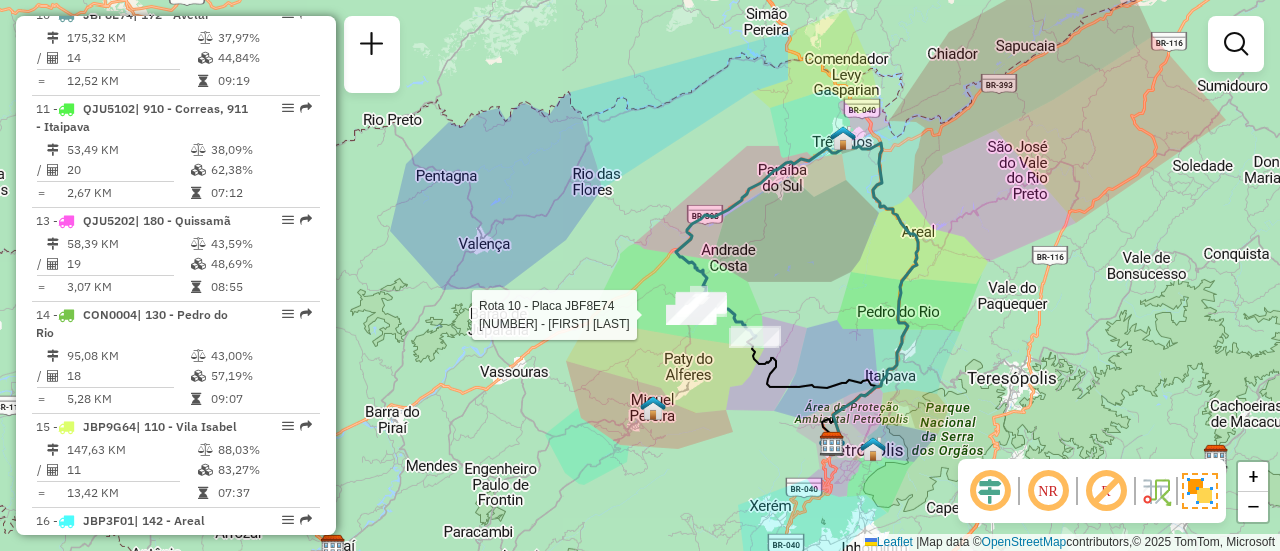 select on "**********" 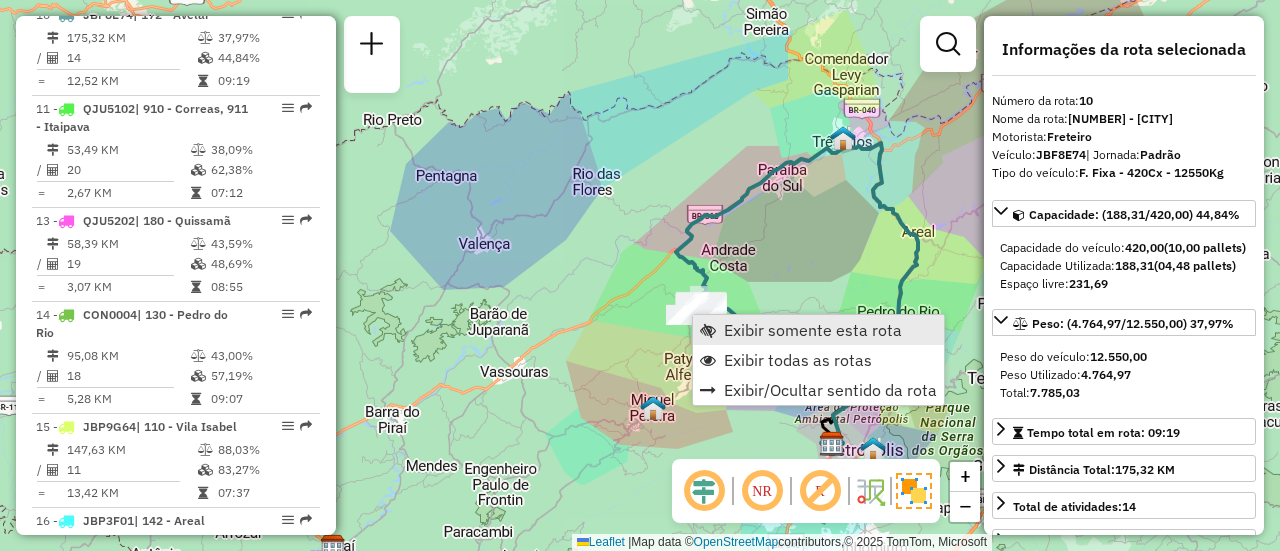 click on "Exibir somente esta rota" at bounding box center [813, 330] 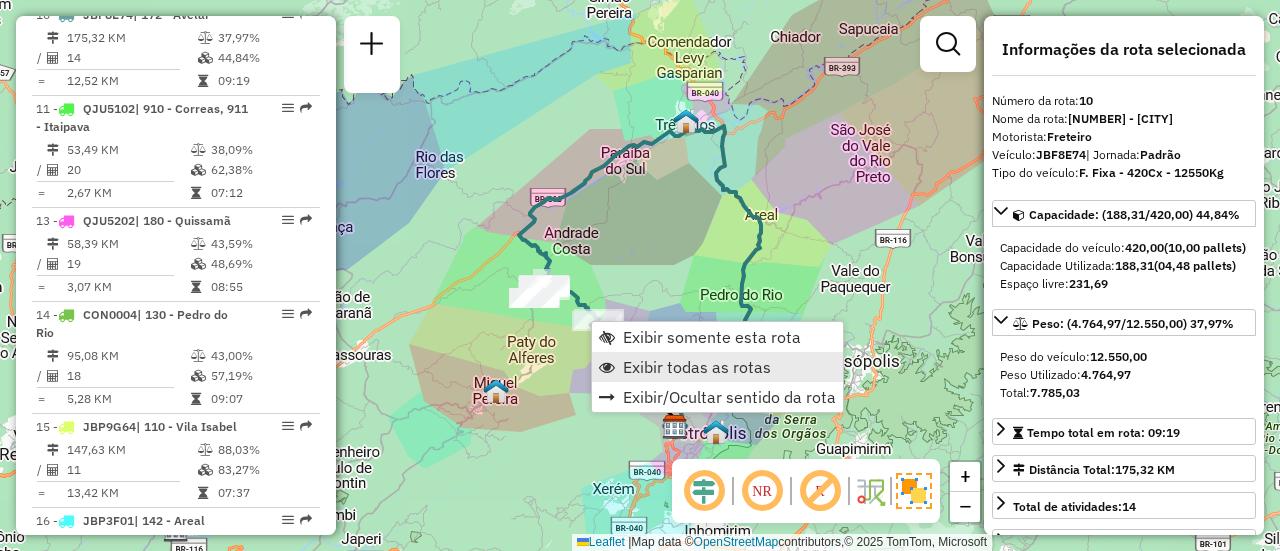 click on "Exibir todas as rotas" at bounding box center [697, 367] 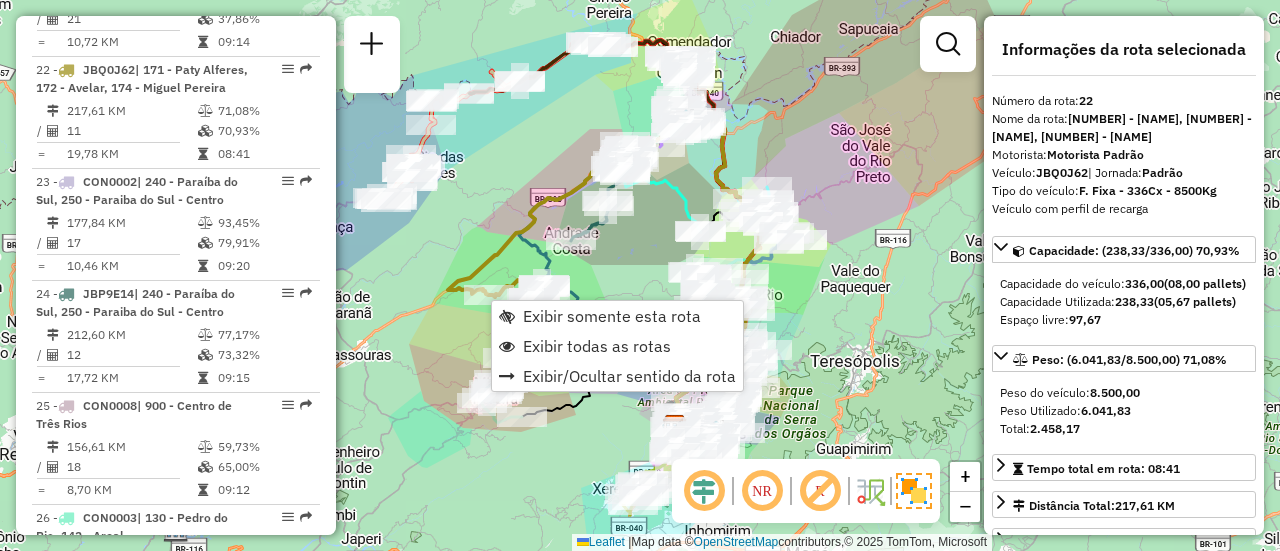 scroll, scrollTop: 2886, scrollLeft: 0, axis: vertical 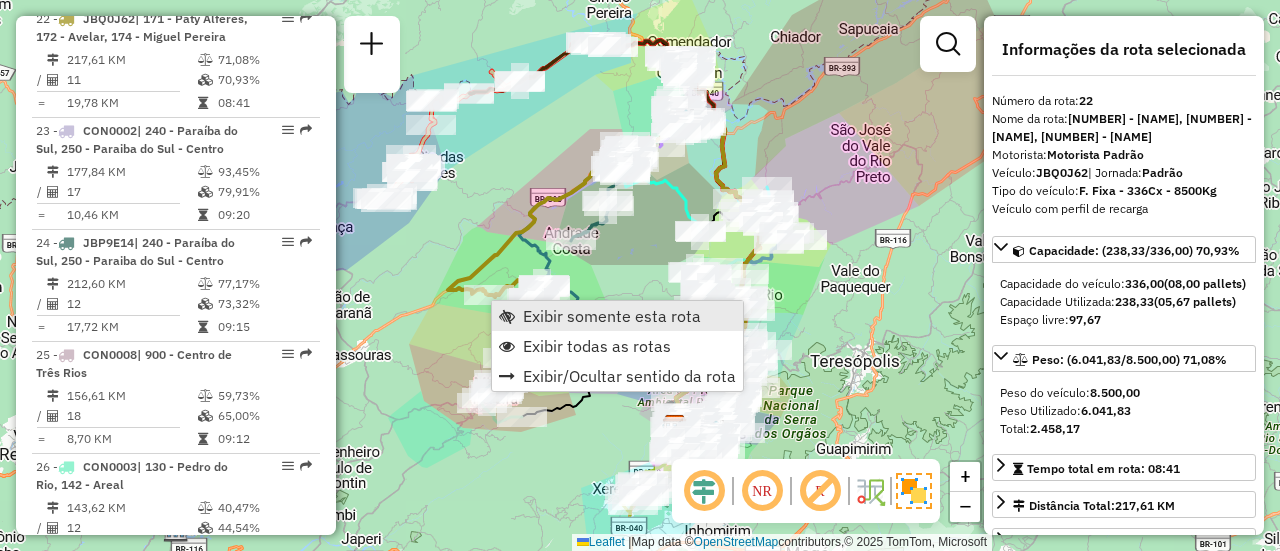 click on "Exibir somente esta rota" at bounding box center (612, 316) 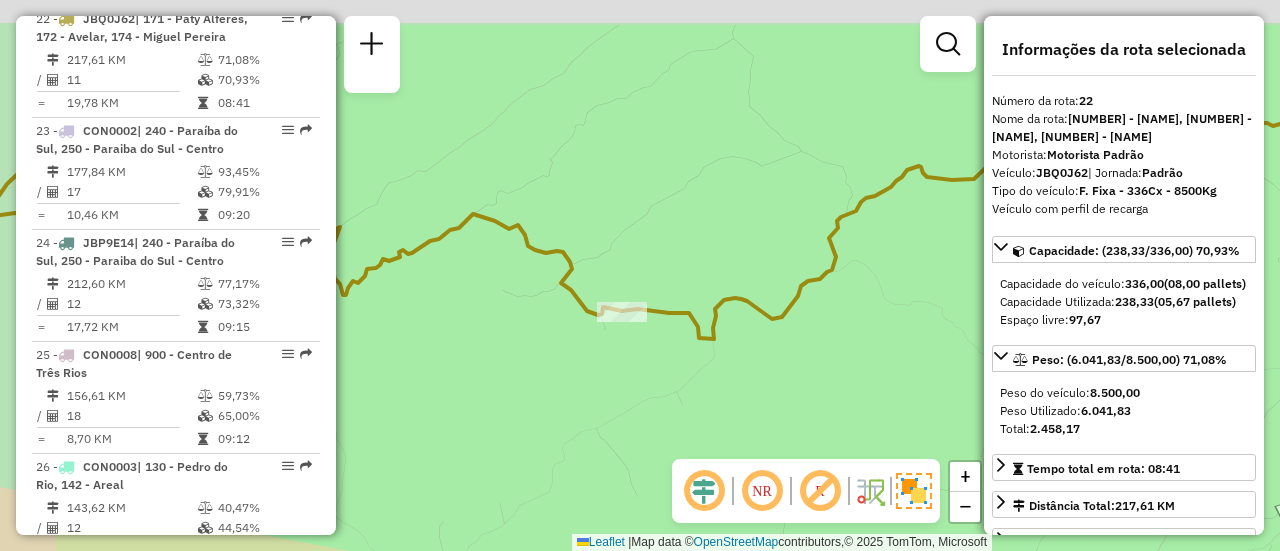 drag, startPoint x: 580, startPoint y: 310, endPoint x: 653, endPoint y: 392, distance: 109.786156 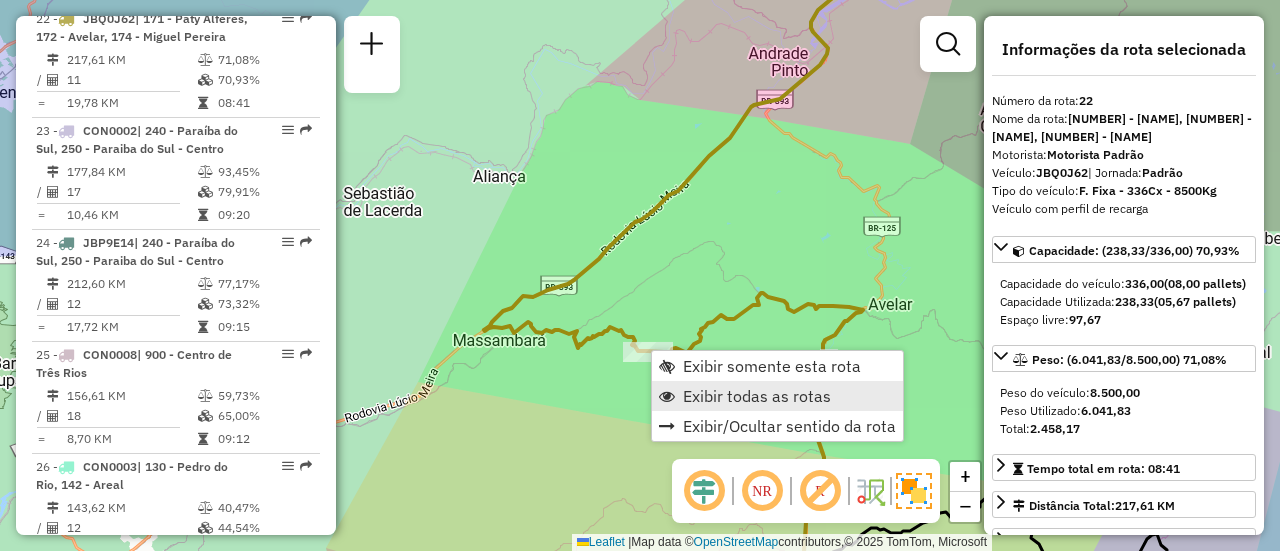 click on "Exibir todas as rotas" at bounding box center (757, 396) 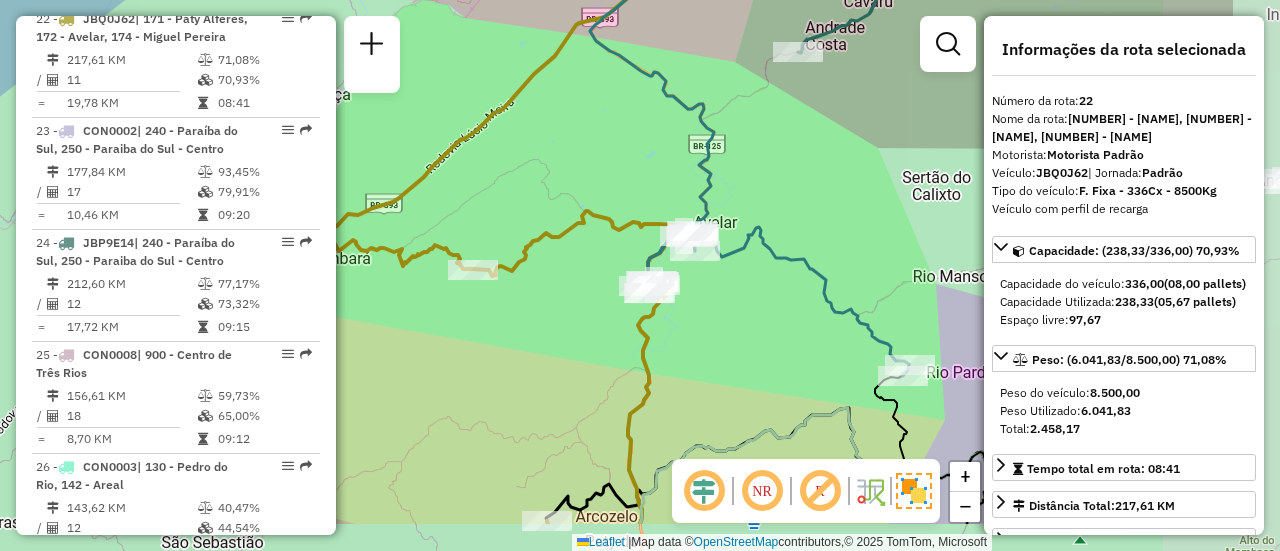 drag, startPoint x: 712, startPoint y: 397, endPoint x: 538, endPoint y: 303, distance: 197.76755 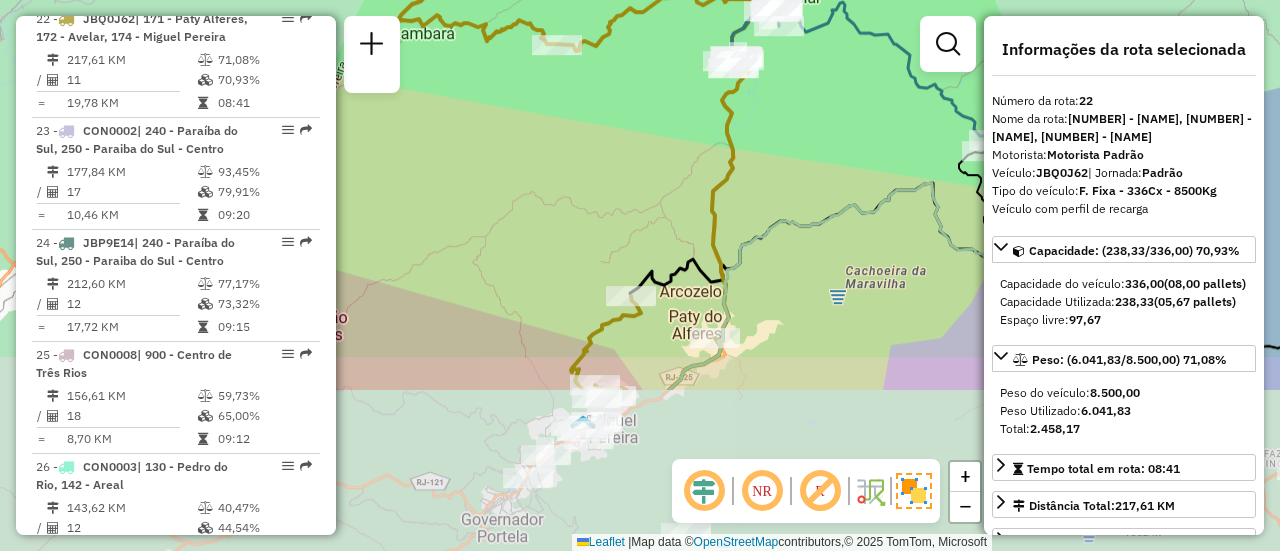 drag, startPoint x: 703, startPoint y: 352, endPoint x: 782, endPoint y: 135, distance: 230.93289 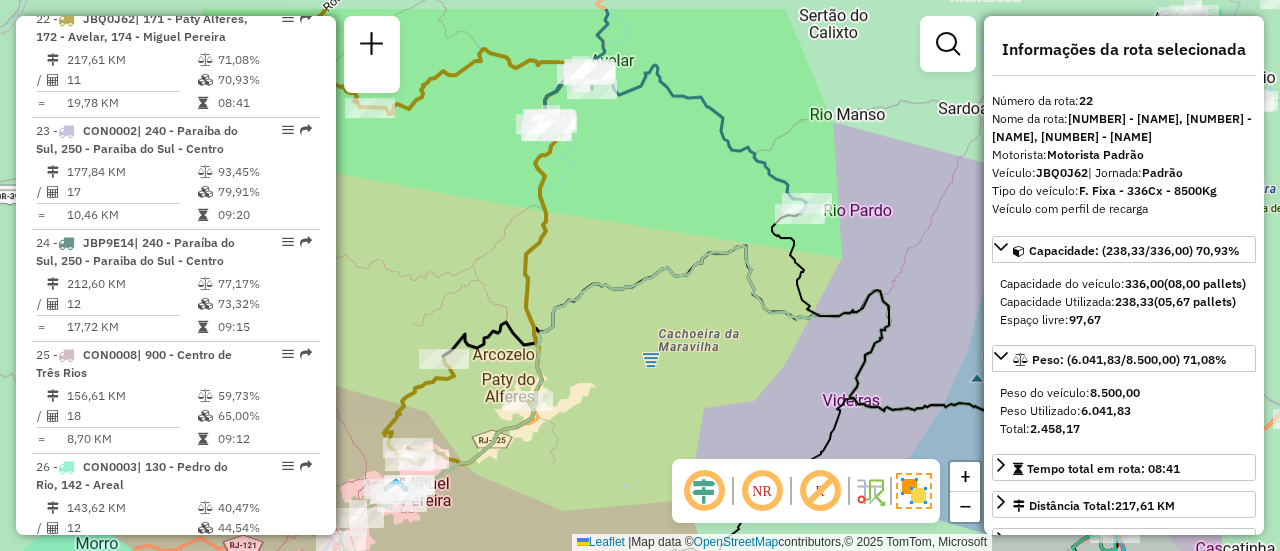 drag, startPoint x: 693, startPoint y: 256, endPoint x: 632, endPoint y: 273, distance: 63.324562 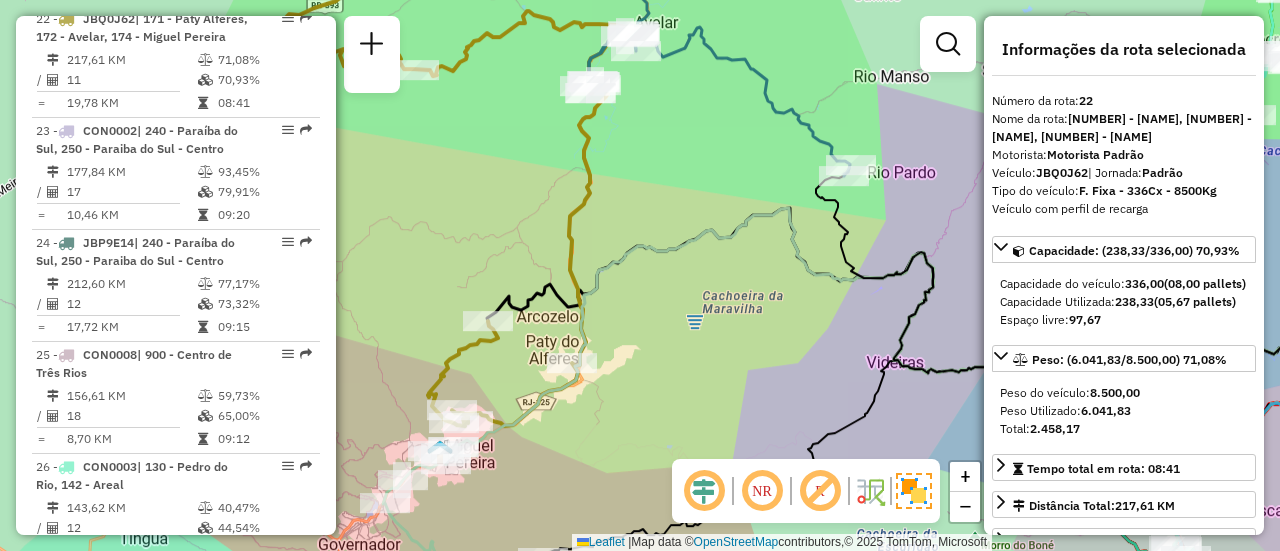 drag, startPoint x: 570, startPoint y: 403, endPoint x: 632, endPoint y: 306, distance: 115.12167 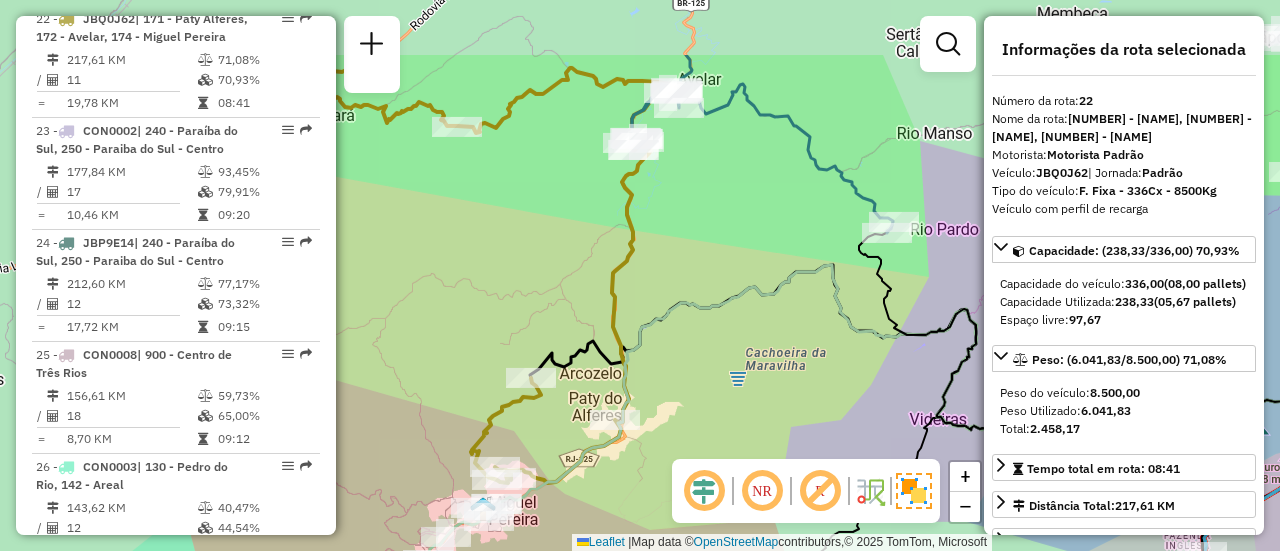 drag, startPoint x: 728, startPoint y: 237, endPoint x: 722, endPoint y: 277, distance: 40.4475 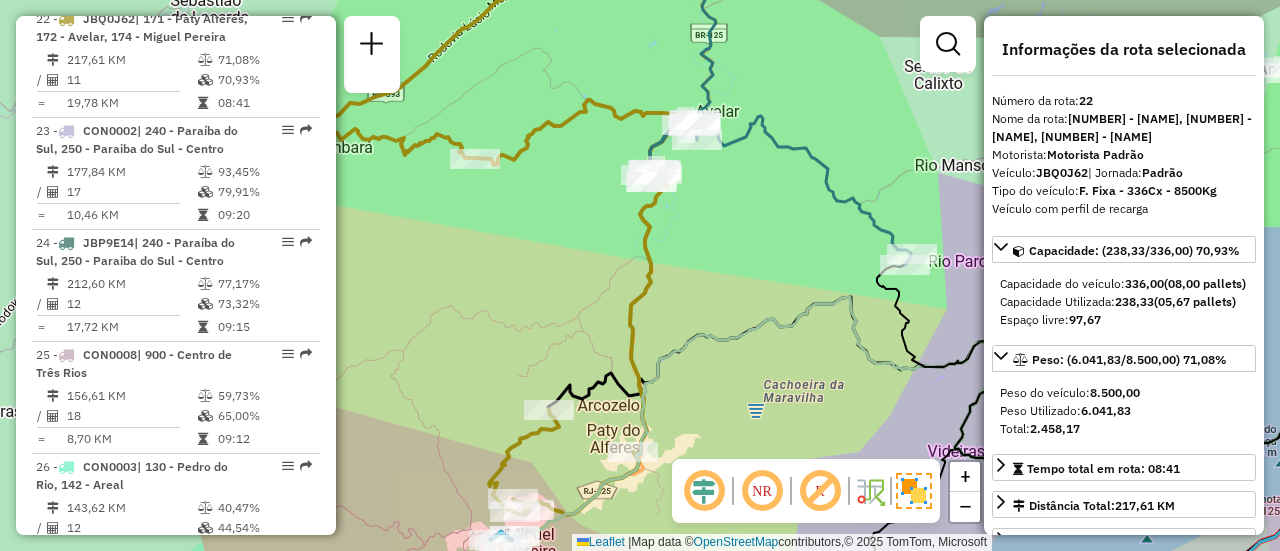 drag, startPoint x: 720, startPoint y: 277, endPoint x: 761, endPoint y: 285, distance: 41.773197 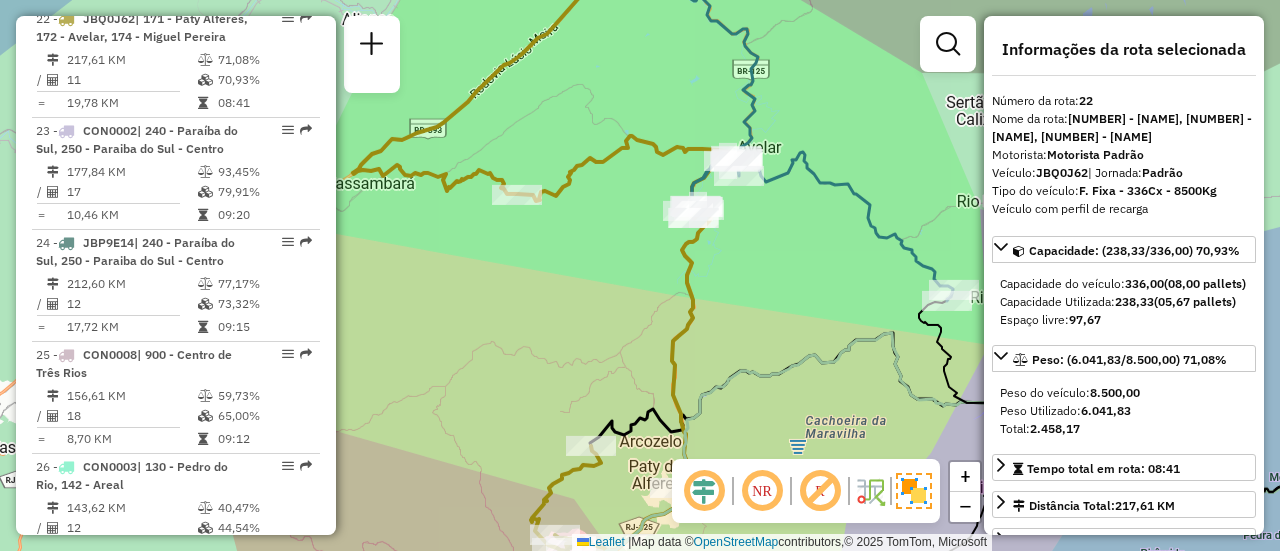 drag, startPoint x: 763, startPoint y: 211, endPoint x: 785, endPoint y: 225, distance: 26.076809 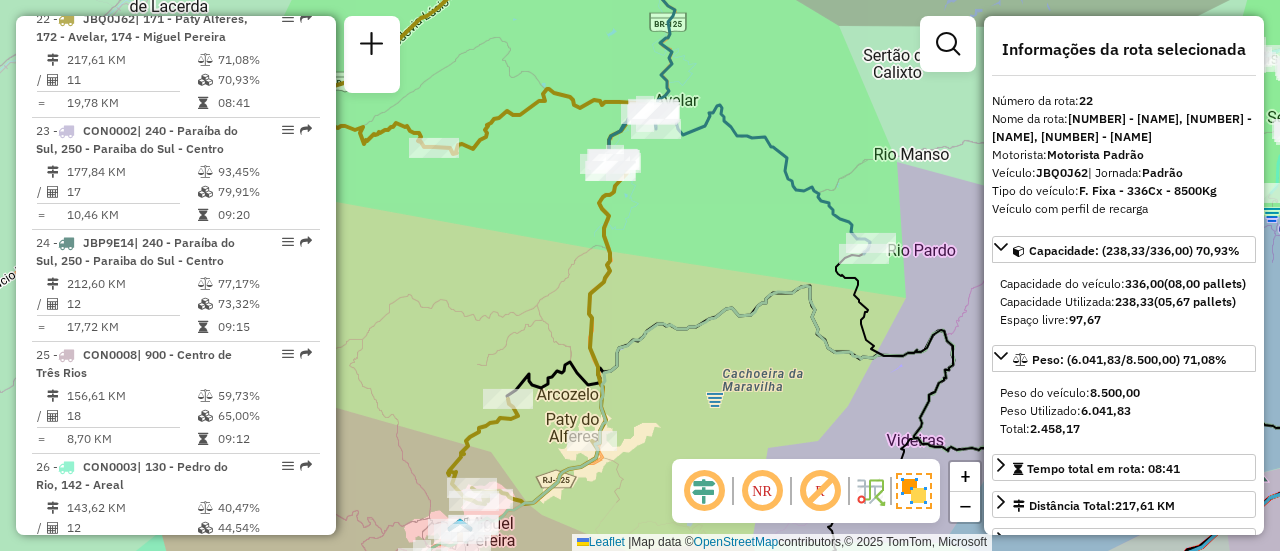 drag, startPoint x: 803, startPoint y: 299, endPoint x: 680, endPoint y: 205, distance: 154.80634 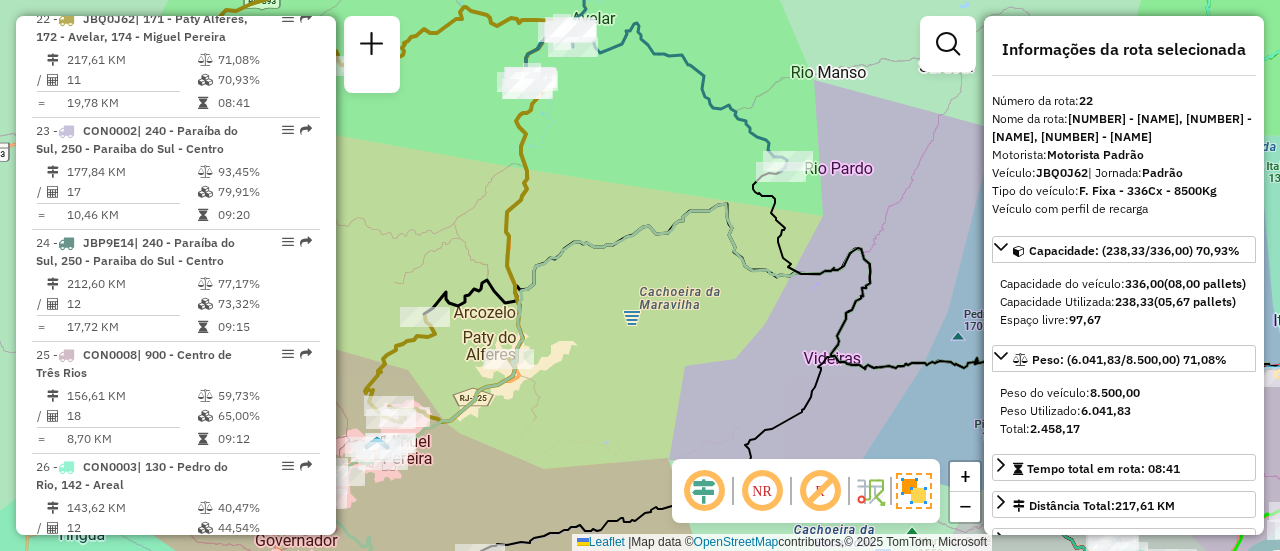 drag, startPoint x: 810, startPoint y: 357, endPoint x: 765, endPoint y: 293, distance: 78.23682 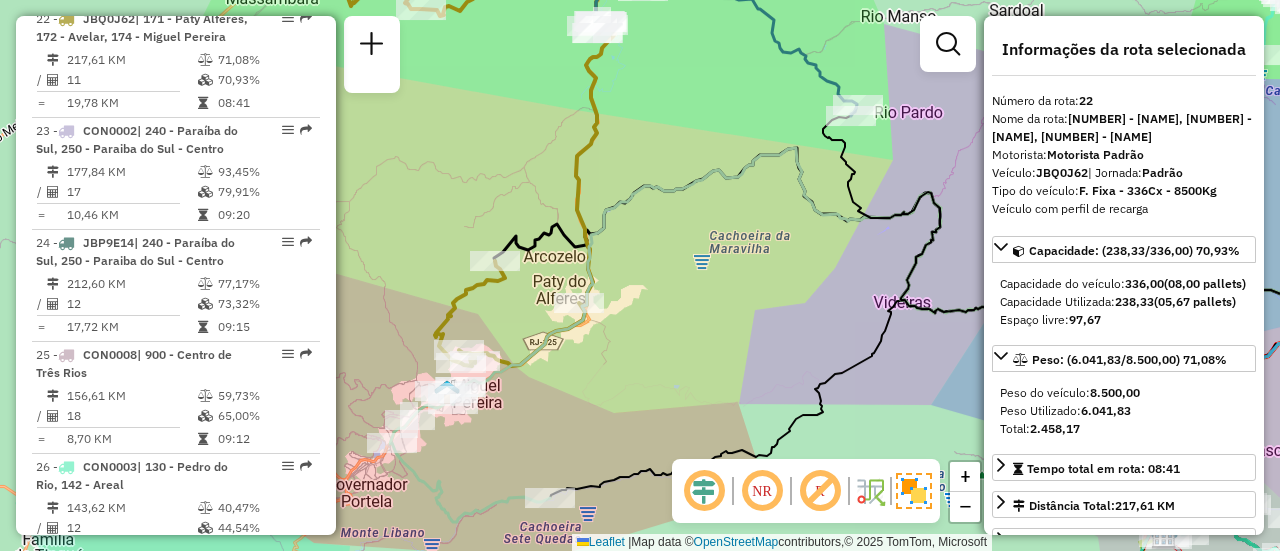 drag, startPoint x: 599, startPoint y: 359, endPoint x: 687, endPoint y: 349, distance: 88.56636 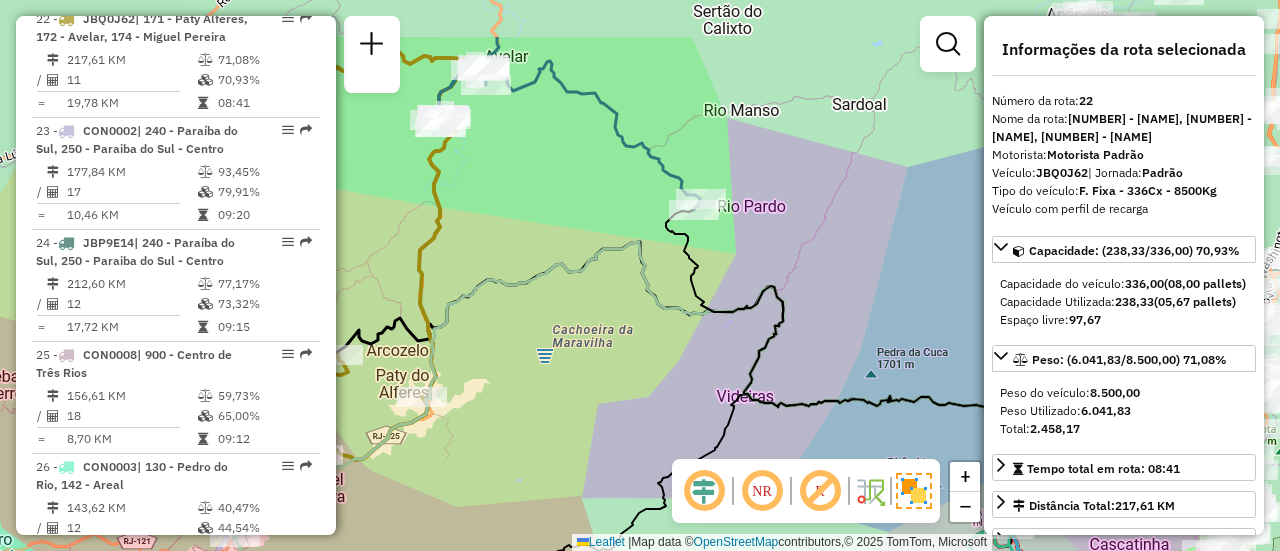 drag, startPoint x: 699, startPoint y: 339, endPoint x: 542, endPoint y: 432, distance: 182.4774 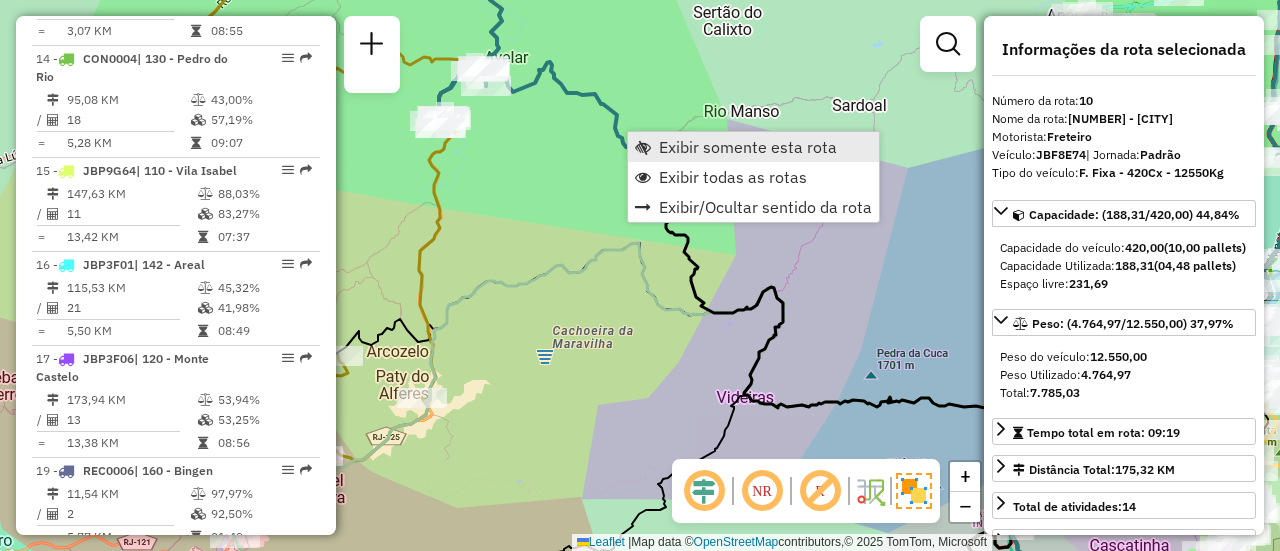 scroll, scrollTop: 1860, scrollLeft: 0, axis: vertical 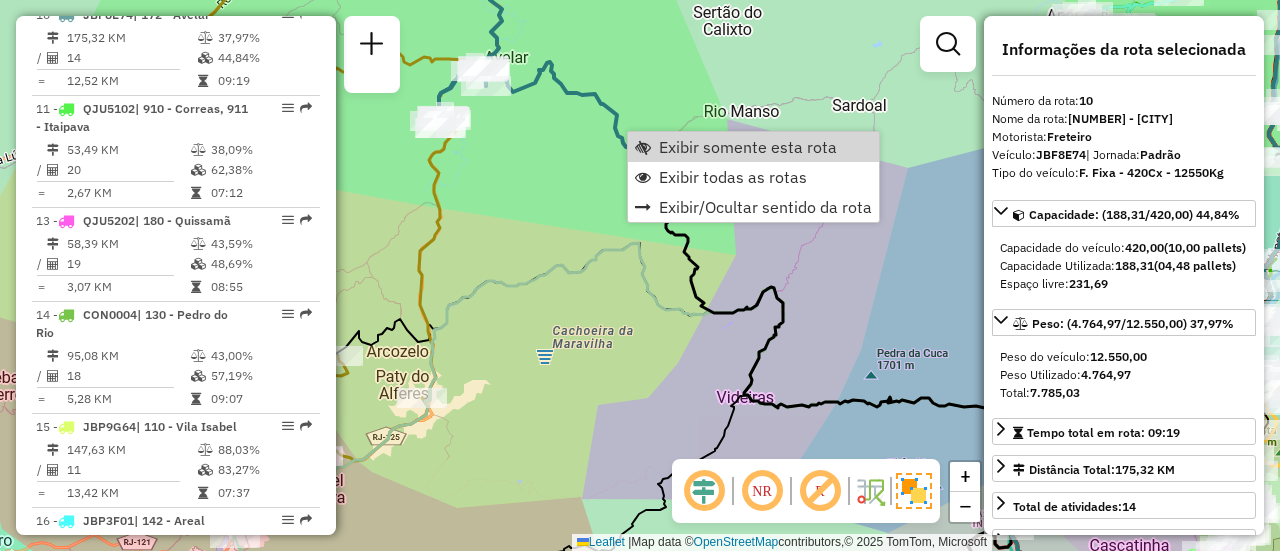 click on "Janela de atendimento Grade de atendimento Capacidade Transportadoras Veículos Cliente Pedidos  Rotas Selecione os dias de semana para filtrar as janelas de atendimento  Seg   Ter   Qua   Qui   Sex   Sáb   Dom  Informe o período da janela de atendimento: De: Até:  Filtrar exatamente a janela do cliente  Considerar janela de atendimento padrão  Selecione os dias de semana para filtrar as grades de atendimento  Seg   Ter   Qua   Qui   Sex   Sáb   Dom   Considerar clientes sem dia de atendimento cadastrado  Clientes fora do dia de atendimento selecionado Filtrar as atividades entre os valores definidos abaixo:  Peso mínimo:   Peso máximo:   Cubagem mínima:   Cubagem máxima:   De:   Até:  Filtrar as atividades entre o tempo de atendimento definido abaixo:  De:   Até:   Considerar capacidade total dos clientes não roteirizados Transportadora: Selecione um ou mais itens Tipo de veículo: Selecione um ou mais itens Veículo: Selecione um ou mais itens Motorista: Selecione um ou mais itens Nome: Rótulo:" 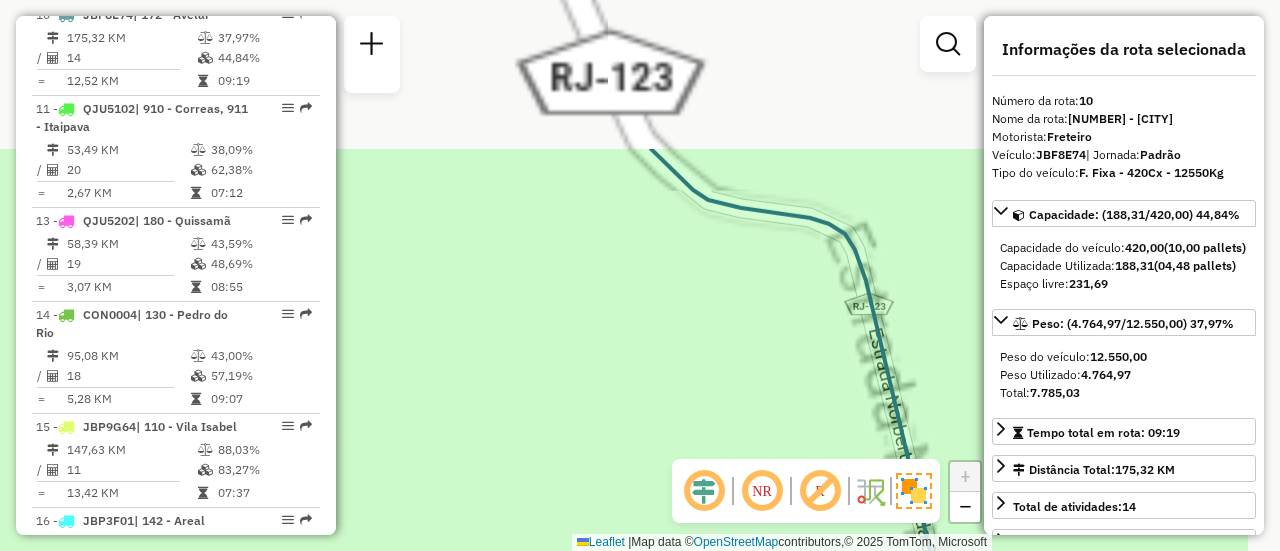drag, startPoint x: 699, startPoint y: 241, endPoint x: 526, endPoint y: 462, distance: 280.65994 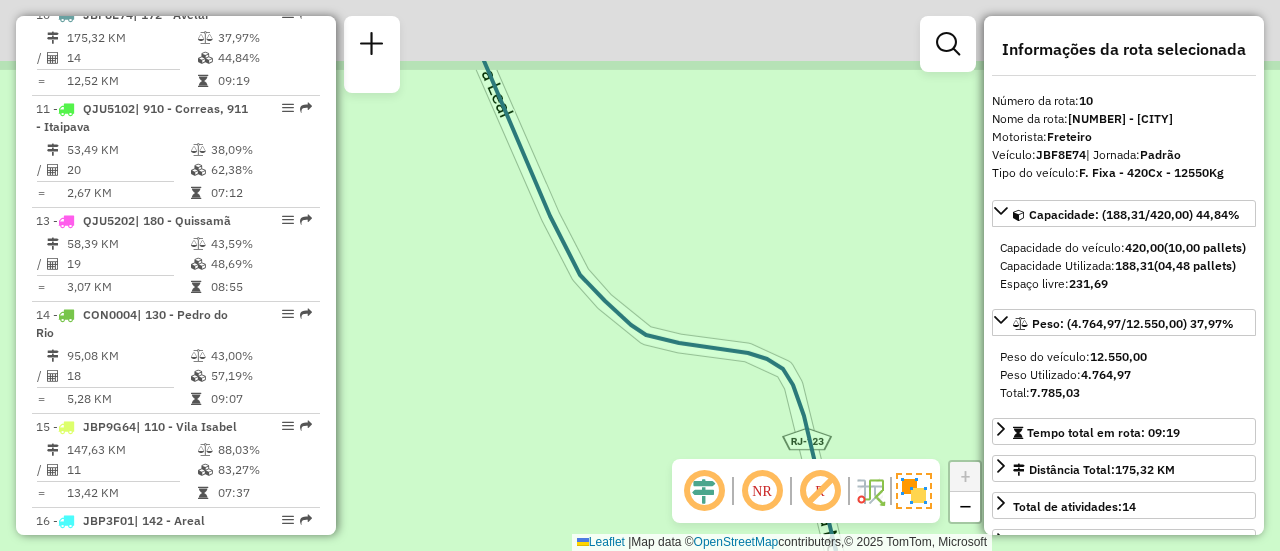 drag, startPoint x: 570, startPoint y: 223, endPoint x: 534, endPoint y: 293, distance: 78.714676 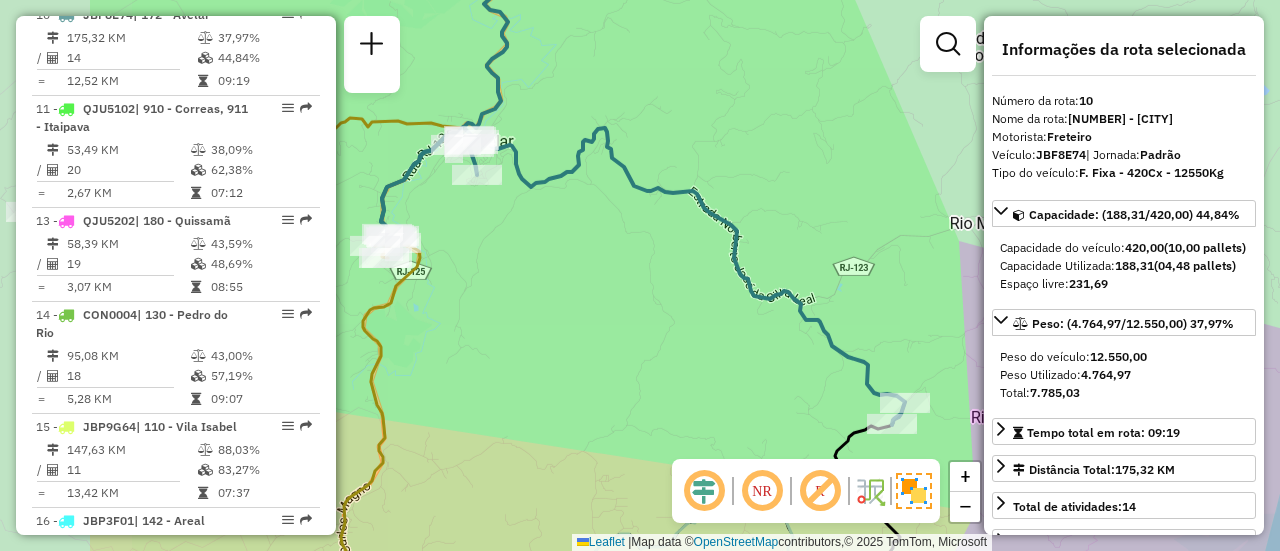 drag, startPoint x: 516, startPoint y: 247, endPoint x: 640, endPoint y: 267, distance: 125.60255 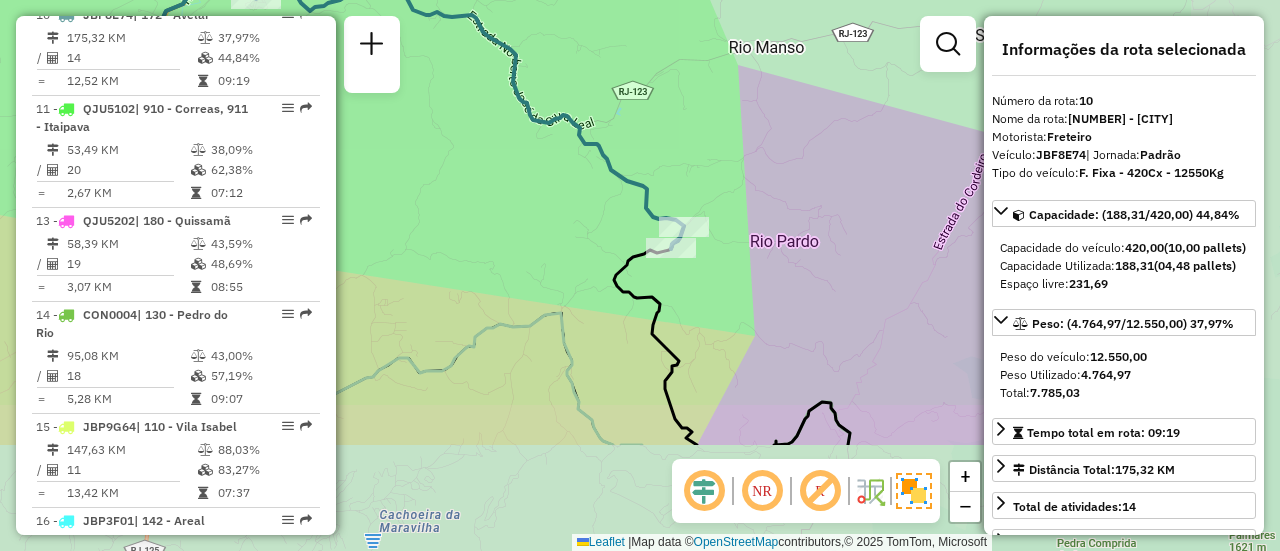 drag, startPoint x: 711, startPoint y: 315, endPoint x: 505, endPoint y: 147, distance: 265.8195 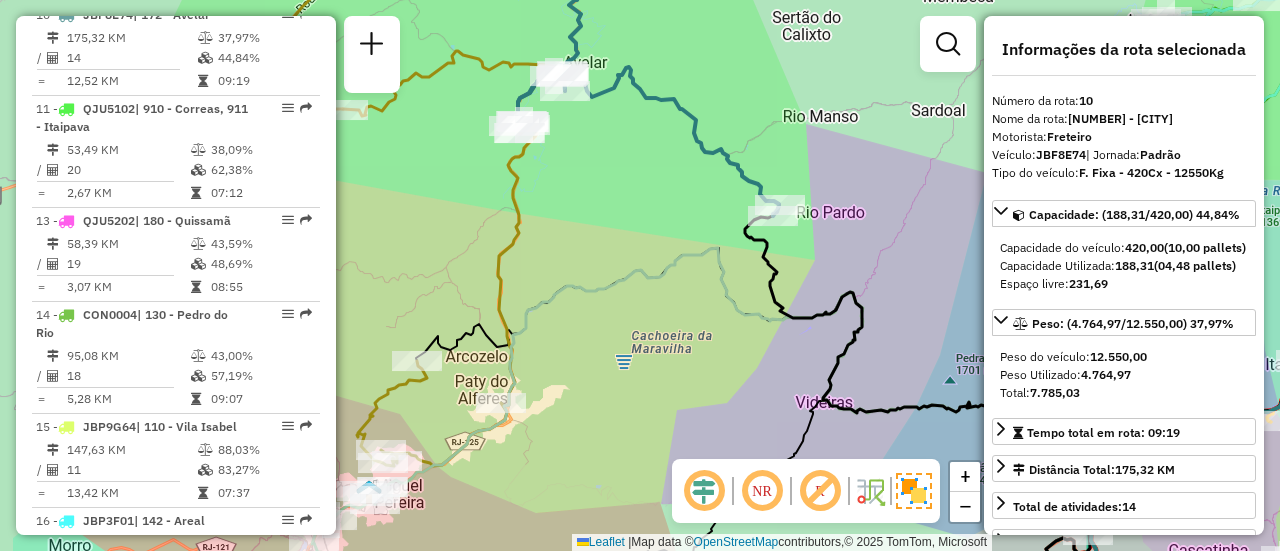 drag, startPoint x: 531, startPoint y: 233, endPoint x: 648, endPoint y: 231, distance: 117.01709 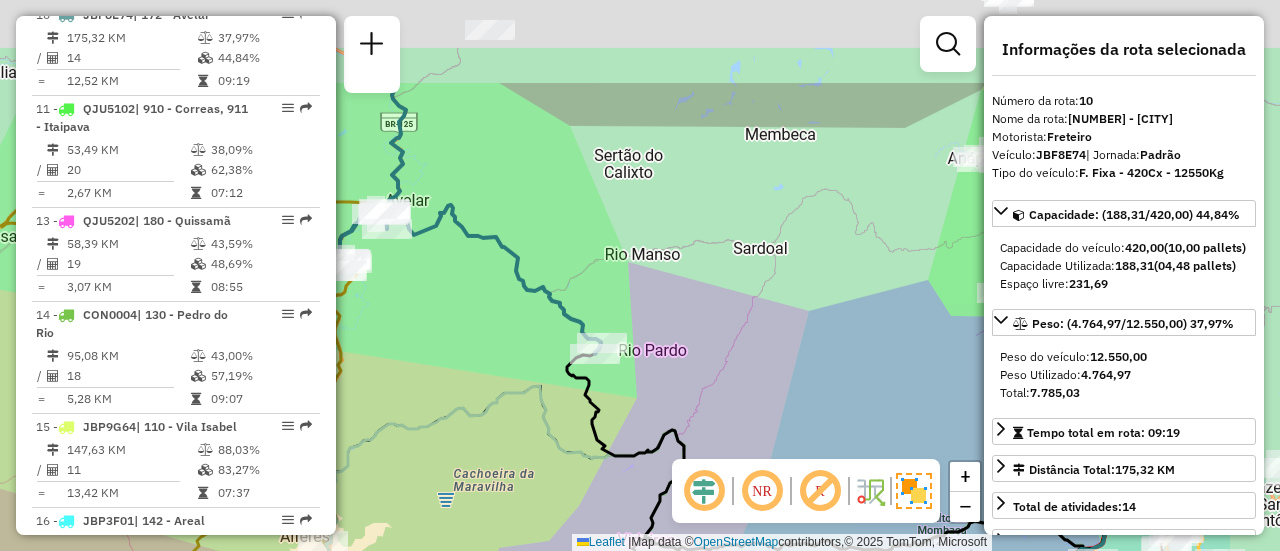 drag, startPoint x: 684, startPoint y: 214, endPoint x: 550, endPoint y: 312, distance: 166.01205 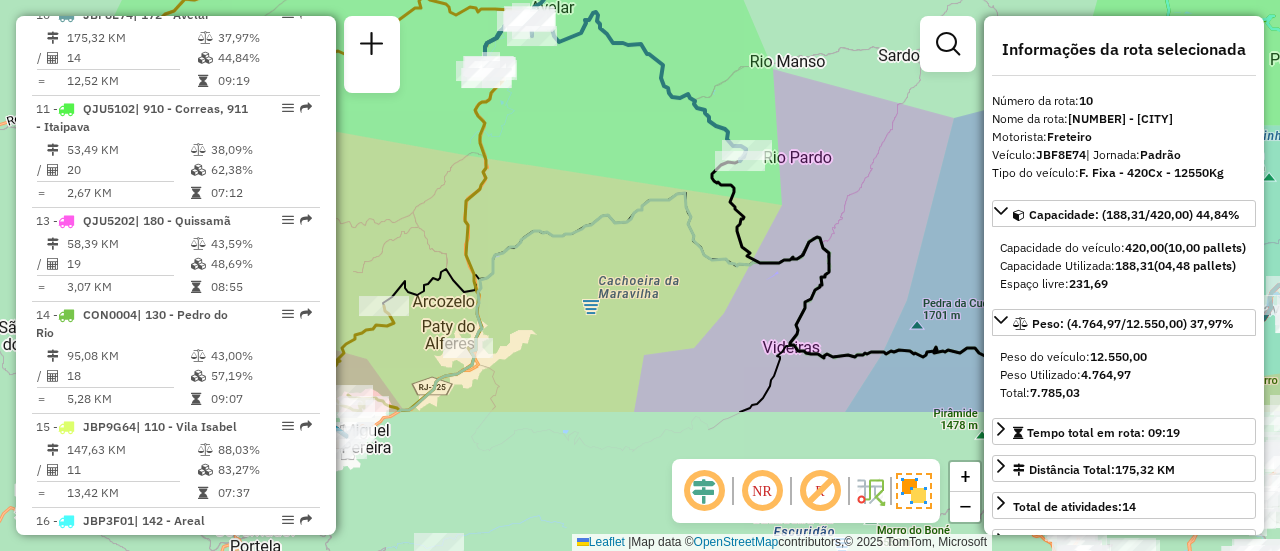 drag, startPoint x: 524, startPoint y: 319, endPoint x: 675, endPoint y: 123, distance: 247.4207 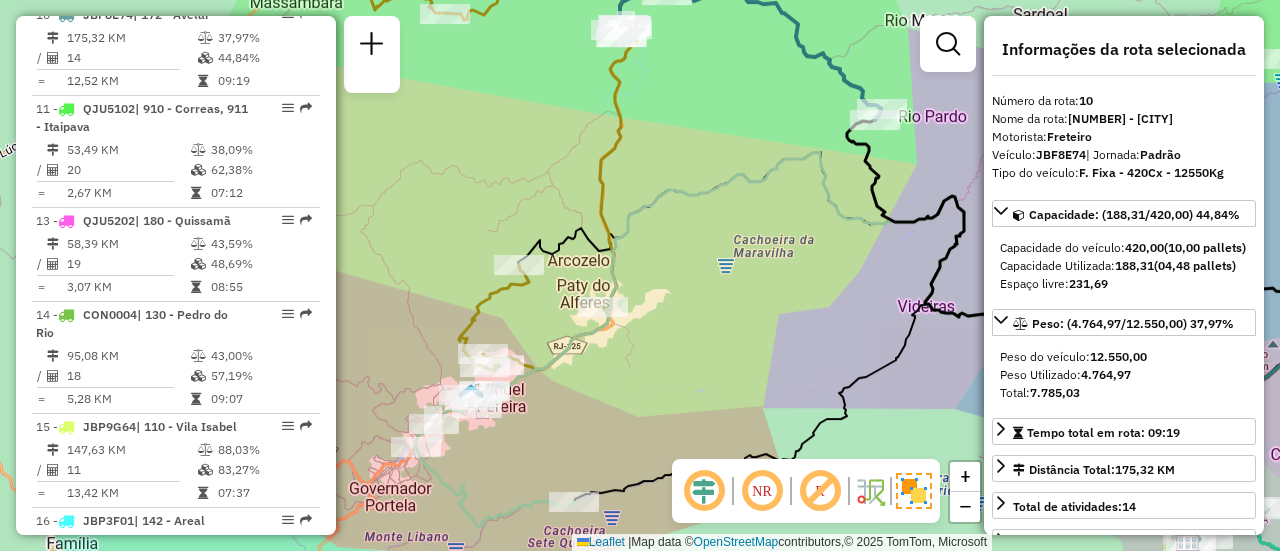 drag, startPoint x: 629, startPoint y: 226, endPoint x: 757, endPoint y: 187, distance: 133.80957 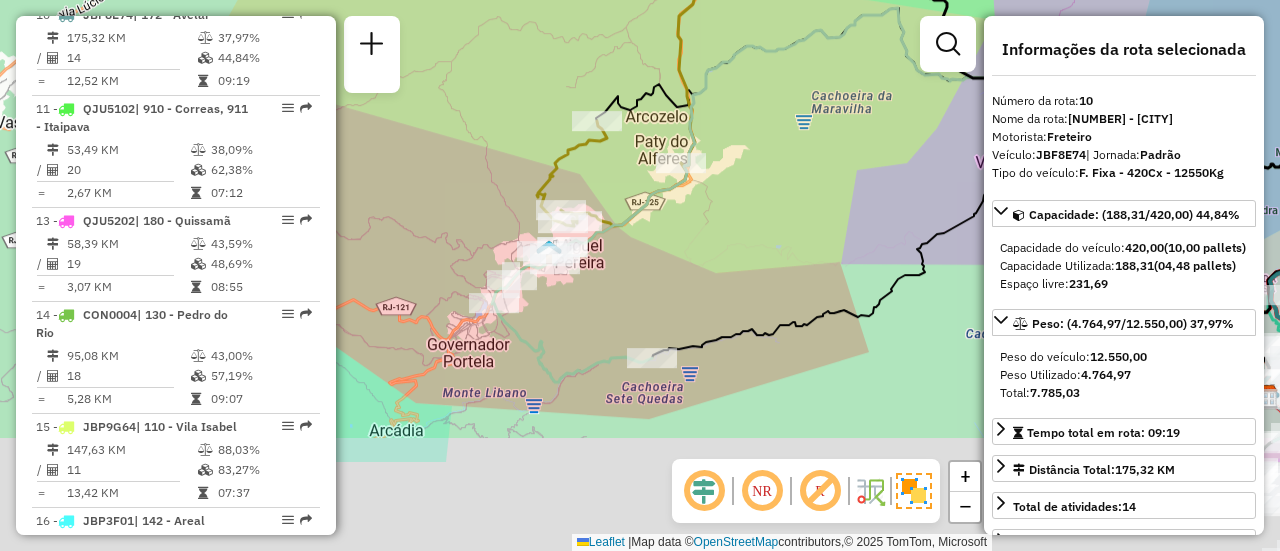 drag, startPoint x: 641, startPoint y: 263, endPoint x: 735, endPoint y: 87, distance: 199.52945 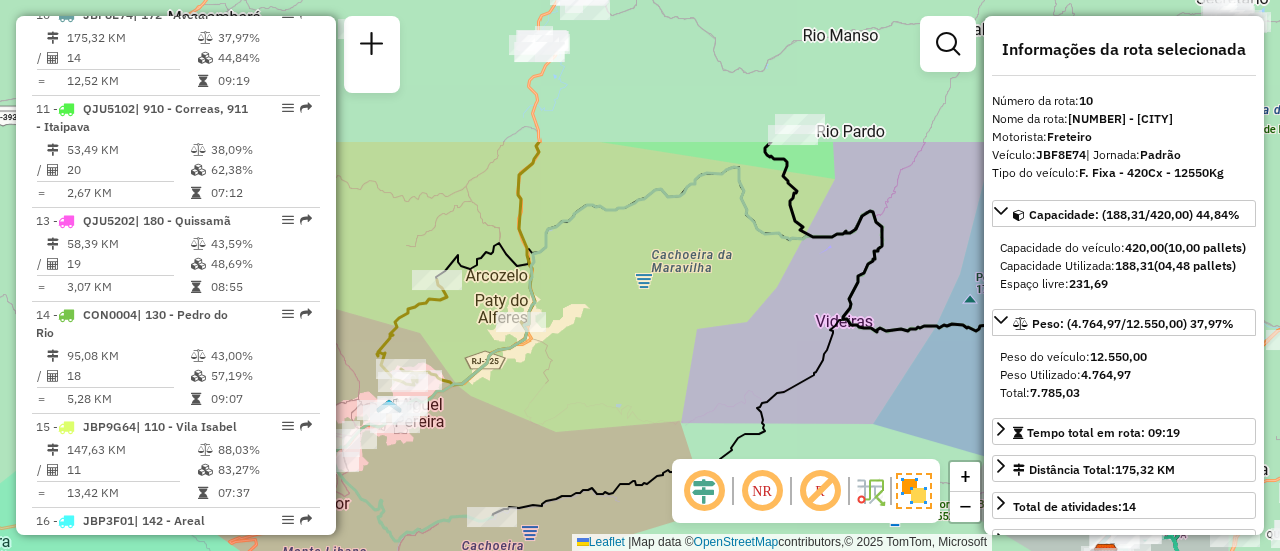 drag, startPoint x: 729, startPoint y: 203, endPoint x: 555, endPoint y: 394, distance: 258.37375 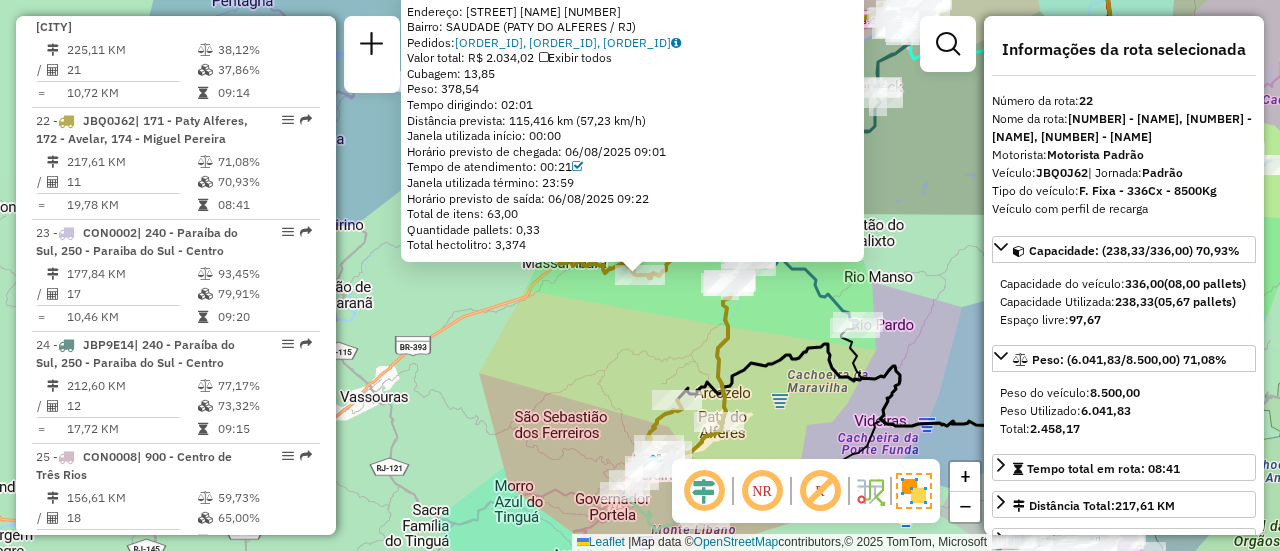 scroll, scrollTop: 2886, scrollLeft: 0, axis: vertical 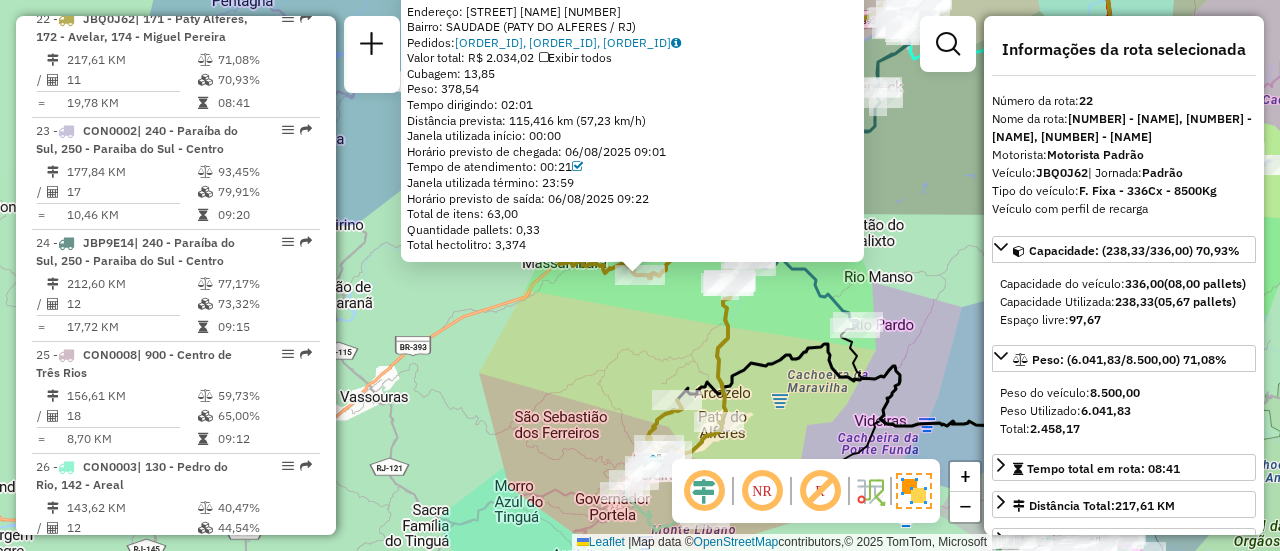 click on "08611959 - BAR DA BRUTA  Endereço:  Estrada Antonio Aniceto da Cos 1120   Bairro: SAUDADE (PATY DO ALFERES / RJ)   Pedidos:  06229196, 06229195, 06229148   Valor total: R$ 2.034,02   Exibir todos   Cubagem: 13,85  Peso: 378,54  Tempo dirigindo: 02:01   Distância prevista: 115,416 km (57,23 km/h)   Janela utilizada início: 00:00   Horário previsto de chegada: 06/08/2025 09:01   Tempo de atendimento: 00:21   Janela utilizada término: 23:59   Horário previsto de saída: 06/08/2025 09:22   Total de itens: 63,00   Quantidade pallets: 0,33   Total hectolitro: 3,374  × Janela de atendimento Grade de atendimento Capacidade Transportadoras Veículos Cliente Pedidos  Rotas Selecione os dias de semana para filtrar as janelas de atendimento  Seg   Ter   Qua   Qui   Sex   Sáb   Dom  Informe o período da janela de atendimento: De: Até:  Filtrar exatamente a janela do cliente  Considerar janela de atendimento padrão  Selecione os dias de semana para filtrar as grades de atendimento  Seg   Ter   Qua   Qui   Sex  +" 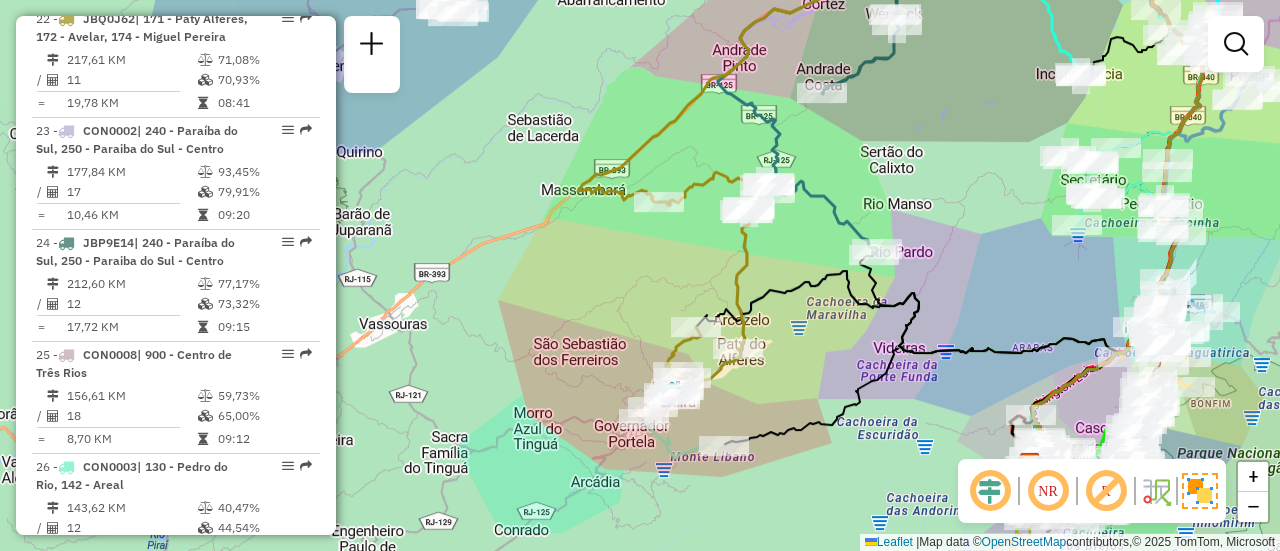 drag, startPoint x: 716, startPoint y: 470, endPoint x: 729, endPoint y: 357, distance: 113.74533 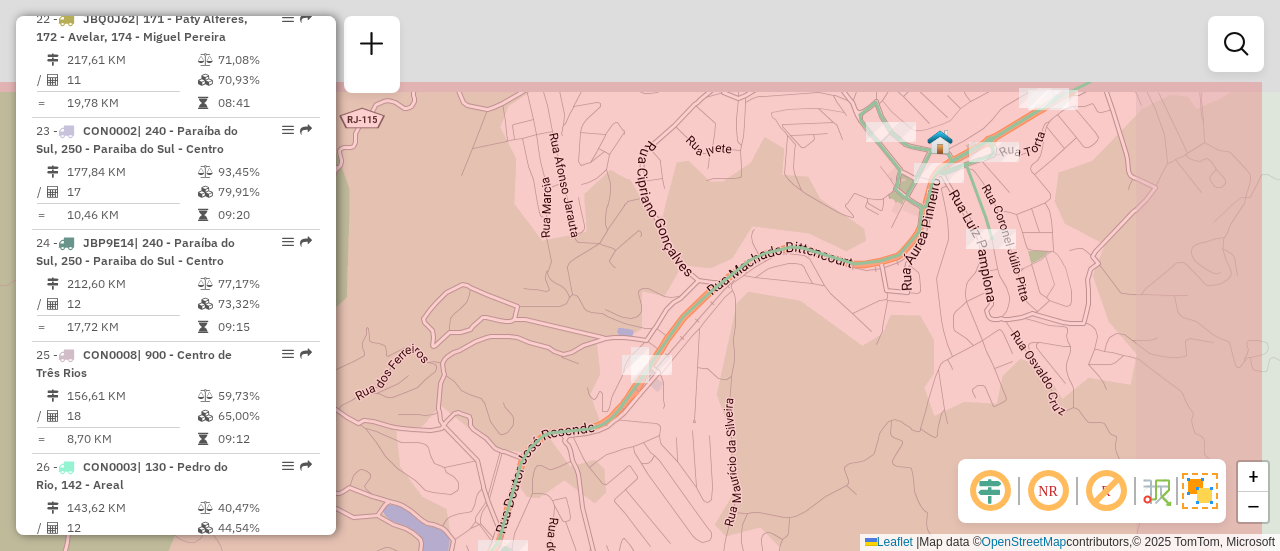 drag, startPoint x: 766, startPoint y: 359, endPoint x: 660, endPoint y: 431, distance: 128.14055 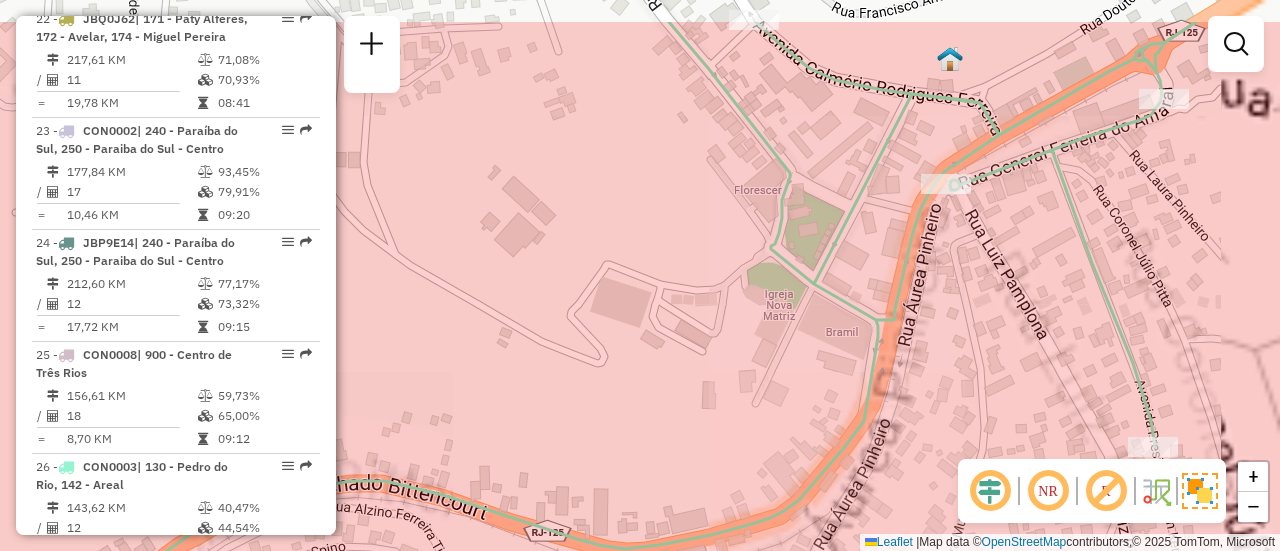 drag, startPoint x: 818, startPoint y: 237, endPoint x: 530, endPoint y: 465, distance: 367.32547 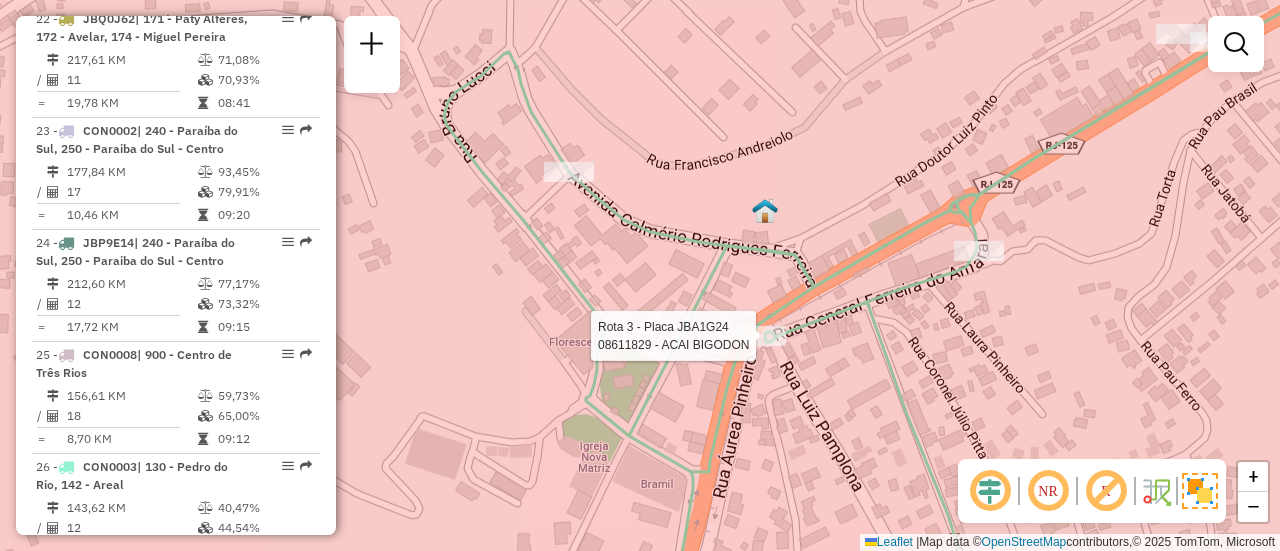 select on "**********" 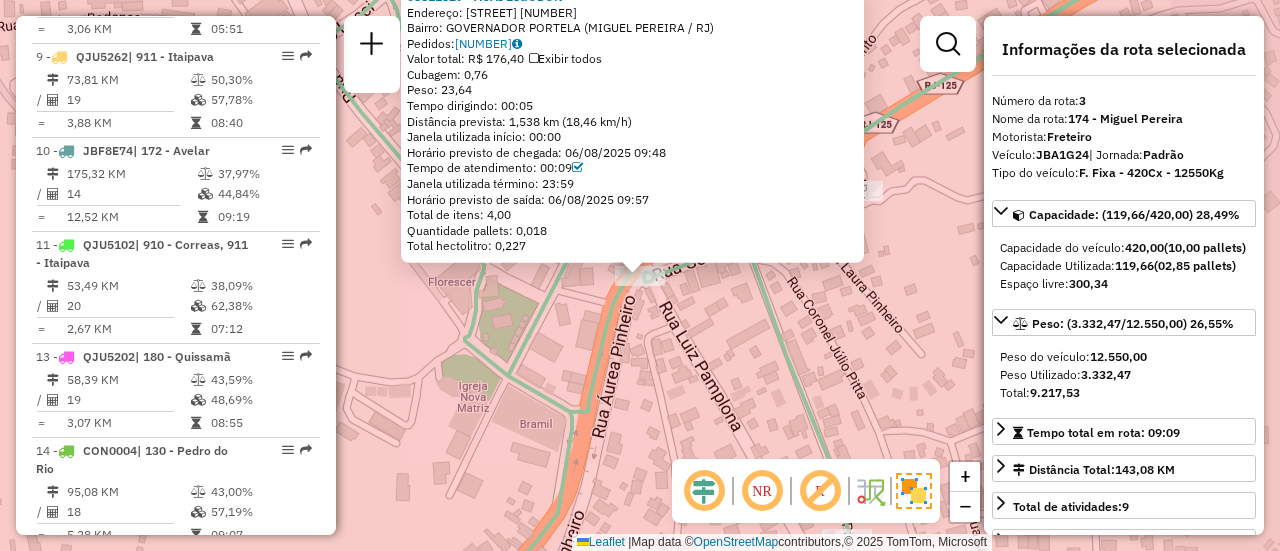 scroll, scrollTop: 1096, scrollLeft: 0, axis: vertical 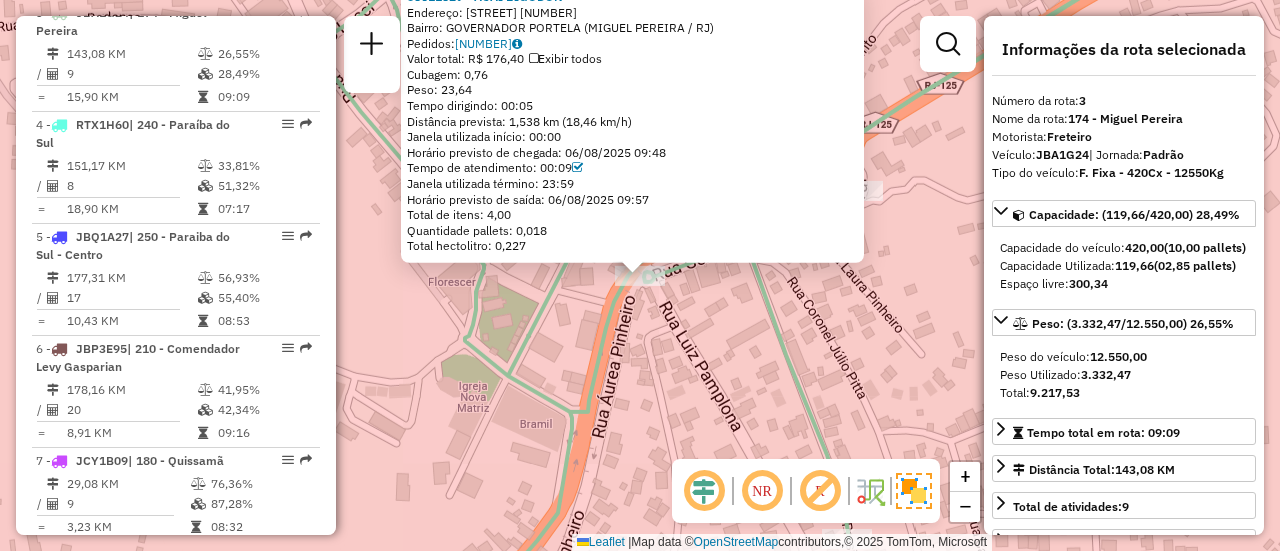 click 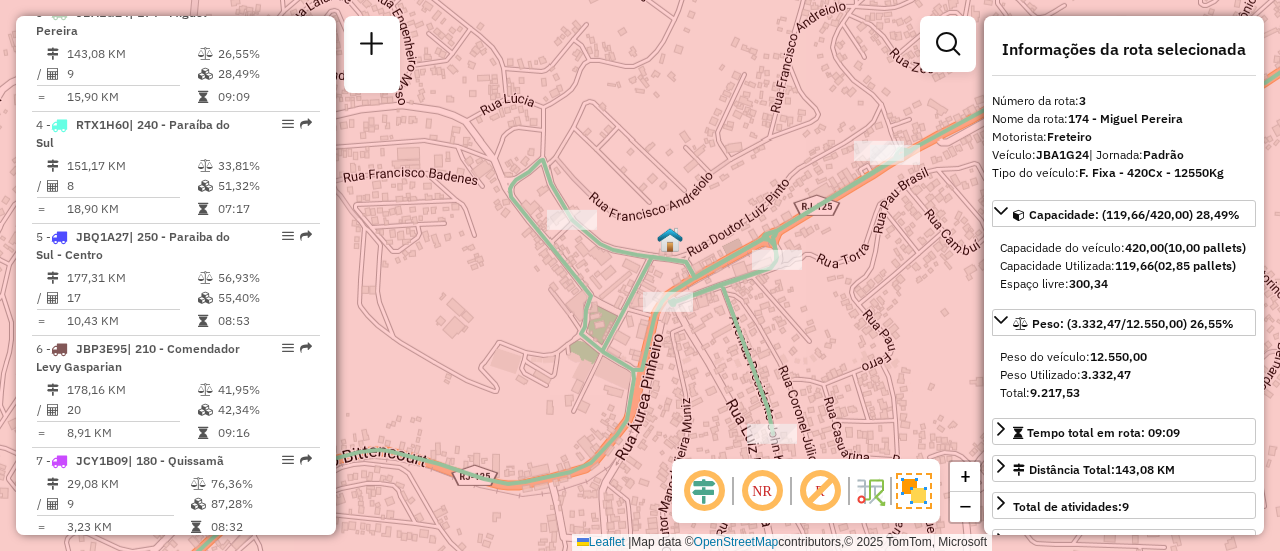 drag, startPoint x: 778, startPoint y: 296, endPoint x: 704, endPoint y: 244, distance: 90.44335 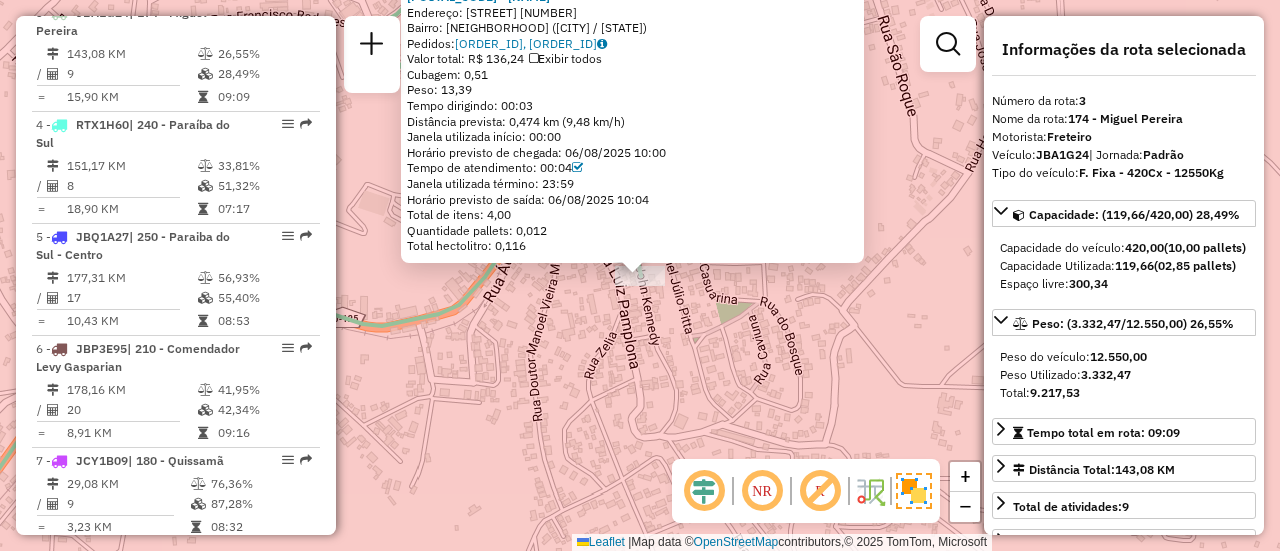 click on "08602709 - AMARILDO DA SILVA  Endereço: R   ELIZABETH                     330   Bairro: JD RAMADA (MIGUEL PEREIRA / RJ)   Pedidos:  06228567, 06228432   Valor total: R$ 136,24   Exibir todos   Cubagem: 0,51  Peso: 13,39  Tempo dirigindo: 00:03   Distância prevista: 0,474 km (9,48 km/h)   Janela utilizada início: 00:00   Horário previsto de chegada: 06/08/2025 10:00   Tempo de atendimento: 00:04   Janela utilizada término: 23:59   Horário previsto de saída: 06/08/2025 10:04   Total de itens: 4,00   Quantidade pallets: 0,012   Total hectolitro: 0,116  × Janela de atendimento Grade de atendimento Capacidade Transportadoras Veículos Cliente Pedidos  Rotas Selecione os dias de semana para filtrar as janelas de atendimento  Seg   Ter   Qua   Qui   Sex   Sáb   Dom  Informe o período da janela de atendimento: De: Até:  Filtrar exatamente a janela do cliente  Considerar janela de atendimento padrão  Selecione os dias de semana para filtrar as grades de atendimento  Seg   Ter   Qua   Qui   Sex   Sáb  De:" 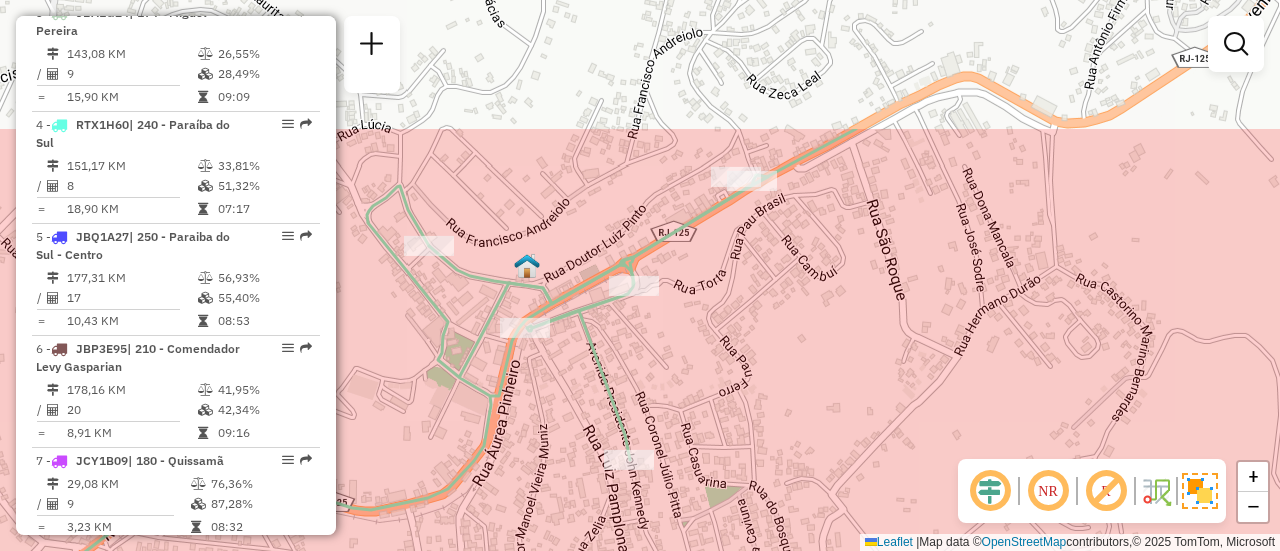 drag, startPoint x: 694, startPoint y: 266, endPoint x: 683, endPoint y: 339, distance: 73.82411 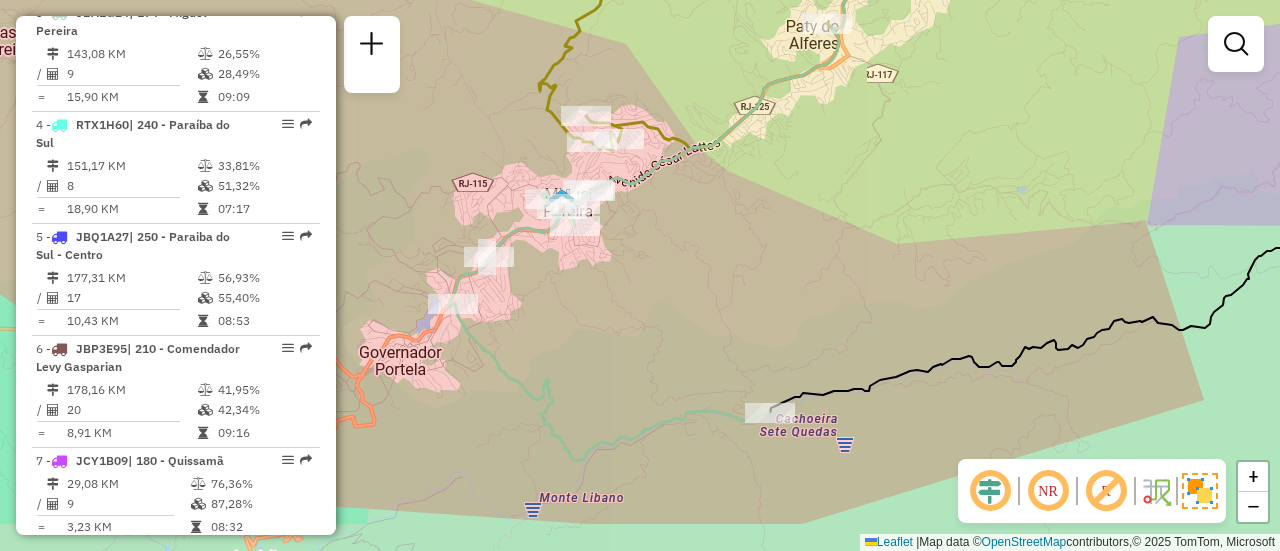 drag, startPoint x: 618, startPoint y: 416, endPoint x: 570, endPoint y: 280, distance: 144.22205 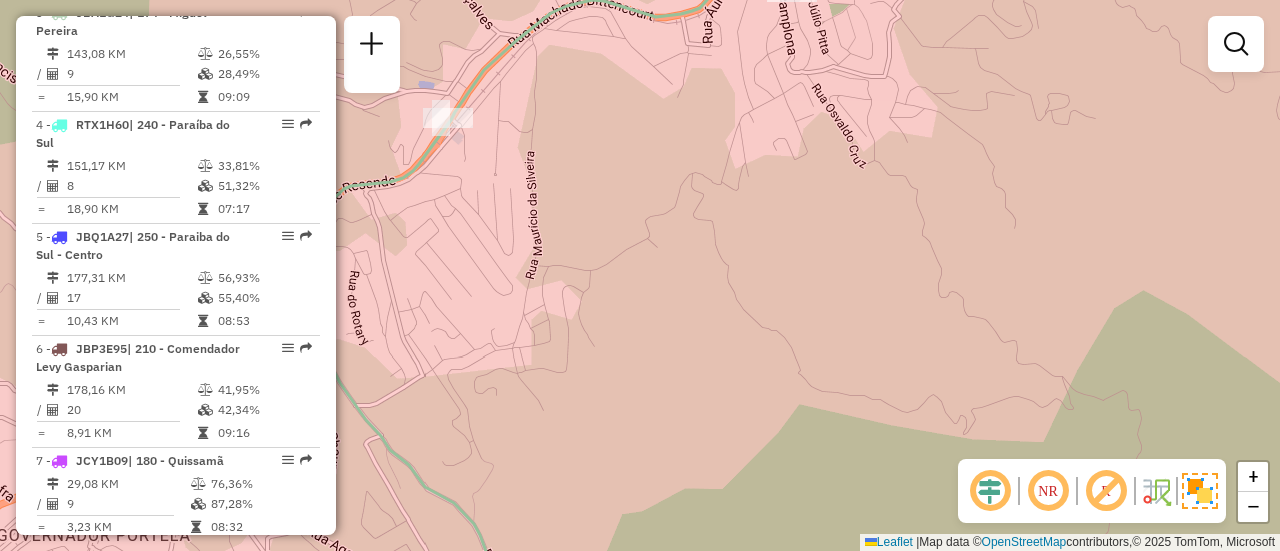 drag, startPoint x: 534, startPoint y: 245, endPoint x: 646, endPoint y: 224, distance: 113.951744 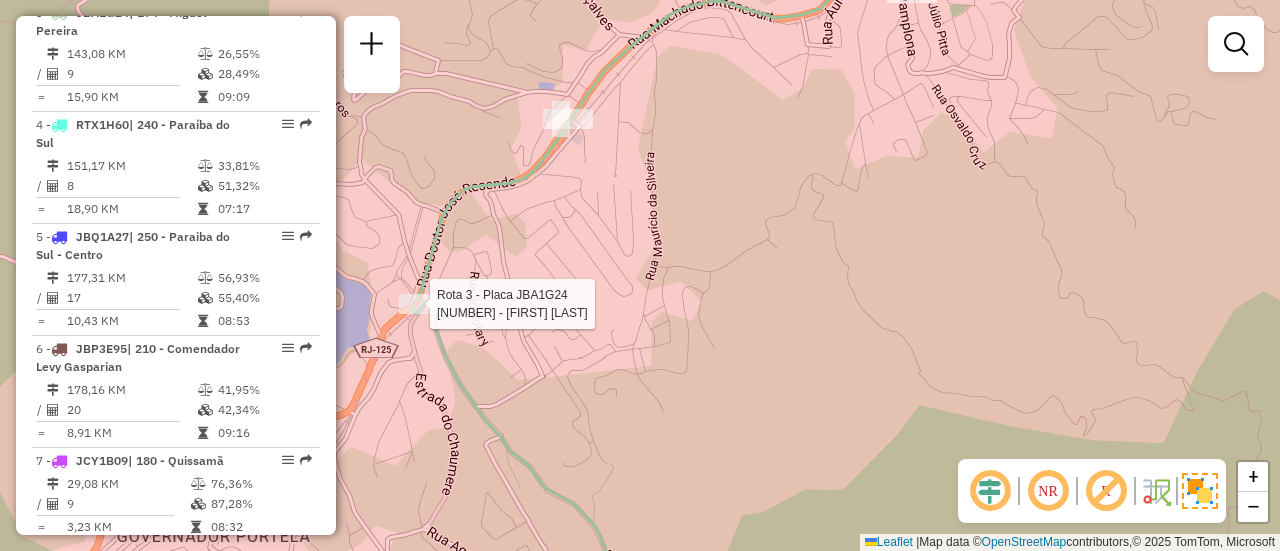 select on "**********" 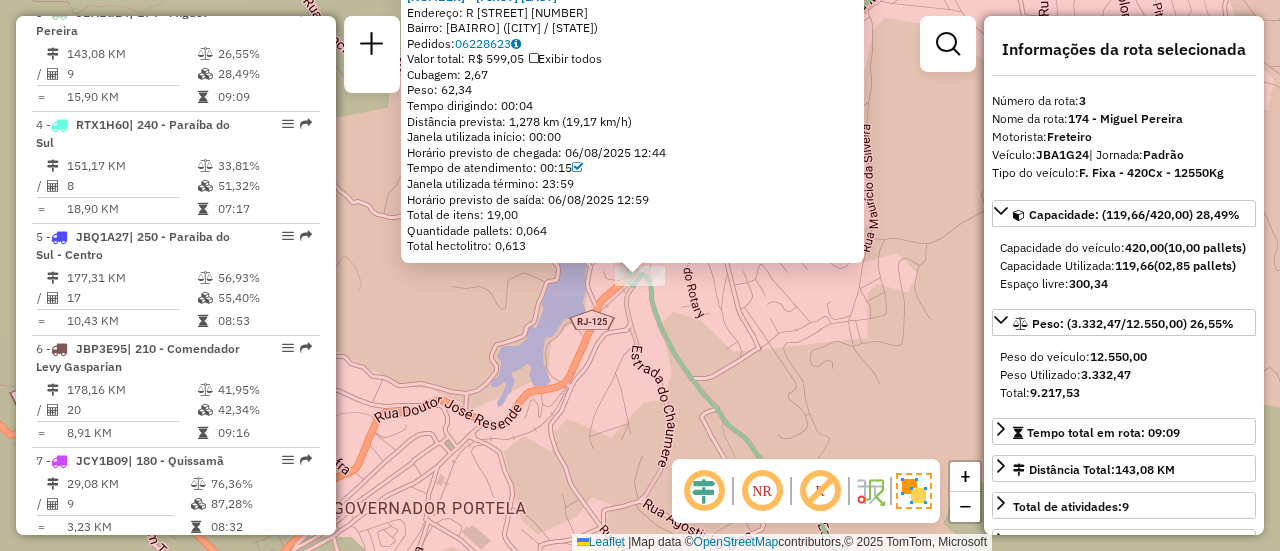 click on "08607466 - PAULO ROBERTO  DOS S  Endereço: R   RUA CHAUMIERE                 26   Bairro: VILA SELMA (MIGUEL PEREIRA / RJ)   Pedidos:  06228623   Valor total: R$ 599,05   Exibir todos   Cubagem: 2,67  Peso: 62,34  Tempo dirigindo: 00:04   Distância prevista: 1,278 km (19,17 km/h)   Janela utilizada início: 00:00   Horário previsto de chegada: 06/08/2025 12:44   Tempo de atendimento: 00:15   Janela utilizada término: 23:59   Horário previsto de saída: 06/08/2025 12:59   Total de itens: 19,00   Quantidade pallets: 0,064   Total hectolitro: 0,613  × Janela de atendimento Grade de atendimento Capacidade Transportadoras Veículos Cliente Pedidos  Rotas Selecione os dias de semana para filtrar as janelas de atendimento  Seg   Ter   Qua   Qui   Sex   Sáb   Dom  Informe o período da janela de atendimento: De: Até:  Filtrar exatamente a janela do cliente  Considerar janela de atendimento padrão  Selecione os dias de semana para filtrar as grades de atendimento  Seg   Ter   Qua   Qui   Sex   Sáb   Dom  De:" 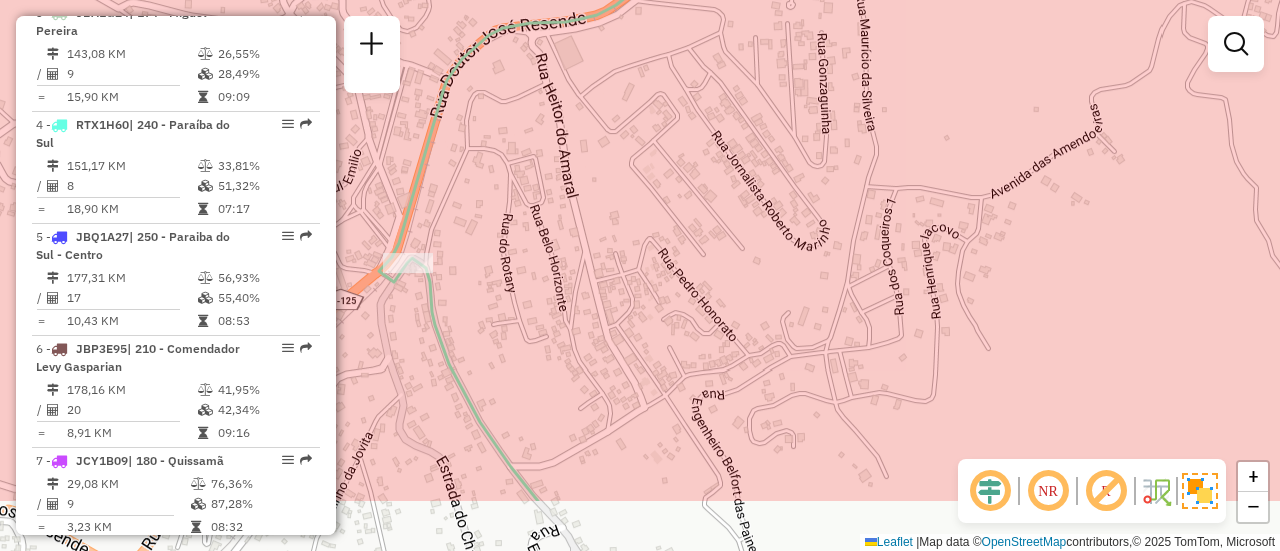 drag, startPoint x: 614, startPoint y: 365, endPoint x: 571, endPoint y: 275, distance: 99.744675 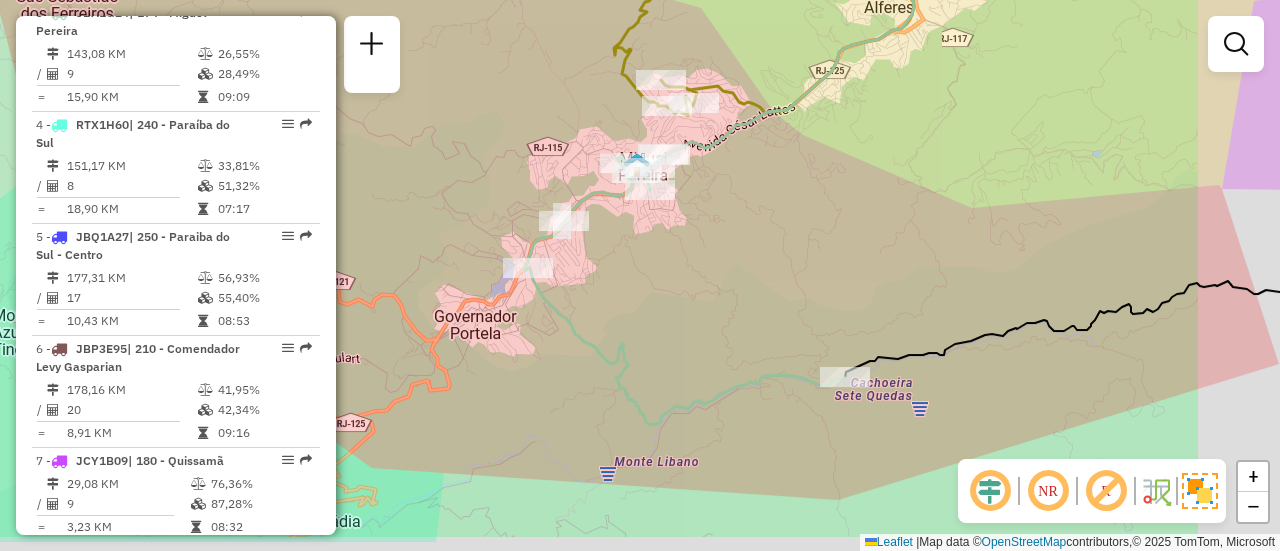 drag, startPoint x: 705, startPoint y: 377, endPoint x: 581, endPoint y: 271, distance: 163.13185 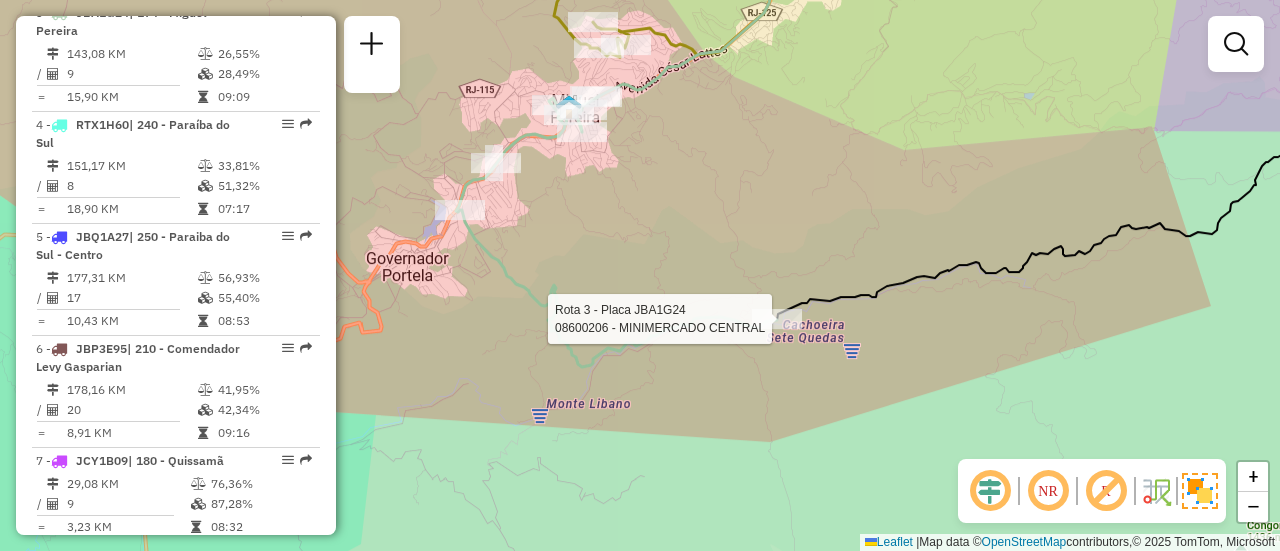 select on "**********" 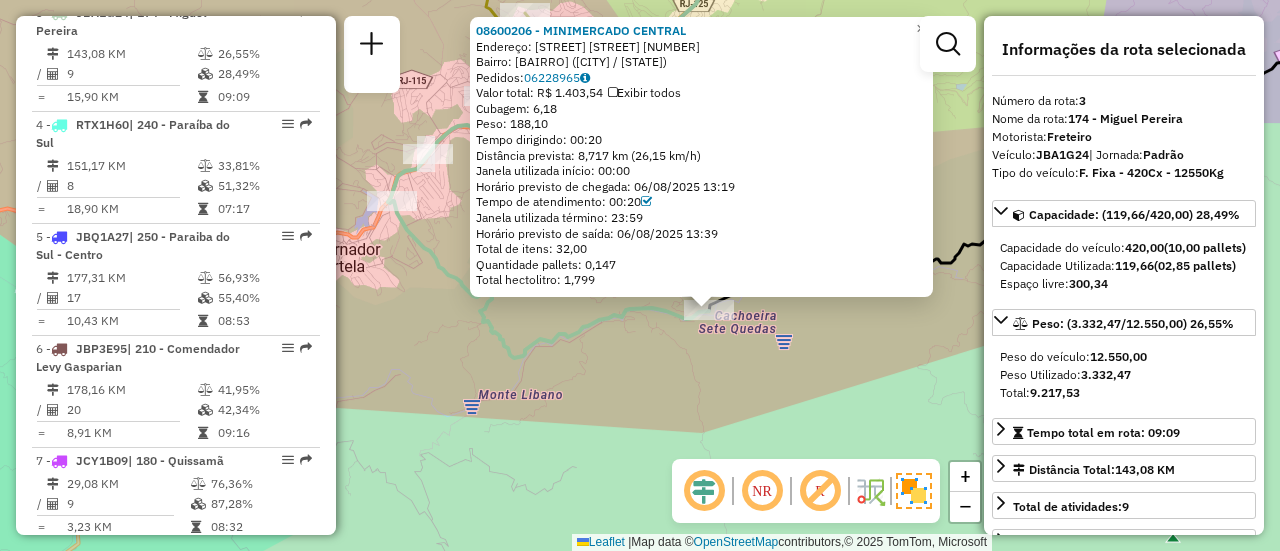 drag, startPoint x: 560, startPoint y: 342, endPoint x: 613, endPoint y: 373, distance: 61.400326 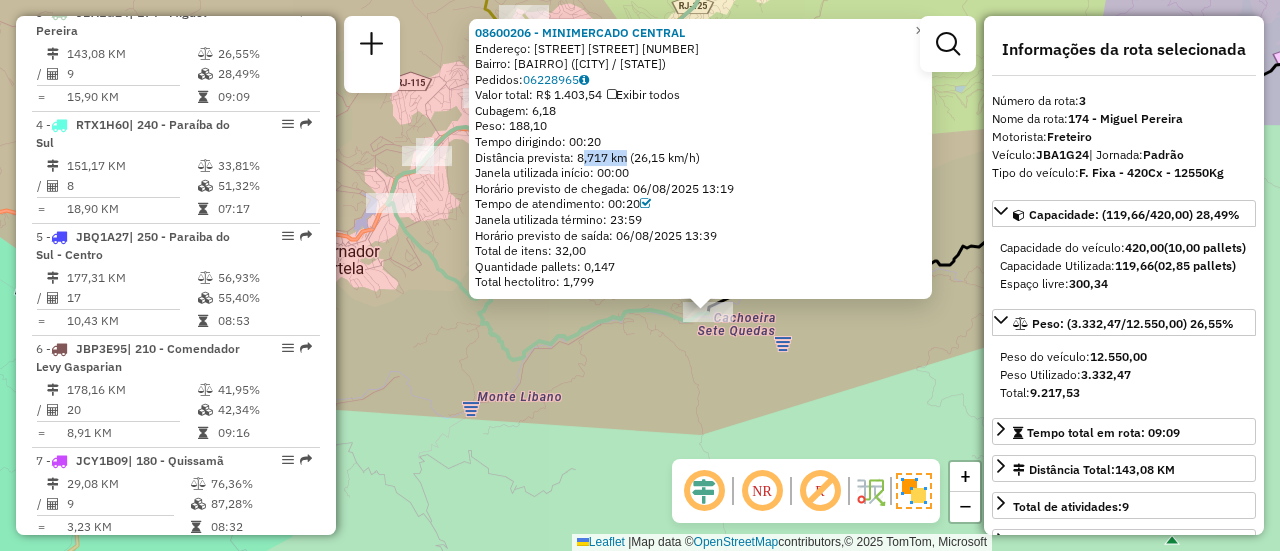 drag, startPoint x: 586, startPoint y: 157, endPoint x: 630, endPoint y: 159, distance: 44.04543 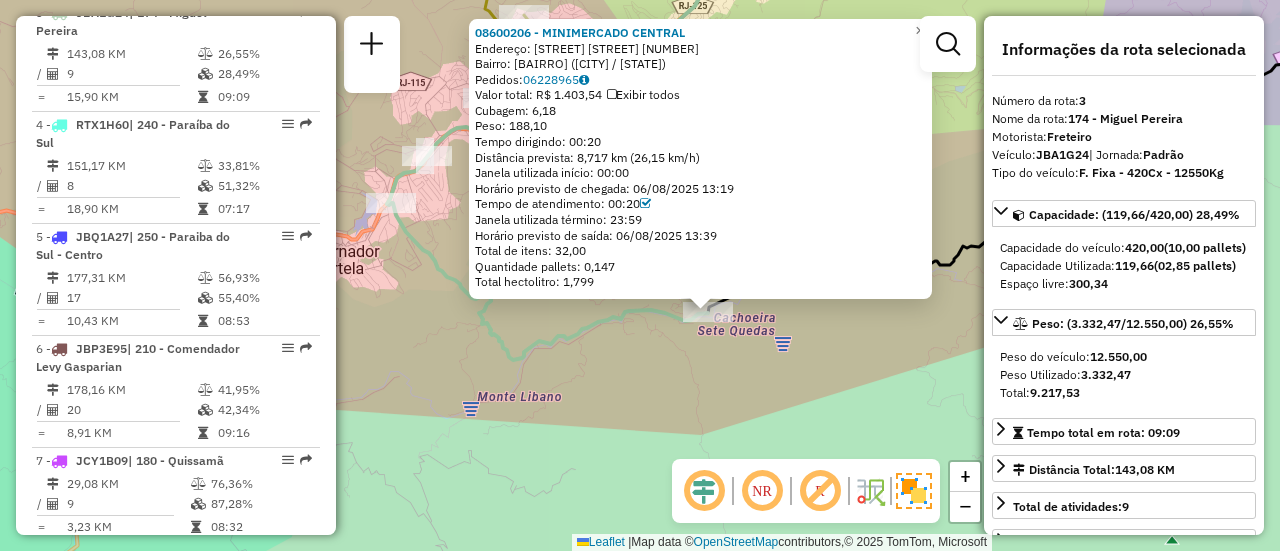 click on "Distância prevista: 8,717 km (26,15 km/h)" 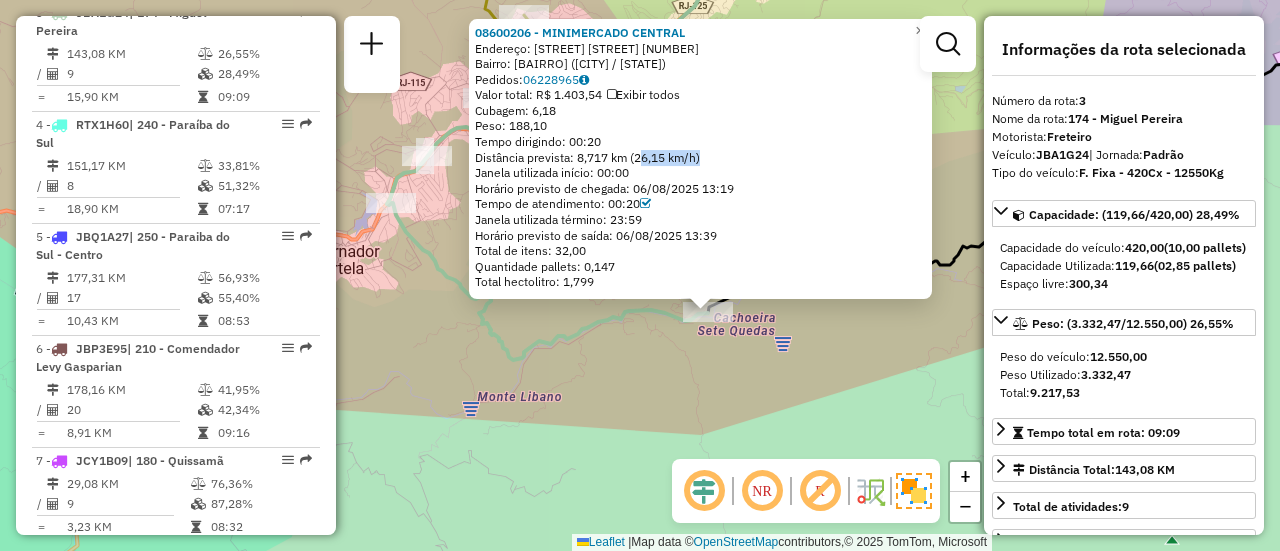 drag, startPoint x: 644, startPoint y: 157, endPoint x: 704, endPoint y: 158, distance: 60.00833 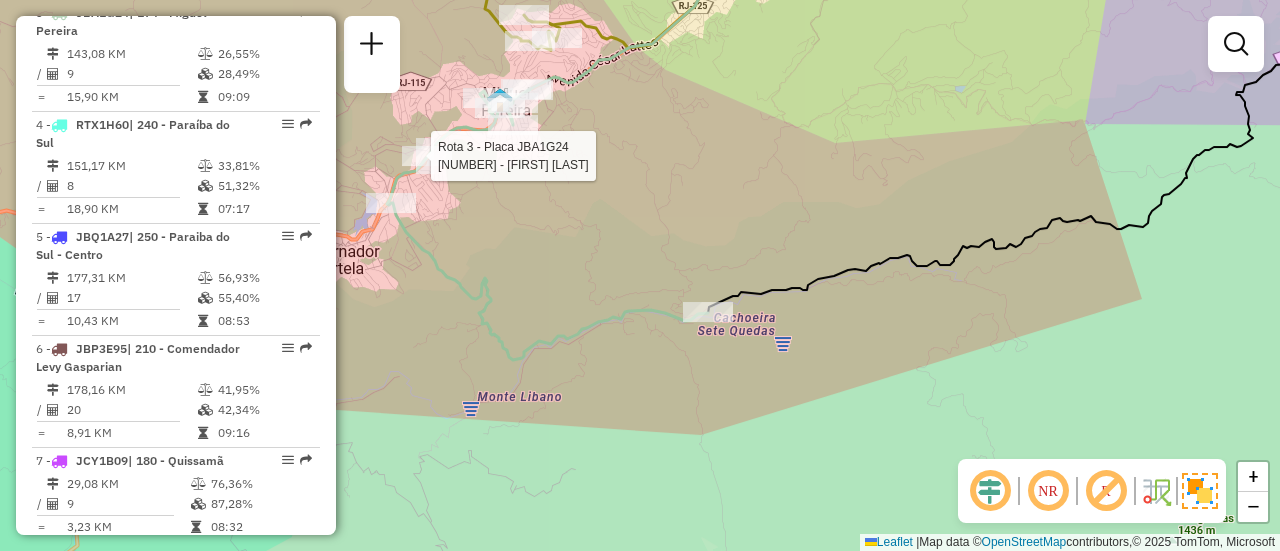 select on "**********" 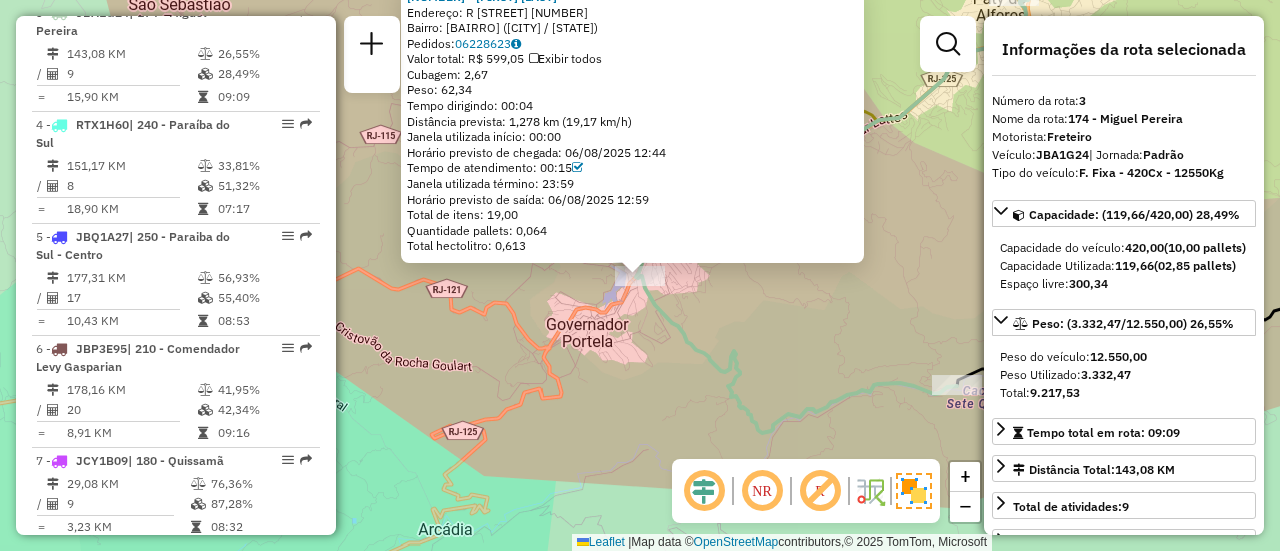 click on "08607466 - PAULO ROBERTO  DOS S  Endereço: R   RUA CHAUMIERE                 26   Bairro: VILA SELMA (MIGUEL PEREIRA / RJ)   Pedidos:  06228623   Valor total: R$ 599,05   Exibir todos   Cubagem: 2,67  Peso: 62,34  Tempo dirigindo: 00:04   Distância prevista: 1,278 km (19,17 km/h)   Janela utilizada início: 00:00   Horário previsto de chegada: 06/08/2025 12:44   Tempo de atendimento: 00:15   Janela utilizada término: 23:59   Horário previsto de saída: 06/08/2025 12:59   Total de itens: 19,00   Quantidade pallets: 0,064   Total hectolitro: 0,613  × Janela de atendimento Grade de atendimento Capacidade Transportadoras Veículos Cliente Pedidos  Rotas Selecione os dias de semana para filtrar as janelas de atendimento  Seg   Ter   Qua   Qui   Sex   Sáb   Dom  Informe o período da janela de atendimento: De: Até:  Filtrar exatamente a janela do cliente  Considerar janela de atendimento padrão  Selecione os dias de semana para filtrar as grades de atendimento  Seg   Ter   Qua   Qui   Sex   Sáb   Dom  De:" 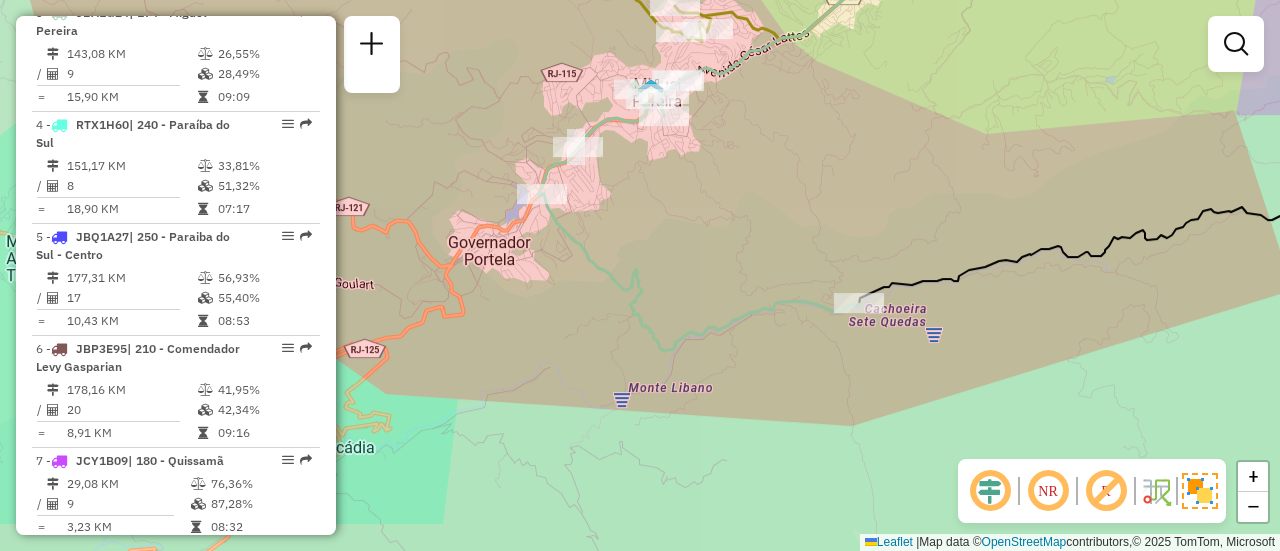 drag, startPoint x: 818, startPoint y: 299, endPoint x: 715, endPoint y: 212, distance: 134.82582 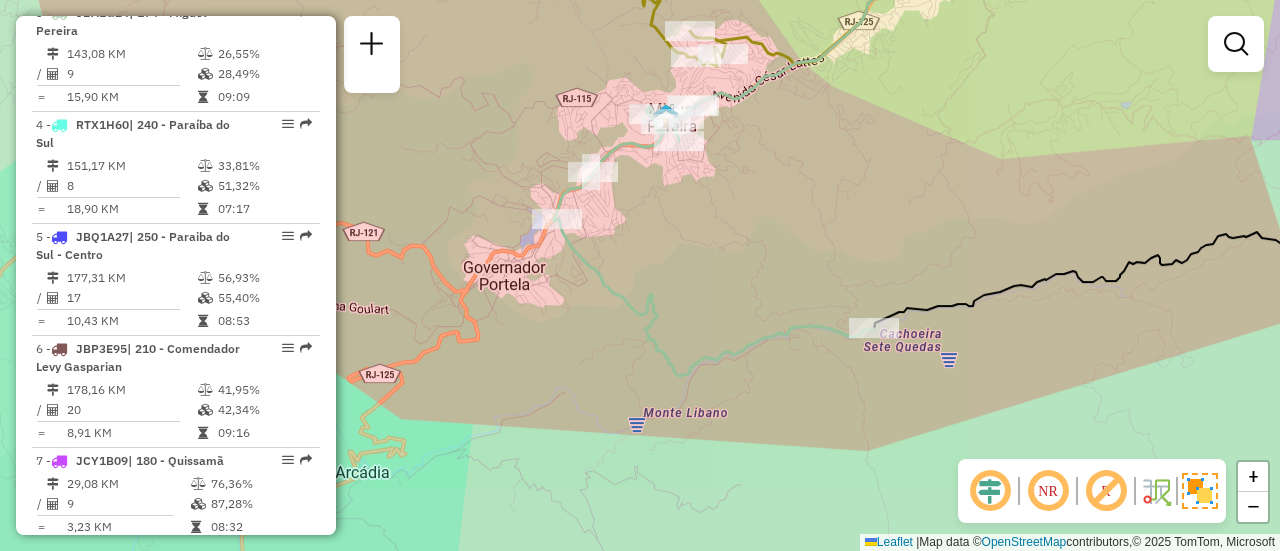 drag, startPoint x: 739, startPoint y: 339, endPoint x: 596, endPoint y: 257, distance: 164.84235 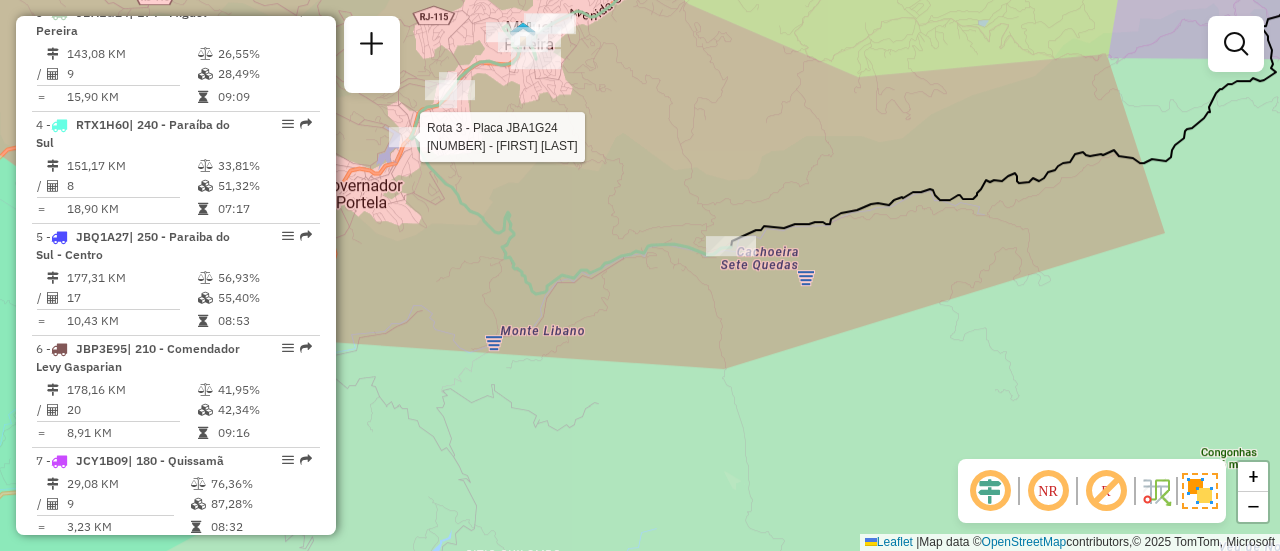 select on "**********" 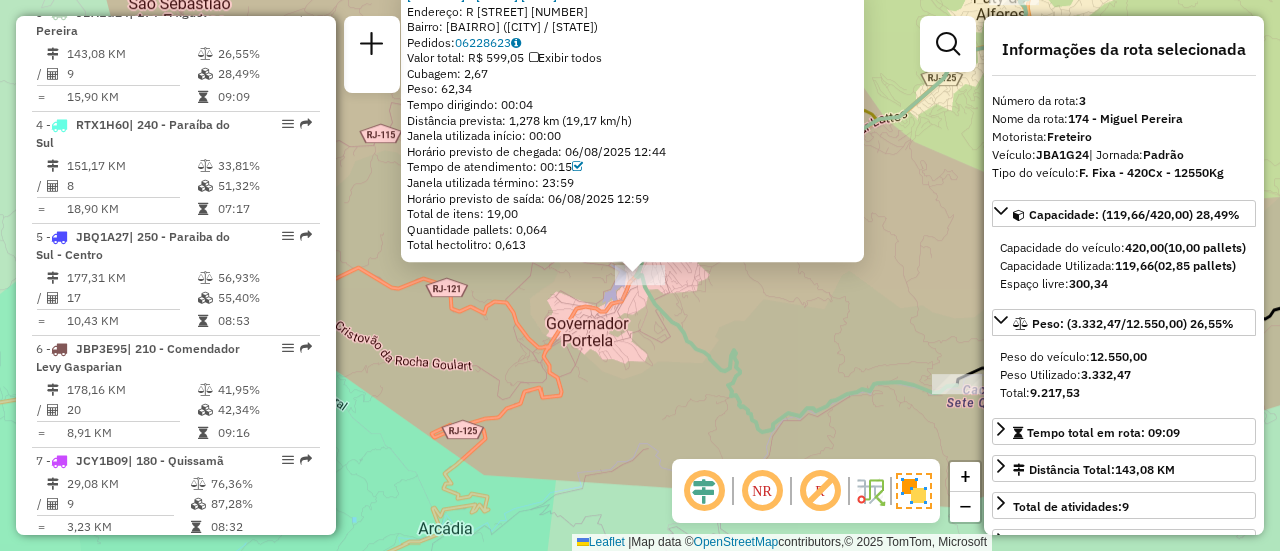 click on "08607466 - PAULO ROBERTO  DOS S  Endereço: R   RUA CHAUMIERE                 26   Bairro: VILA SELMA (MIGUEL PEREIRA / RJ)   Pedidos:  06228623   Valor total: R$ 599,05   Exibir todos   Cubagem: 2,67  Peso: 62,34  Tempo dirigindo: 00:04   Distância prevista: 1,278 km (19,17 km/h)   Janela utilizada início: 00:00   Horário previsto de chegada: 06/08/2025 12:44   Tempo de atendimento: 00:15   Janela utilizada término: 23:59   Horário previsto de saída: 06/08/2025 12:59   Total de itens: 19,00   Quantidade pallets: 0,064   Total hectolitro: 0,613  × Janela de atendimento Grade de atendimento Capacidade Transportadoras Veículos Cliente Pedidos  Rotas Selecione os dias de semana para filtrar as janelas de atendimento  Seg   Ter   Qua   Qui   Sex   Sáb   Dom  Informe o período da janela de atendimento: De: Até:  Filtrar exatamente a janela do cliente  Considerar janela de atendimento padrão  Selecione os dias de semana para filtrar as grades de atendimento  Seg   Ter   Qua   Qui   Sex   Sáb   Dom  De:" 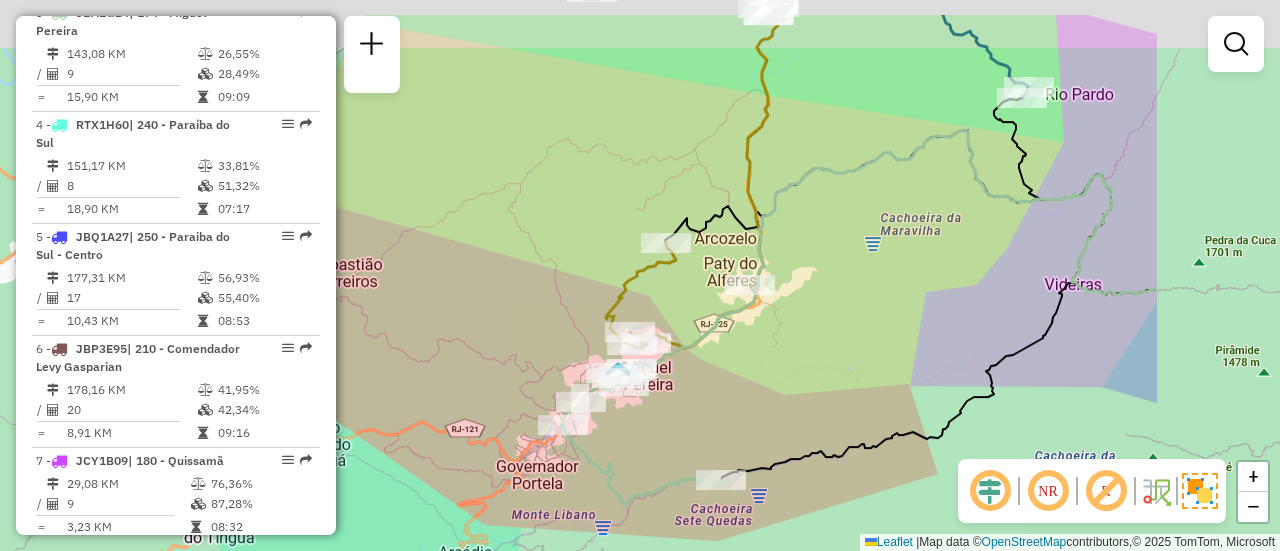 drag, startPoint x: 932, startPoint y: 306, endPoint x: 683, endPoint y: 365, distance: 255.89452 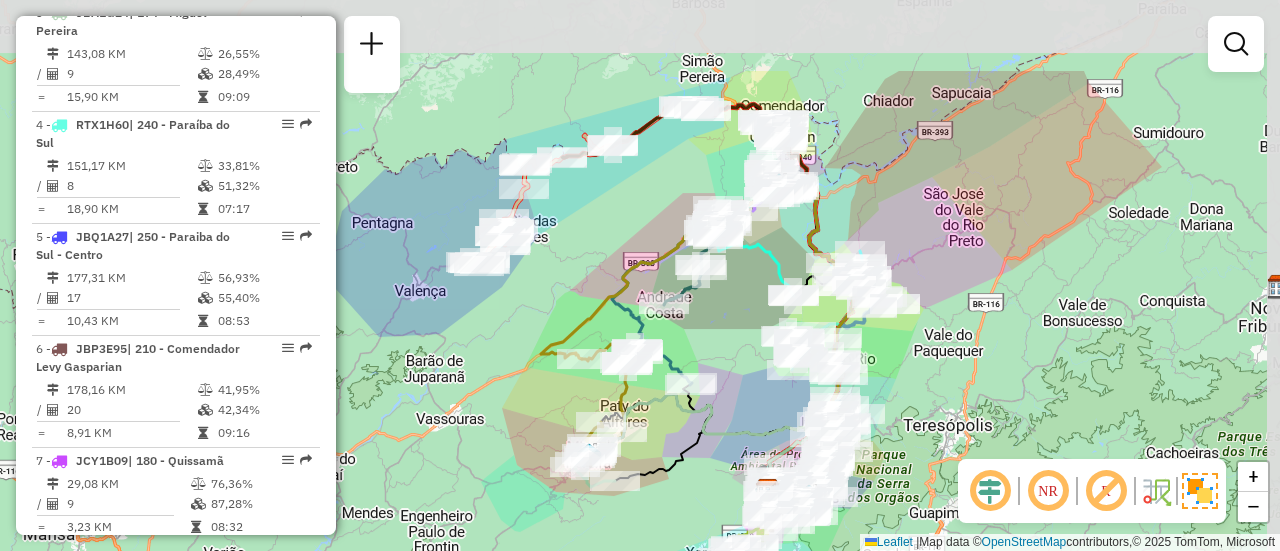 drag, startPoint x: 803, startPoint y: 191, endPoint x: 698, endPoint y: 315, distance: 162.48384 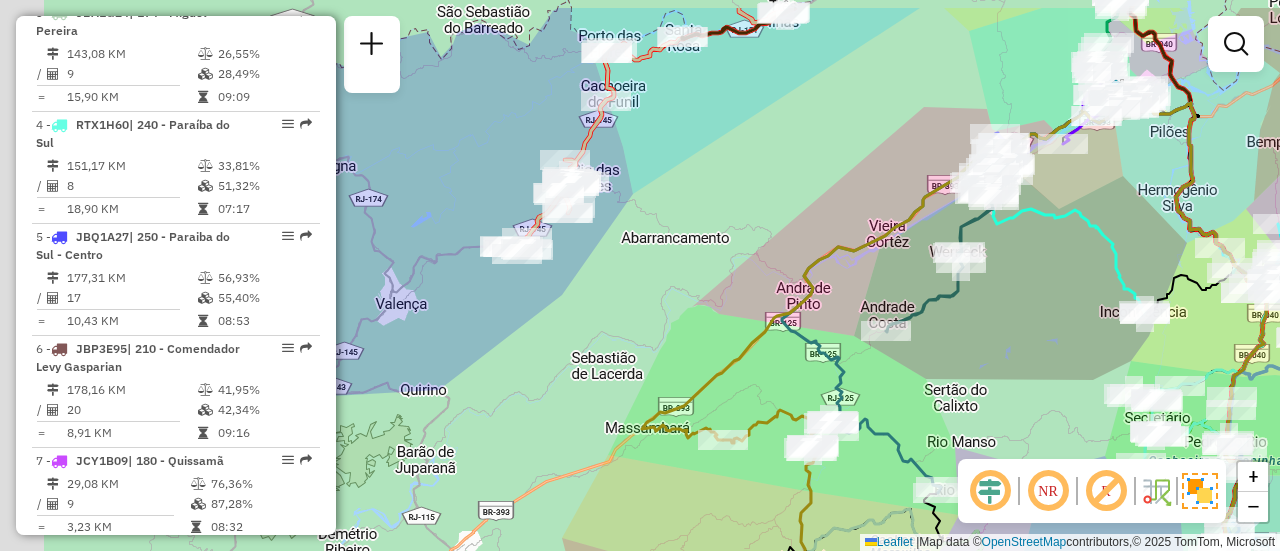 drag, startPoint x: 497, startPoint y: 198, endPoint x: 713, endPoint y: 263, distance: 225.56818 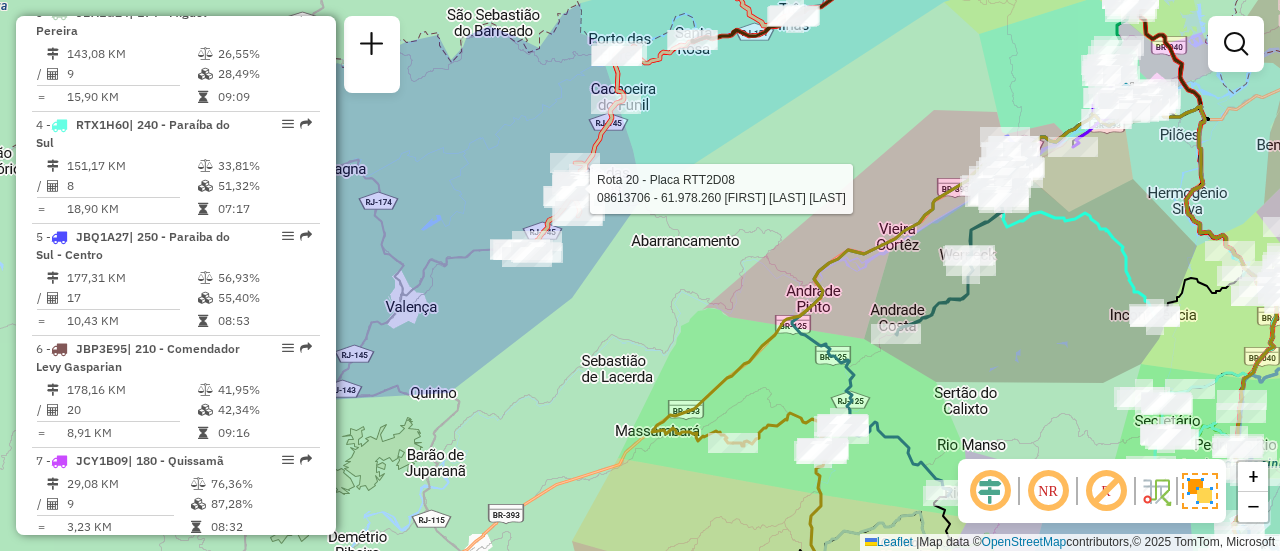 select on "**********" 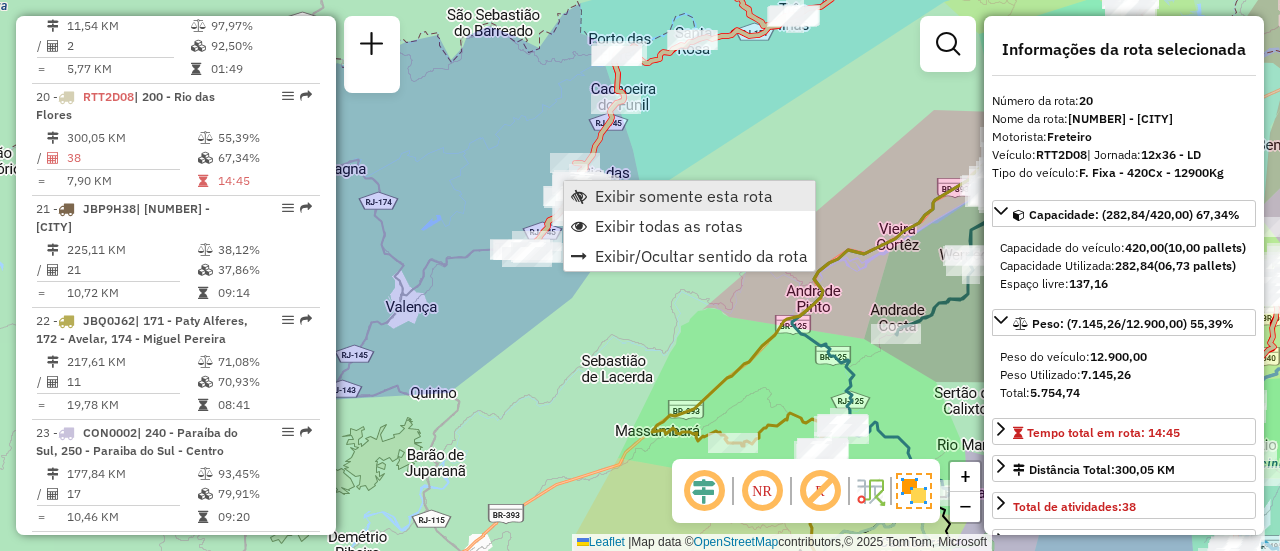scroll, scrollTop: 2663, scrollLeft: 0, axis: vertical 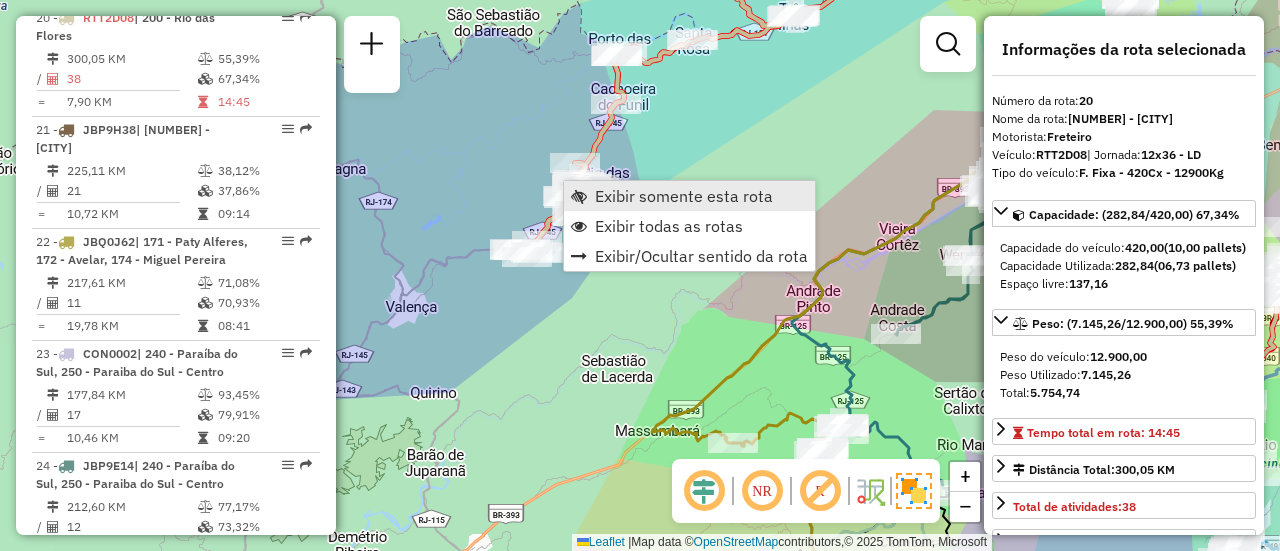 click on "Exibir somente esta rota" at bounding box center [689, 196] 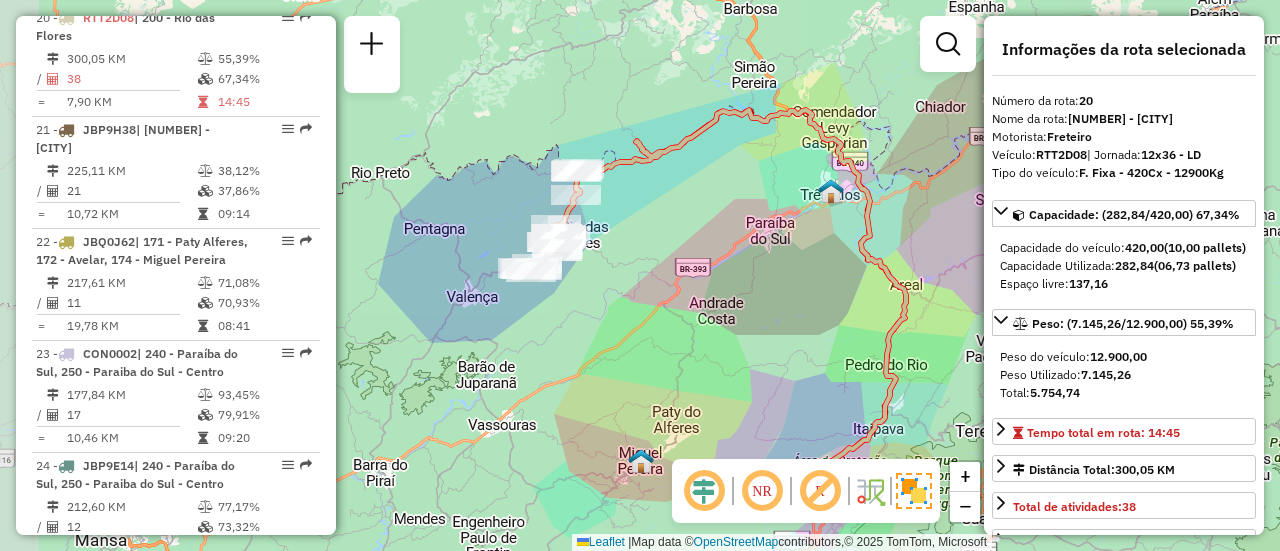 drag, startPoint x: 525, startPoint y: 196, endPoint x: 601, endPoint y: 225, distance: 81.34495 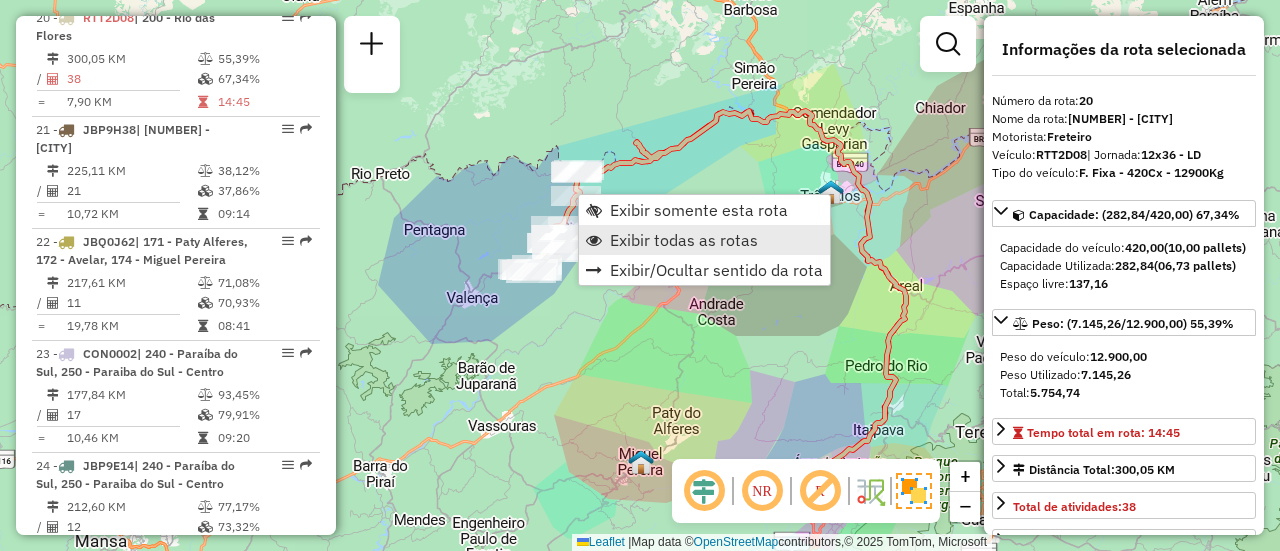 click on "Exibir todas as rotas" at bounding box center (684, 240) 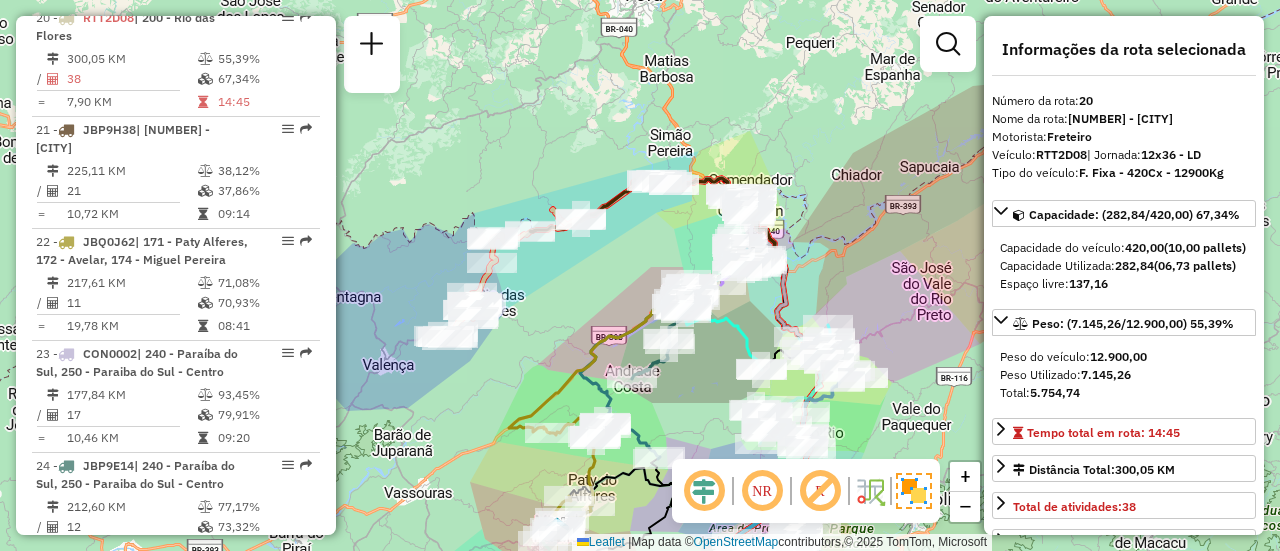 drag, startPoint x: 633, startPoint y: 211, endPoint x: 559, endPoint y: 272, distance: 95.90099 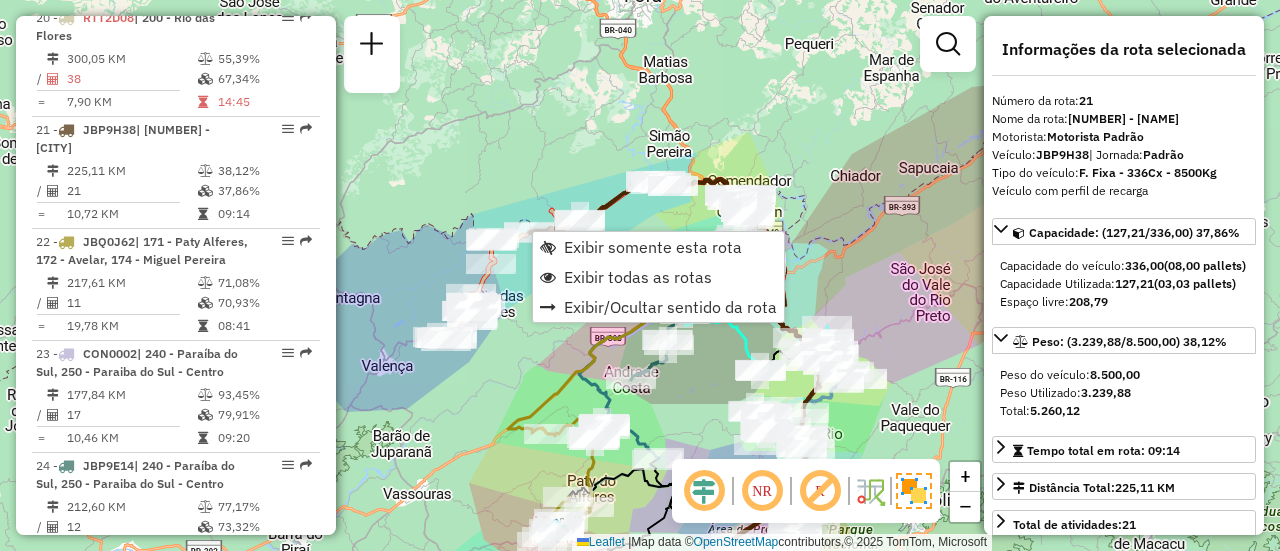scroll, scrollTop: 2775, scrollLeft: 0, axis: vertical 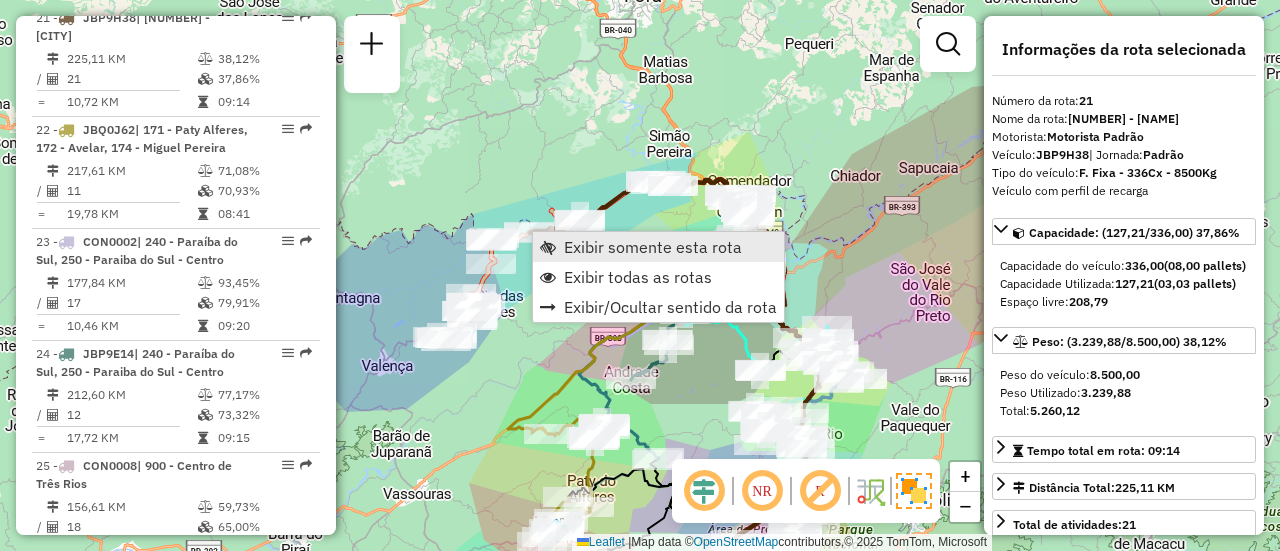 click on "Exibir somente esta rota" at bounding box center [653, 247] 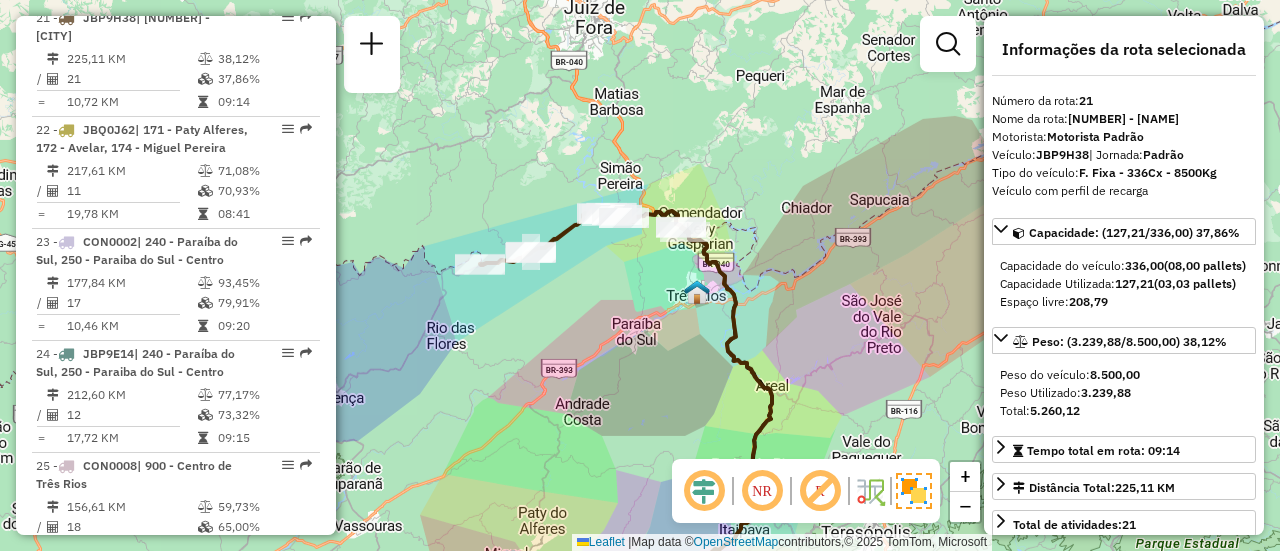 drag, startPoint x: 599, startPoint y: 197, endPoint x: 584, endPoint y: 280, distance: 84.34453 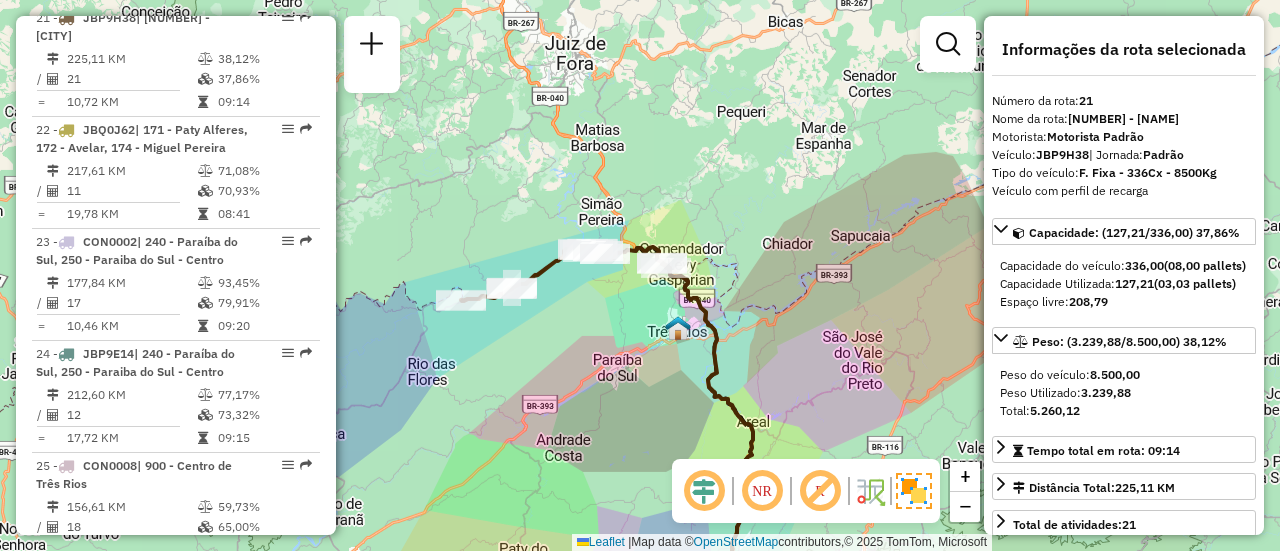 drag, startPoint x: 589, startPoint y: 310, endPoint x: 572, endPoint y: 329, distance: 25.495098 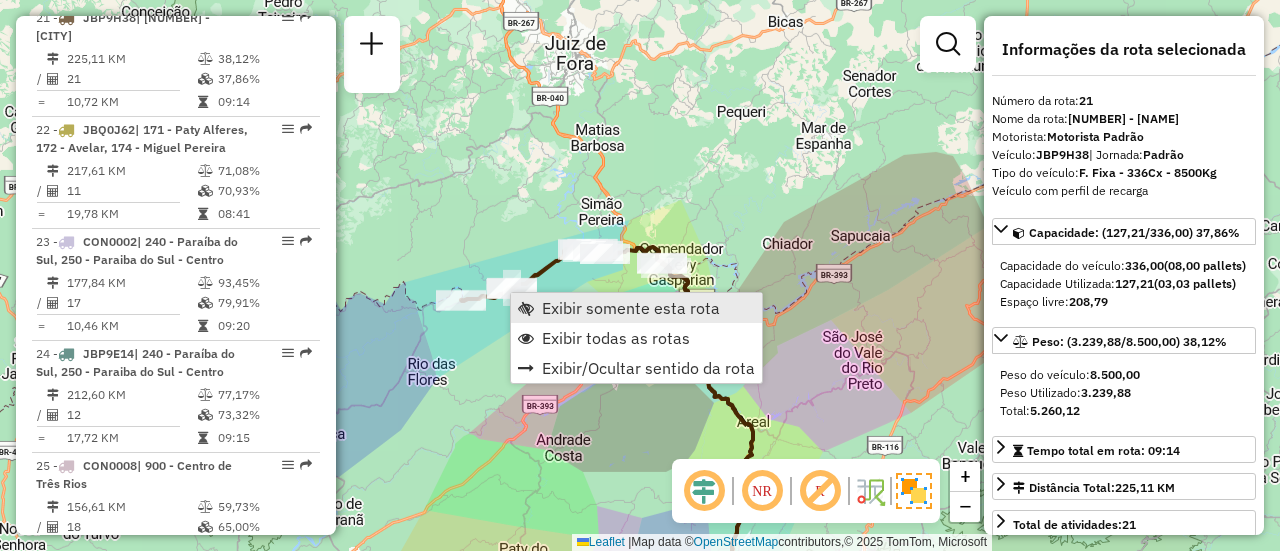 click on "Exibir somente esta rota" at bounding box center (631, 308) 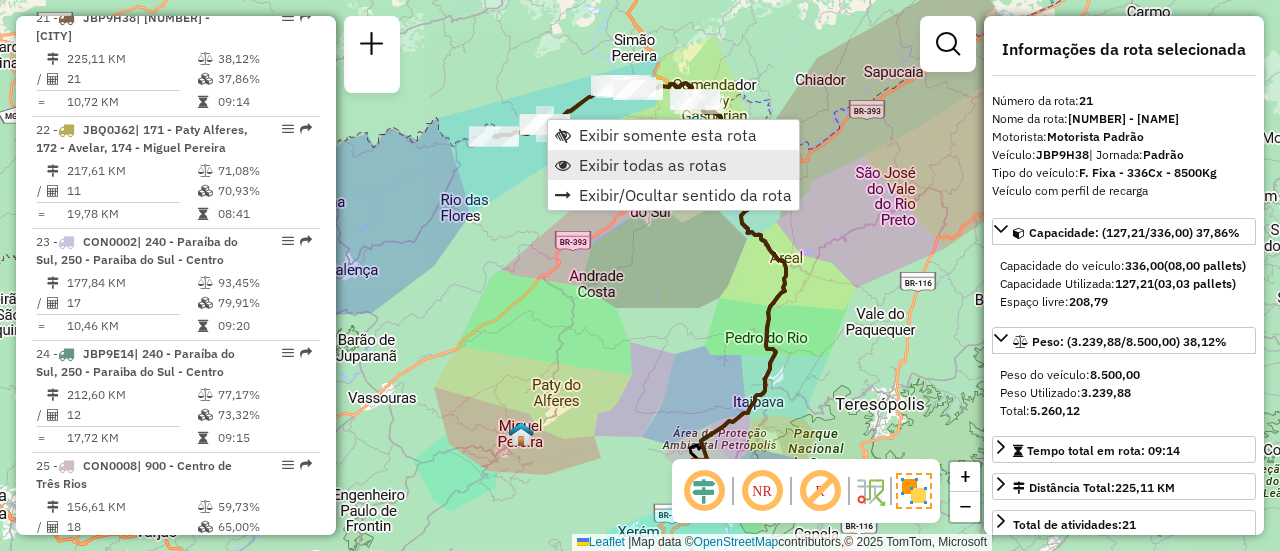 click on "Exibir todas as rotas" at bounding box center [653, 165] 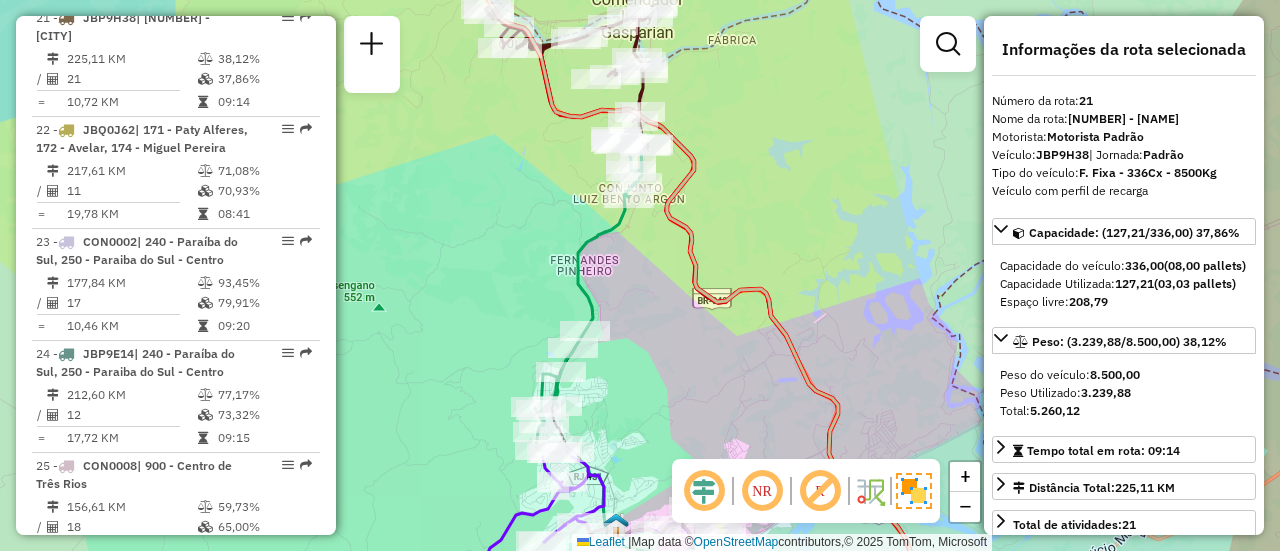 drag, startPoint x: 546, startPoint y: 221, endPoint x: 488, endPoint y: 178, distance: 72.20111 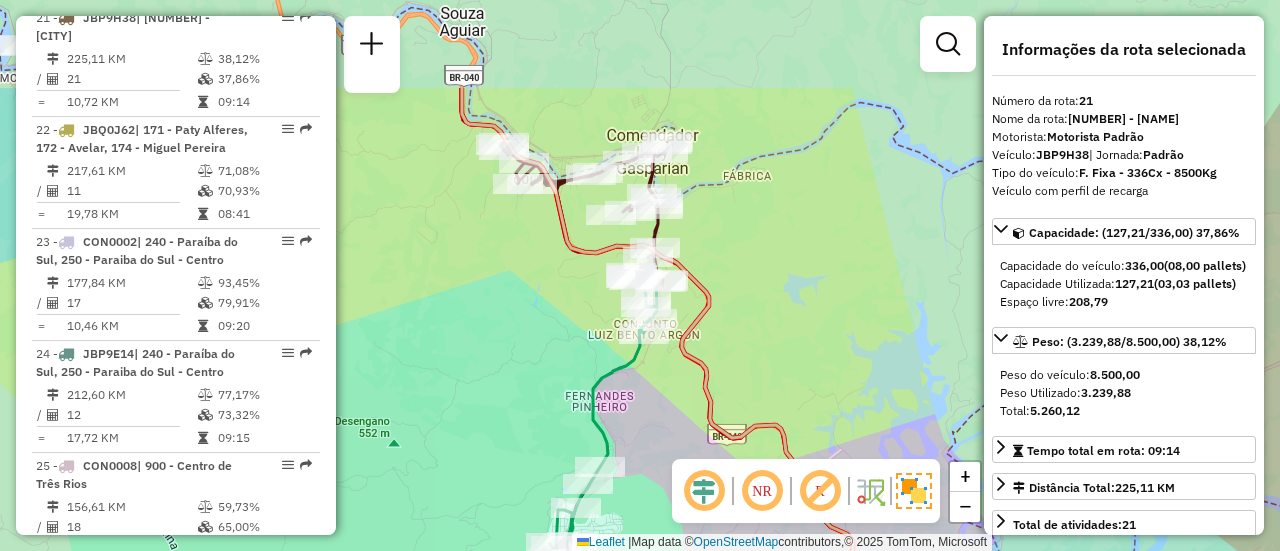drag, startPoint x: 482, startPoint y: 113, endPoint x: 514, endPoint y: 287, distance: 176.91806 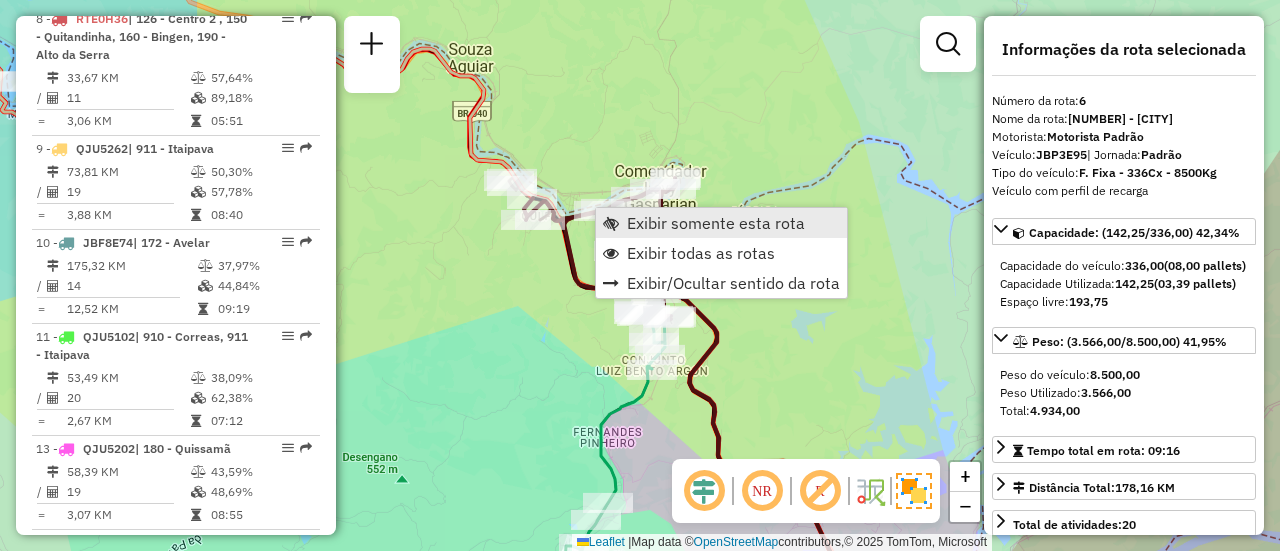 scroll, scrollTop: 1431, scrollLeft: 0, axis: vertical 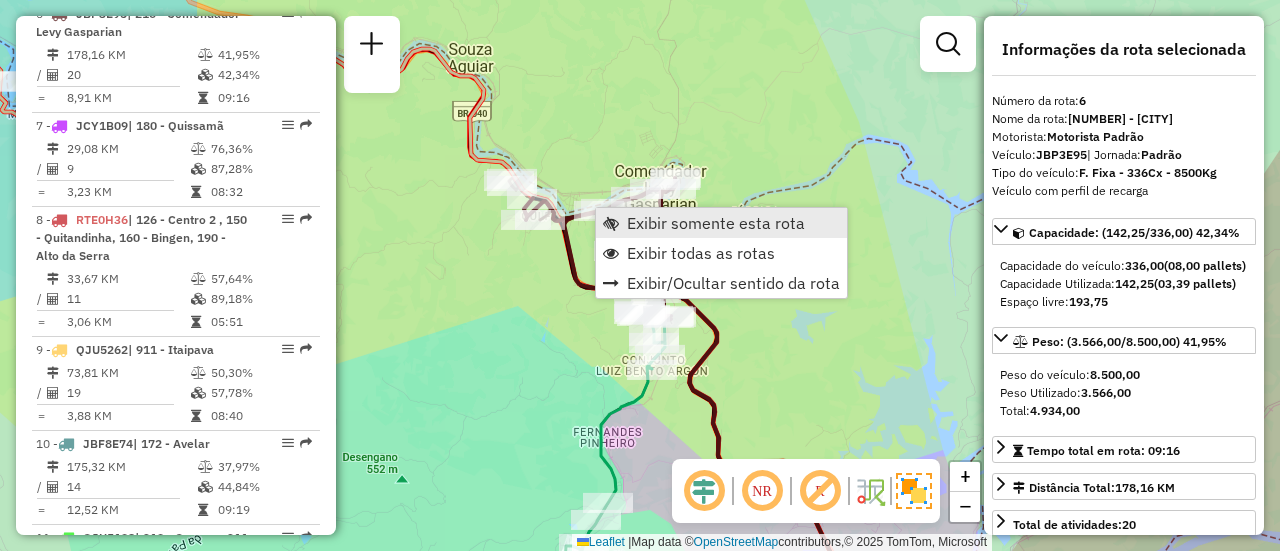 click on "Exibir somente esta rota" at bounding box center [716, 223] 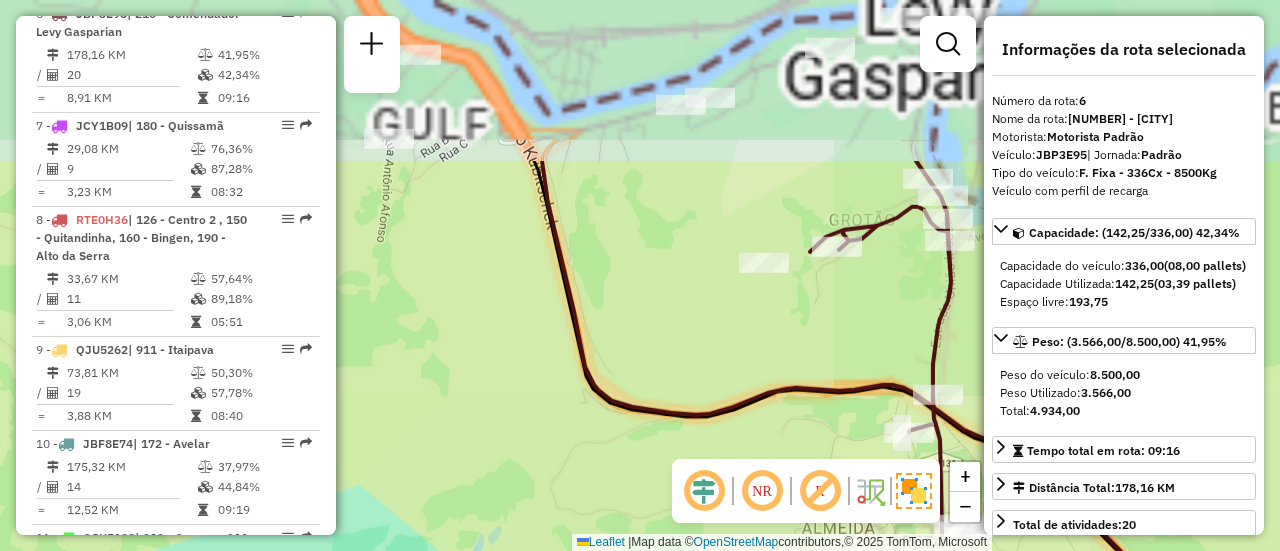 drag, startPoint x: 600, startPoint y: 237, endPoint x: 540, endPoint y: 383, distance: 157.84802 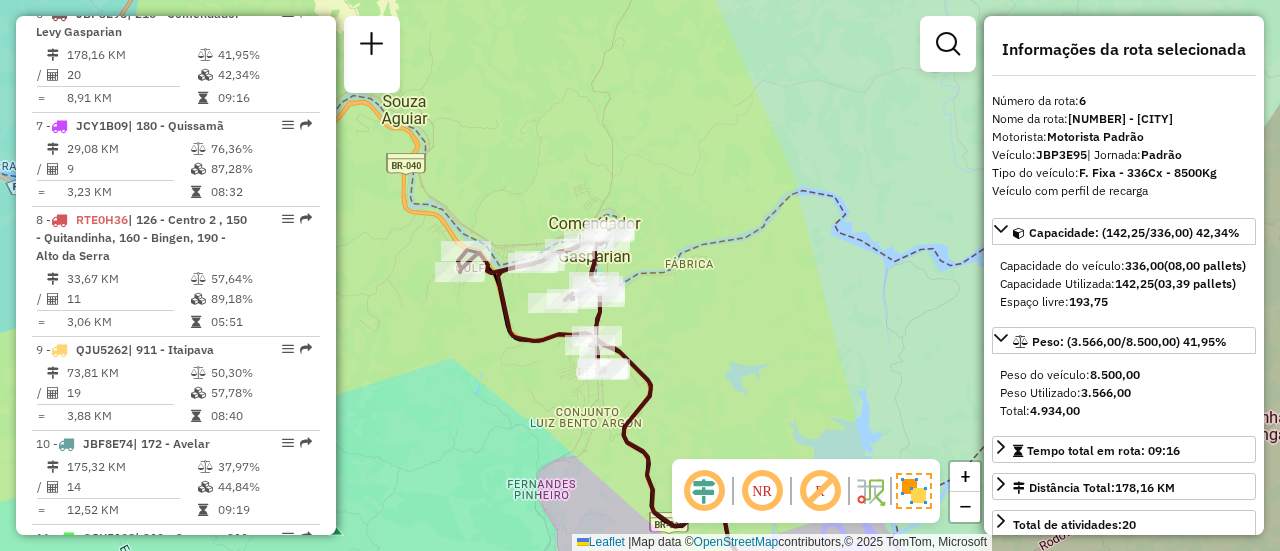 drag, startPoint x: 532, startPoint y: 362, endPoint x: 478, endPoint y: 280, distance: 98.1835 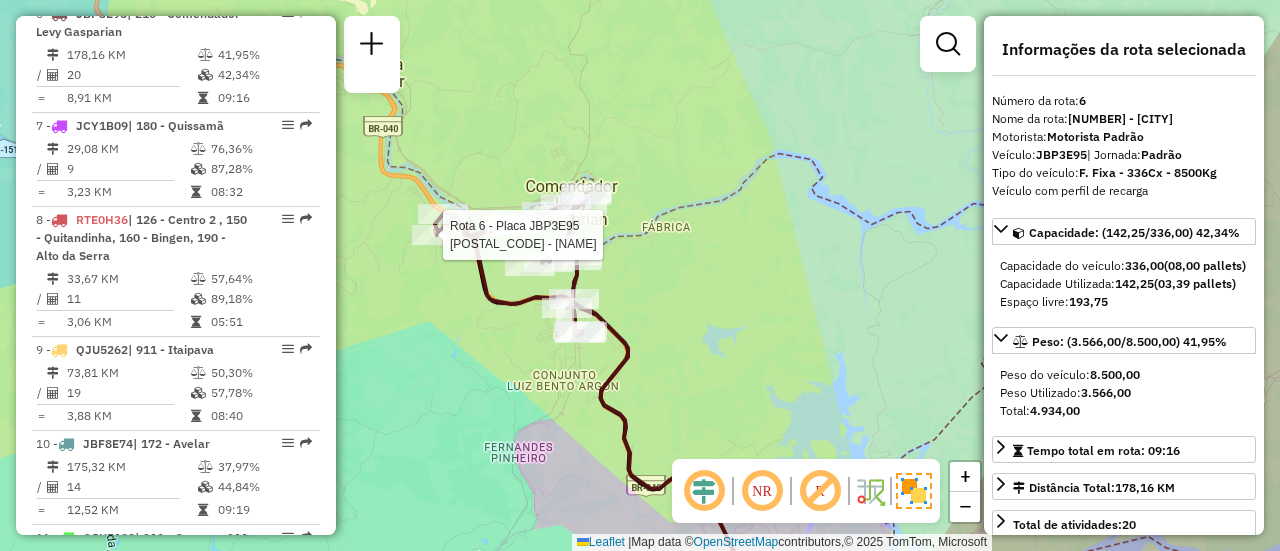 click on "Rota 6 - Placa JBP3E95  08620198 - ADILSON MANOEL ALVES Janela de atendimento Grade de atendimento Capacidade Transportadoras Veículos Cliente Pedidos  Rotas Selecione os dias de semana para filtrar as janelas de atendimento  Seg   Ter   Qua   Qui   Sex   Sáb   Dom  Informe o período da janela de atendimento: De: Até:  Filtrar exatamente a janela do cliente  Considerar janela de atendimento padrão  Selecione os dias de semana para filtrar as grades de atendimento  Seg   Ter   Qua   Qui   Sex   Sáb   Dom   Considerar clientes sem dia de atendimento cadastrado  Clientes fora do dia de atendimento selecionado Filtrar as atividades entre os valores definidos abaixo:  Peso mínimo:   Peso máximo:   Cubagem mínima:   Cubagem máxima:   De:   Até:  Filtrar as atividades entre o tempo de atendimento definido abaixo:  De:   Até:   Considerar capacidade total dos clientes não roteirizados Transportadora: Selecione um ou mais itens Tipo de veículo: Selecione um ou mais itens Veículo: Motorista: Nome: Setor:" 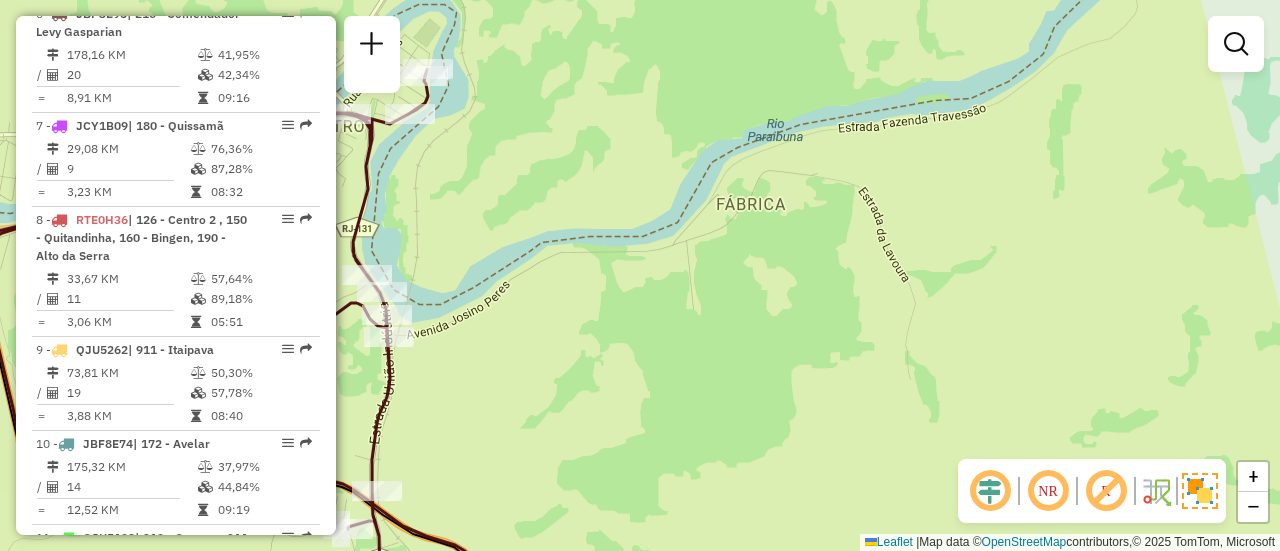 drag, startPoint x: 636, startPoint y: 259, endPoint x: 828, endPoint y: 228, distance: 194.4865 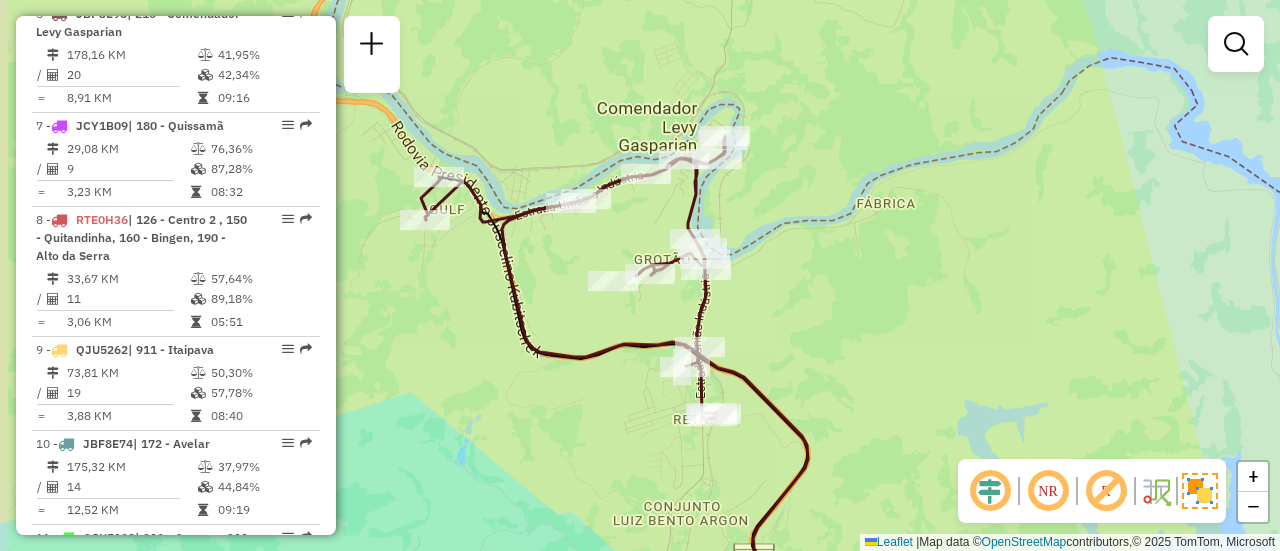 drag, startPoint x: 746, startPoint y: 255, endPoint x: 798, endPoint y: 239, distance: 54.405884 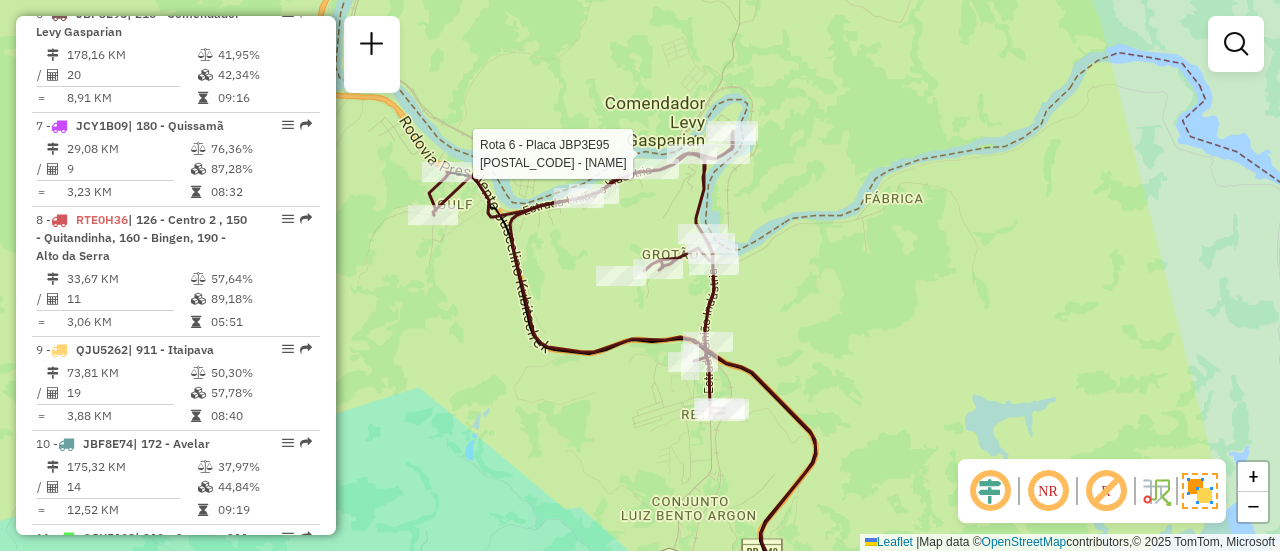 select on "**********" 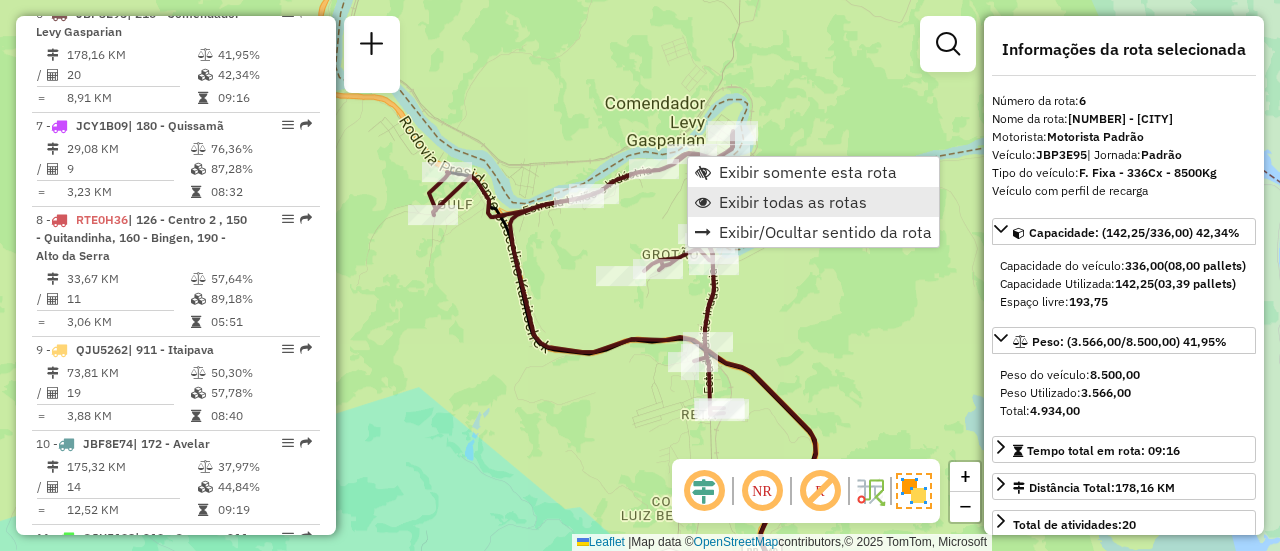 click on "Exibir todas as rotas" at bounding box center (793, 202) 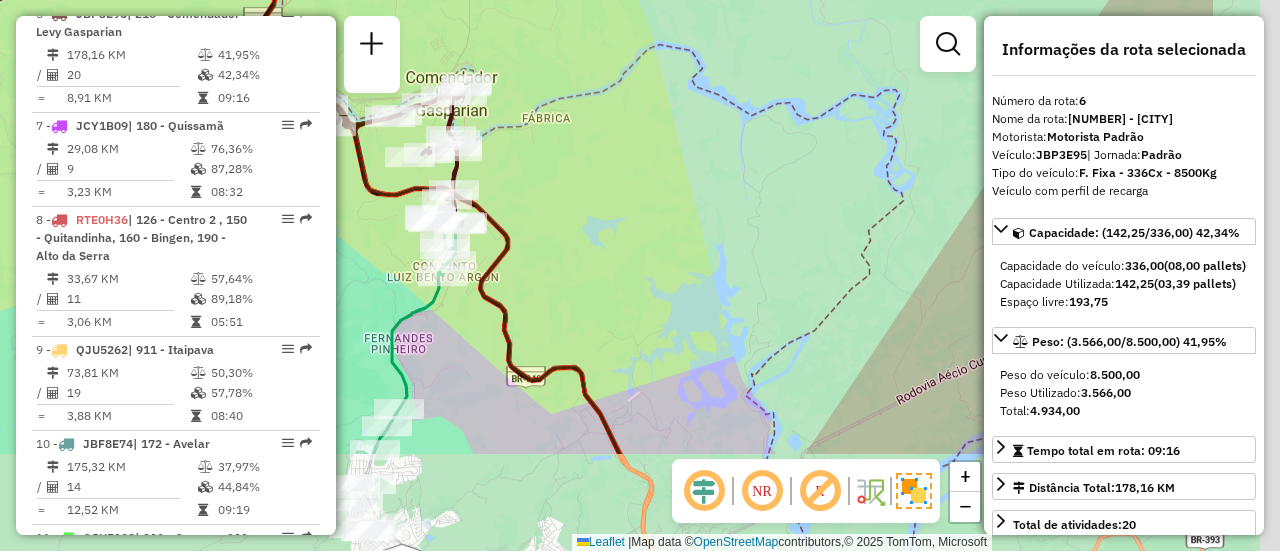 drag, startPoint x: 822, startPoint y: 332, endPoint x: 621, endPoint y: 155, distance: 267.82455 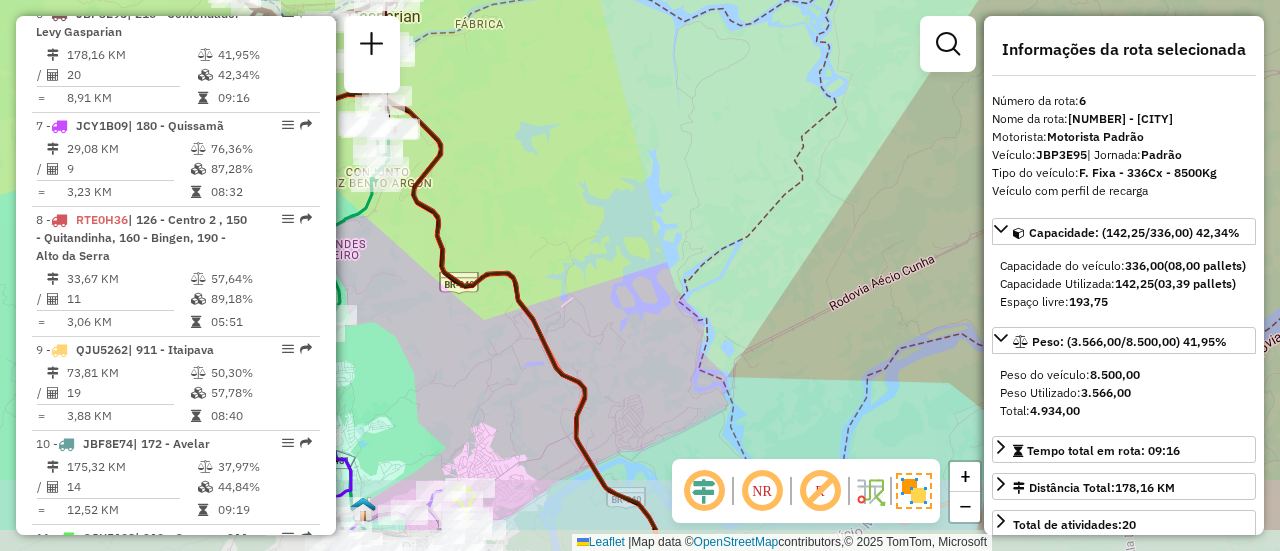 drag, startPoint x: 685, startPoint y: 233, endPoint x: 632, endPoint y: 157, distance: 92.65527 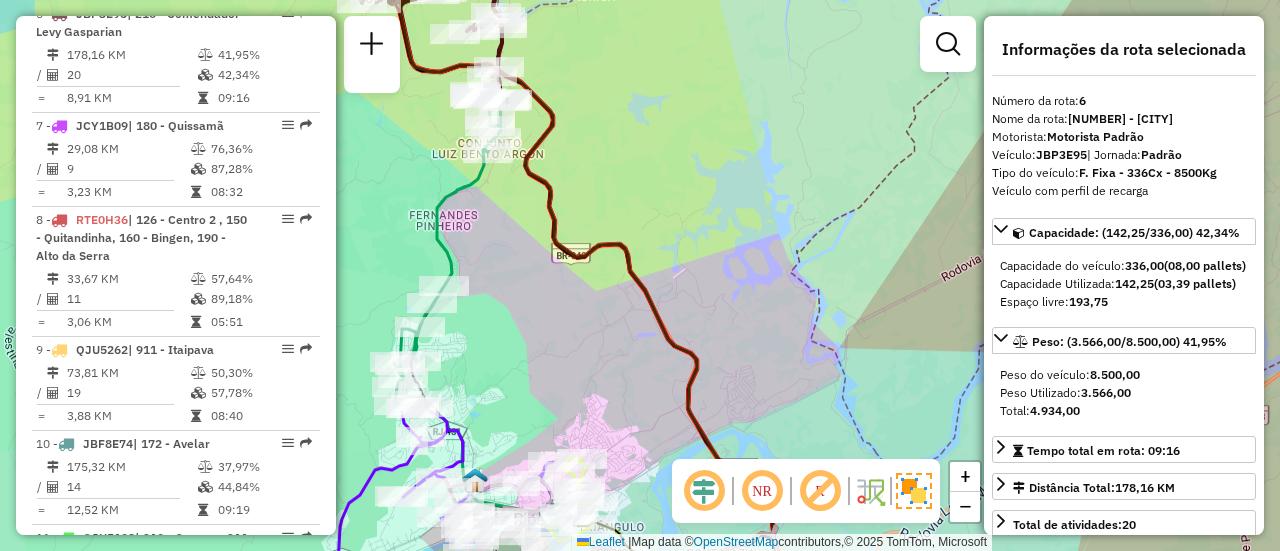 drag, startPoint x: 612, startPoint y: 228, endPoint x: 714, endPoint y: 197, distance: 106.60675 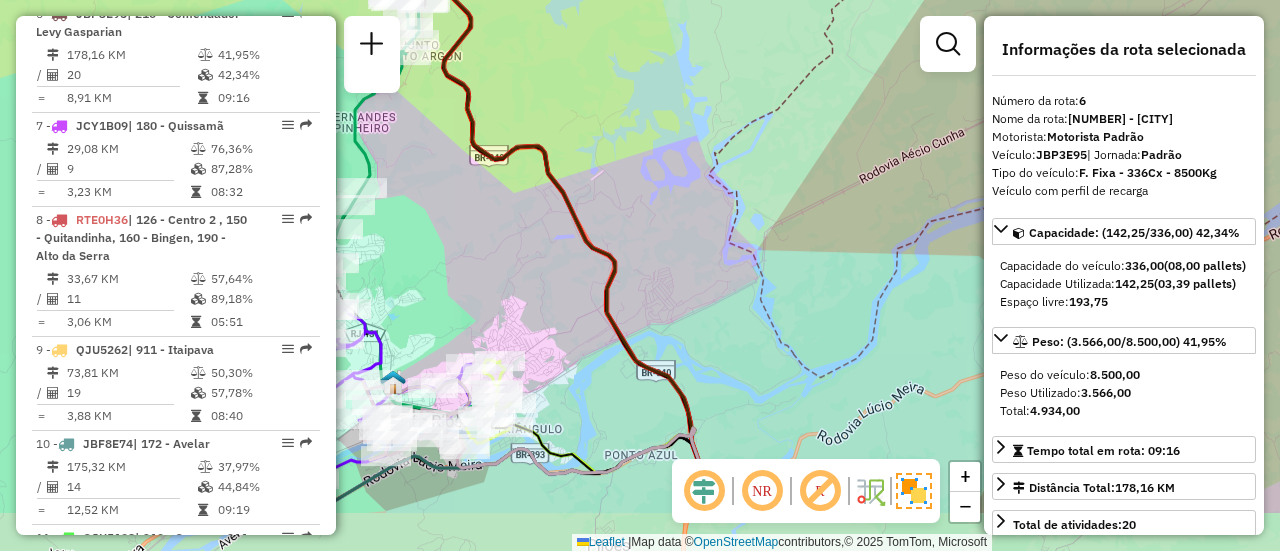 drag, startPoint x: 694, startPoint y: 340, endPoint x: 604, endPoint y: 238, distance: 136.0294 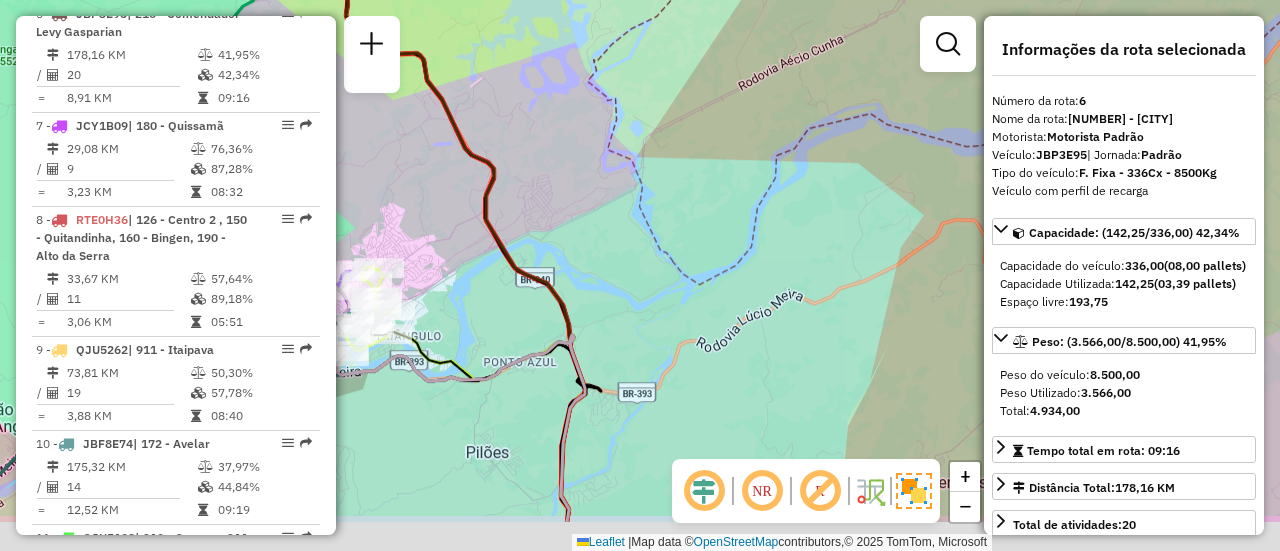 drag, startPoint x: 611, startPoint y: 283, endPoint x: 554, endPoint y: 229, distance: 78.51752 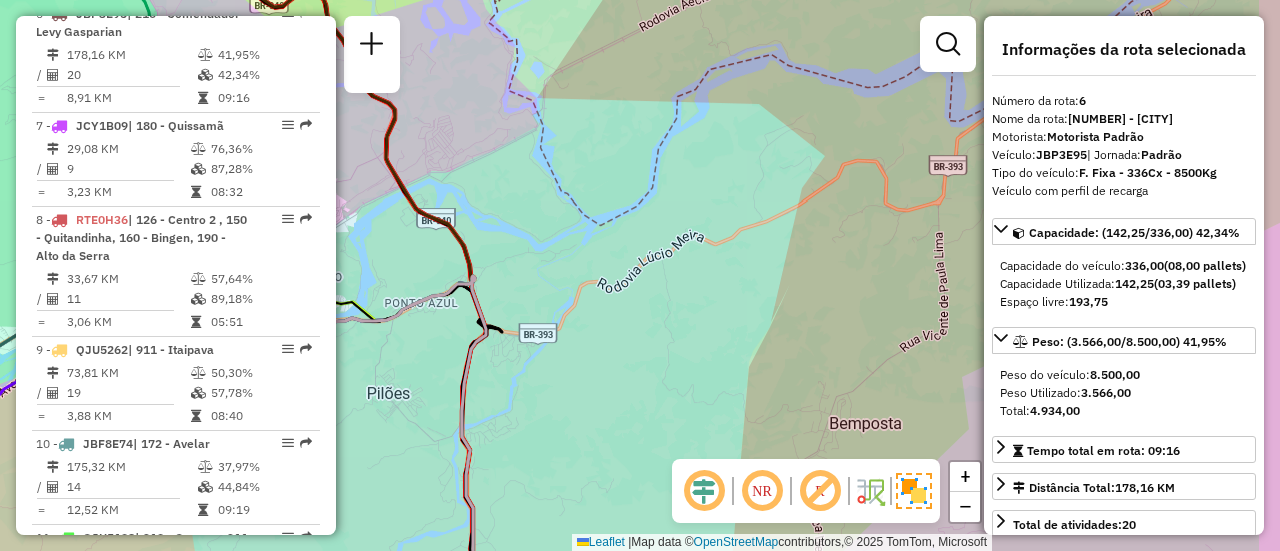 drag, startPoint x: 738, startPoint y: 275, endPoint x: 604, endPoint y: 187, distance: 160.3122 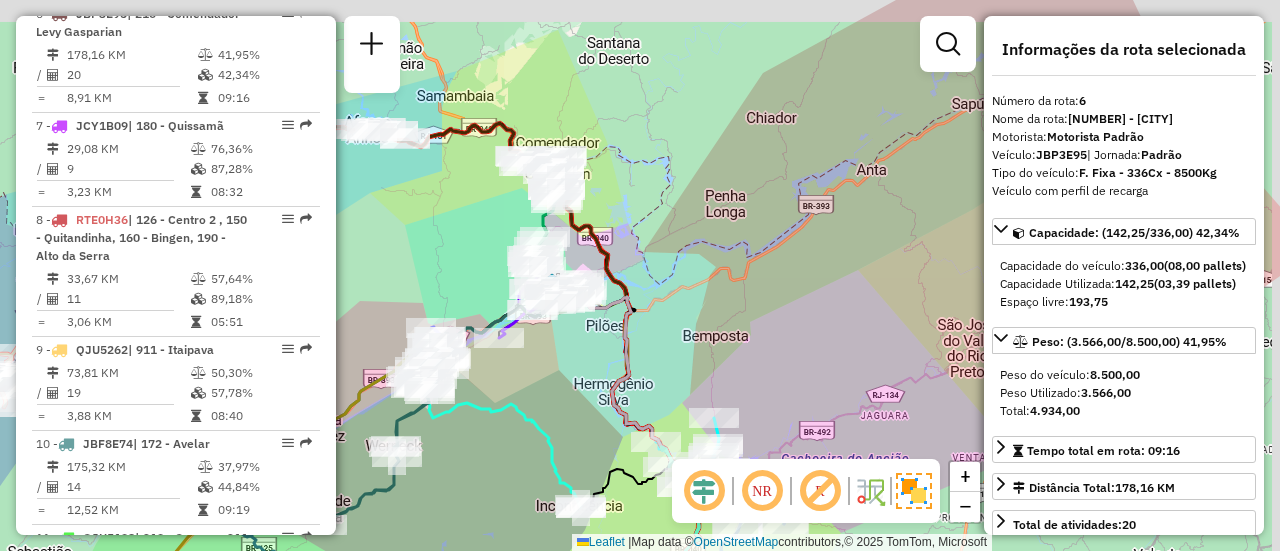 drag, startPoint x: 834, startPoint y: 205, endPoint x: 605, endPoint y: 331, distance: 261.3752 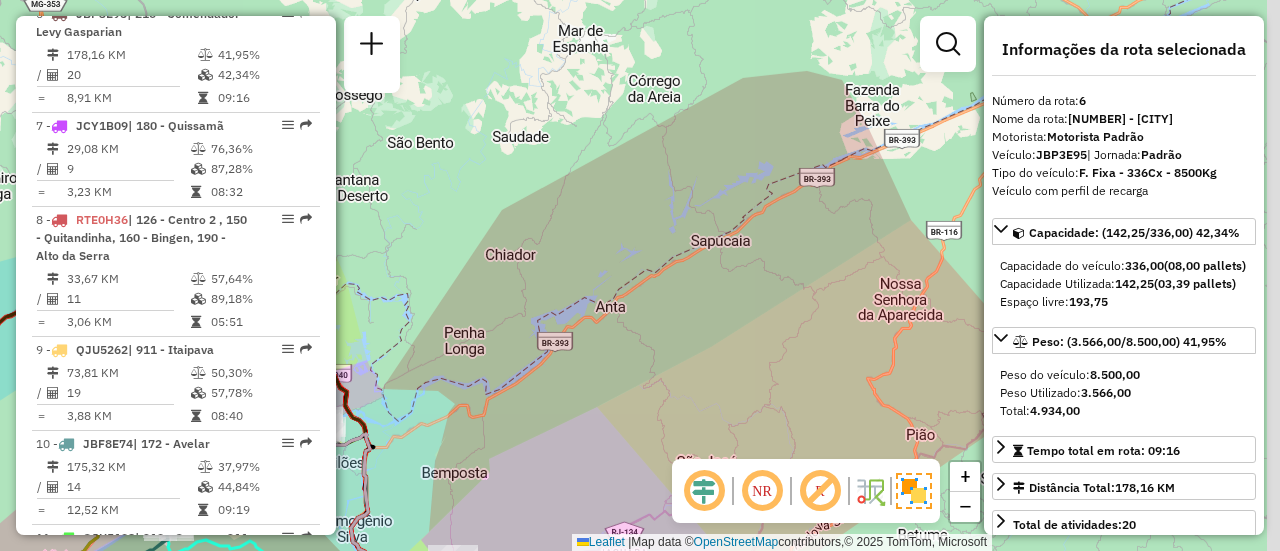 drag, startPoint x: 671, startPoint y: 270, endPoint x: 584, endPoint y: 305, distance: 93.77633 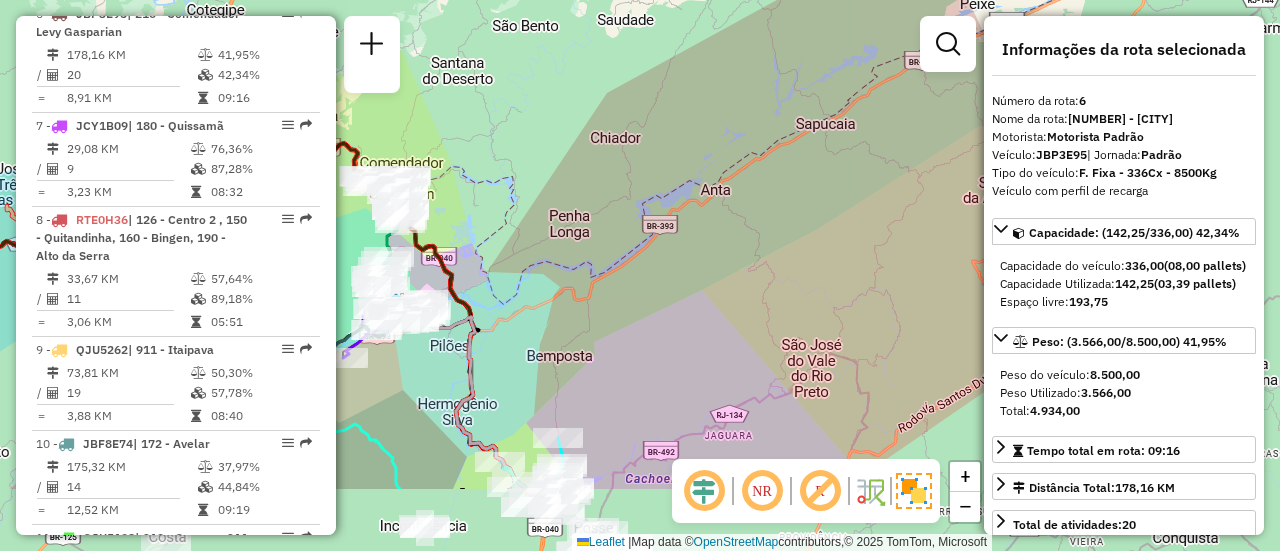 drag, startPoint x: 686, startPoint y: 206, endPoint x: 688, endPoint y: 174, distance: 32.06244 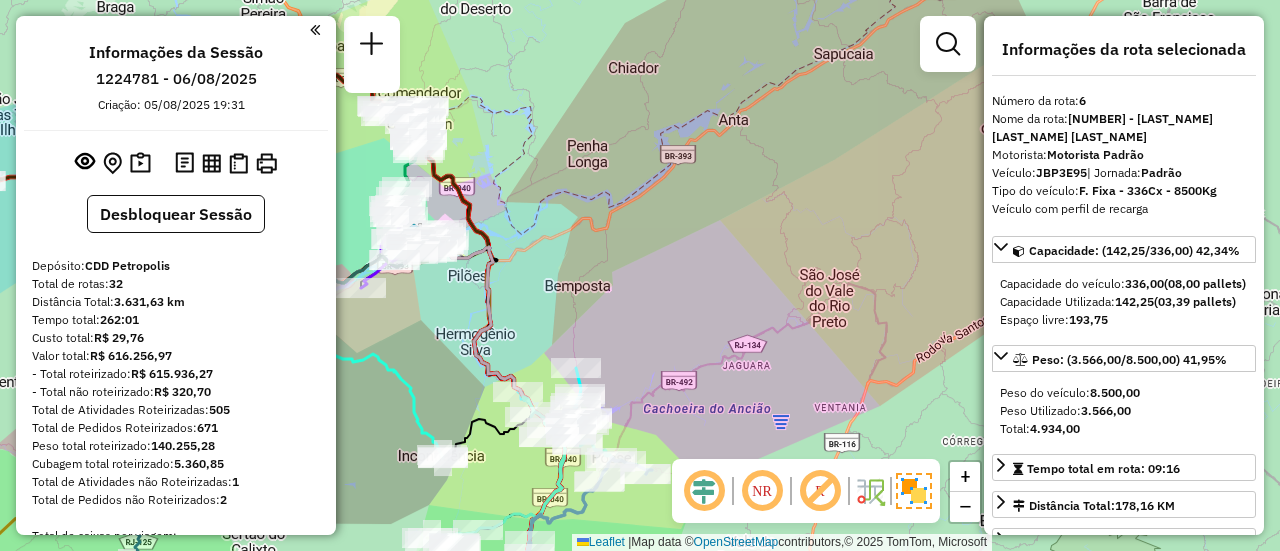 select on "**********" 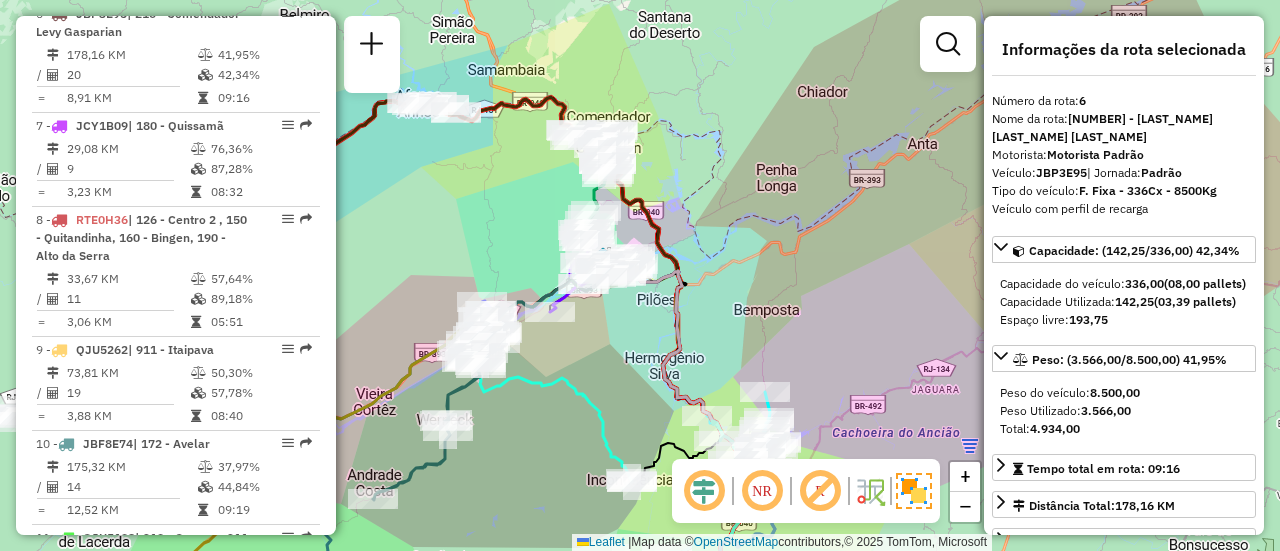 drag, startPoint x: 527, startPoint y: 265, endPoint x: 752, endPoint y: 289, distance: 226.27638 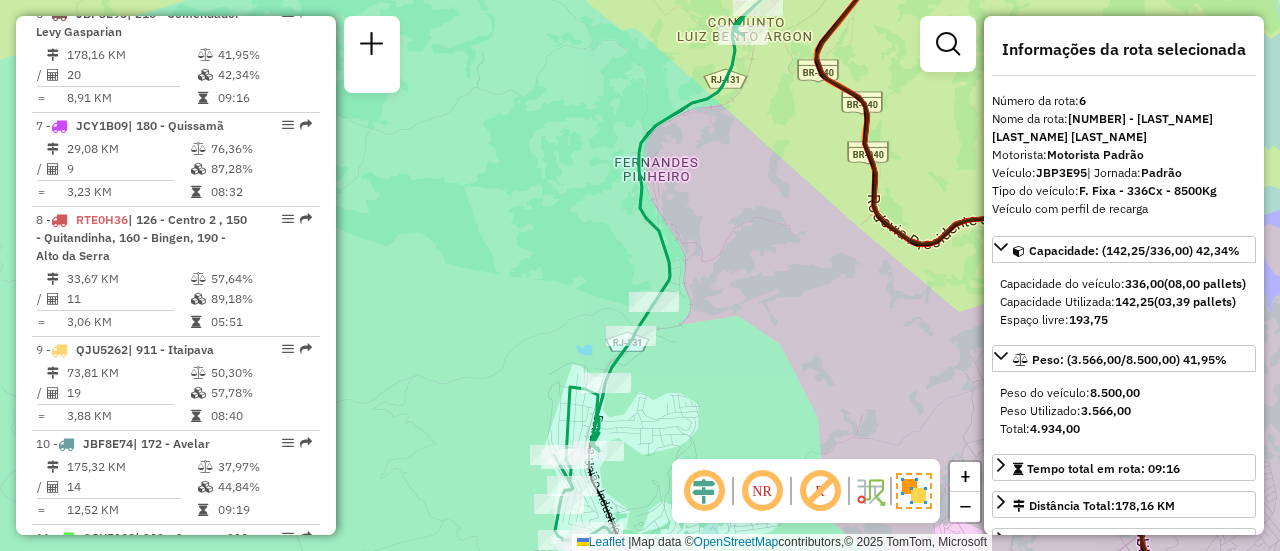 drag, startPoint x: 770, startPoint y: 155, endPoint x: 688, endPoint y: 395, distance: 253.62177 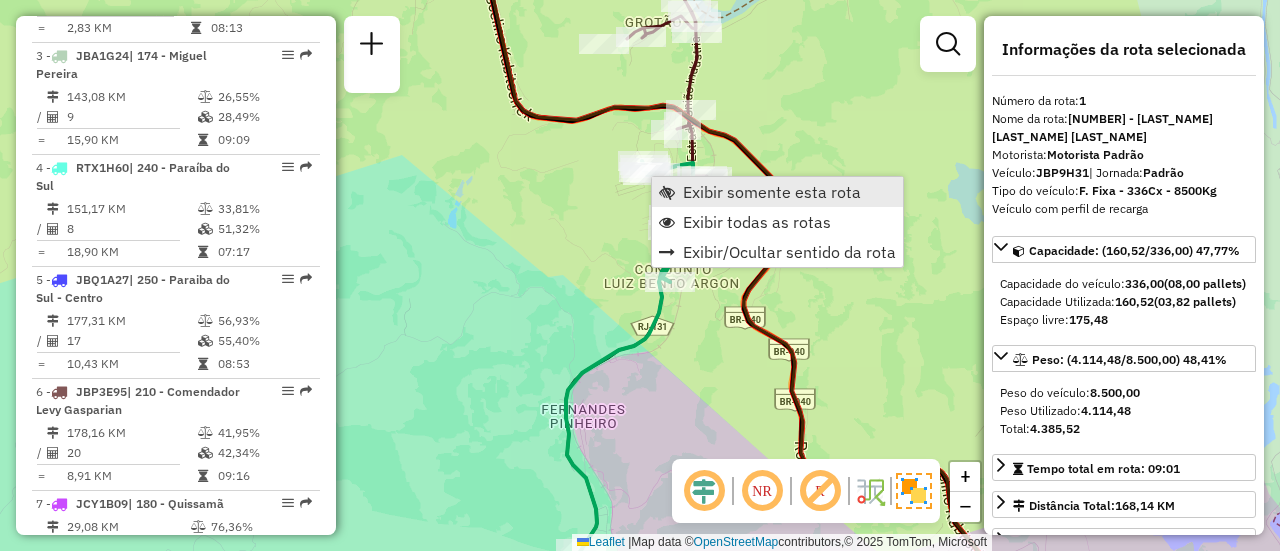 scroll, scrollTop: 891, scrollLeft: 0, axis: vertical 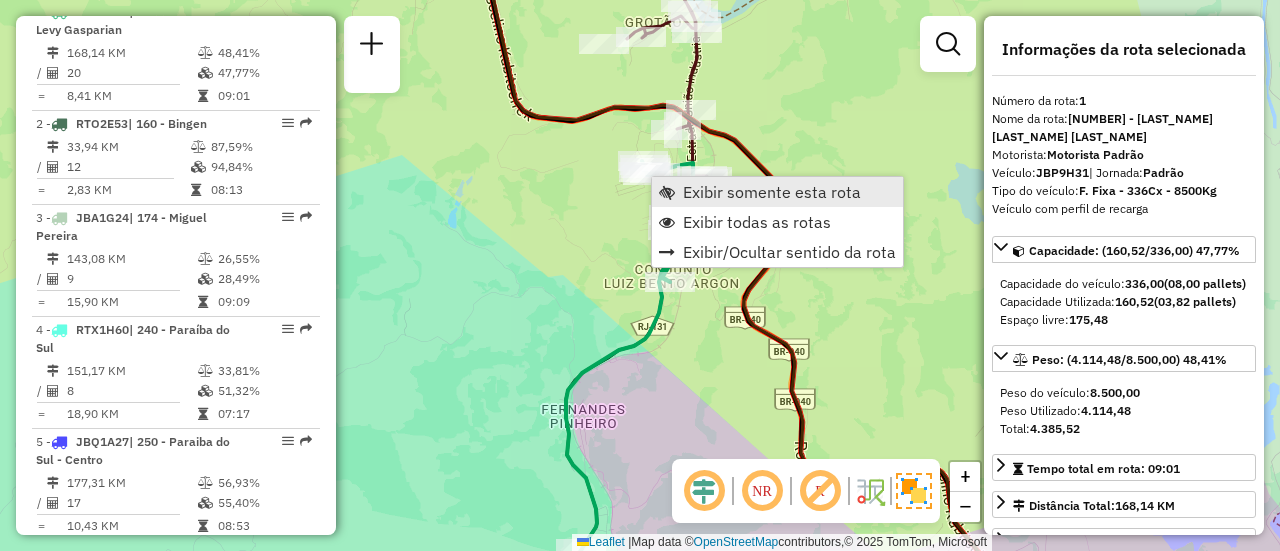 click at bounding box center (667, 192) 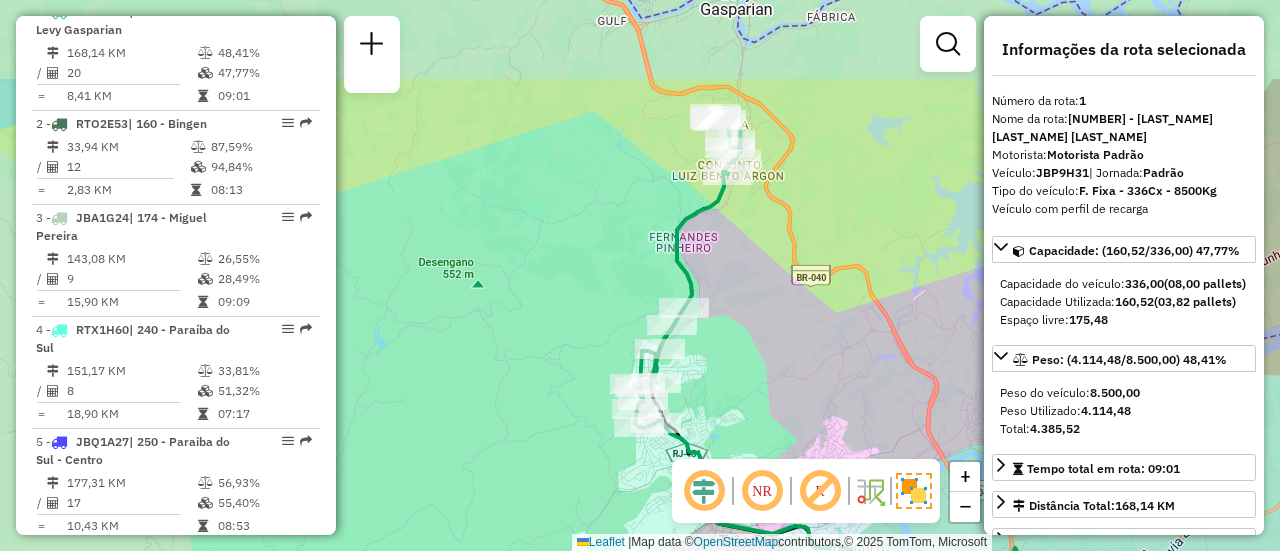 drag, startPoint x: 810, startPoint y: 225, endPoint x: 742, endPoint y: 347, distance: 139.67104 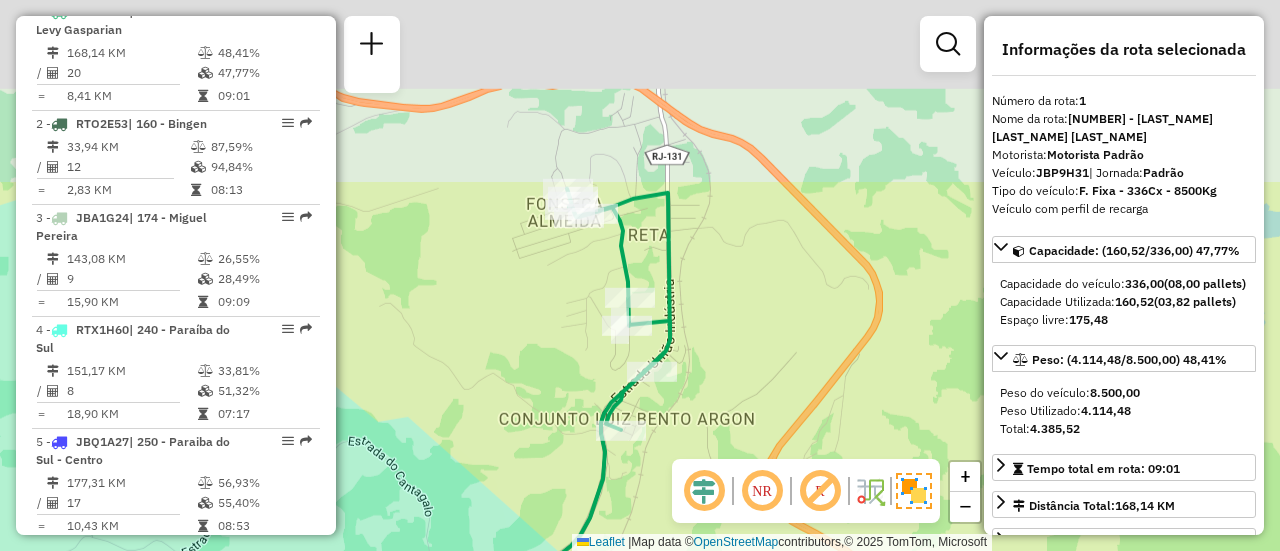 drag, startPoint x: 820, startPoint y: 102, endPoint x: 722, endPoint y: 359, distance: 275.0509 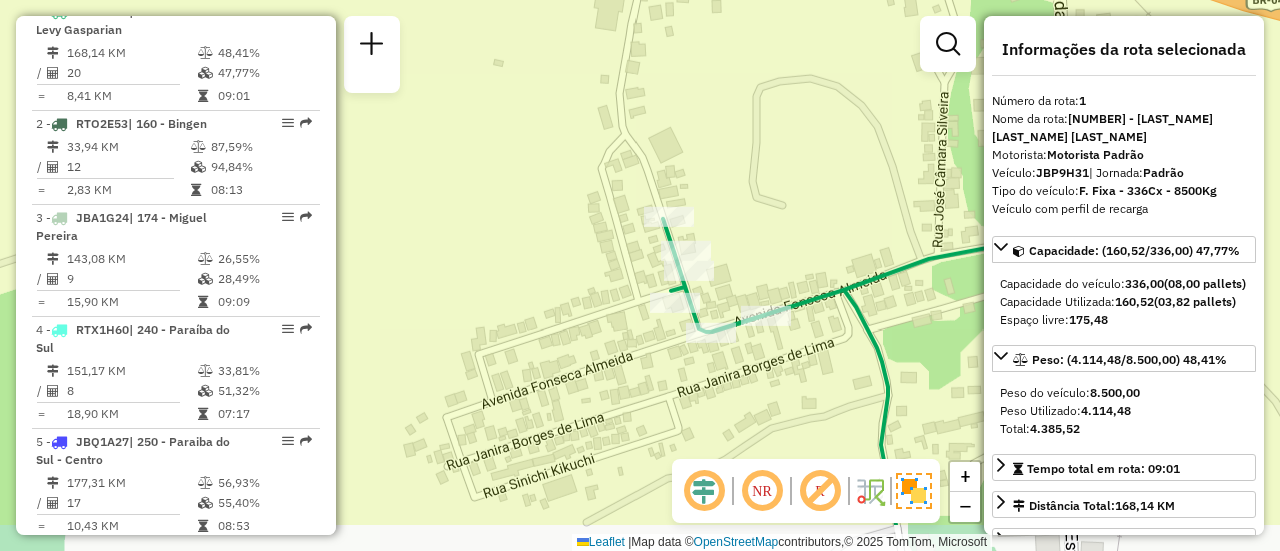 drag, startPoint x: 564, startPoint y: 266, endPoint x: 545, endPoint y: 218, distance: 51.62364 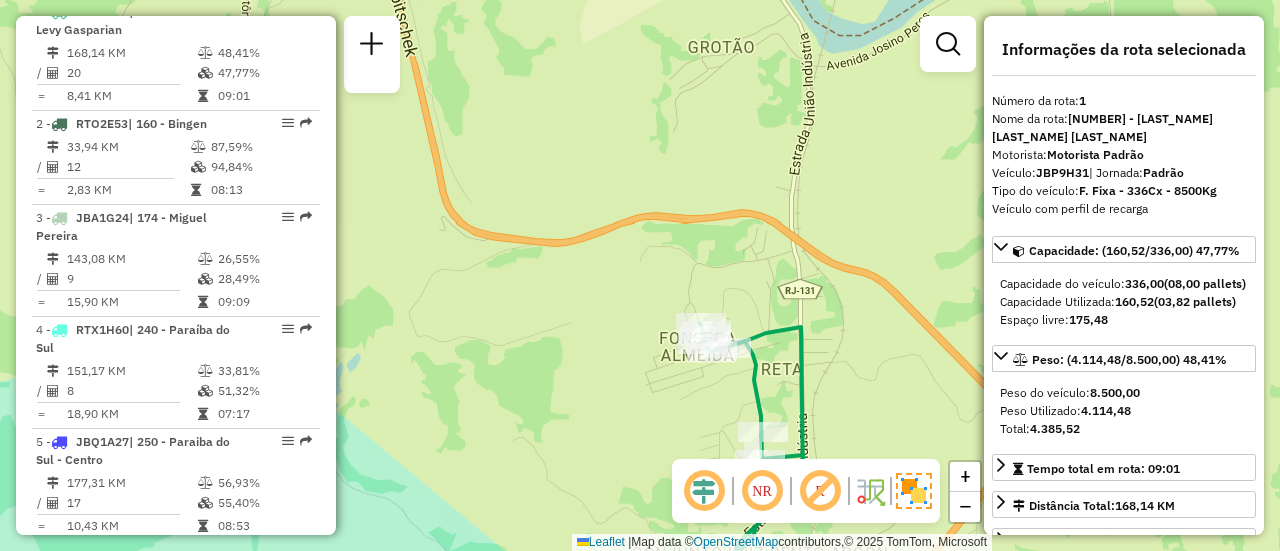 drag, startPoint x: 698, startPoint y: 398, endPoint x: 538, endPoint y: 207, distance: 249.16058 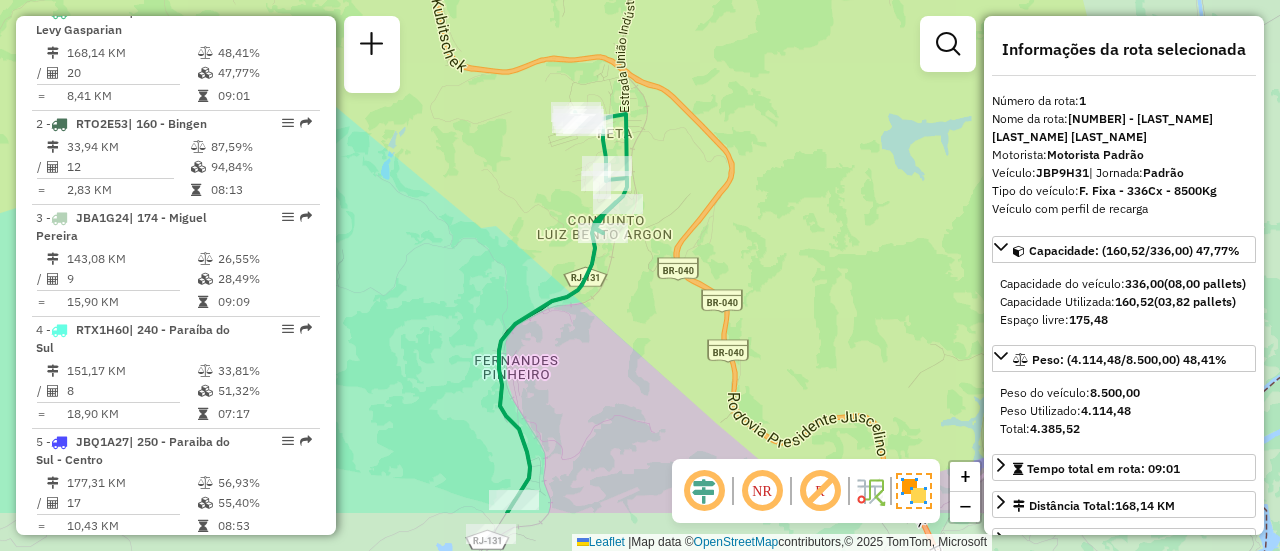 drag, startPoint x: 555, startPoint y: 332, endPoint x: 580, endPoint y: 193, distance: 141.2303 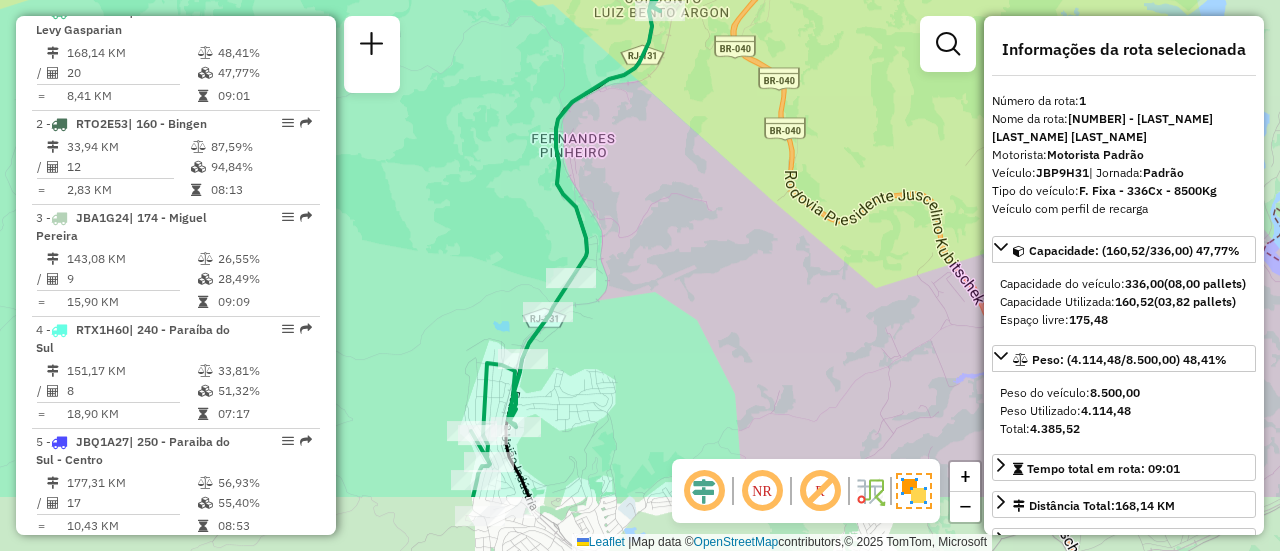 drag, startPoint x: 637, startPoint y: 269, endPoint x: 673, endPoint y: 185, distance: 91.389275 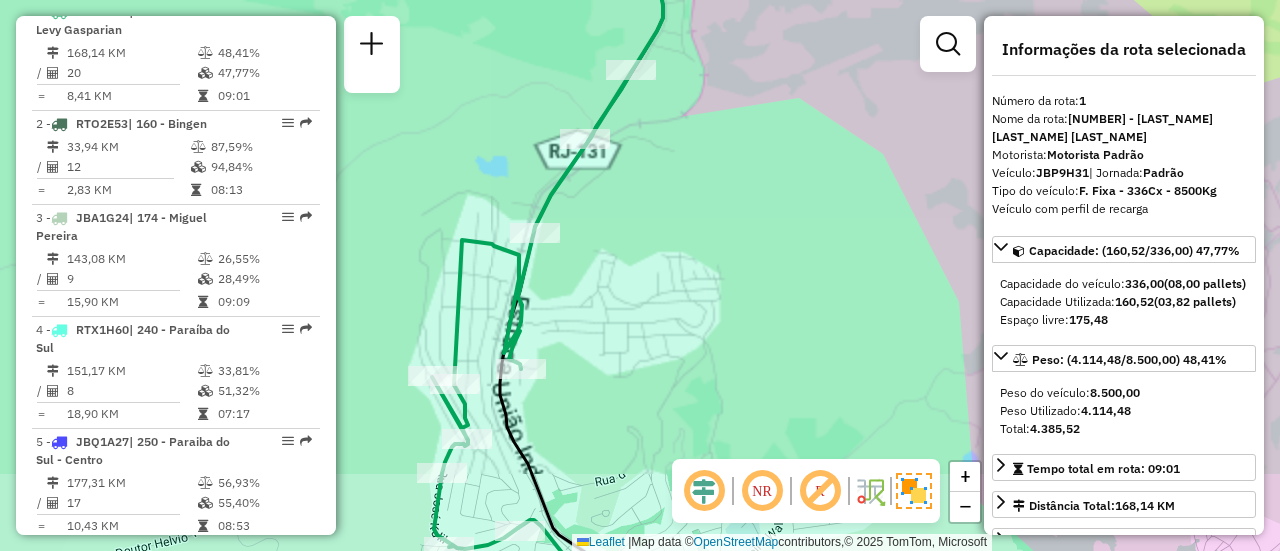 drag, startPoint x: 600, startPoint y: 359, endPoint x: 640, endPoint y: 217, distance: 147.52628 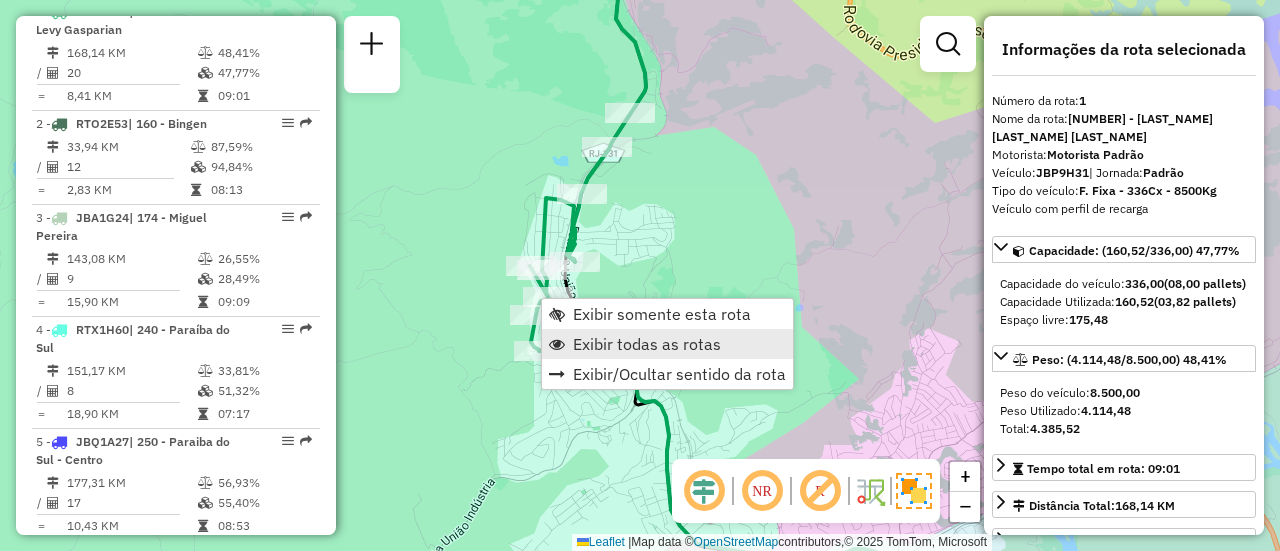 click on "Exibir todas as rotas" at bounding box center [647, 344] 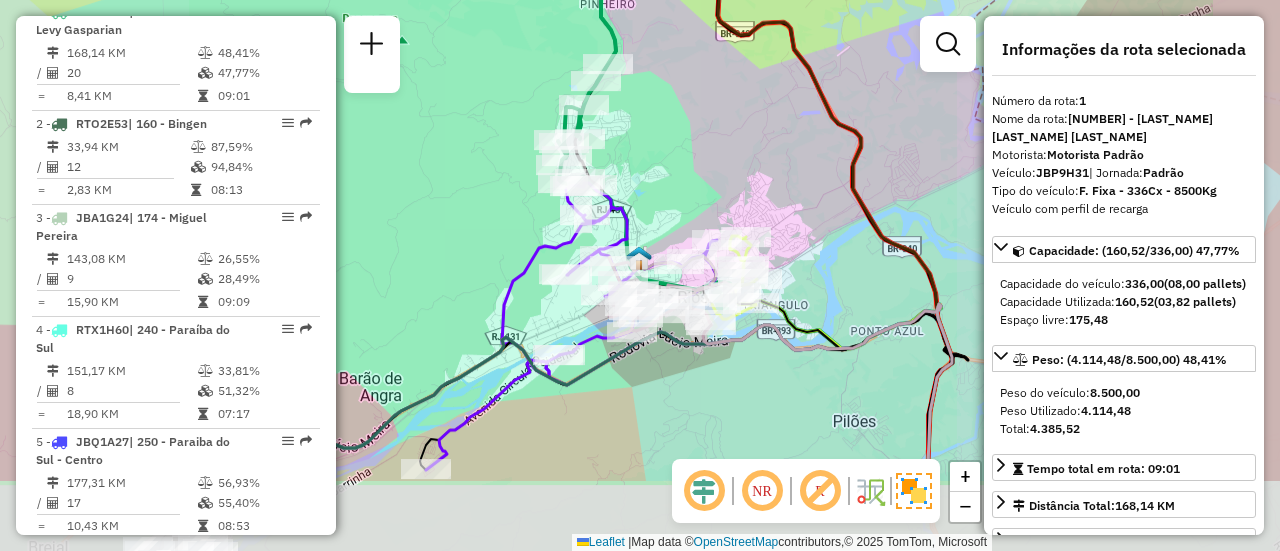 drag, startPoint x: 726, startPoint y: 288, endPoint x: 646, endPoint y: 147, distance: 162.11415 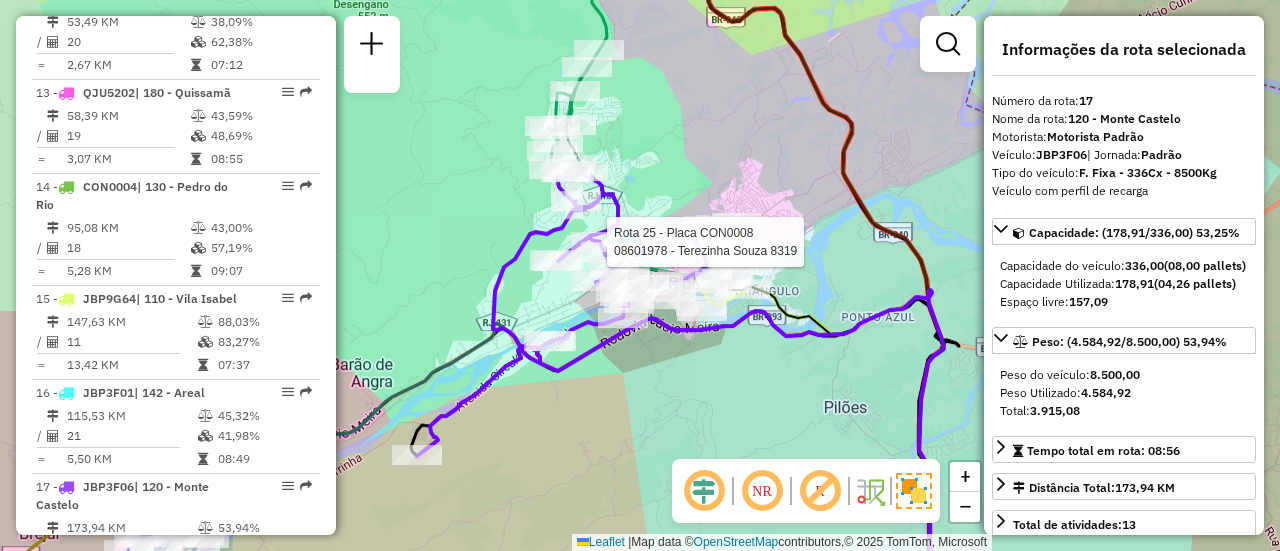 scroll, scrollTop: 2458, scrollLeft: 0, axis: vertical 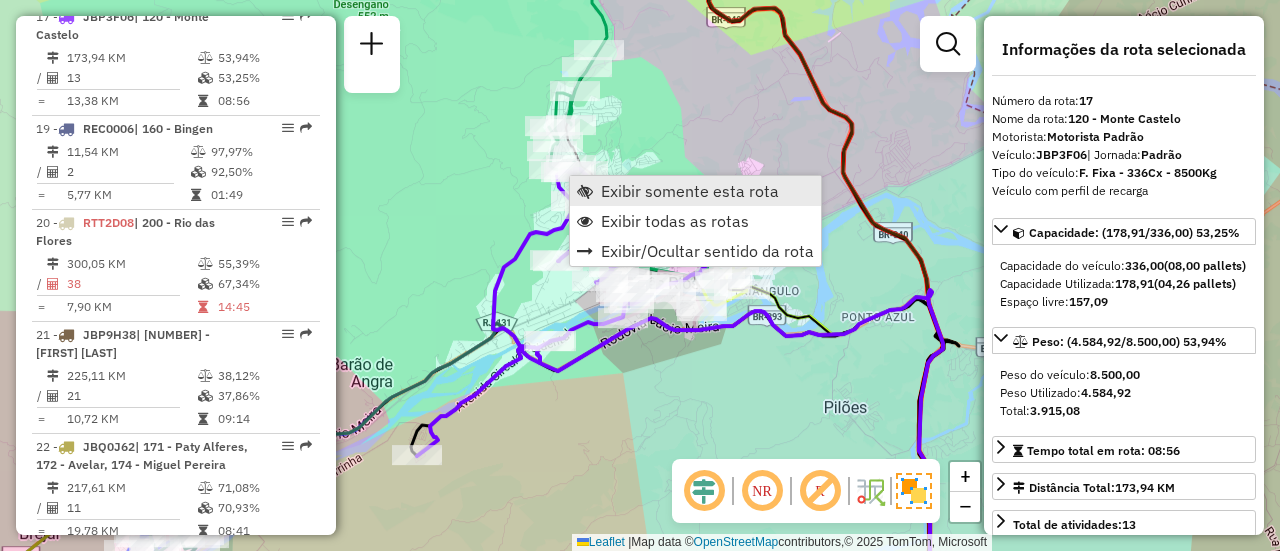 click on "Exibir somente esta rota" at bounding box center [695, 191] 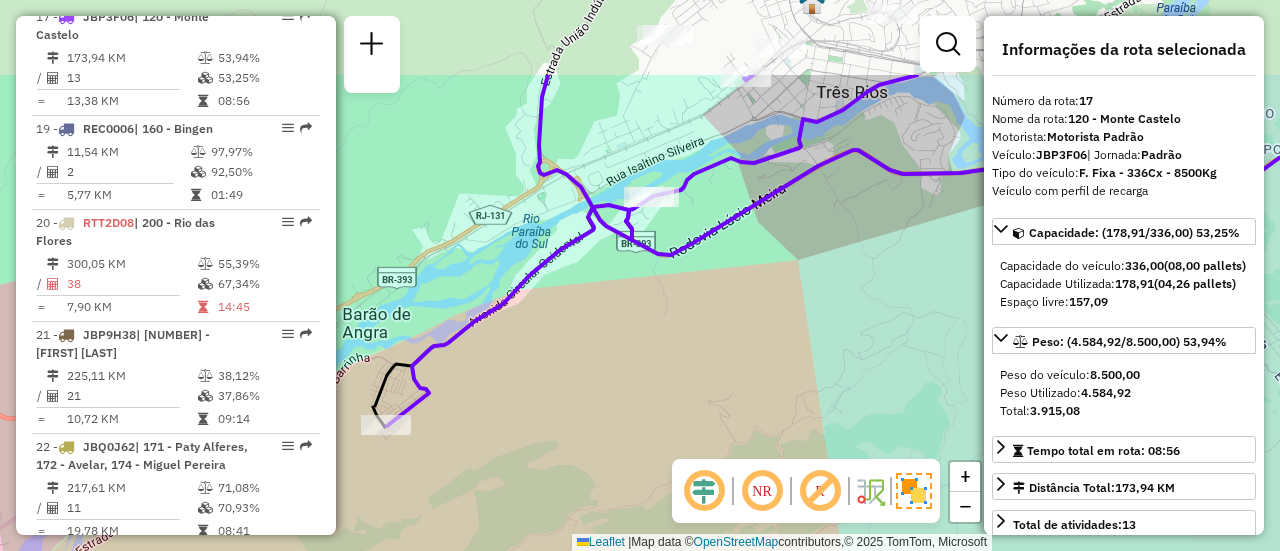 drag, startPoint x: 649, startPoint y: 103, endPoint x: 581, endPoint y: 379, distance: 284.25342 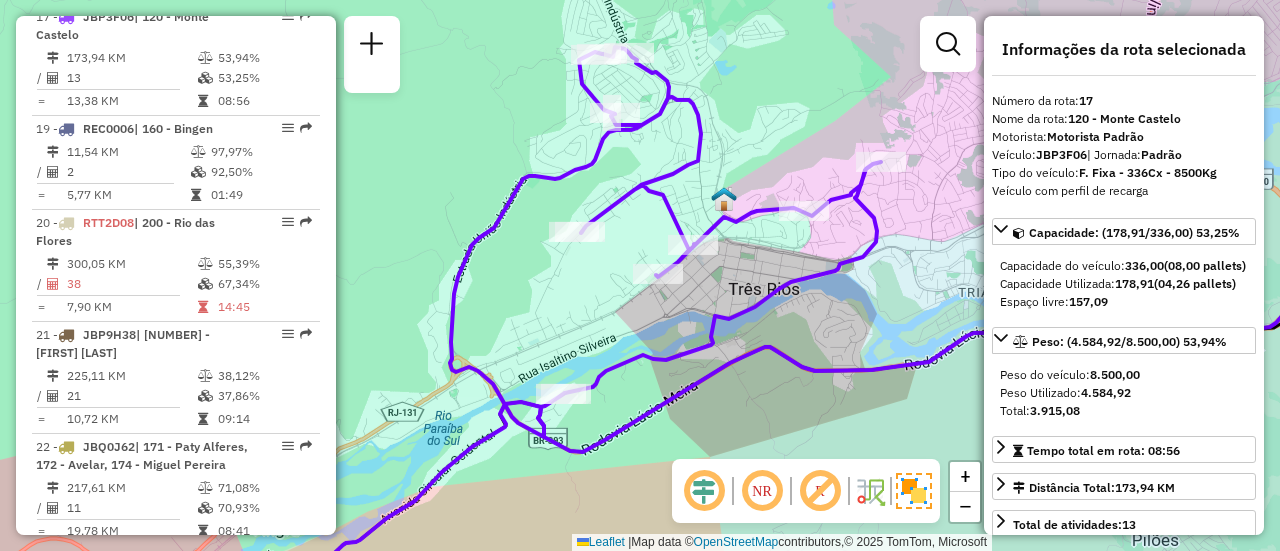 drag, startPoint x: 660, startPoint y: 295, endPoint x: 542, endPoint y: 357, distance: 133.29666 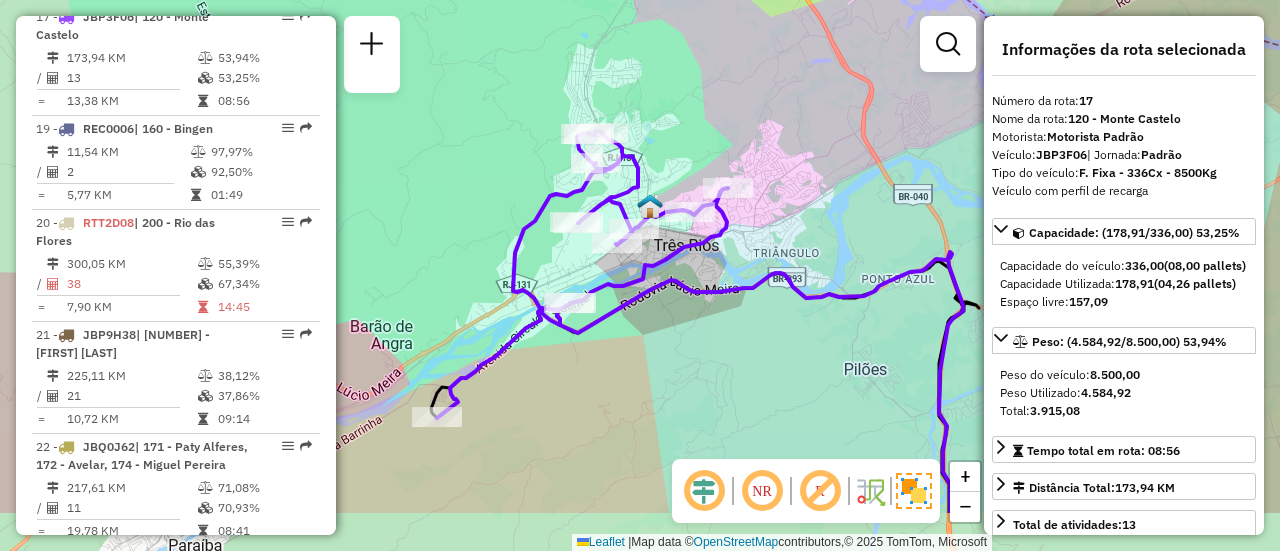 drag, startPoint x: 505, startPoint y: 475, endPoint x: 552, endPoint y: 396, distance: 91.92388 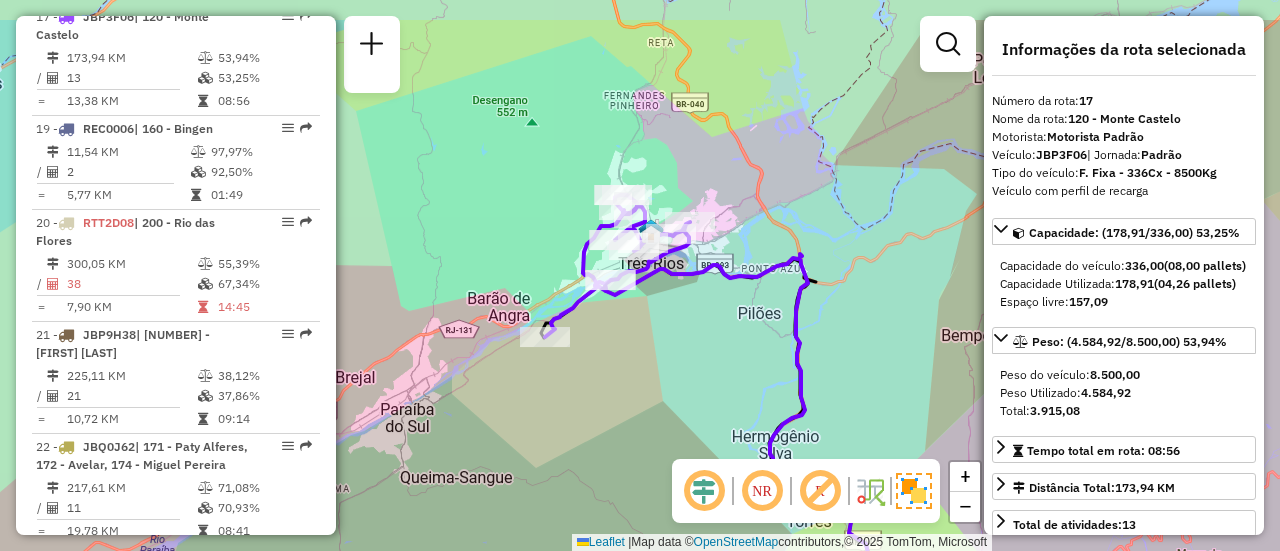 drag, startPoint x: 676, startPoint y: 304, endPoint x: 649, endPoint y: 351, distance: 54.20332 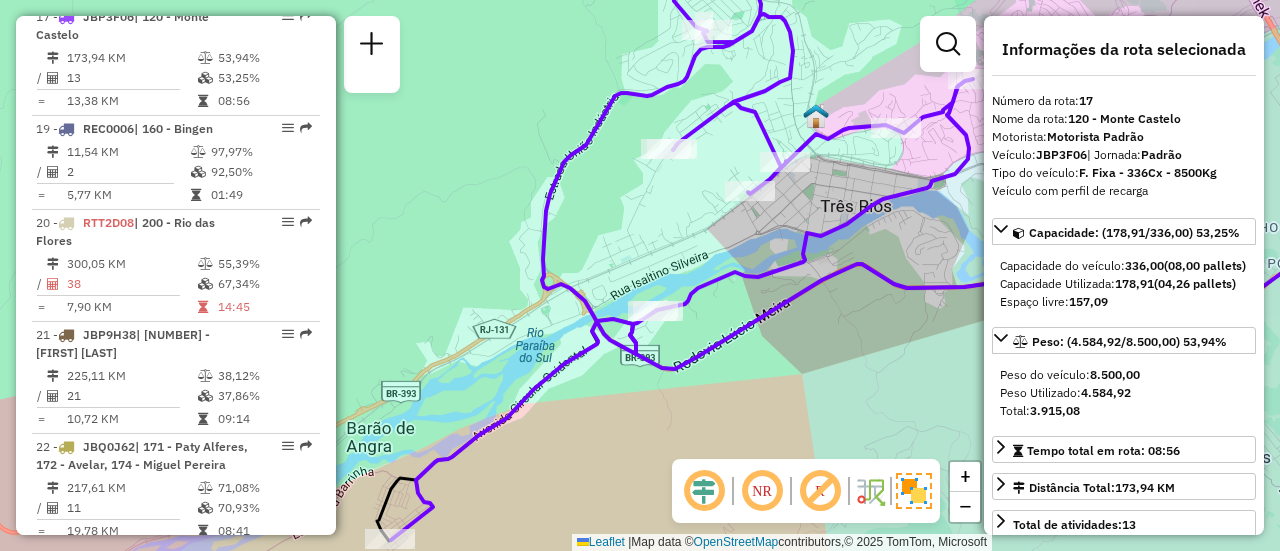 drag, startPoint x: 562, startPoint y: 428, endPoint x: 546, endPoint y: 314, distance: 115.11733 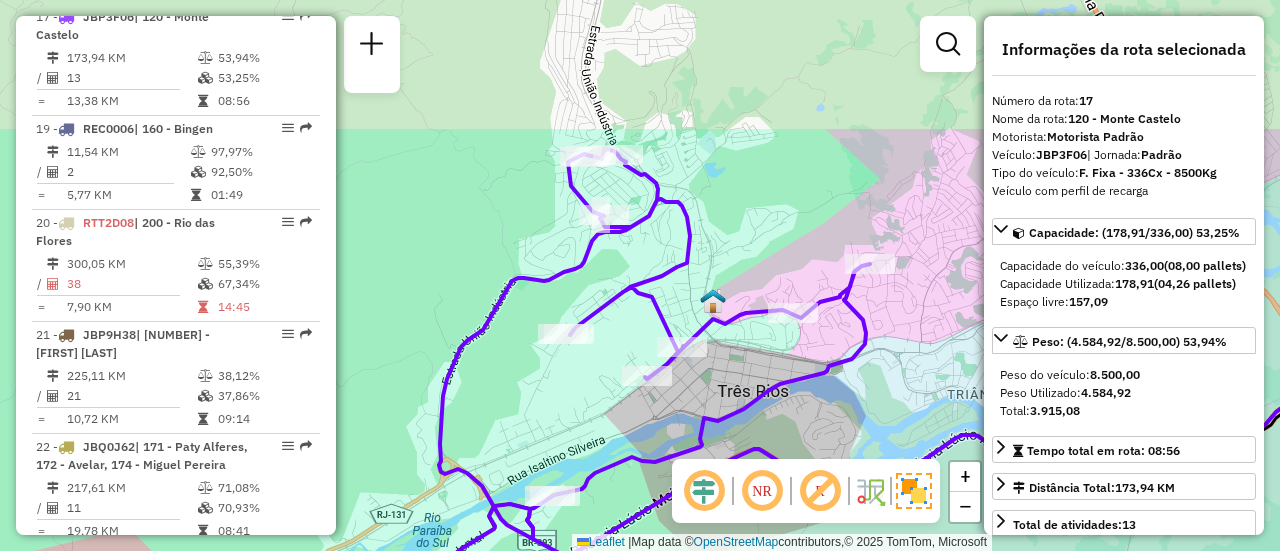 drag, startPoint x: 632, startPoint y: 97, endPoint x: 649, endPoint y: 281, distance: 184.78366 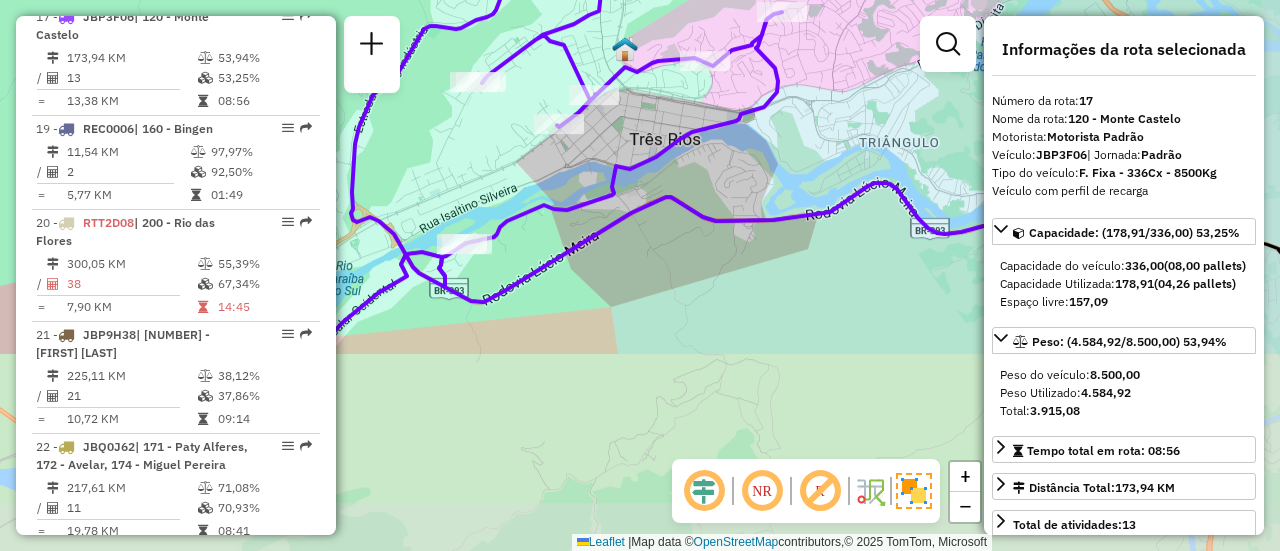 drag, startPoint x: 584, startPoint y: 433, endPoint x: 496, endPoint y: 181, distance: 266.92322 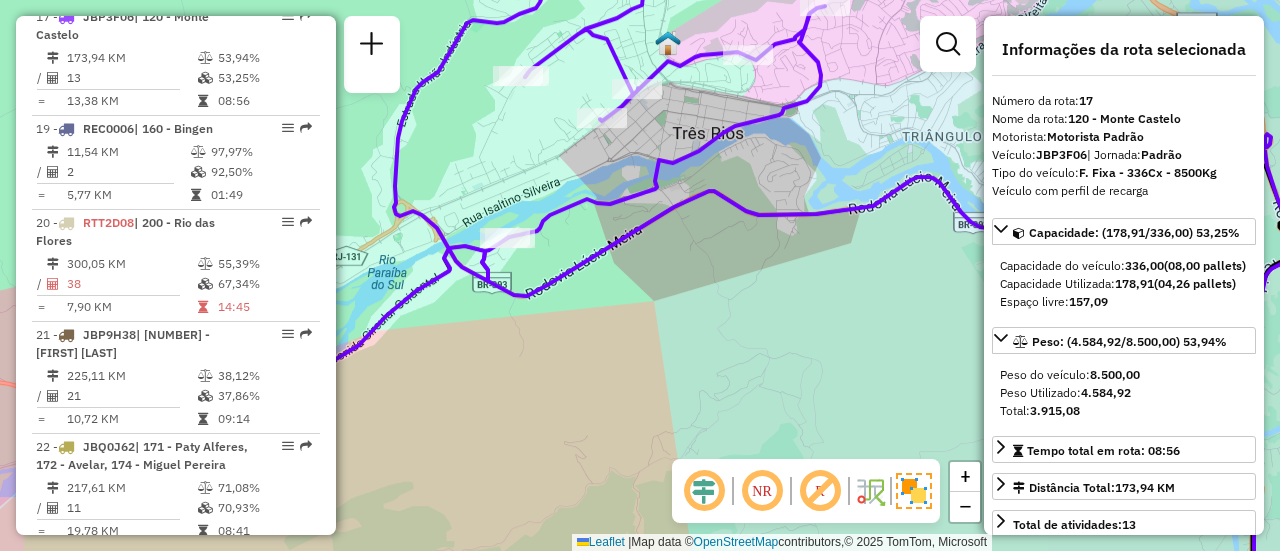 drag, startPoint x: 526, startPoint y: 295, endPoint x: 604, endPoint y: 230, distance: 101.53325 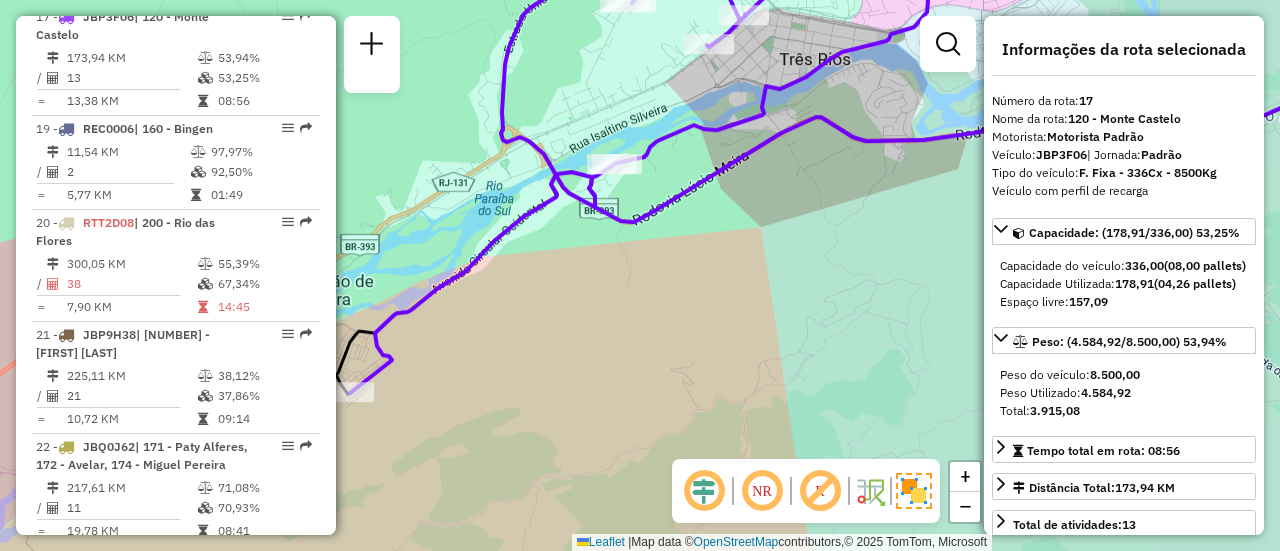 drag, startPoint x: 474, startPoint y: 341, endPoint x: 528, endPoint y: 285, distance: 77.7946 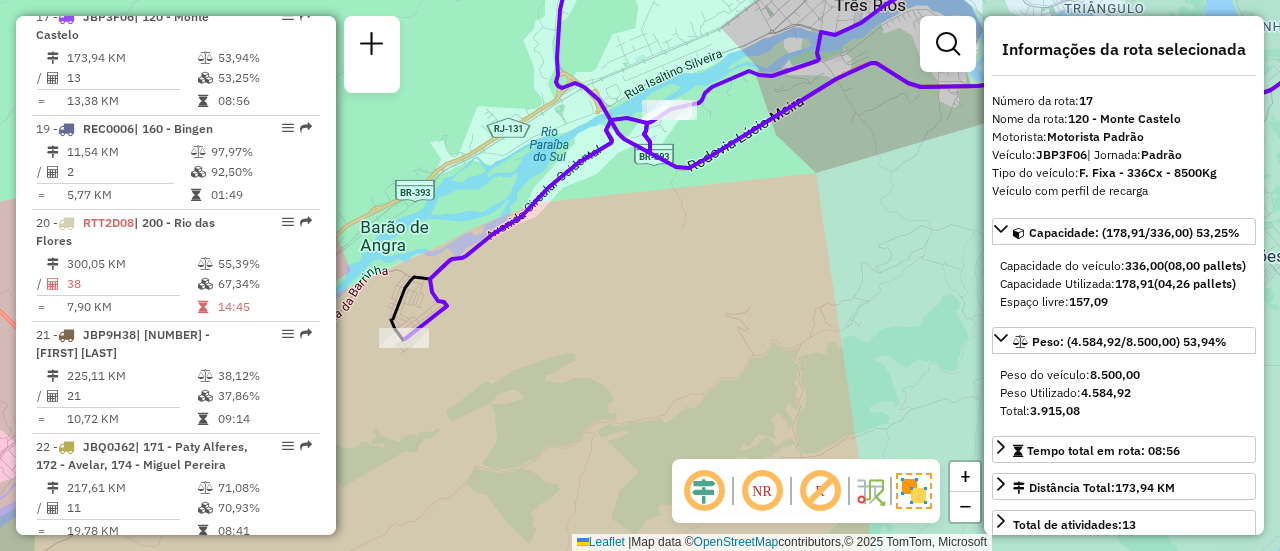 drag, startPoint x: 547, startPoint y: 200, endPoint x: 452, endPoint y: 357, distance: 183.50476 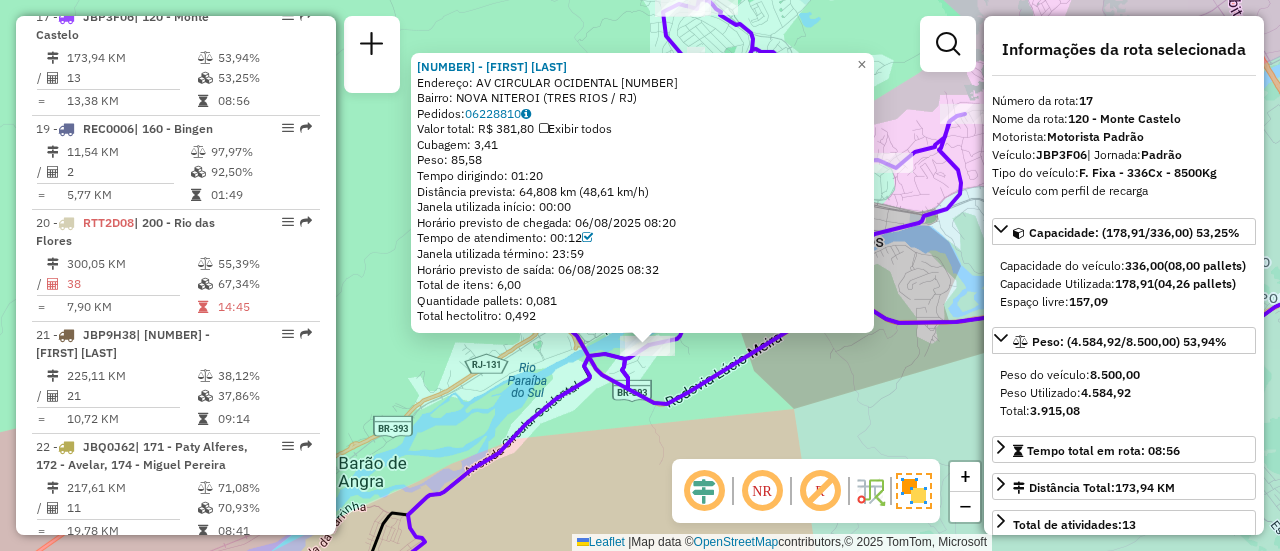 drag, startPoint x: 698, startPoint y: 389, endPoint x: 612, endPoint y: 366, distance: 89.02247 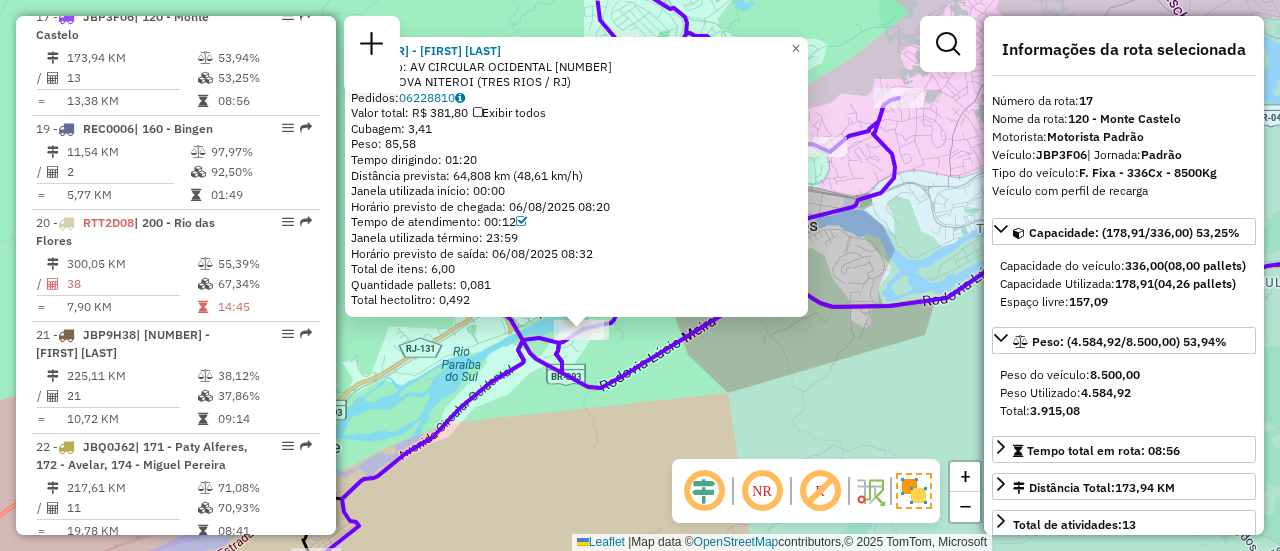 click on "08604828 - FERNANDA REZENDE RIB  Endereço: AV  CIRCULAR OCIDENTAL            1177   Bairro: NOVA NITEROI (TRES RIOS / RJ)   Pedidos:  06228810   Valor total: R$ 381,80   Exibir todos   Cubagem: 3,41  Peso: 85,58  Tempo dirigindo: 01:20   Distância prevista: 64,808 km (48,61 km/h)   Janela utilizada início: 00:00   Horário previsto de chegada: 06/08/2025 08:20   Tempo de atendimento: 00:12   Janela utilizada término: 23:59   Horário previsto de saída: 06/08/2025 08:32   Total de itens: 6,00   Quantidade pallets: 0,081   Total hectolitro: 0,492  × Janela de atendimento Grade de atendimento Capacidade Transportadoras Veículos Cliente Pedidos  Rotas Selecione os dias de semana para filtrar as janelas de atendimento  Seg   Ter   Qua   Qui   Sex   Sáb   Dom  Informe o período da janela de atendimento: De: Até:  Filtrar exatamente a janela do cliente  Considerar janela de atendimento padrão  Selecione os dias de semana para filtrar as grades de atendimento  Seg   Ter   Qua   Qui   Sex   Sáb   Dom  De:" 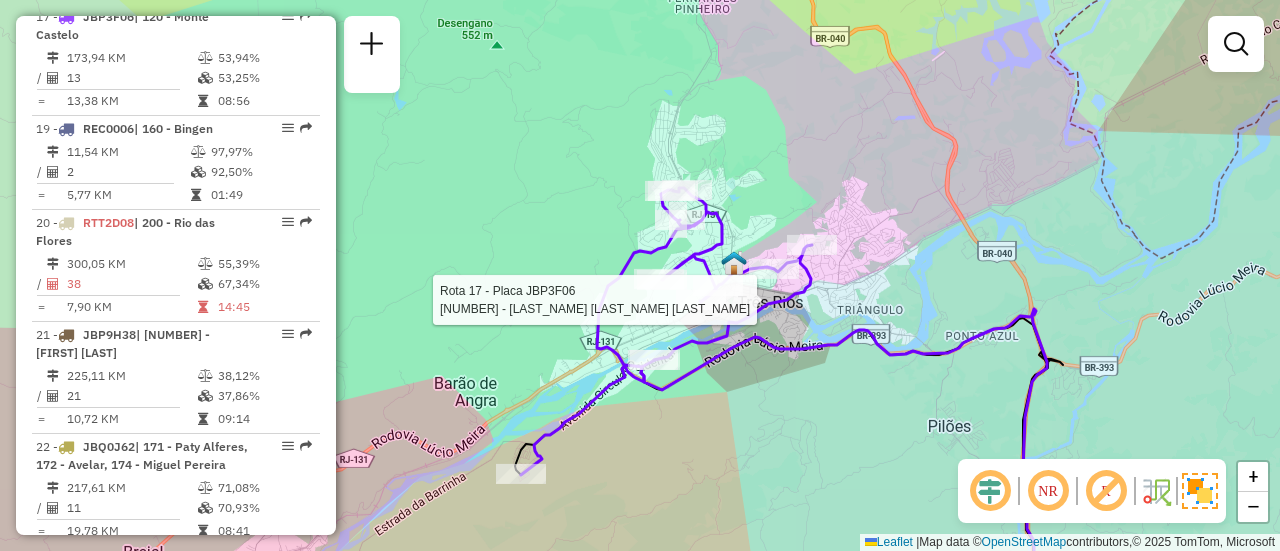 select on "**********" 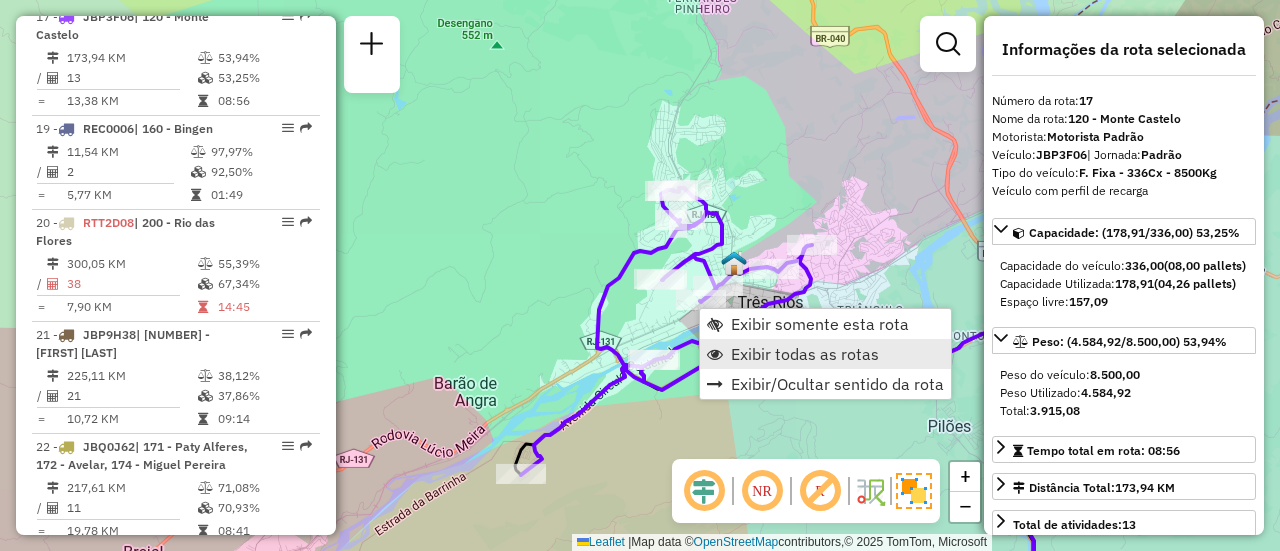 click on "Exibir todas as rotas" at bounding box center (805, 354) 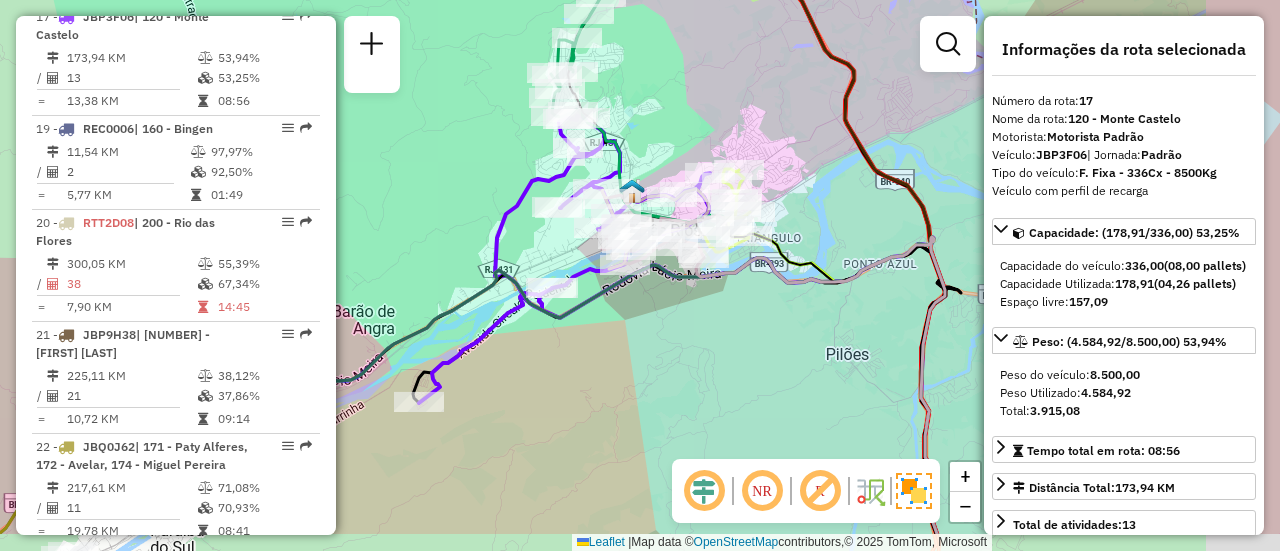 drag, startPoint x: 699, startPoint y: 335, endPoint x: 691, endPoint y: 327, distance: 11.313708 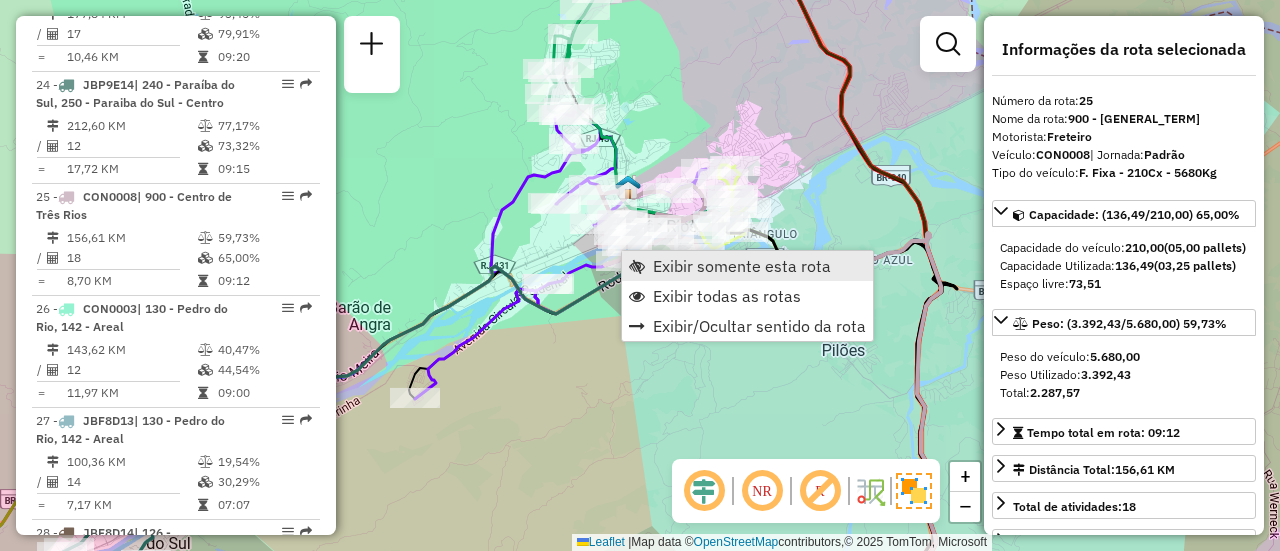 scroll, scrollTop: 3239, scrollLeft: 0, axis: vertical 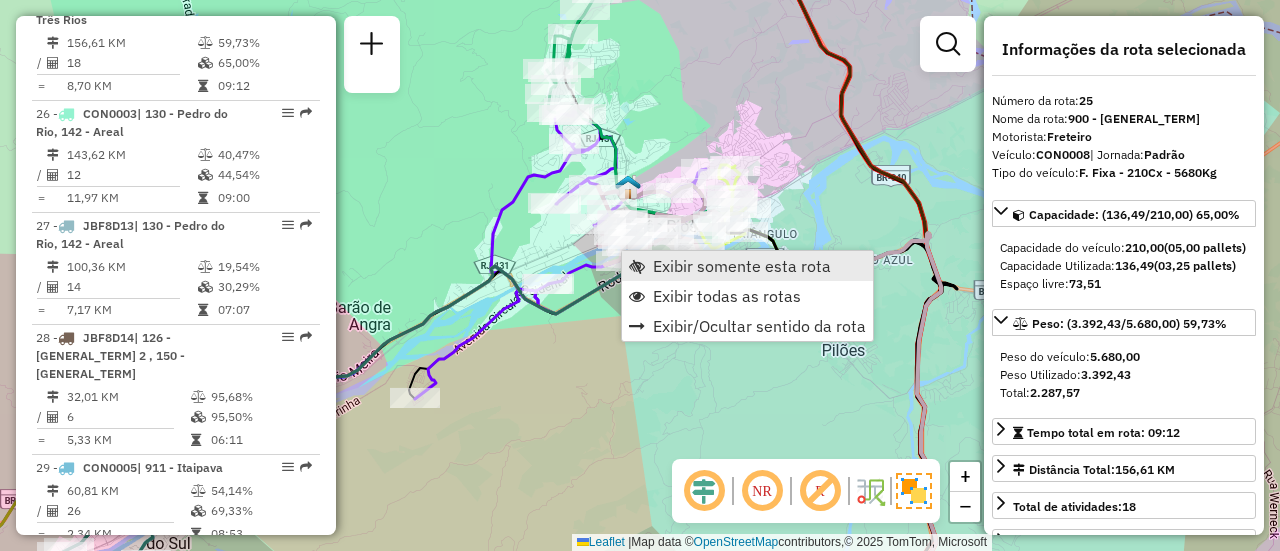 click on "Exibir somente esta rota" at bounding box center (742, 266) 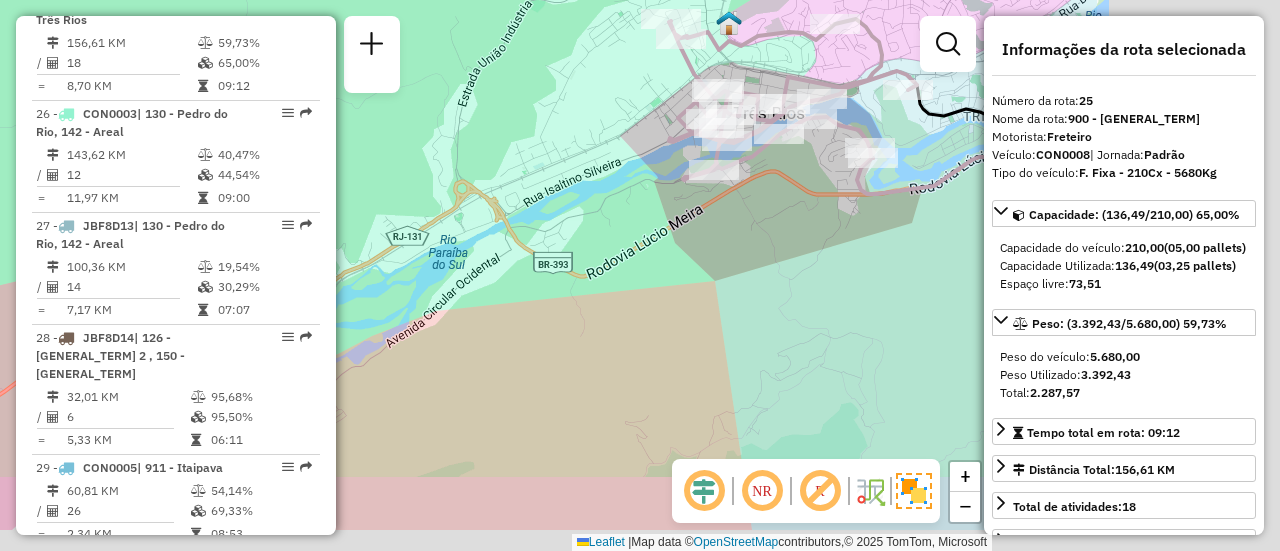 drag, startPoint x: 582, startPoint y: 155, endPoint x: 476, endPoint y: 132, distance: 108.46658 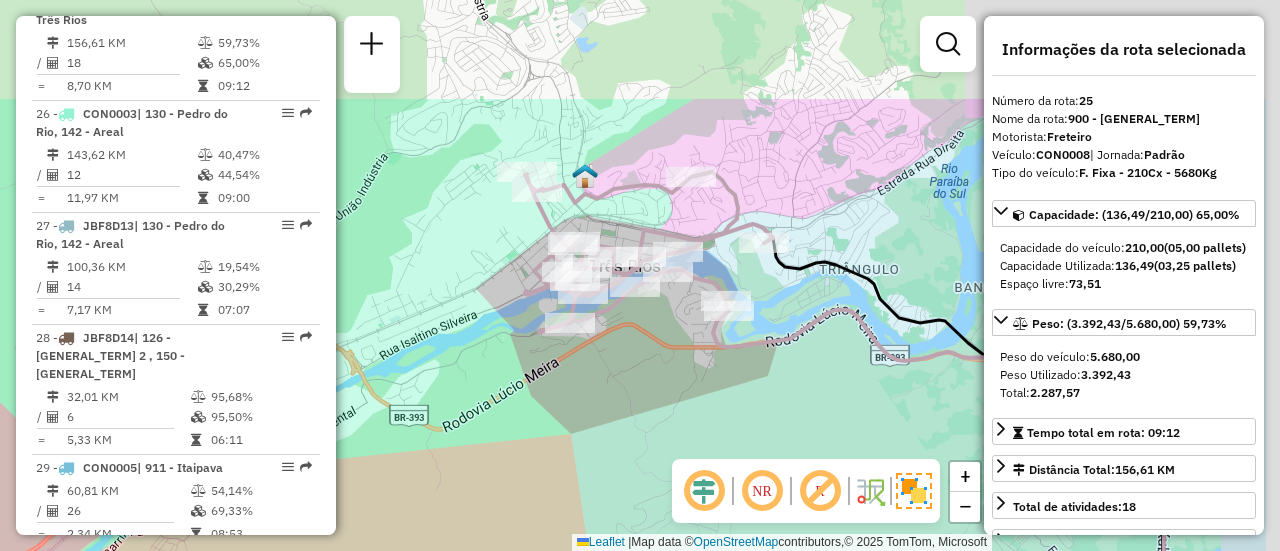 drag, startPoint x: 572, startPoint y: 135, endPoint x: 429, endPoint y: 289, distance: 210.15471 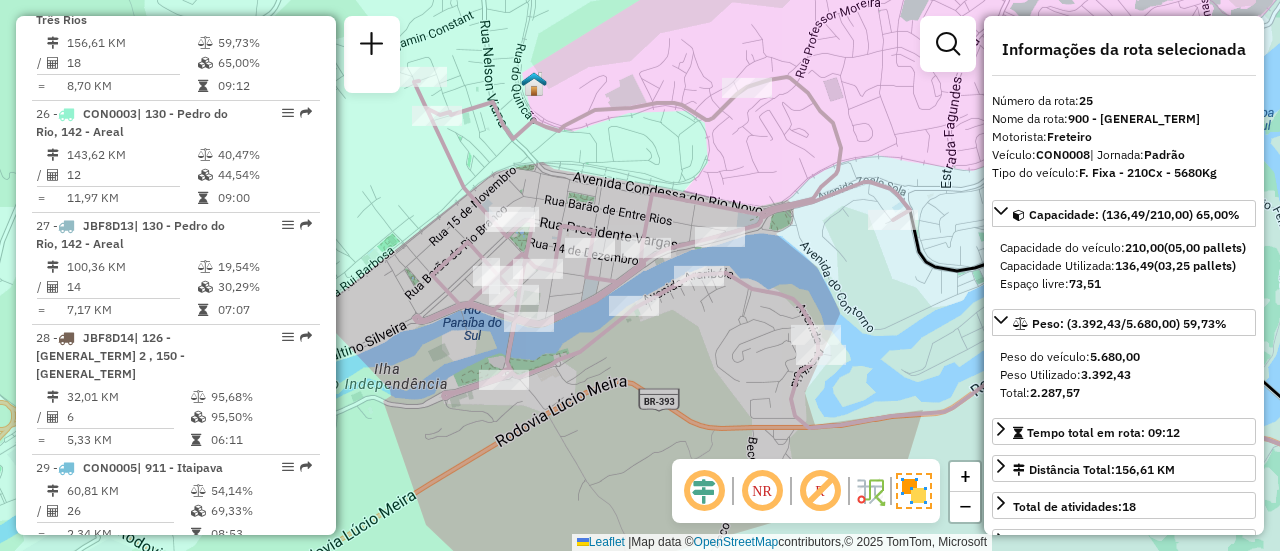 drag, startPoint x: 422, startPoint y: 276, endPoint x: 345, endPoint y: 289, distance: 78.08969 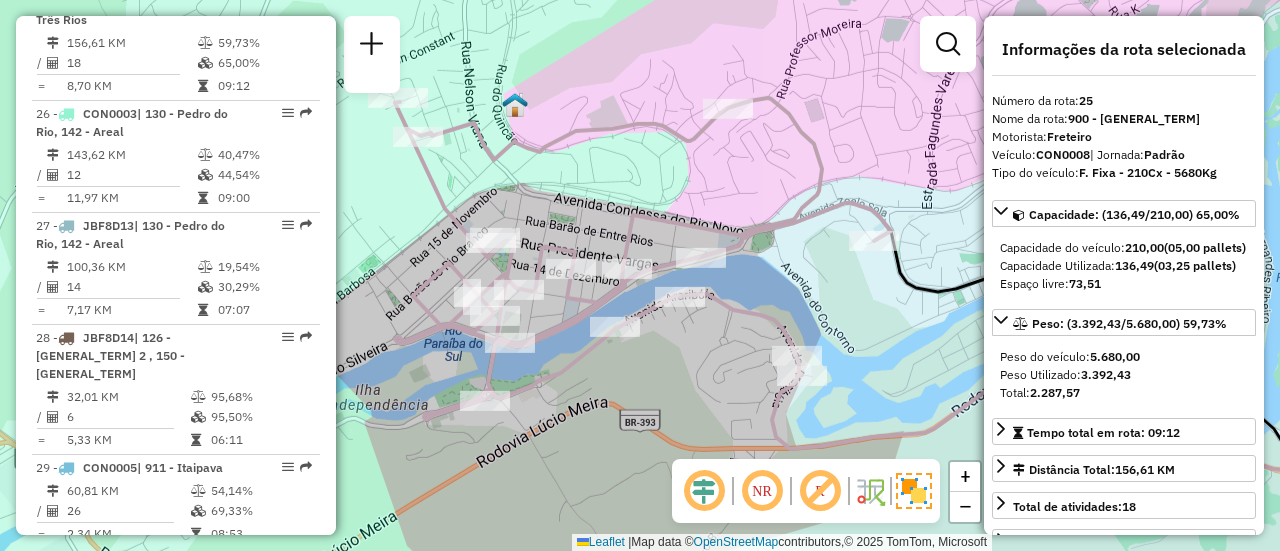 drag, startPoint x: 570, startPoint y: 210, endPoint x: 690, endPoint y: 219, distance: 120.33703 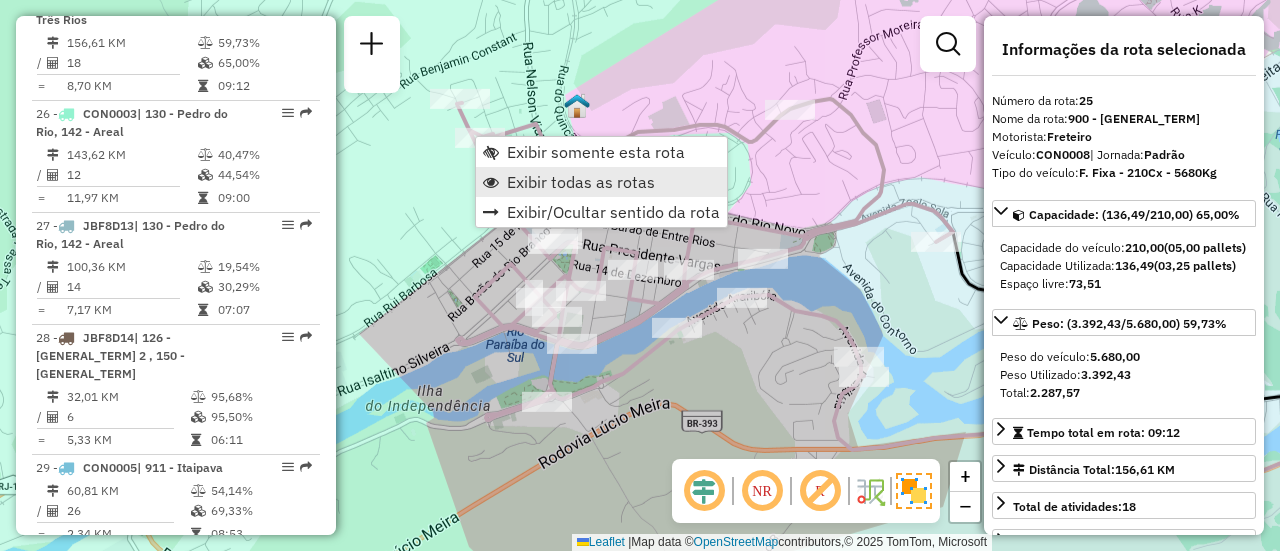 click on "Exibir todas as rotas" at bounding box center [581, 182] 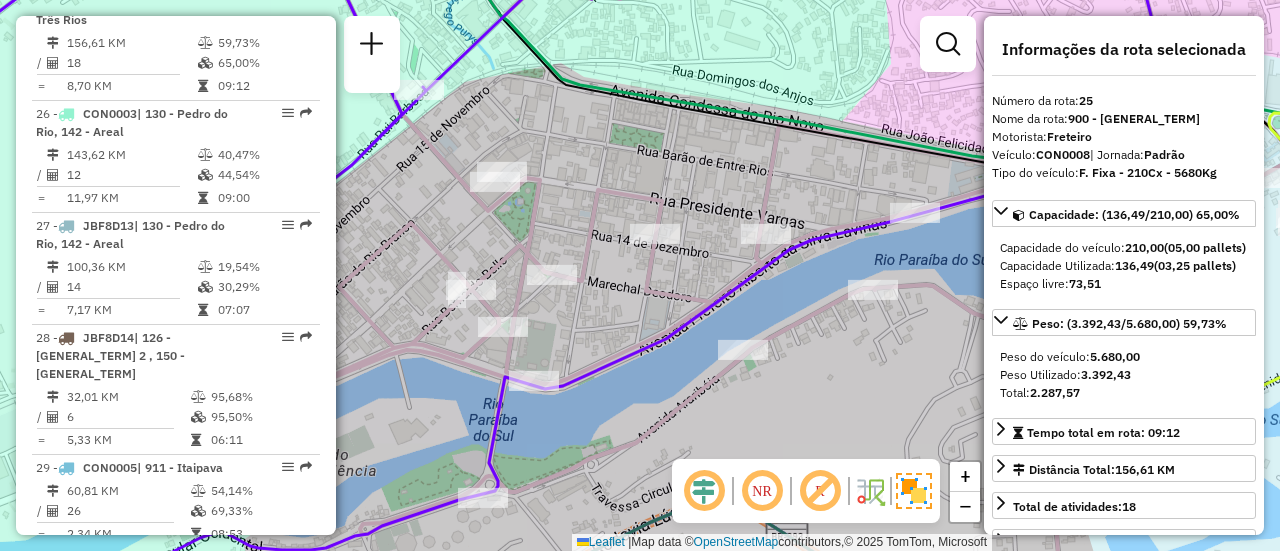 drag, startPoint x: 690, startPoint y: 317, endPoint x: 597, endPoint y: 259, distance: 109.60383 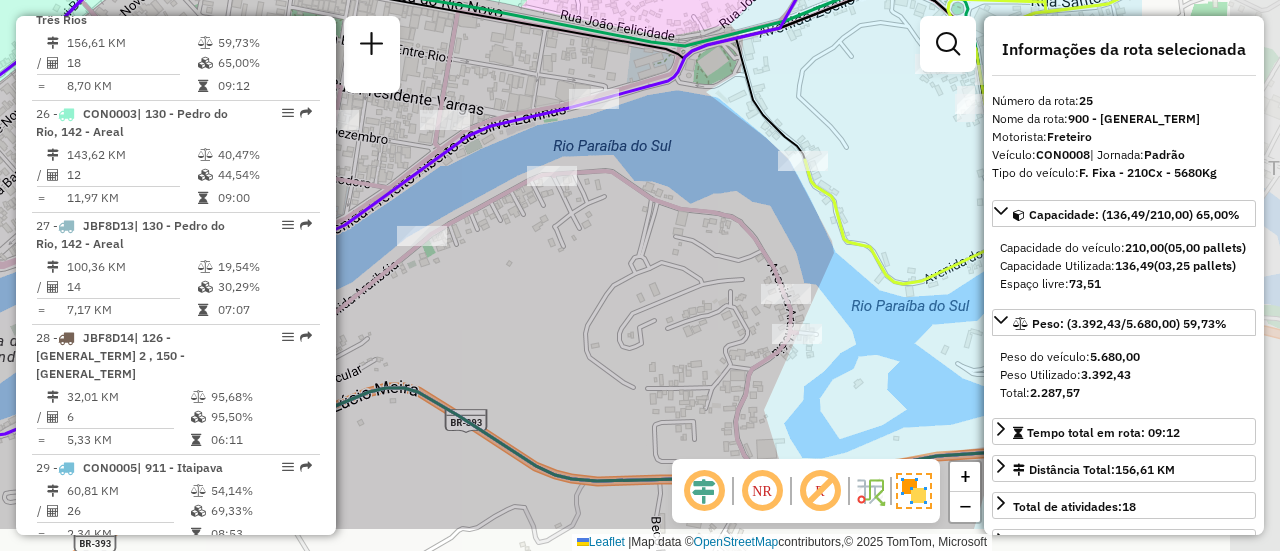 drag, startPoint x: 699, startPoint y: 349, endPoint x: 446, endPoint y: 271, distance: 264.75082 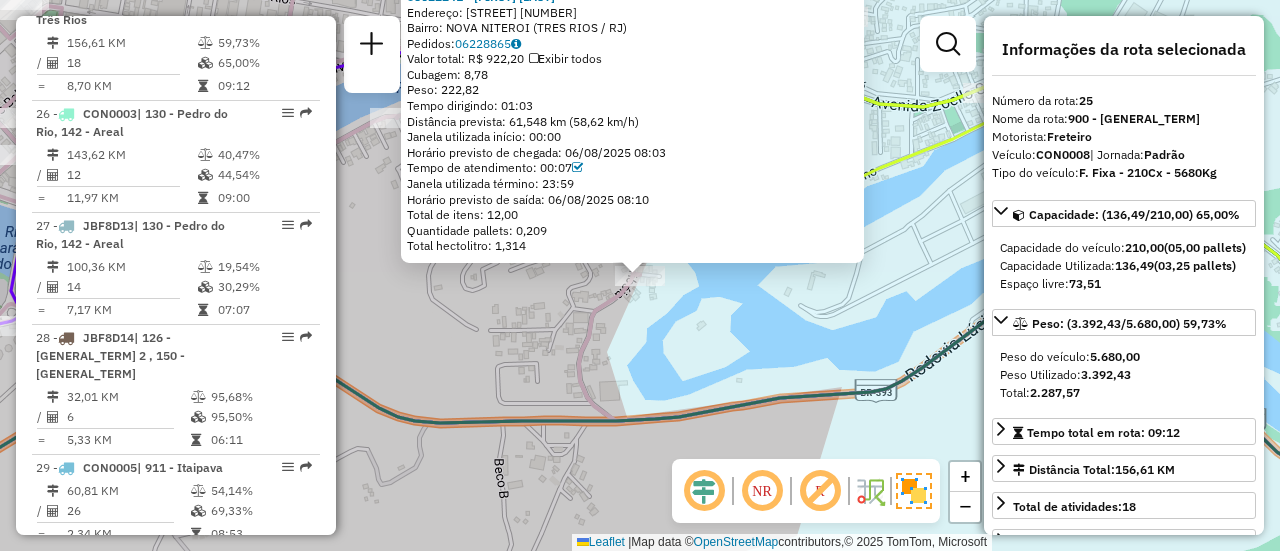 click on "08622241 - ISABEL RIBEIRO  Endereço: R   ARARIBOIA                     745   Bairro: NOVA NITEROI (TRES RIOS / RJ)   Pedidos:  06228865   Valor total: R$ 922,20   Exibir todos   Cubagem: 8,78  Peso: 222,82  Tempo dirigindo: 01:03   Distância prevista: 61,548 km (58,62 km/h)   Janela utilizada início: 00:00   Horário previsto de chegada: 06/08/2025 08:03   Tempo de atendimento: 00:07   Janela utilizada término: 23:59   Horário previsto de saída: 06/08/2025 08:10   Total de itens: 12,00   Quantidade pallets: 0,209   Total hectolitro: 1,314  × Janela de atendimento Grade de atendimento Capacidade Transportadoras Veículos Cliente Pedidos  Rotas Selecione os dias de semana para filtrar as janelas de atendimento  Seg   Ter   Qua   Qui   Sex   Sáb   Dom  Informe o período da janela de atendimento: De: Até:  Filtrar exatamente a janela do cliente  Considerar janela de atendimento padrão  Selecione os dias de semana para filtrar as grades de atendimento  Seg   Ter   Qua   Qui   Sex   Sáb   Dom   De:  De:" 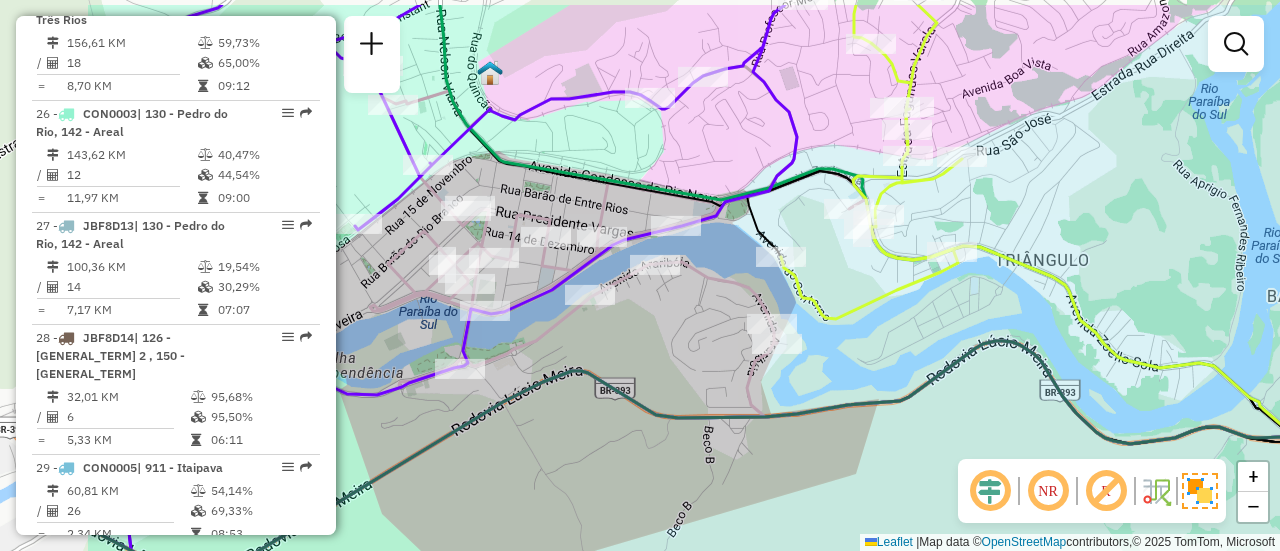 drag, startPoint x: 484, startPoint y: 291, endPoint x: 720, endPoint y: 357, distance: 245.0551 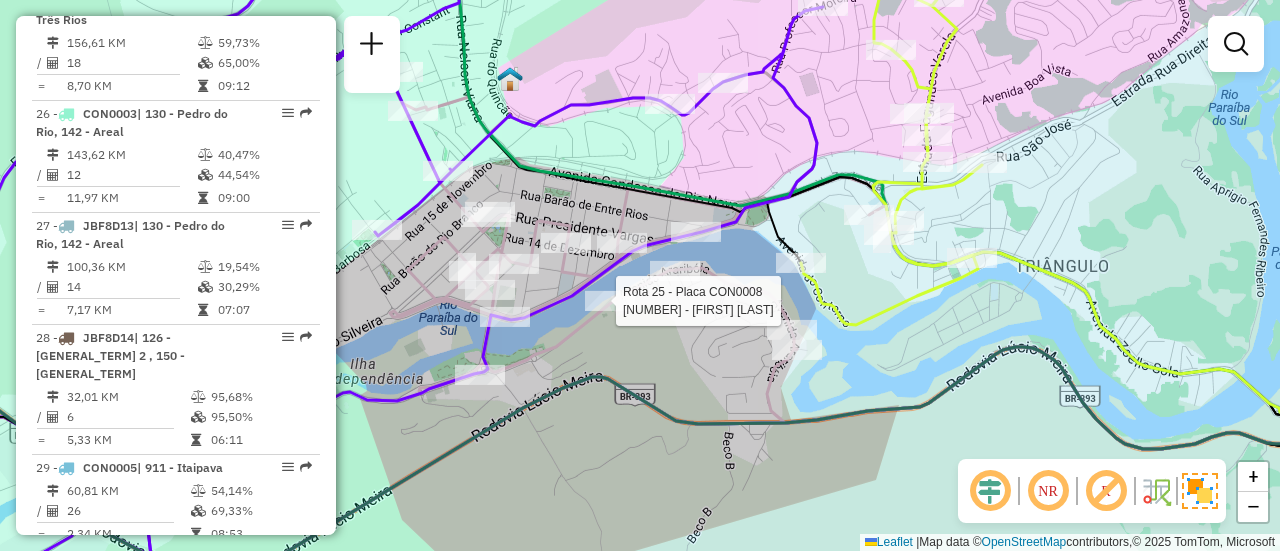 select on "**********" 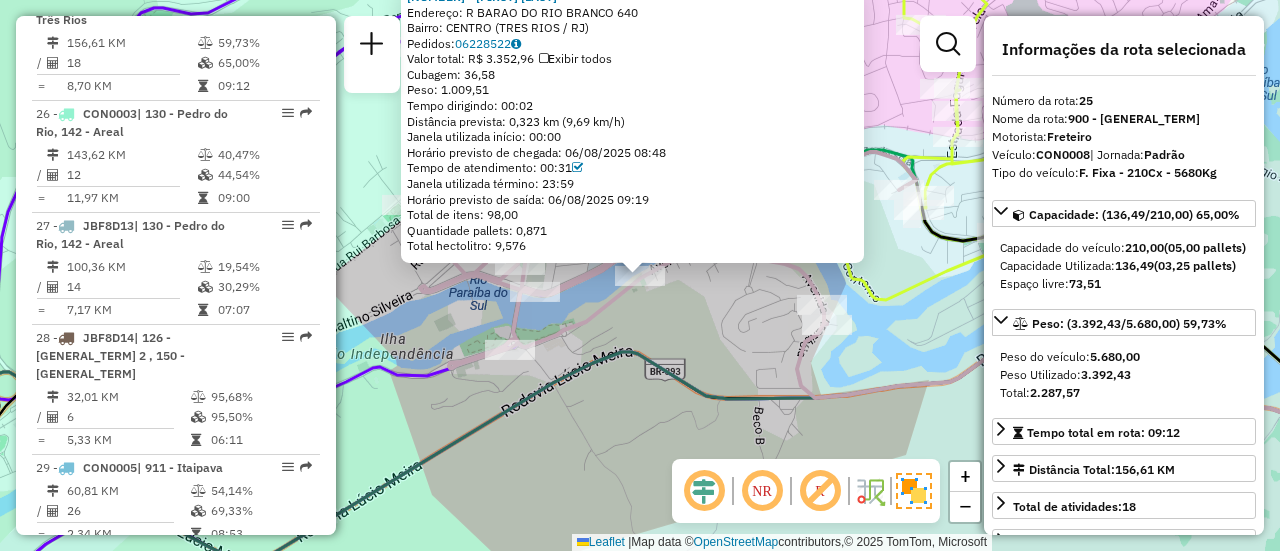 drag, startPoint x: 691, startPoint y: 333, endPoint x: 680, endPoint y: 330, distance: 11.401754 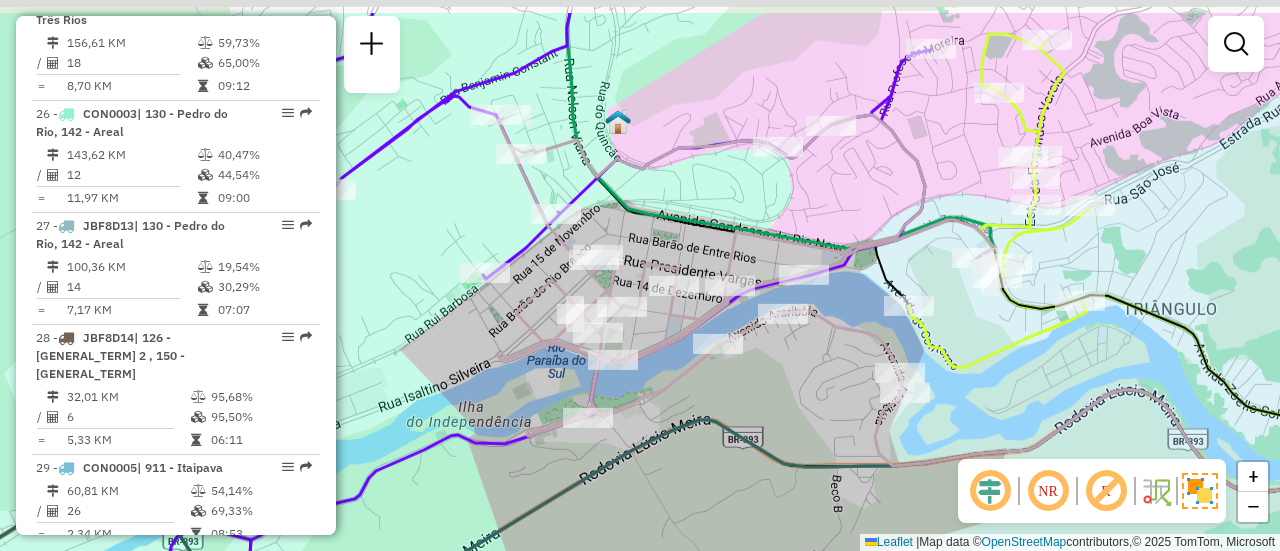 drag, startPoint x: 546, startPoint y: 203, endPoint x: 634, endPoint y: 289, distance: 123.04471 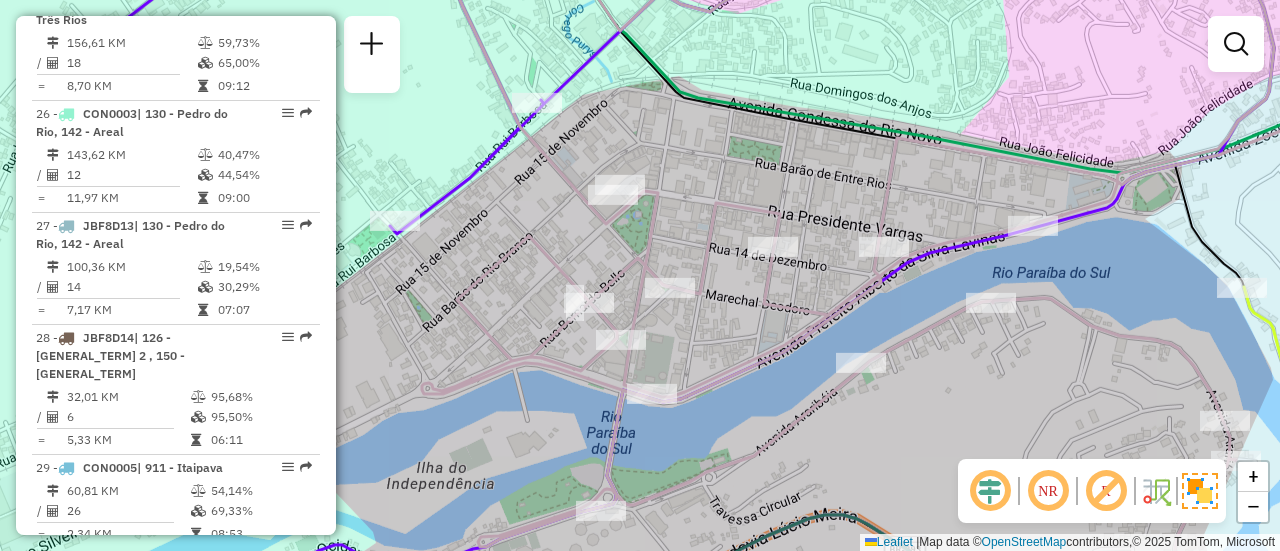 drag, startPoint x: 746, startPoint y: 302, endPoint x: 492, endPoint y: 285, distance: 254.56827 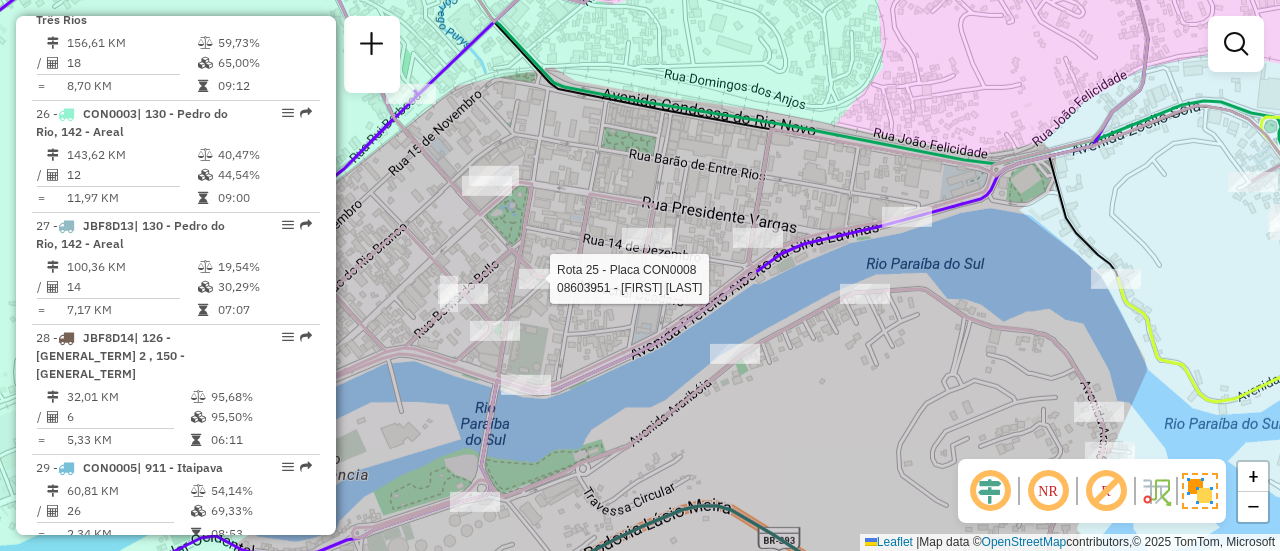 drag, startPoint x: 493, startPoint y: 285, endPoint x: 619, endPoint y: 293, distance: 126.253716 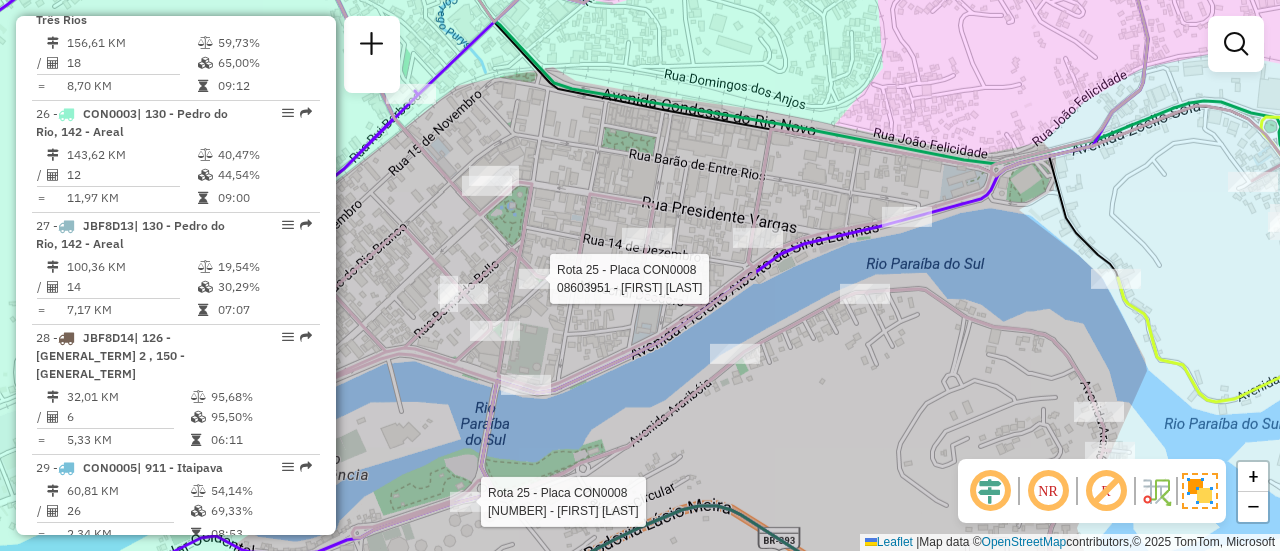 select on "**********" 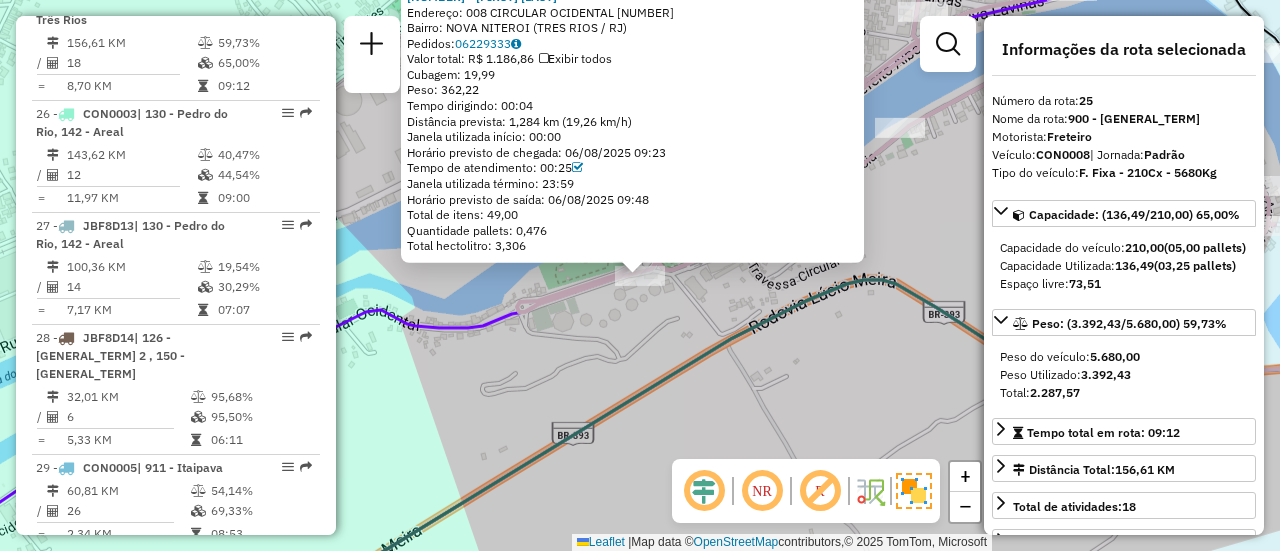 click on "08607784 - ELINEA RAMILO MENDON  Endereço: 008 CIRCULAR OCIDENTAL            25   Bairro: NOVA NITEROI (TRES RIOS / RJ)   Pedidos:  06229333   Valor total: R$ 1.186,86   Exibir todos   Cubagem: 19,99  Peso: 362,22  Tempo dirigindo: 00:04   Distância prevista: 1,284 km (19,26 km/h)   Janela utilizada início: 00:00   Horário previsto de chegada: 06/08/2025 09:23   Tempo de atendimento: 00:25   Janela utilizada término: 23:59   Horário previsto de saída: 06/08/2025 09:48   Total de itens: 49,00   Quantidade pallets: 0,476   Total hectolitro: 3,306  × Janela de atendimento Grade de atendimento Capacidade Transportadoras Veículos Cliente Pedidos  Rotas Selecione os dias de semana para filtrar as janelas de atendimento  Seg   Ter   Qua   Qui   Sex   Sáb   Dom  Informe o período da janela de atendimento: De: Até:  Filtrar exatamente a janela do cliente  Considerar janela de atendimento padrão  Selecione os dias de semana para filtrar as grades de atendimento  Seg   Ter   Qua   Qui   Sex   Sáb   Dom  +" 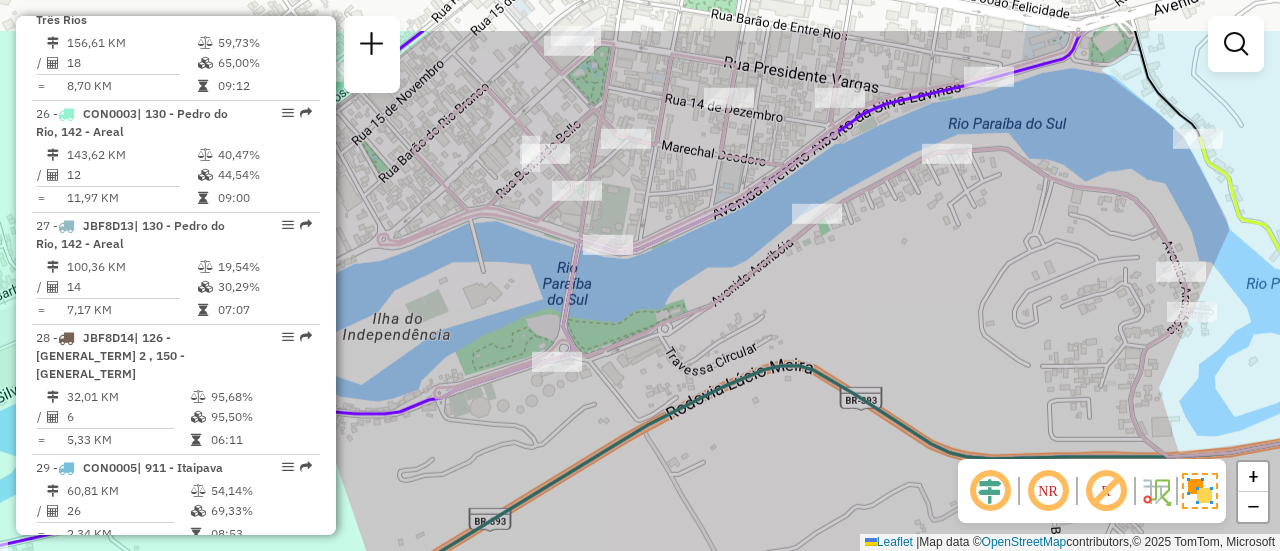 drag, startPoint x: 740, startPoint y: 230, endPoint x: 584, endPoint y: 408, distance: 236.68544 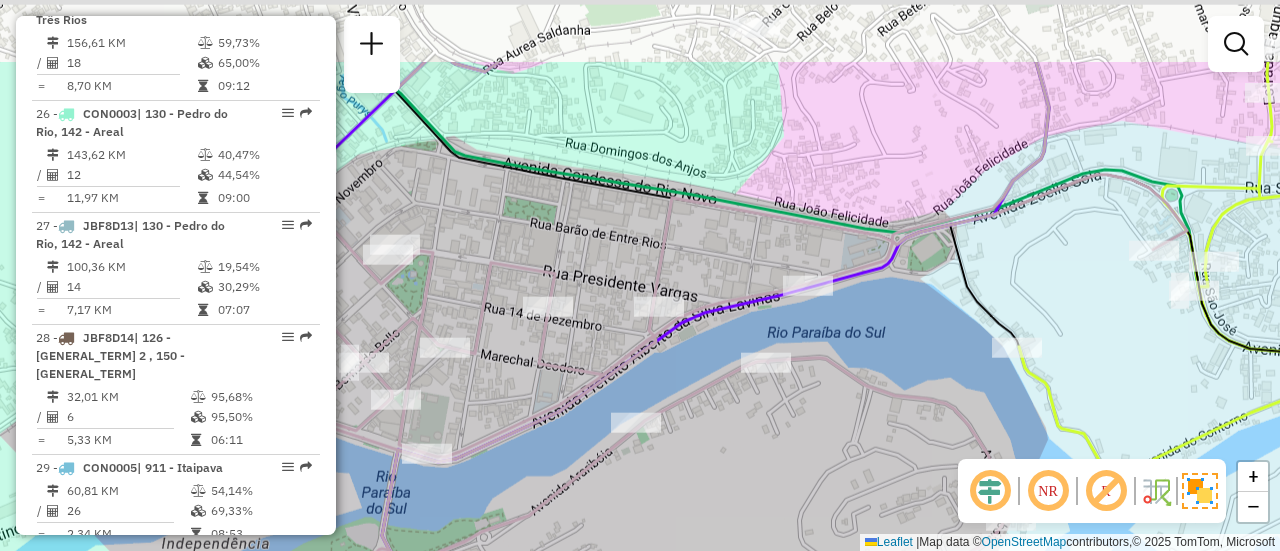 drag, startPoint x: 688, startPoint y: 248, endPoint x: 576, endPoint y: 373, distance: 167.83623 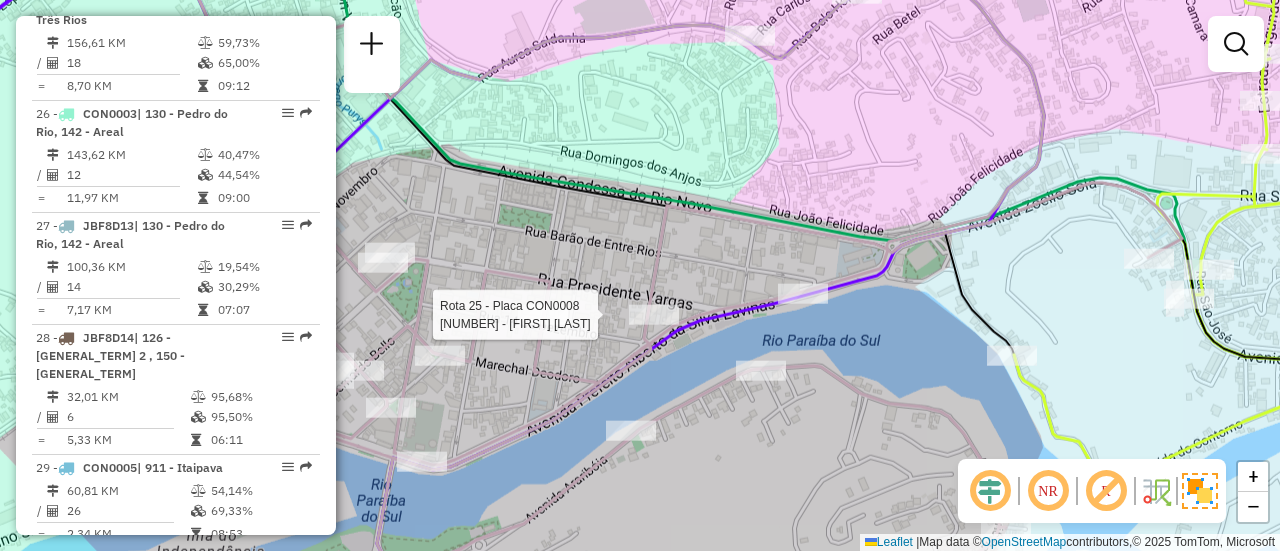 select on "**********" 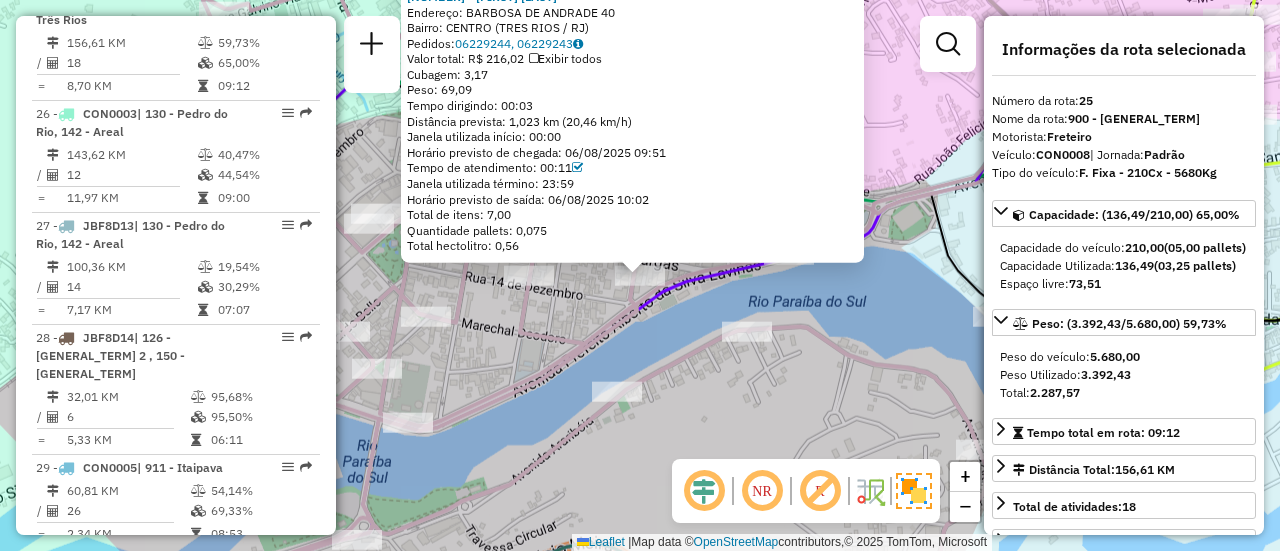 click on "08612180 - EMILIAS BAR E RESTAU  Endereço:  BARBOSA DE ANDRADE 40   Bairro: CENTRO (TRES RIOS / RJ)   Pedidos:  06229244, 06229243   Valor total: R$ 216,02   Exibir todos   Cubagem: 3,17  Peso: 69,09  Tempo dirigindo: 00:03   Distância prevista: 1,023 km (20,46 km/h)   Janela utilizada início: 00:00   Horário previsto de chegada: 06/08/2025 09:51   Tempo de atendimento: 00:11   Janela utilizada término: 23:59   Horário previsto de saída: 06/08/2025 10:02   Total de itens: 7,00   Quantidade pallets: 0,075   Total hectolitro: 0,56  × Janela de atendimento Grade de atendimento Capacidade Transportadoras Veículos Cliente Pedidos  Rotas Selecione os dias de semana para filtrar as janelas de atendimento  Seg   Ter   Qua   Qui   Sex   Sáb   Dom  Informe o período da janela de atendimento: De: Até:  Filtrar exatamente a janela do cliente  Considerar janela de atendimento padrão  Selecione os dias de semana para filtrar as grades de atendimento  Seg   Ter   Qua   Qui   Sex   Sáb   Dom   Peso mínimo:  +" 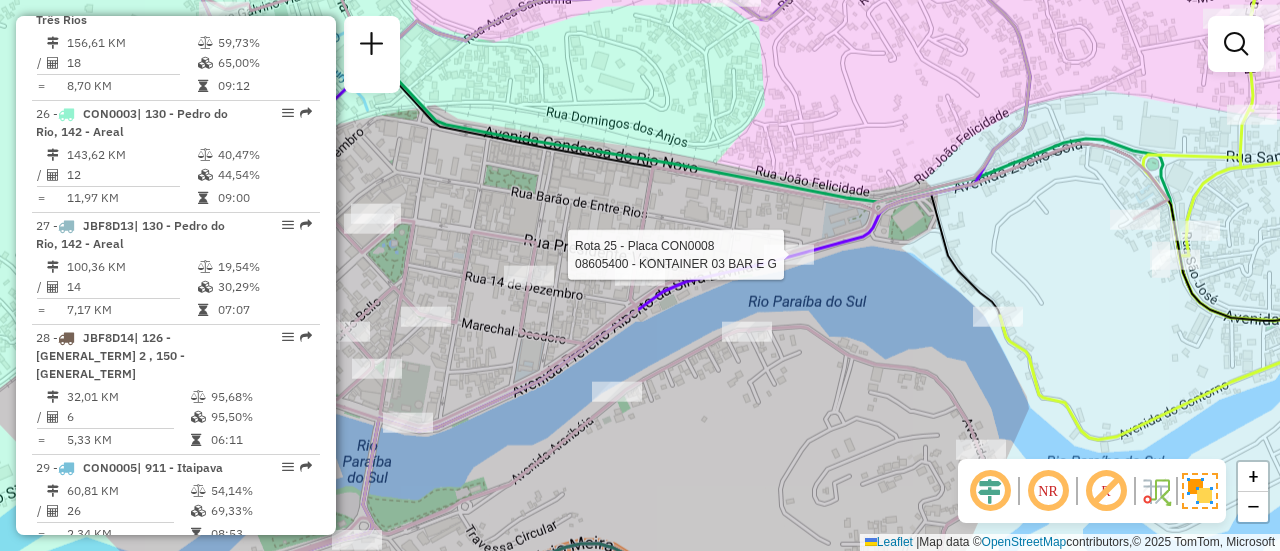 select on "**********" 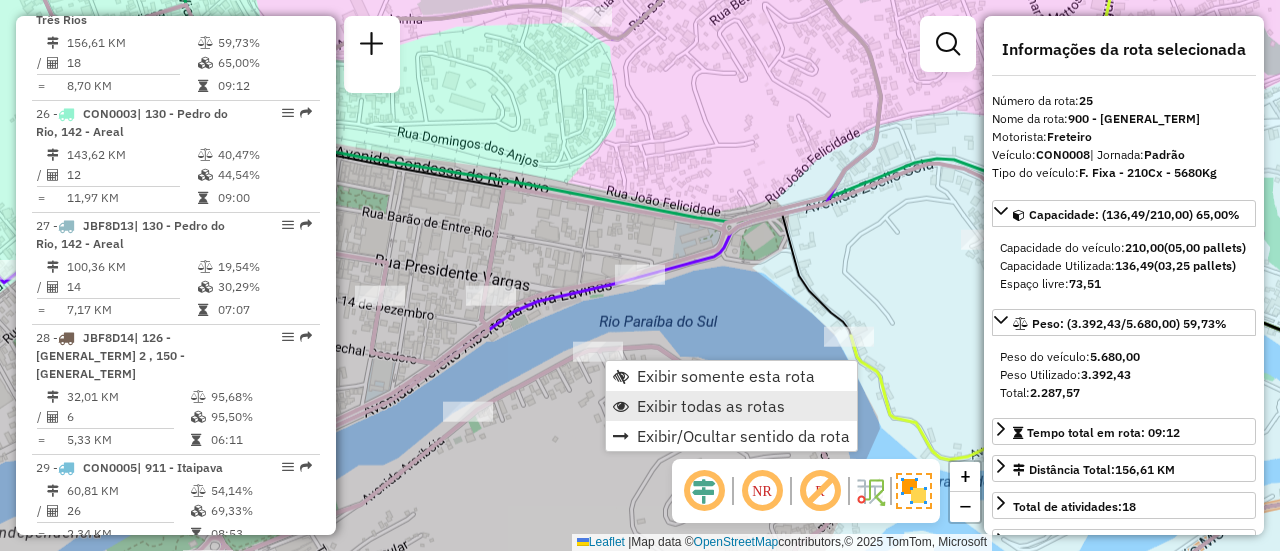 click on "Exibir todas as rotas" at bounding box center (711, 406) 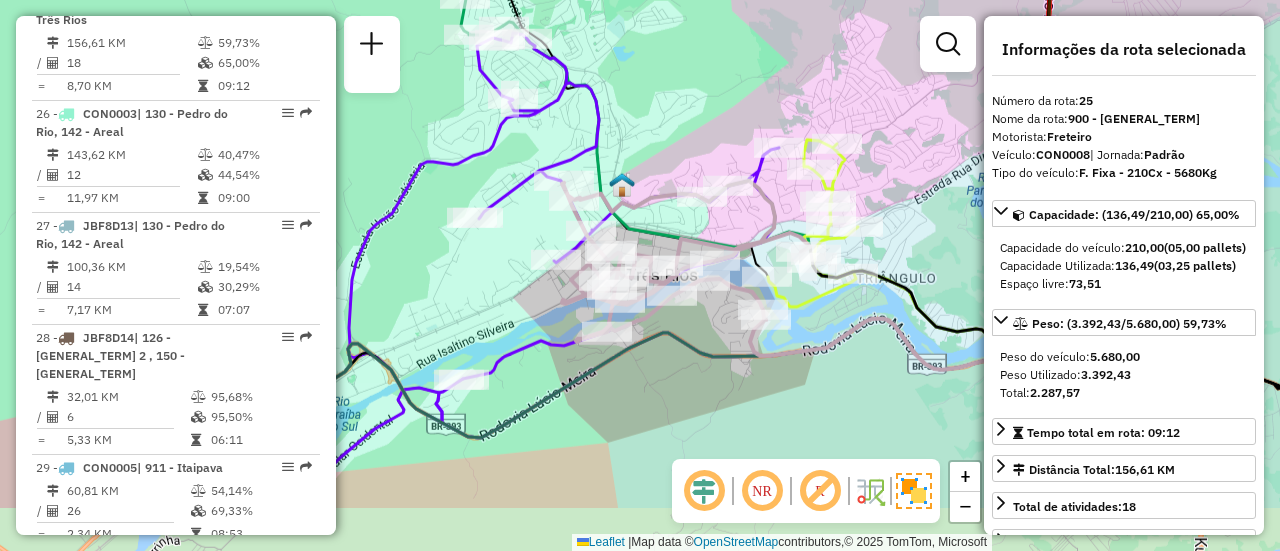drag, startPoint x: 560, startPoint y: 414, endPoint x: 715, endPoint y: 289, distance: 199.12308 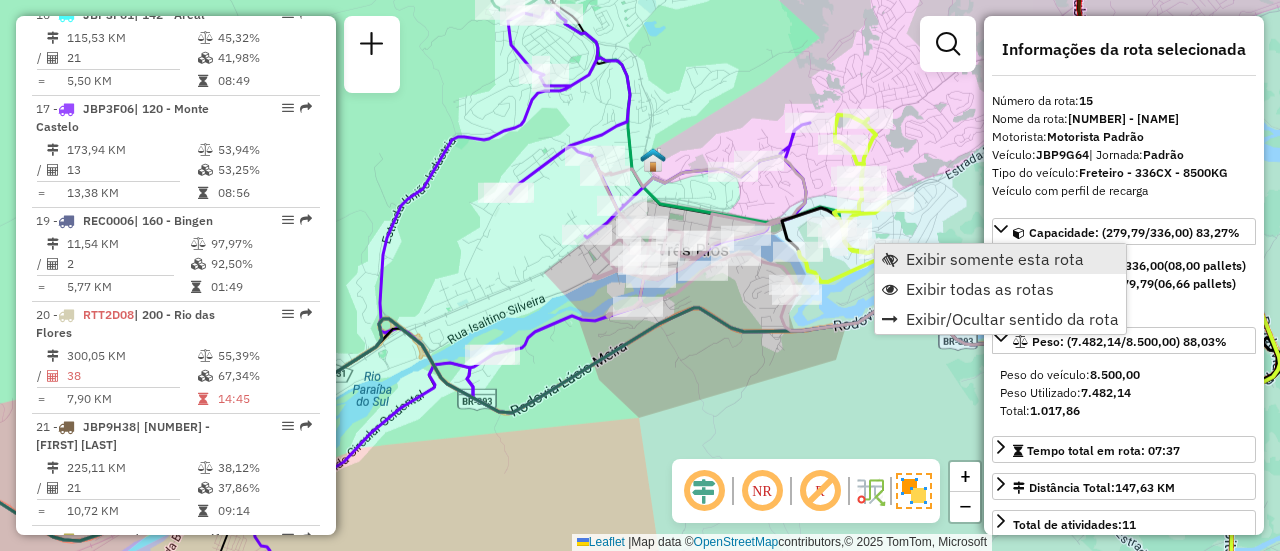 scroll, scrollTop: 2270, scrollLeft: 0, axis: vertical 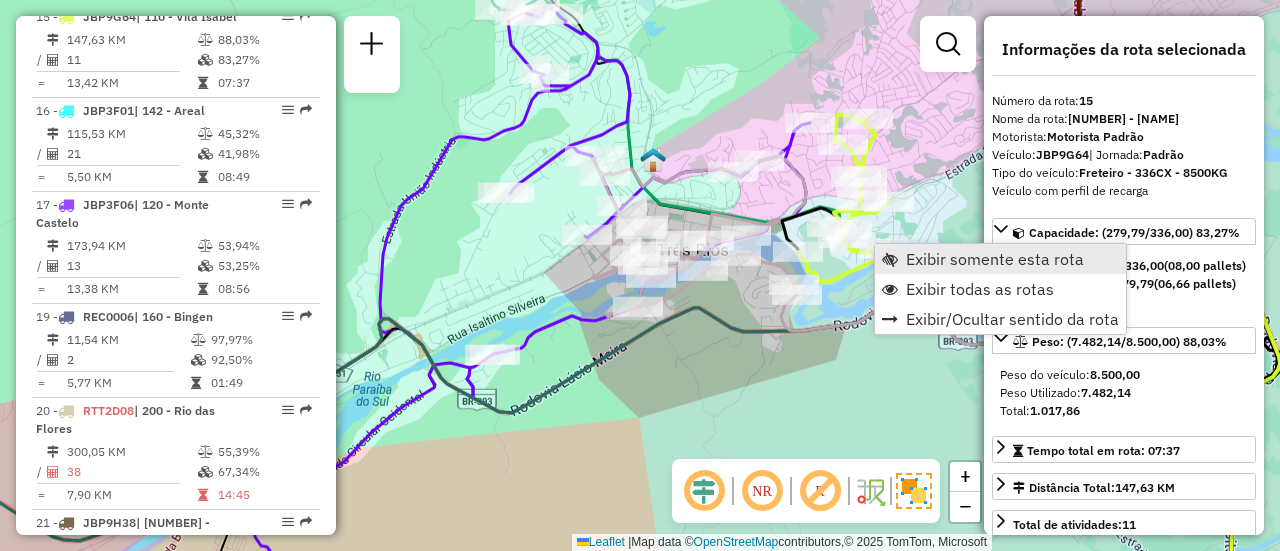 click on "Exibir somente esta rota" at bounding box center (1000, 259) 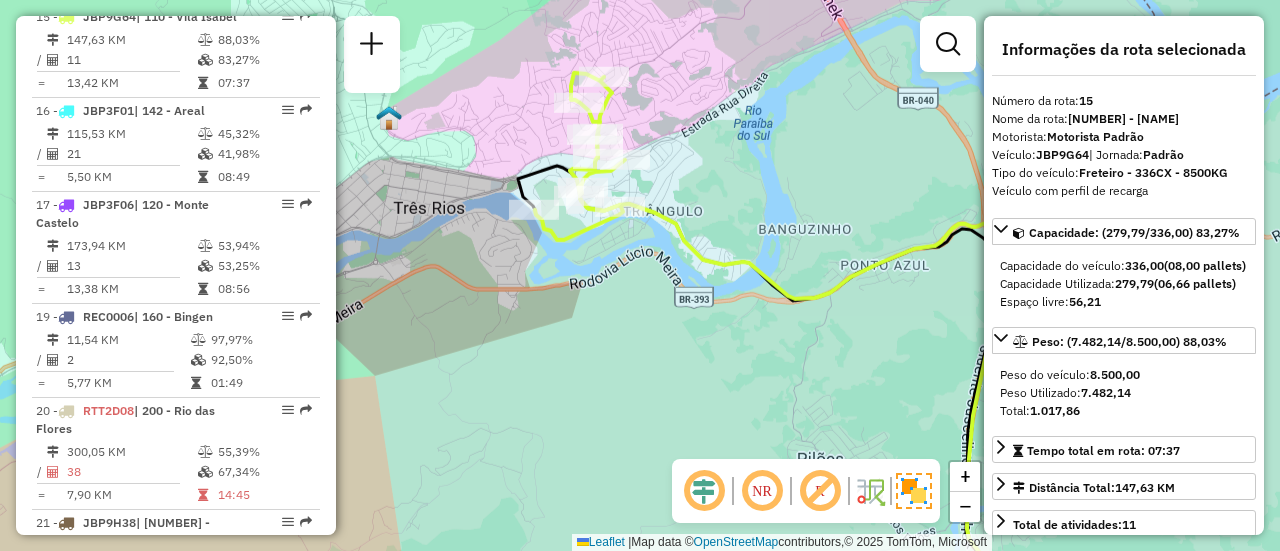 drag, startPoint x: 576, startPoint y: 168, endPoint x: 544, endPoint y: 137, distance: 44.553337 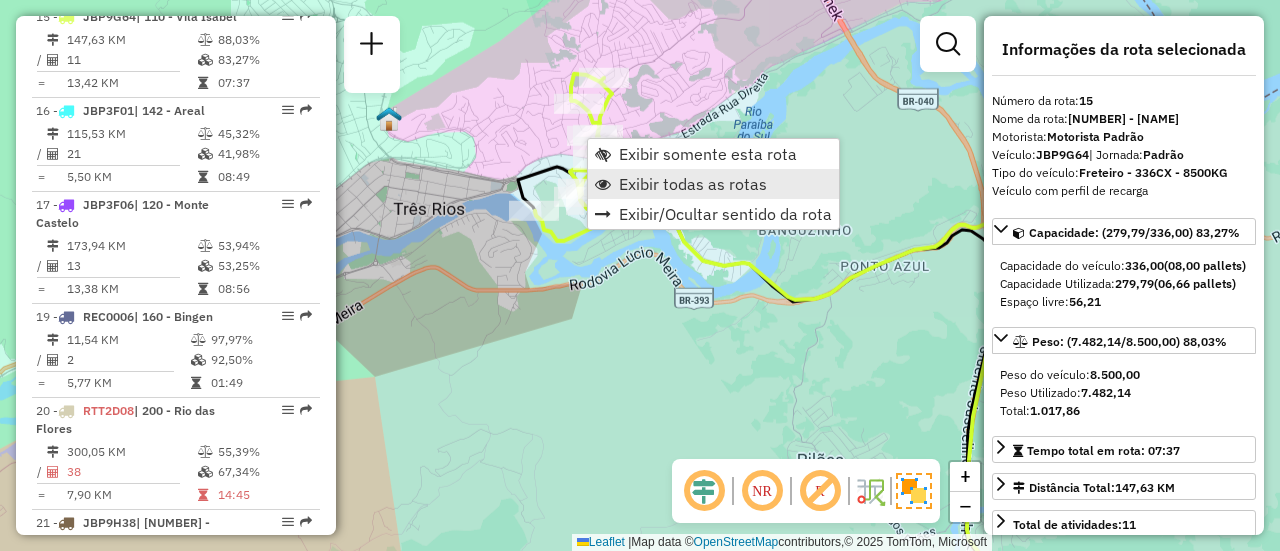 click on "Exibir todas as rotas" at bounding box center [693, 184] 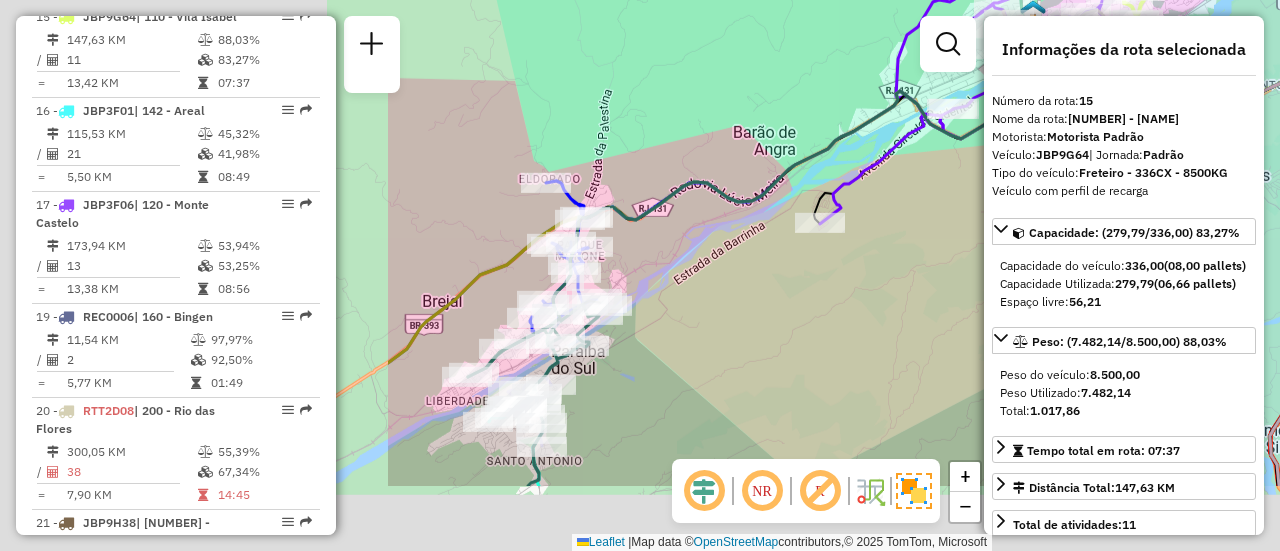drag, startPoint x: 540, startPoint y: 287, endPoint x: 1039, endPoint y: 159, distance: 515.15533 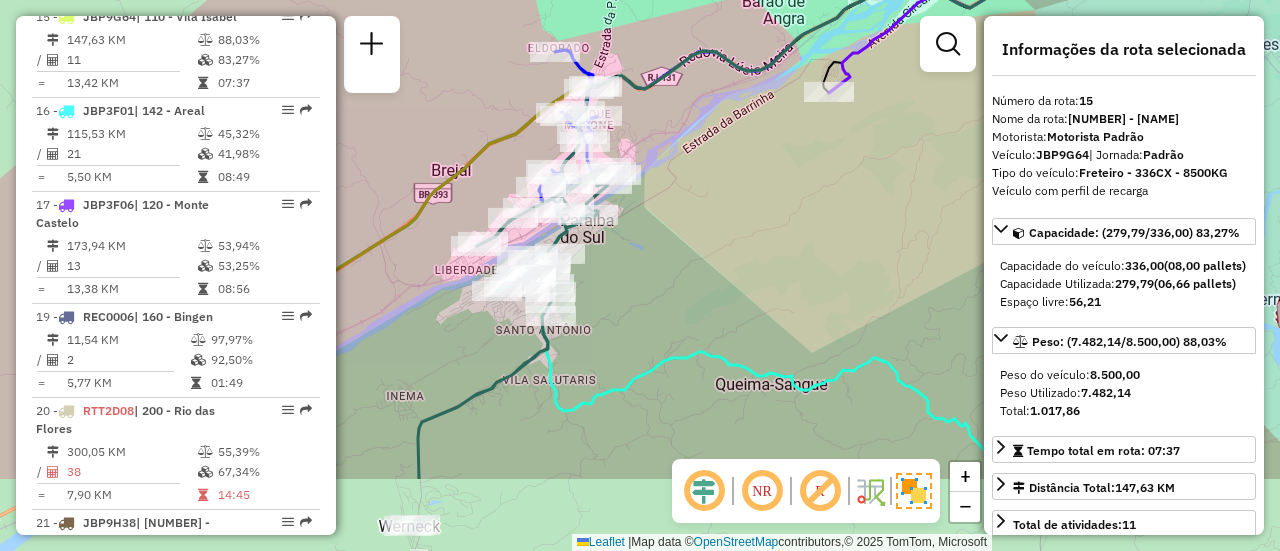 drag, startPoint x: 817, startPoint y: 283, endPoint x: 798, endPoint y: 149, distance: 135.34032 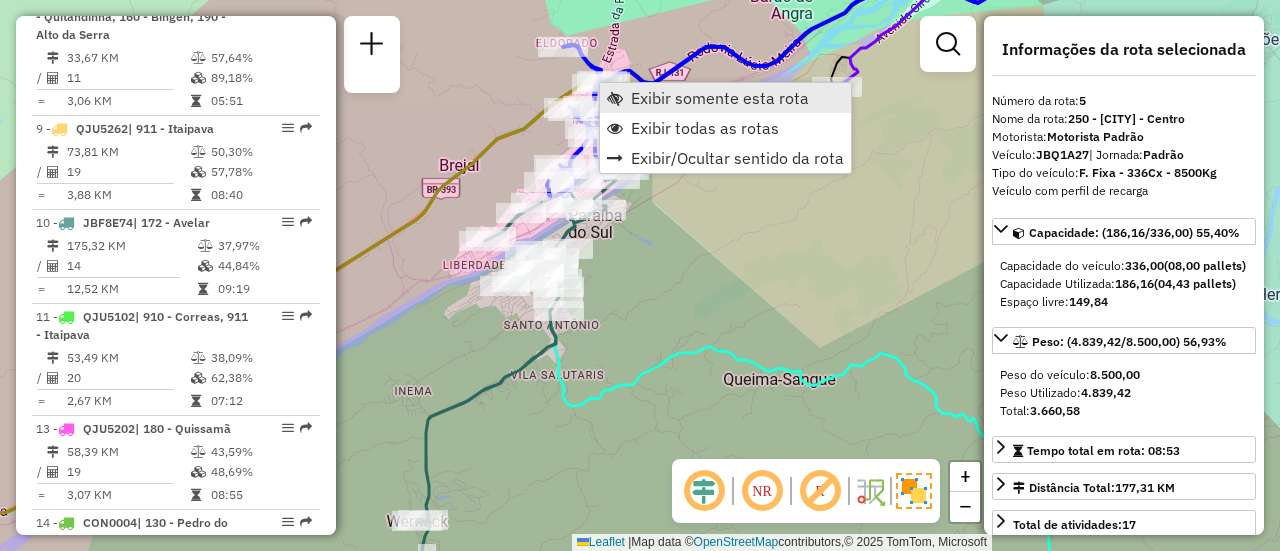 scroll, scrollTop: 1319, scrollLeft: 0, axis: vertical 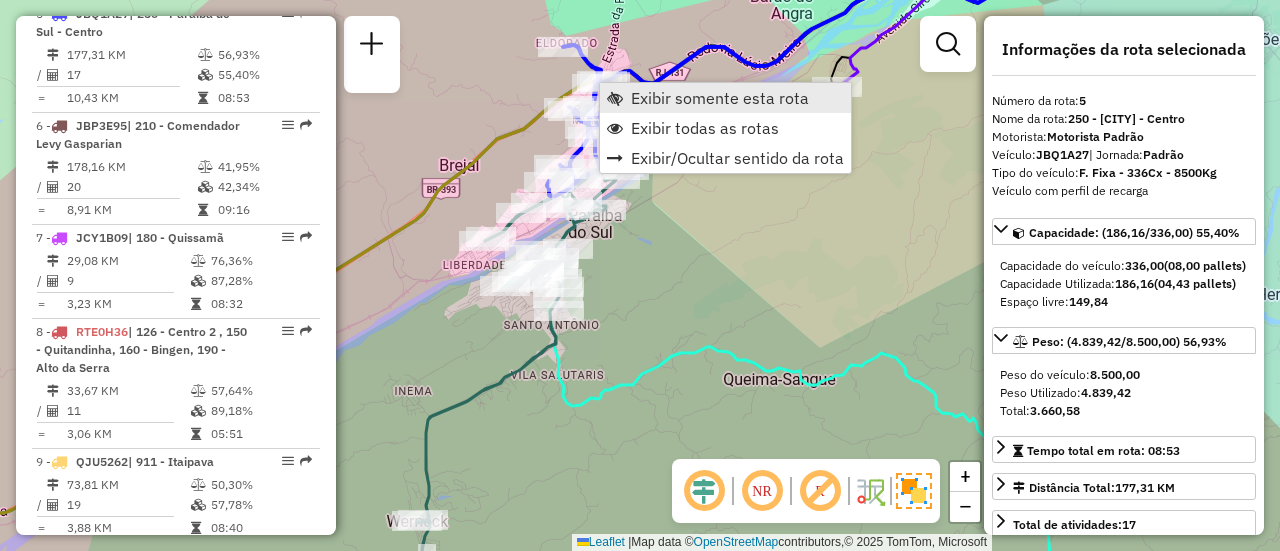 click on "Exibir somente esta rota" at bounding box center [720, 98] 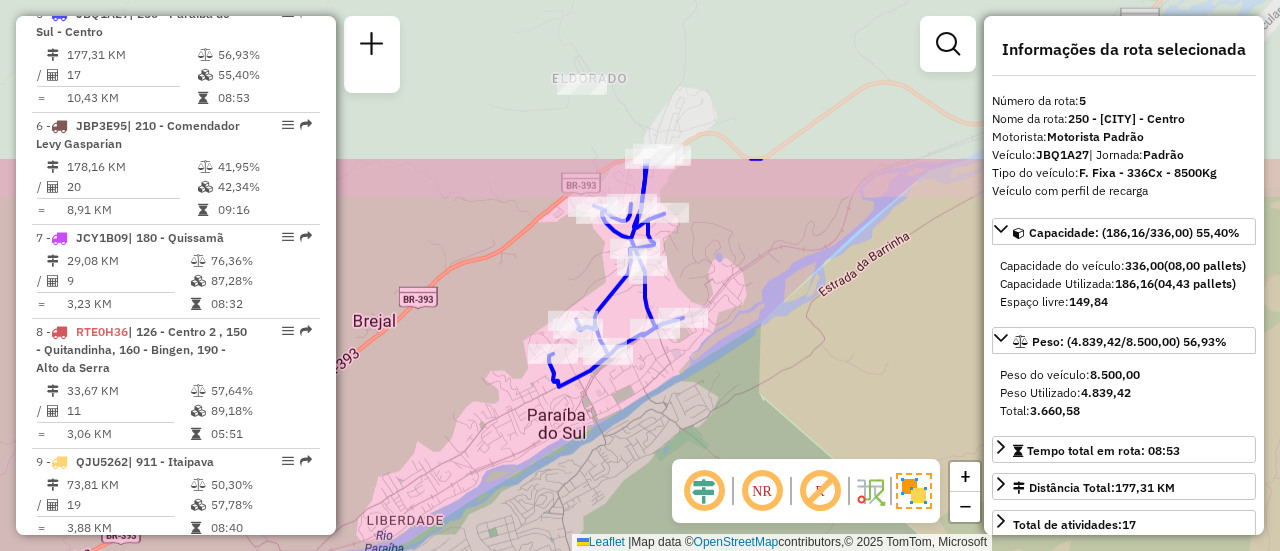 drag, startPoint x: 535, startPoint y: 183, endPoint x: 498, endPoint y: 365, distance: 185.72292 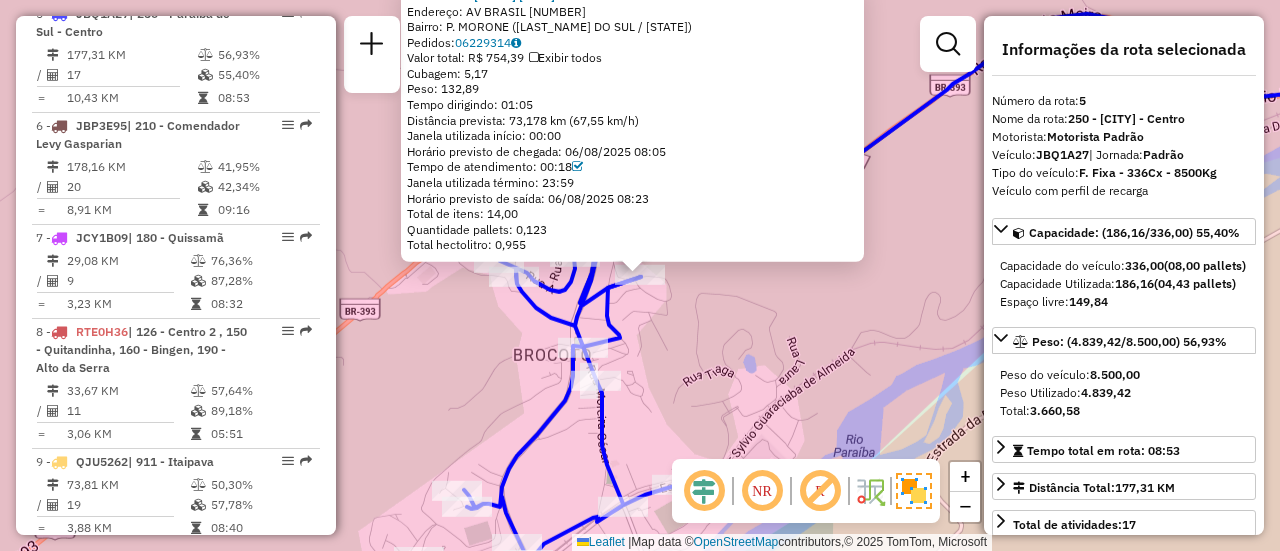 drag, startPoint x: 553, startPoint y: 97, endPoint x: 506, endPoint y: 96, distance: 47.010635 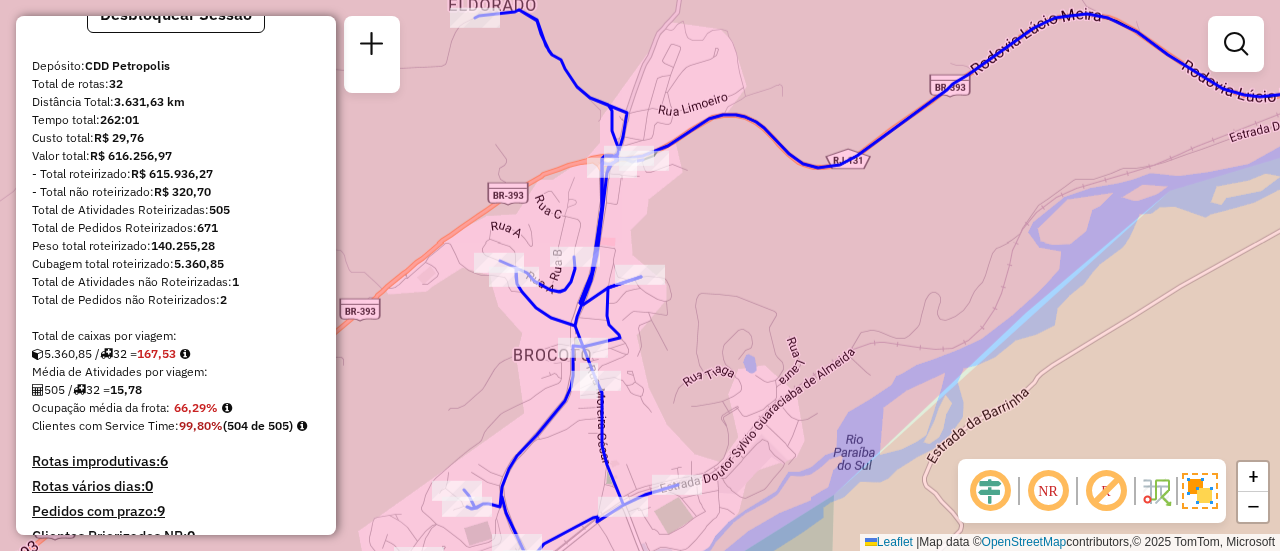 scroll, scrollTop: 0, scrollLeft: 0, axis: both 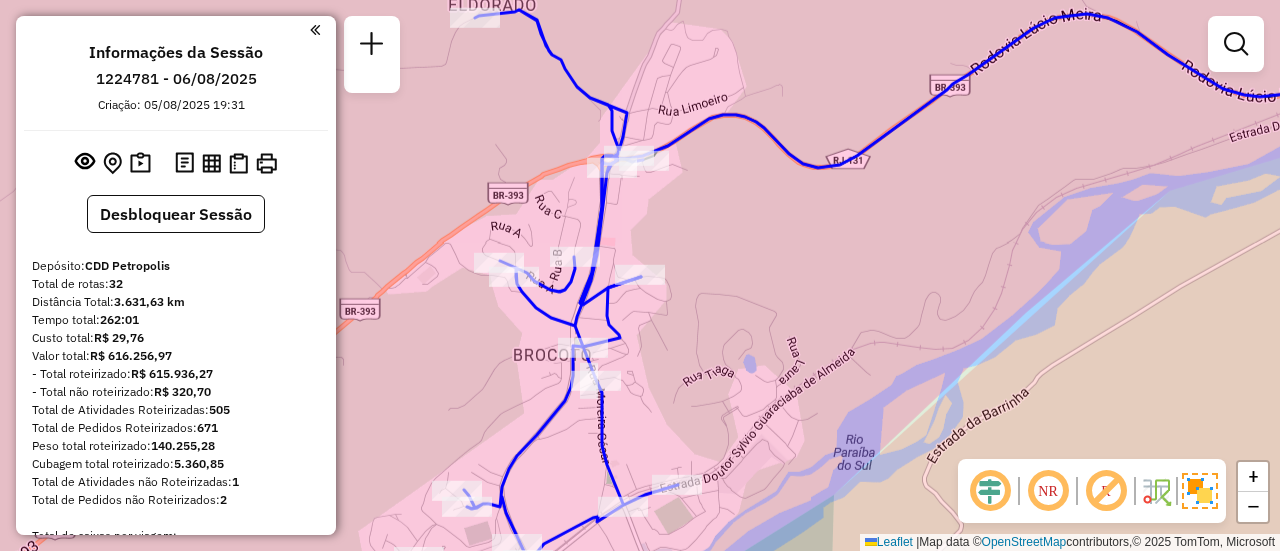 click on "1224781 - 06/08/2025" at bounding box center (176, 79) 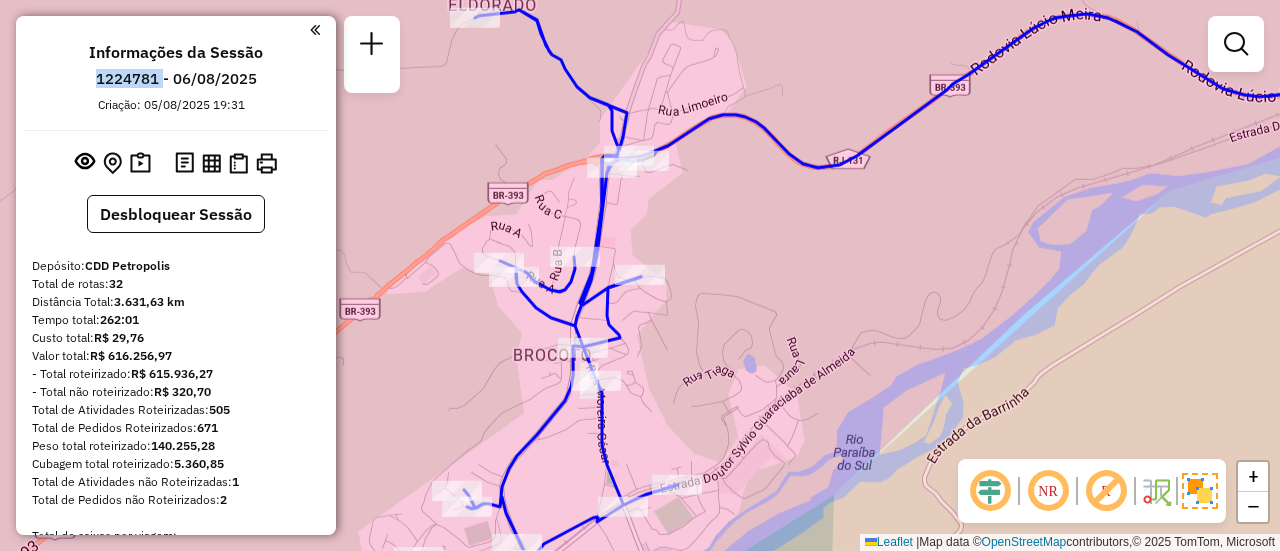 click on "1224781 - 06/08/2025" at bounding box center (176, 79) 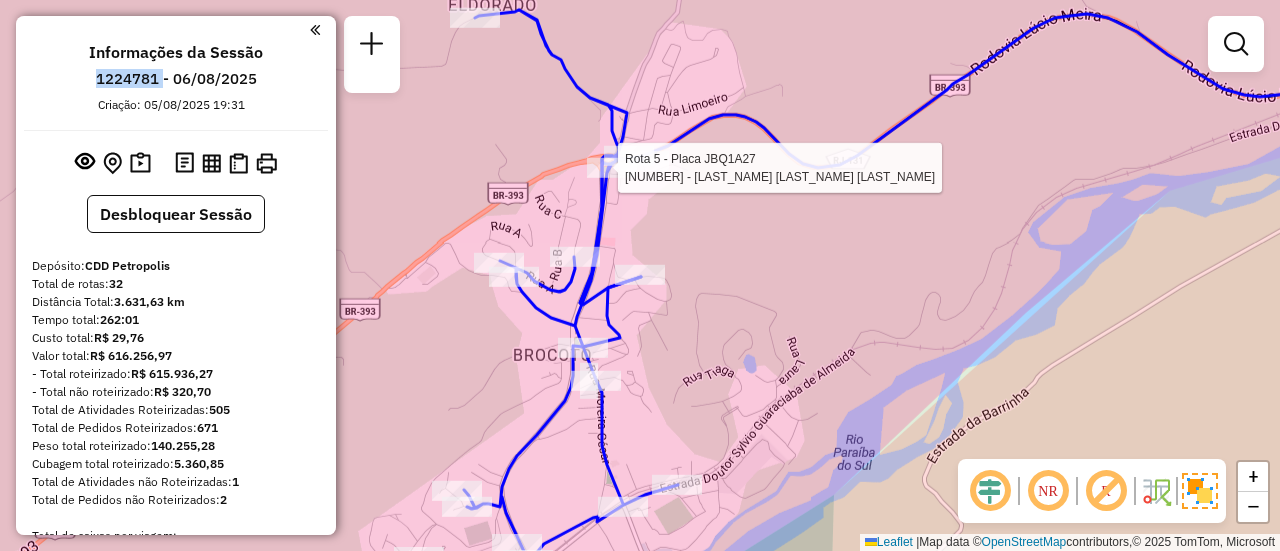 select on "**********" 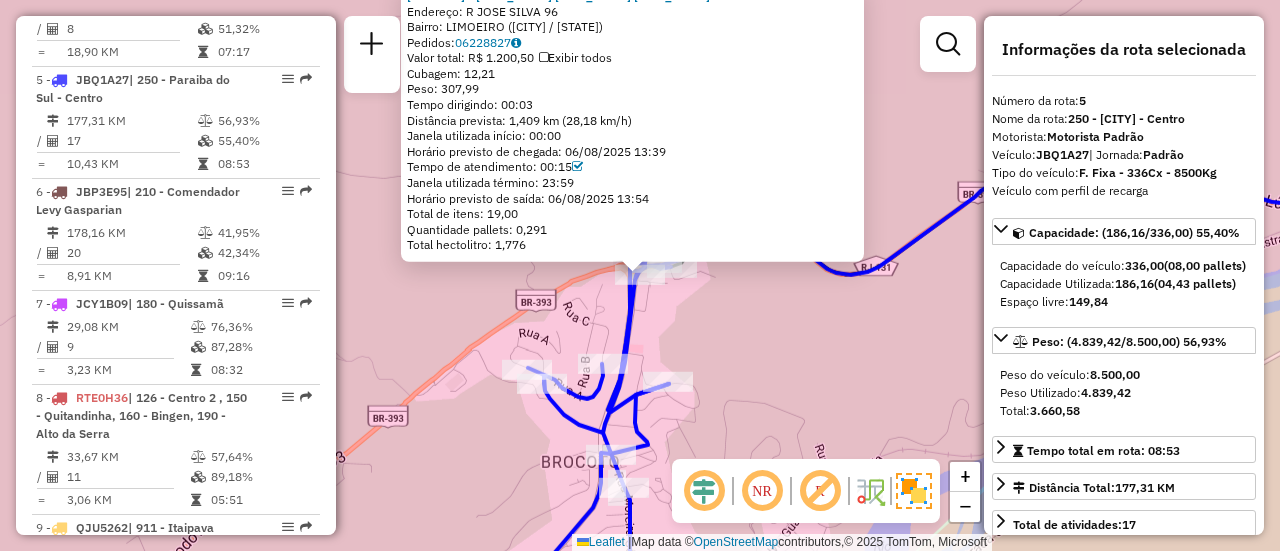 scroll, scrollTop: 1319, scrollLeft: 0, axis: vertical 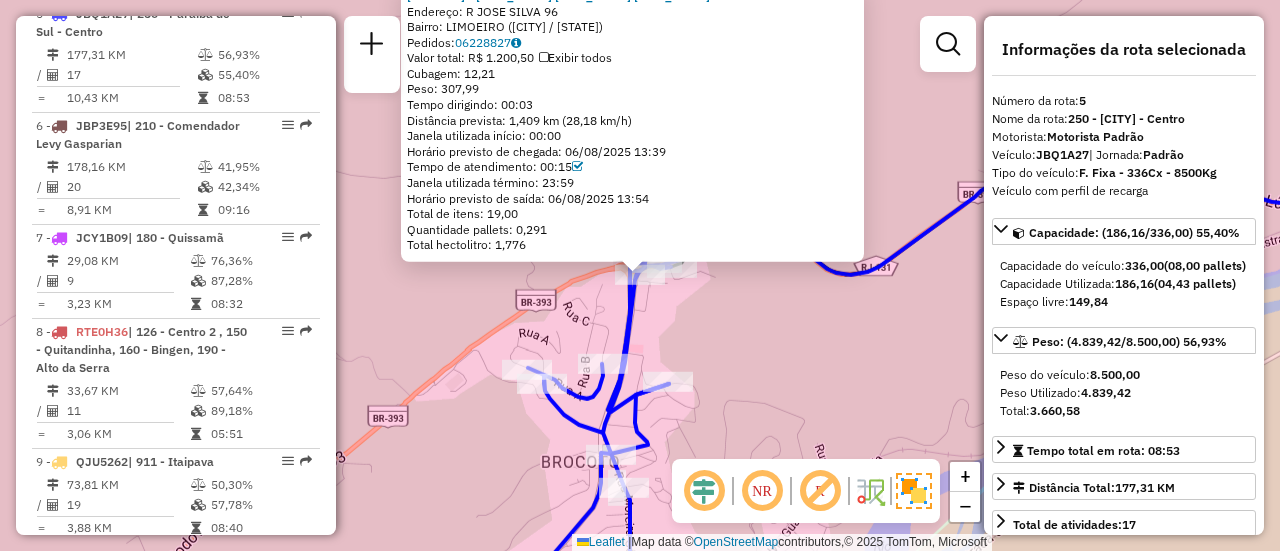 click on "08623306 - BRUNO SILVA CRUZ  Endereço: R   JOSE SILVA                    96   Bairro: LIMOEIRO (PARAIBA DO SUL / RJ)   Pedidos:  06228827   Valor total: R$ 1.200,50   Exibir todos   Cubagem: 12,21  Peso: 307,99  Tempo dirigindo: 00:03   Distância prevista: 1,409 km (28,18 km/h)   Janela utilizada início: 00:00   Horário previsto de chegada: 06/08/2025 13:39   Tempo de atendimento: 00:15   Janela utilizada término: 23:59   Horário previsto de saída: 06/08/2025 13:54   Total de itens: 19,00   Quantidade pallets: 0,291   Total hectolitro: 1,776  × Janela de atendimento Grade de atendimento Capacidade Transportadoras Veículos Cliente Pedidos  Rotas Selecione os dias de semana para filtrar as janelas de atendimento  Seg   Ter   Qua   Qui   Sex   Sáb   Dom  Informe o período da janela de atendimento: De: Até:  Filtrar exatamente a janela do cliente  Considerar janela de atendimento padrão  Selecione os dias de semana para filtrar as grades de atendimento  Seg   Ter   Qua   Qui   Sex   Sáb   Dom   De:" 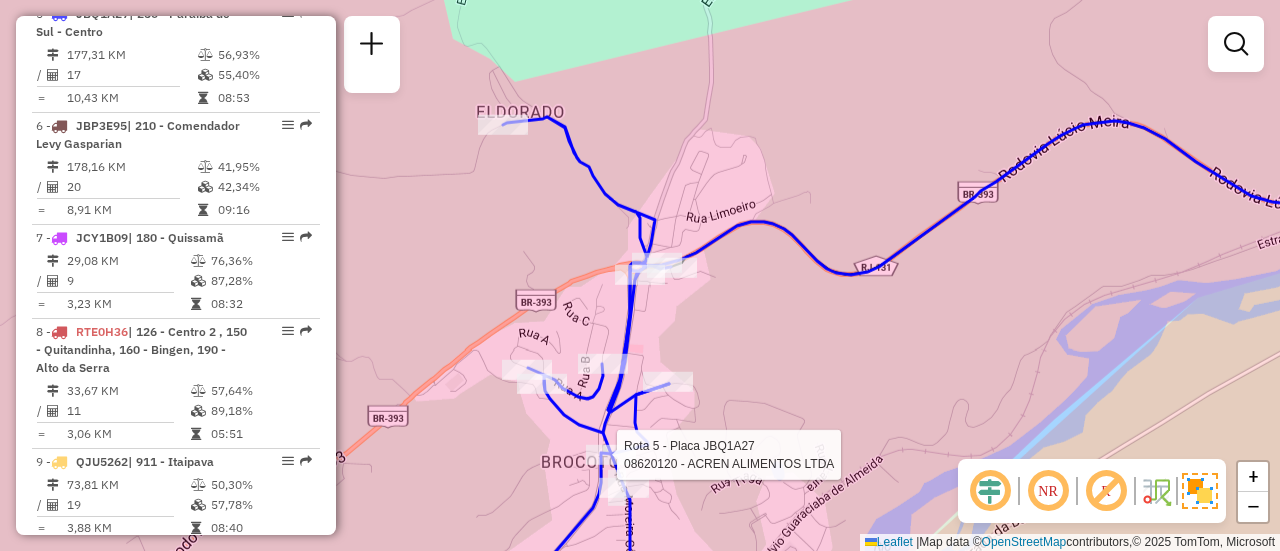 select on "**********" 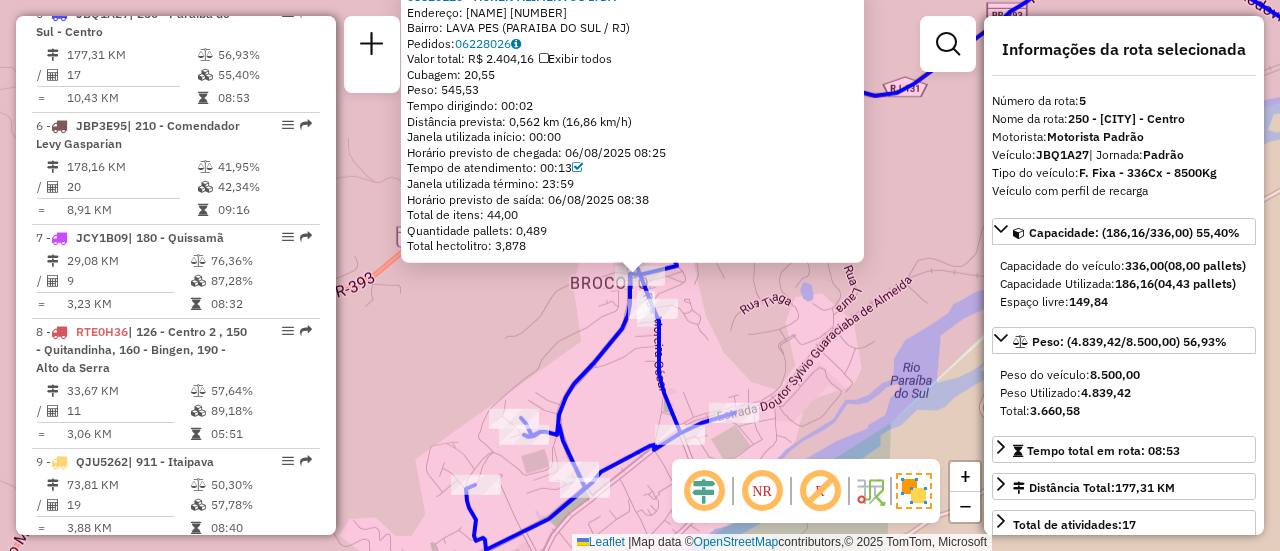 click on "08620120 - ACREN ALIMENTOS LTDA  Endereço:  JOAO XXIII 1   Bairro: LAVA PES (PARAIBA DO SUL / RJ)   Pedidos:  06228026   Valor total: R$ 2.404,16   Exibir todos   Cubagem: 20,55  Peso: 545,53  Tempo dirigindo: 00:02   Distância prevista: 0,562 km (16,86 km/h)   Janela utilizada início: 00:00   Horário previsto de chegada: 06/08/2025 08:25   Tempo de atendimento: 00:13   Janela utilizada término: 23:59   Horário previsto de saída: 06/08/2025 08:38   Total de itens: 44,00   Quantidade pallets: 0,489   Total hectolitro: 3,878  × Janela de atendimento Grade de atendimento Capacidade Transportadoras Veículos Cliente Pedidos  Rotas Selecione os dias de semana para filtrar as janelas de atendimento  Seg   Ter   Qua   Qui   Sex   Sáb   Dom  Informe o período da janela de atendimento: De: Até:  Filtrar exatamente a janela do cliente  Considerar janela de atendimento padrão  Selecione os dias de semana para filtrar as grades de atendimento  Seg   Ter   Qua   Qui   Sex   Sáb   Dom   Peso mínimo:   De:  +" 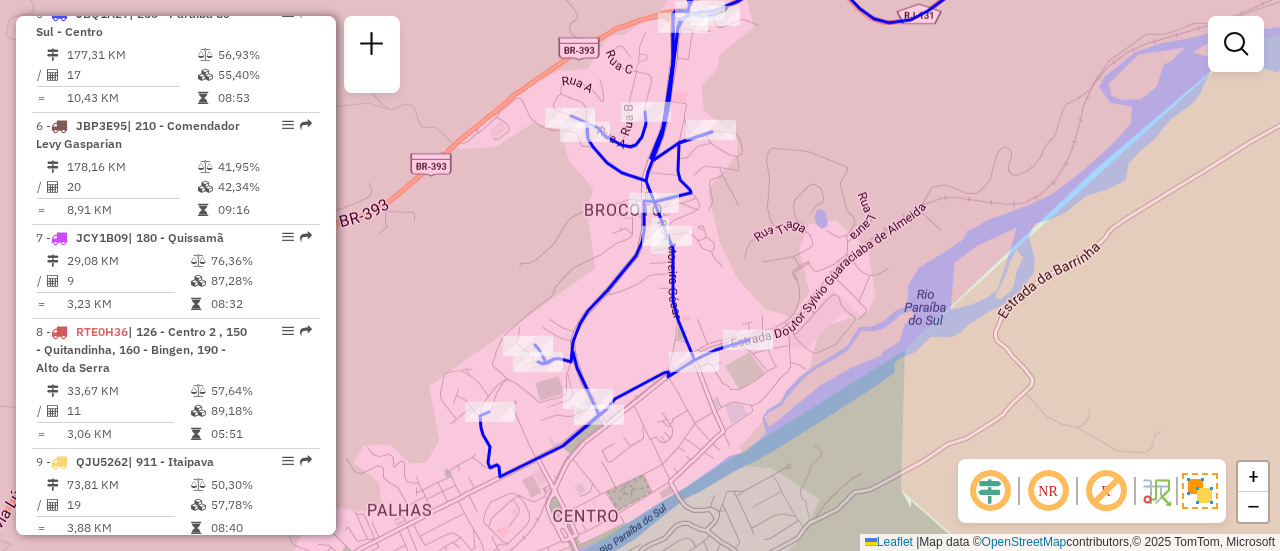 drag, startPoint x: 538, startPoint y: 271, endPoint x: 552, endPoint y: 254, distance: 22.022715 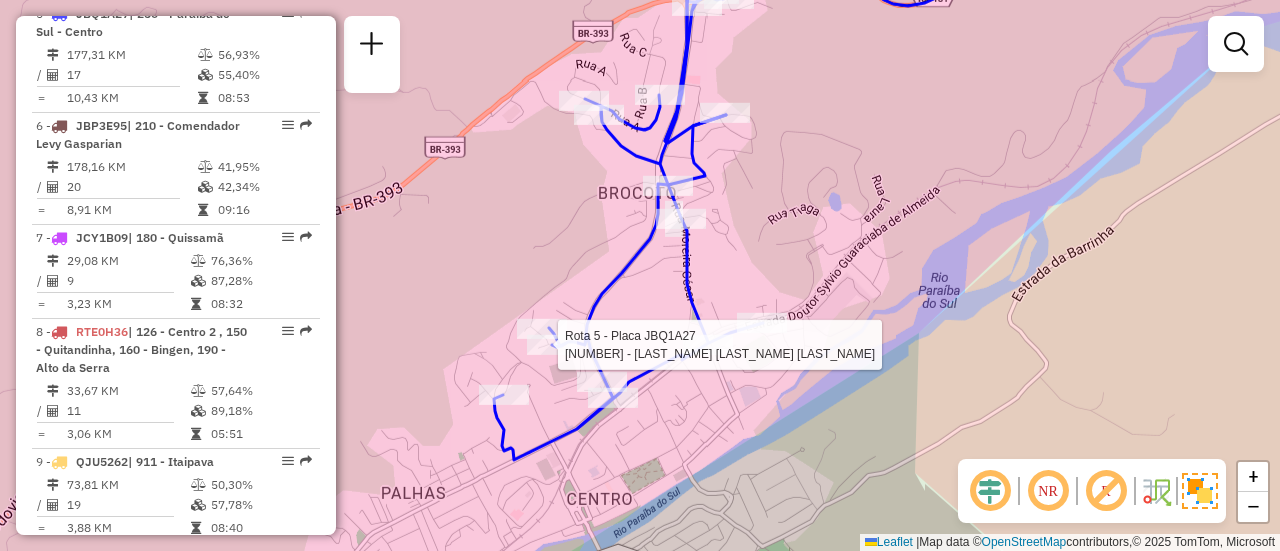select on "**********" 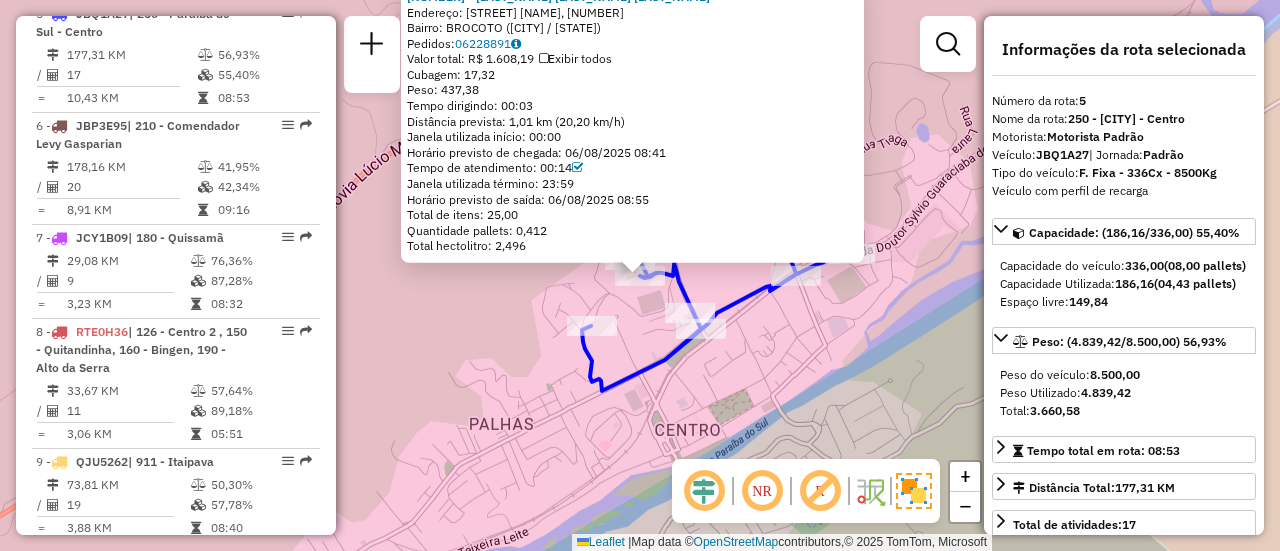 click on "08623646 - FLAVIO NELIO DE OLIV  Endereço: TV  Jose D Addazio,               166   Bairro: BROCOTO (PARAIBA DO SUL / RJ)   Pedidos:  06228891   Valor total: R$ 1.608,19   Exibir todos   Cubagem: 17,32  Peso: 437,38  Tempo dirigindo: 00:03   Distância prevista: 1,01 km (20,20 km/h)   Janela utilizada início: 00:00   Horário previsto de chegada: 06/08/2025 08:41   Tempo de atendimento: 00:14   Janela utilizada término: 23:59   Horário previsto de saída: 06/08/2025 08:55   Total de itens: 25,00   Quantidade pallets: 0,412   Total hectolitro: 2,496  × Janela de atendimento Grade de atendimento Capacidade Transportadoras Veículos Cliente Pedidos  Rotas Selecione os dias de semana para filtrar as janelas de atendimento  Seg   Ter   Qua   Qui   Sex   Sáb   Dom  Informe o período da janela de atendimento: De: Até:  Filtrar exatamente a janela do cliente  Considerar janela de atendimento padrão  Selecione os dias de semana para filtrar as grades de atendimento  Seg   Ter   Qua   Qui   Sex   Sáb   Dom  +" 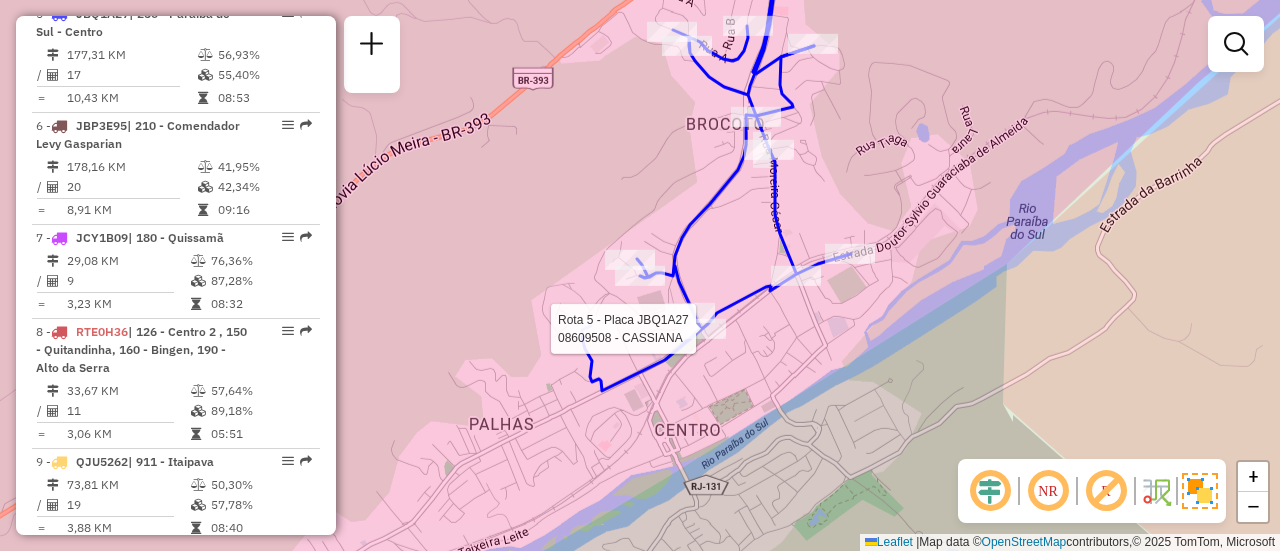 select on "**********" 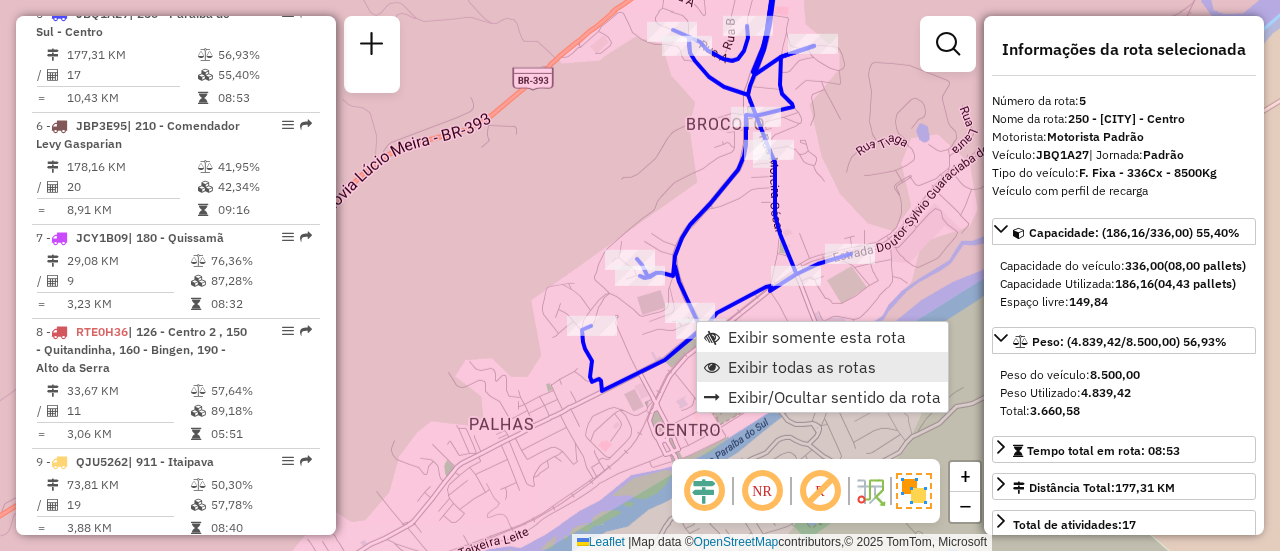 click on "Exibir todas as rotas" at bounding box center [802, 367] 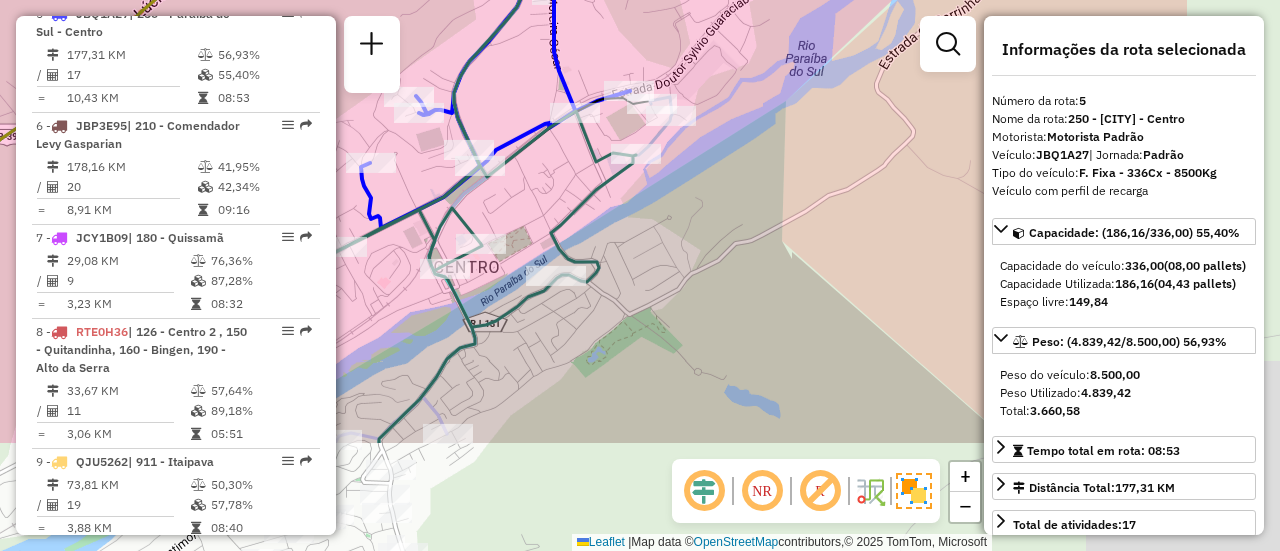 drag, startPoint x: 776, startPoint y: 340, endPoint x: 543, endPoint y: 151, distance: 300.01666 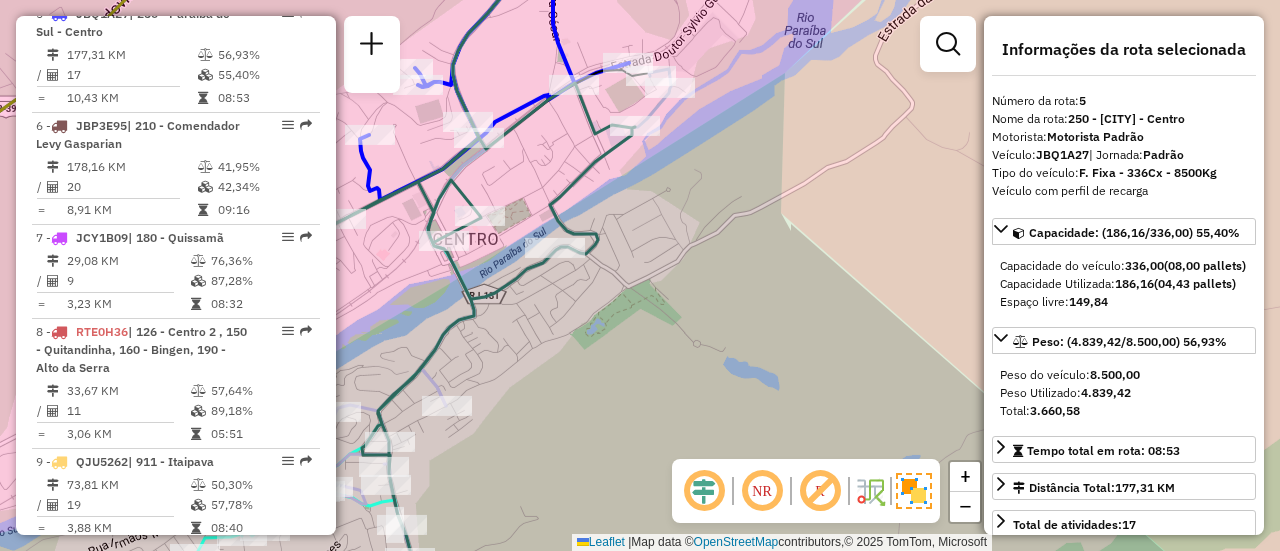 drag, startPoint x: 554, startPoint y: 381, endPoint x: 723, endPoint y: 272, distance: 201.10196 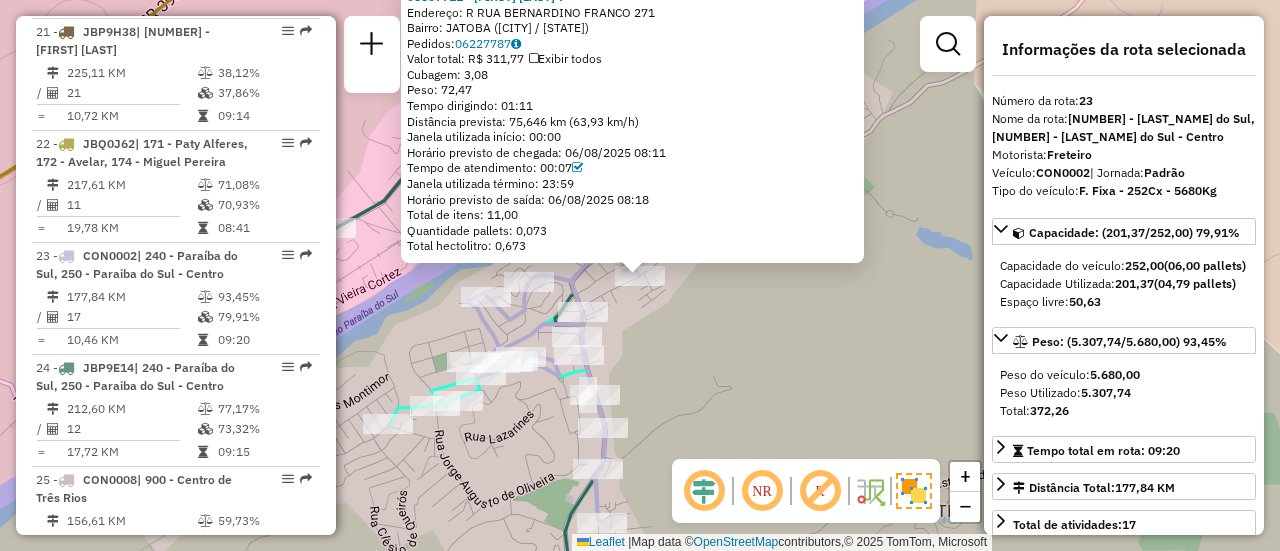 scroll, scrollTop: 3016, scrollLeft: 0, axis: vertical 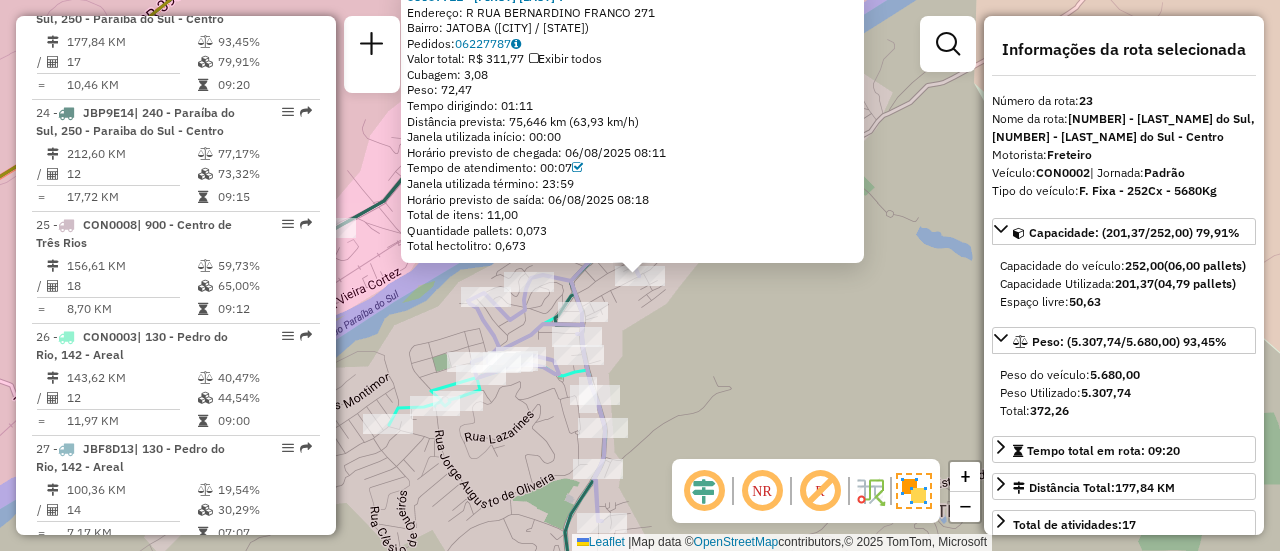 click on "08607711 - MARCELO JOSE NUNES 7  Endereço: R   RUA BERNARDINO FRANCO         271   Bairro: JATOBA (PARAIBA DO SUL / RJ)   Pedidos:  06227787   Valor total: R$ 311,77   Exibir todos   Cubagem: 3,08  Peso: 72,47  Tempo dirigindo: 01:11   Distância prevista: 75,646 km (63,93 km/h)   Janela utilizada início: 00:00   Horário previsto de chegada: 06/08/2025 08:11   Tempo de atendimento: 00:07   Janela utilizada término: 23:59   Horário previsto de saída: 06/08/2025 08:18   Total de itens: 11,00   Quantidade pallets: 0,073   Total hectolitro: 0,673  × Janela de atendimento Grade de atendimento Capacidade Transportadoras Veículos Cliente Pedidos  Rotas Selecione os dias de semana para filtrar as janelas de atendimento  Seg   Ter   Qua   Qui   Sex   Sáb   Dom  Informe o período da janela de atendimento: De: Até:  Filtrar exatamente a janela do cliente  Considerar janela de atendimento padrão  Selecione os dias de semana para filtrar as grades de atendimento  Seg   Ter   Qua   Qui   Sex   Sáb   Dom   De:" 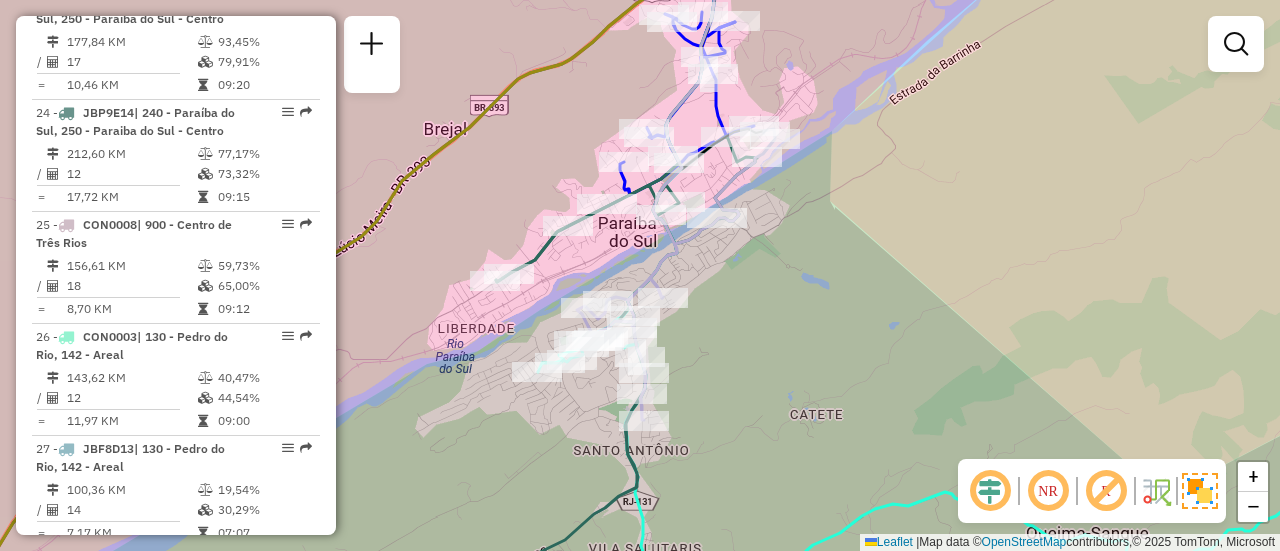 drag, startPoint x: 754, startPoint y: 345, endPoint x: 718, endPoint y: 271, distance: 82.29216 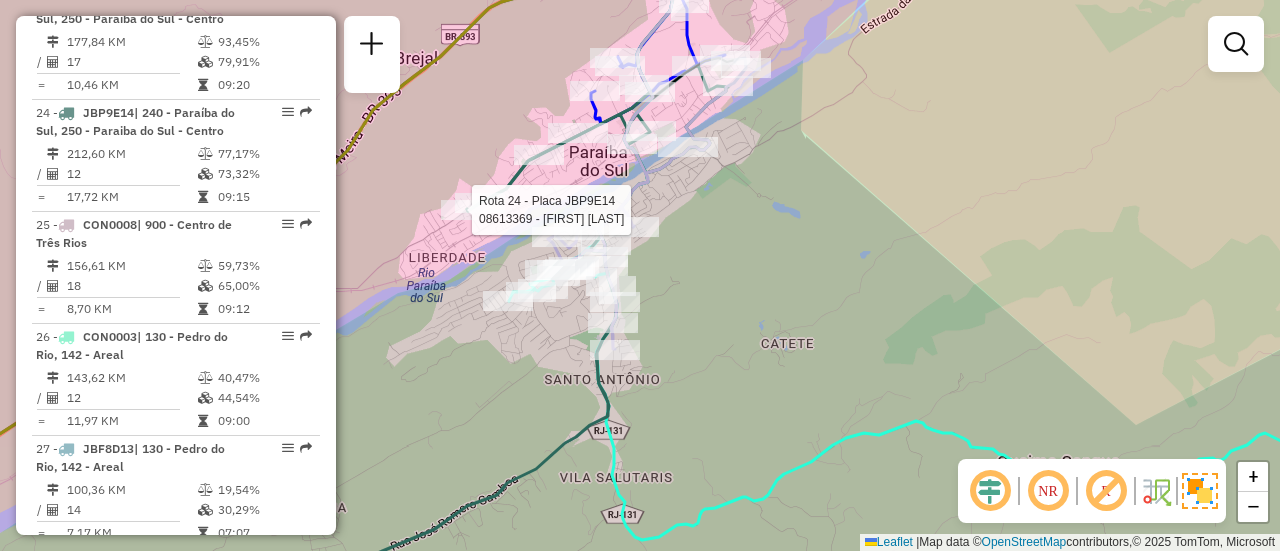 select on "**********" 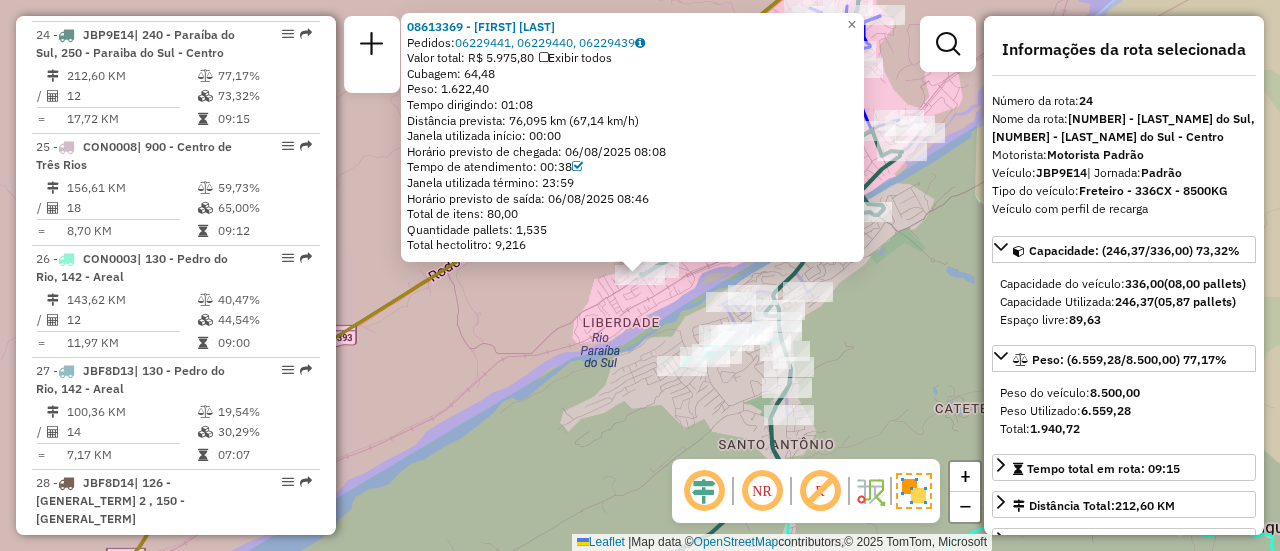 scroll, scrollTop: 3128, scrollLeft: 0, axis: vertical 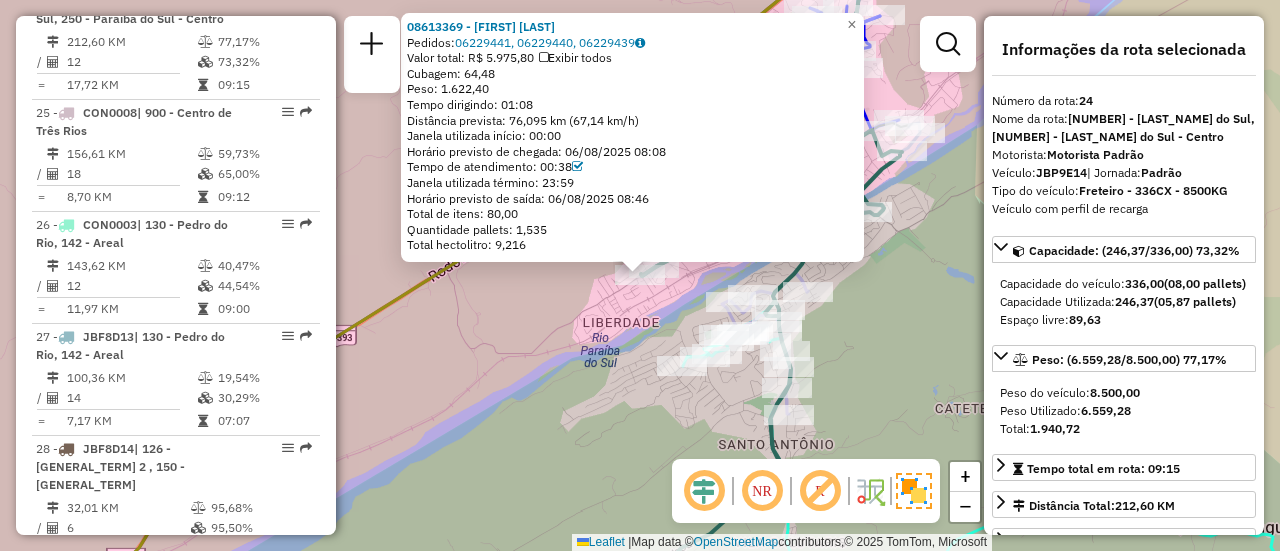 click on "08613369 - UALACE AGUIAR  DE OLIVEIRA  Pedidos:  06229441, 06229440, 06229439   Valor total: R$ 5.975,80   Exibir todos   Cubagem: 64,48  Peso: 1.622,40  Tempo dirigindo: 01:08   Distância prevista: 76,095 km (67,14 km/h)   Janela utilizada início: 00:00   Horário previsto de chegada: 06/08/2025 08:08   Tempo de atendimento: 00:38   Janela utilizada término: 23:59   Horário previsto de saída: 06/08/2025 08:46   Total de itens: 80,00   Quantidade pallets: 1,535   Total hectolitro: 9,216  × Janela de atendimento Grade de atendimento Capacidade Transportadoras Veículos Cliente Pedidos  Rotas Selecione os dias de semana para filtrar as janelas de atendimento  Seg   Ter   Qua   Qui   Sex   Sáb   Dom  Informe o período da janela de atendimento: De: Até:  Filtrar exatamente a janela do cliente  Considerar janela de atendimento padrão  Selecione os dias de semana para filtrar as grades de atendimento  Seg   Ter   Qua   Qui   Sex   Sáb   Dom   Considerar clientes sem dia de atendimento cadastrado  De:  +" 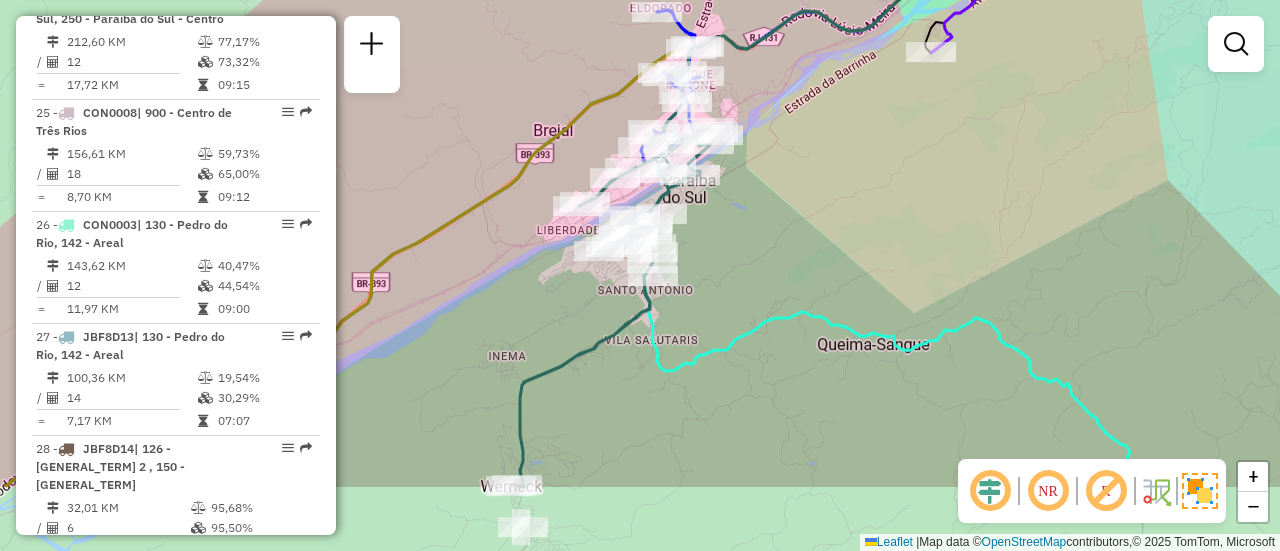 drag, startPoint x: 617, startPoint y: 418, endPoint x: 576, endPoint y: 283, distance: 141.08862 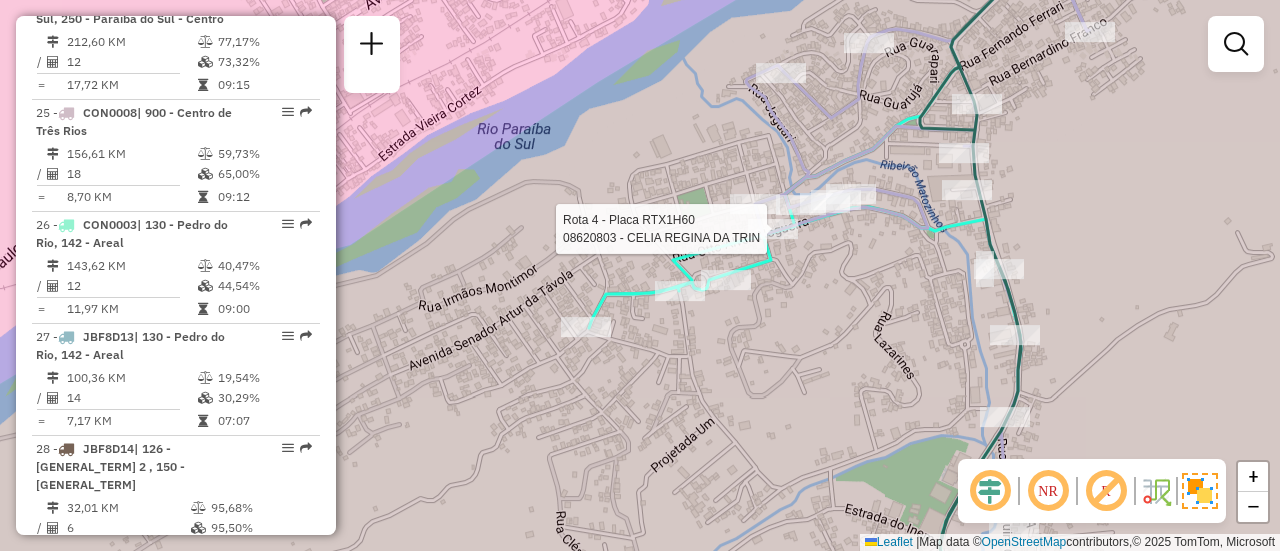 select on "**********" 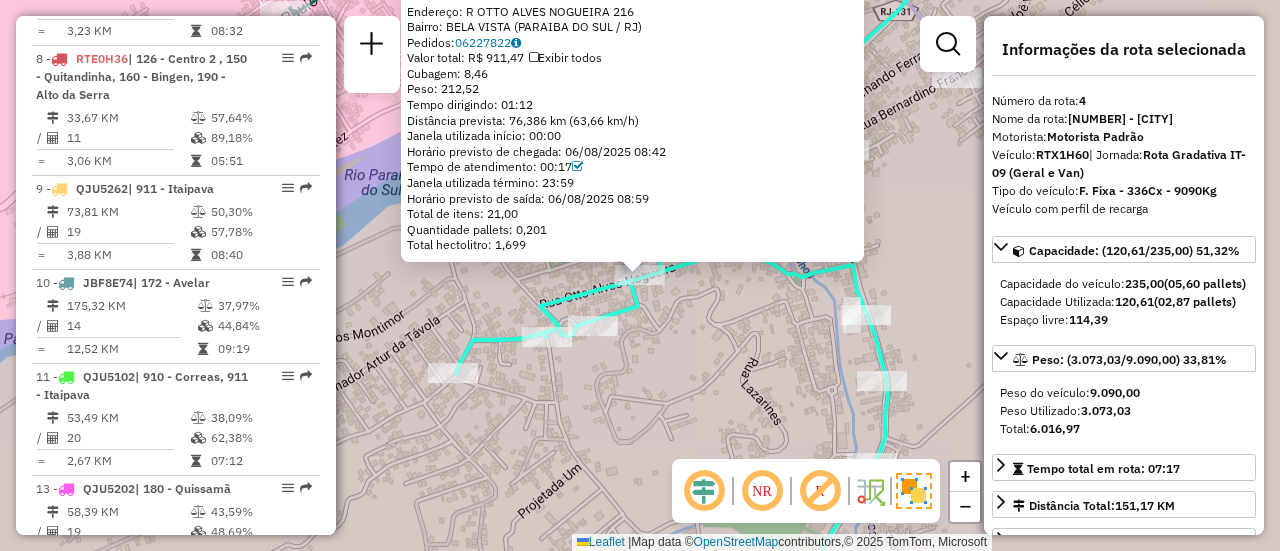 scroll, scrollTop: 1208, scrollLeft: 0, axis: vertical 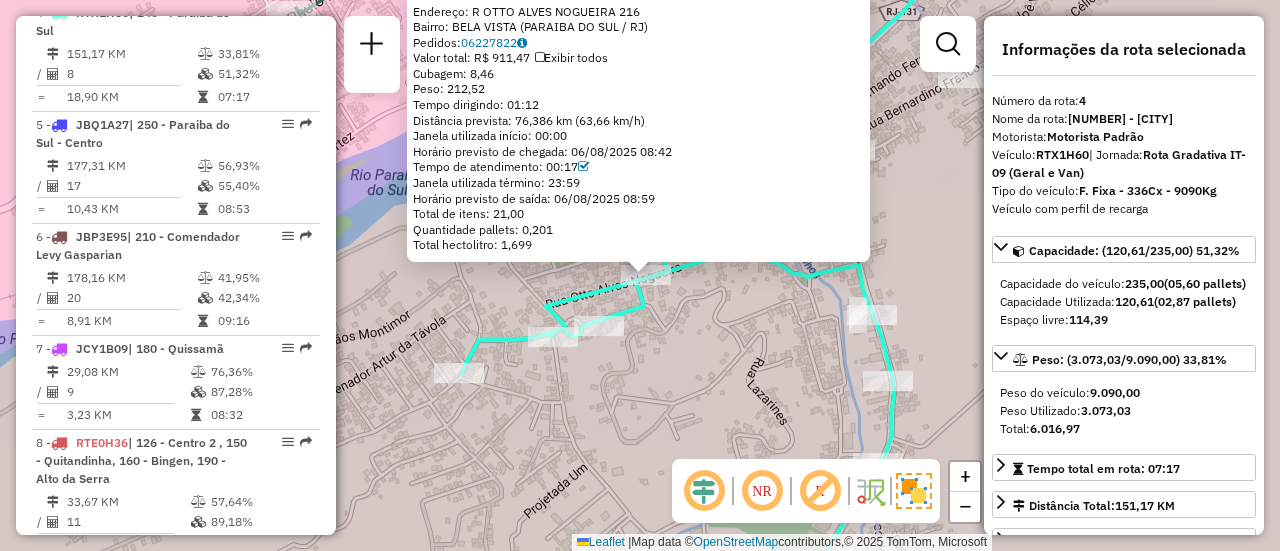 click on "08620803 - CELIA REGINA DA TRIN  Endereço: R   OTTO ALVES NOGUEIRA           216   Bairro: BELA VISTA (PARAIBA DO SUL / RJ)   Pedidos:  06227822   Valor total: R$ 911,47   Exibir todos   Cubagem: 8,46  Peso: 212,52  Tempo dirigindo: 01:12   Distância prevista: 76,386 km (63,66 km/h)   Janela utilizada início: 00:00   Horário previsto de chegada: 06/08/2025 08:42   Tempo de atendimento: 00:17   Janela utilizada término: 23:59   Horário previsto de saída: 06/08/2025 08:59   Total de itens: 21,00   Quantidade pallets: 0,201   Total hectolitro: 1,699  × Janela de atendimento Grade de atendimento Capacidade Transportadoras Veículos Cliente Pedidos  Rotas Selecione os dias de semana para filtrar as janelas de atendimento  Seg   Ter   Qua   Qui   Sex   Sáb   Dom  Informe o período da janela de atendimento: De: Até:  Filtrar exatamente a janela do cliente  Considerar janela de atendimento padrão  Selecione os dias de semana para filtrar as grades de atendimento  Seg   Ter   Qua   Qui   Sex   Sáb   Dom" 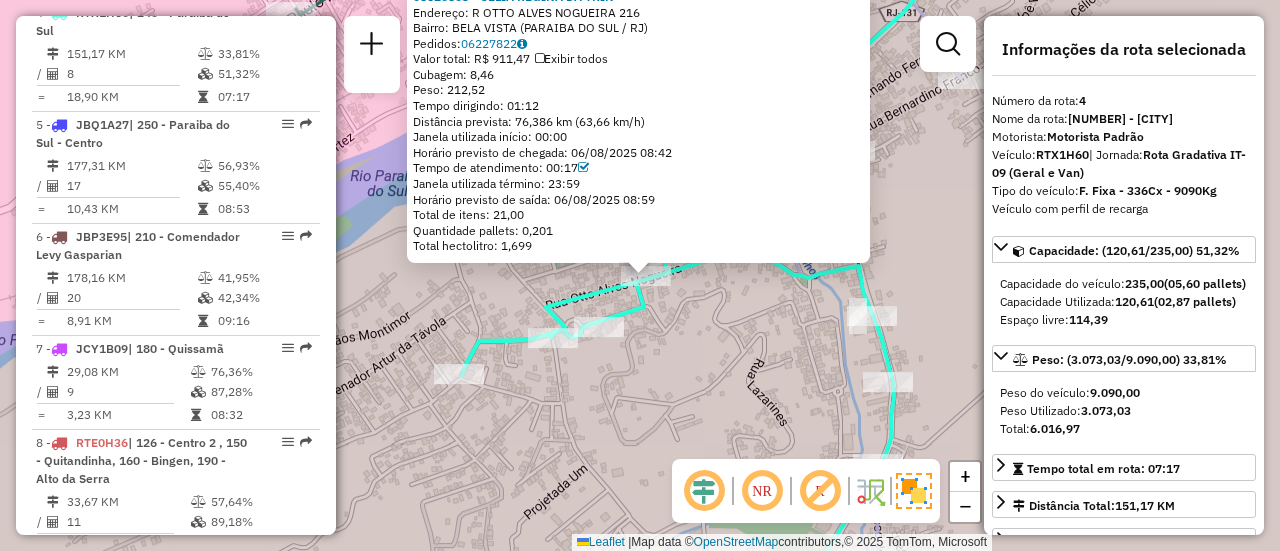 click on "08620803 - CELIA REGINA DA TRIN  Endereço: R   OTTO ALVES NOGUEIRA           216   Bairro: BELA VISTA (PARAIBA DO SUL / RJ)   Pedidos:  06227822   Valor total: R$ 911,47   Exibir todos   Cubagem: 8,46  Peso: 212,52  Tempo dirigindo: 01:12   Distância prevista: 76,386 km (63,66 km/h)   Janela utilizada início: 00:00   Horário previsto de chegada: 06/08/2025 08:42   Tempo de atendimento: 00:17   Janela utilizada término: 23:59   Horário previsto de saída: 06/08/2025 08:59   Total de itens: 21,00   Quantidade pallets: 0,201   Total hectolitro: 1,699  × Janela de atendimento Grade de atendimento Capacidade Transportadoras Veículos Cliente Pedidos  Rotas Selecione os dias de semana para filtrar as janelas de atendimento  Seg   Ter   Qua   Qui   Sex   Sáb   Dom  Informe o período da janela de atendimento: De: Até:  Filtrar exatamente a janela do cliente  Considerar janela de atendimento padrão  Selecione os dias de semana para filtrar as grades de atendimento  Seg   Ter   Qua   Qui   Sex   Sáb   Dom" 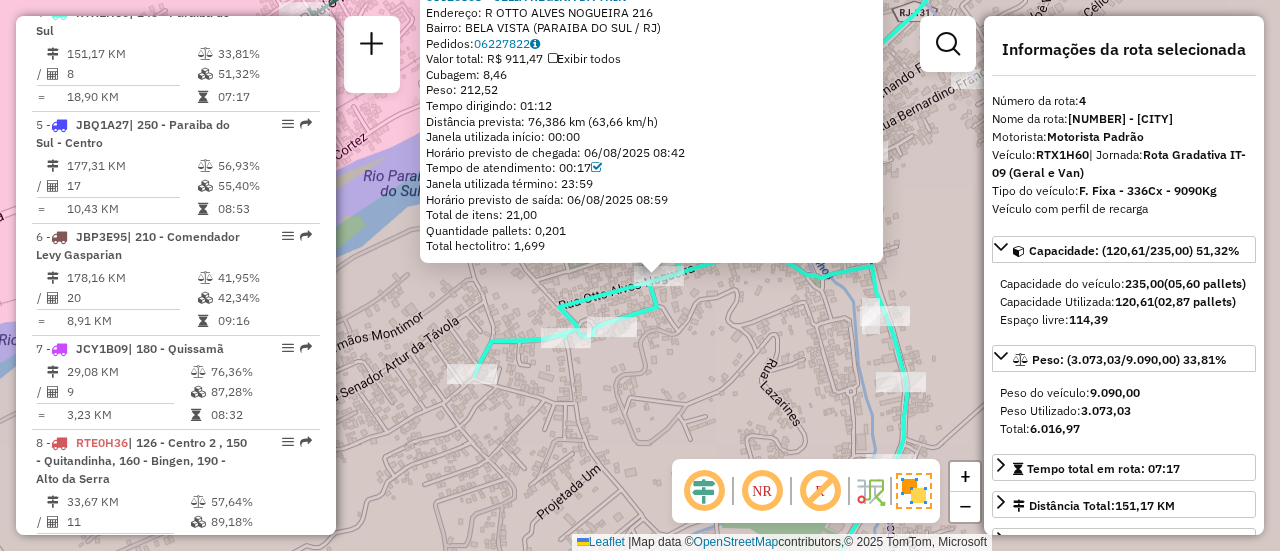 click on "08620803 - CELIA REGINA DA TRIN  Endereço: R   OTTO ALVES NOGUEIRA           216   Bairro: BELA VISTA (PARAIBA DO SUL / RJ)   Pedidos:  06227822   Valor total: R$ 911,47   Exibir todos   Cubagem: 8,46  Peso: 212,52  Tempo dirigindo: 01:12   Distância prevista: 76,386 km (63,66 km/h)   Janela utilizada início: 00:00   Horário previsto de chegada: 06/08/2025 08:42   Tempo de atendimento: 00:17   Janela utilizada término: 23:59   Horário previsto de saída: 06/08/2025 08:59   Total de itens: 21,00   Quantidade pallets: 0,201   Total hectolitro: 1,699  × Janela de atendimento Grade de atendimento Capacidade Transportadoras Veículos Cliente Pedidos  Rotas Selecione os dias de semana para filtrar as janelas de atendimento  Seg   Ter   Qua   Qui   Sex   Sáb   Dom  Informe o período da janela de atendimento: De: Até:  Filtrar exatamente a janela do cliente  Considerar janela de atendimento padrão  Selecione os dias de semana para filtrar as grades de atendimento  Seg   Ter   Qua   Qui   Sex   Sáb   Dom" 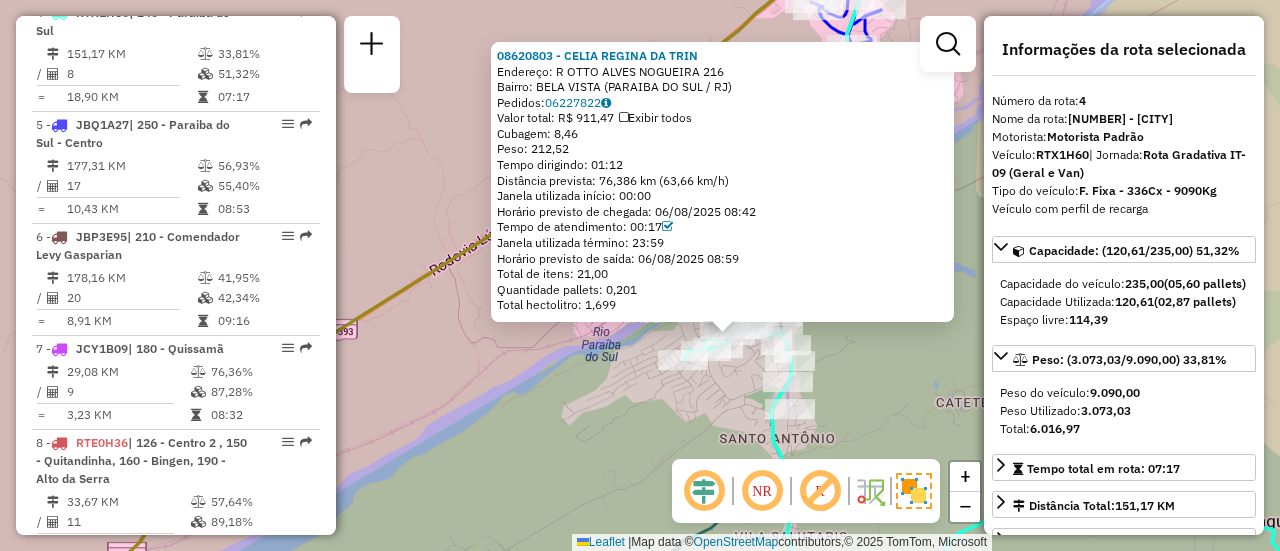 click on "08620803 - CELIA REGINA DA TRIN  Endereço: R   OTTO ALVES NOGUEIRA           216   Bairro: BELA VISTA (PARAIBA DO SUL / RJ)   Pedidos:  06227822   Valor total: R$ 911,47   Exibir todos   Cubagem: 8,46  Peso: 212,52  Tempo dirigindo: 01:12   Distância prevista: 76,386 km (63,66 km/h)   Janela utilizada início: 00:00   Horário previsto de chegada: 06/08/2025 08:42   Tempo de atendimento: 00:17   Janela utilizada término: 23:59   Horário previsto de saída: 06/08/2025 08:59   Total de itens: 21,00   Quantidade pallets: 0,201   Total hectolitro: 1,699  × Janela de atendimento Grade de atendimento Capacidade Transportadoras Veículos Cliente Pedidos  Rotas Selecione os dias de semana para filtrar as janelas de atendimento  Seg   Ter   Qua   Qui   Sex   Sáb   Dom  Informe o período da janela de atendimento: De: Até:  Filtrar exatamente a janela do cliente  Considerar janela de atendimento padrão  Selecione os dias de semana para filtrar as grades de atendimento  Seg   Ter   Qua   Qui   Sex   Sáb   Dom" 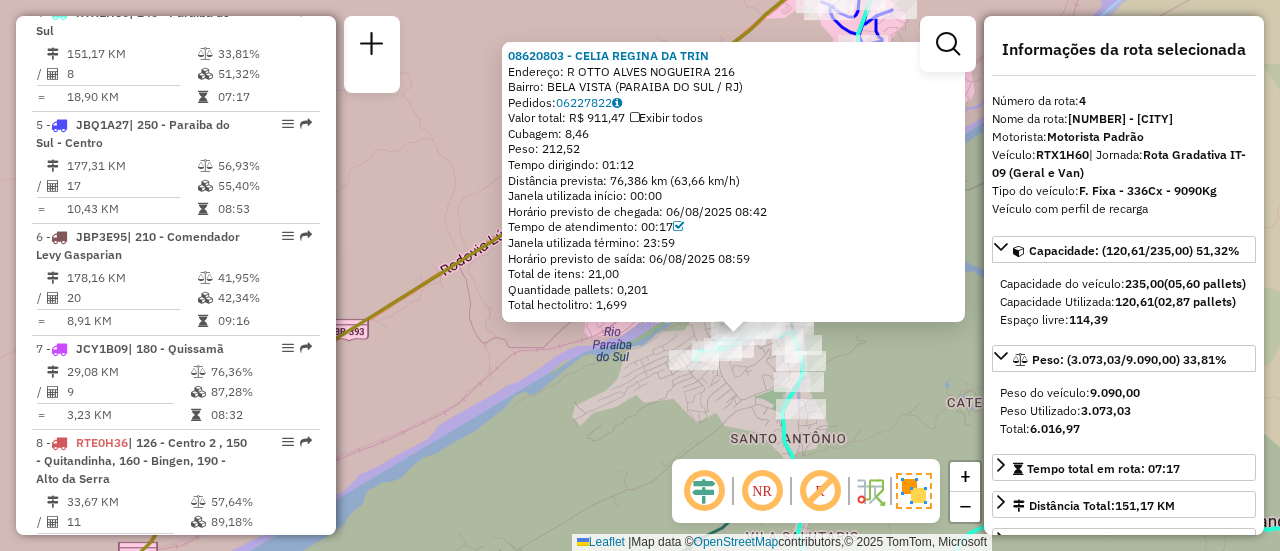 drag, startPoint x: 656, startPoint y: 159, endPoint x: 689, endPoint y: 192, distance: 46.66905 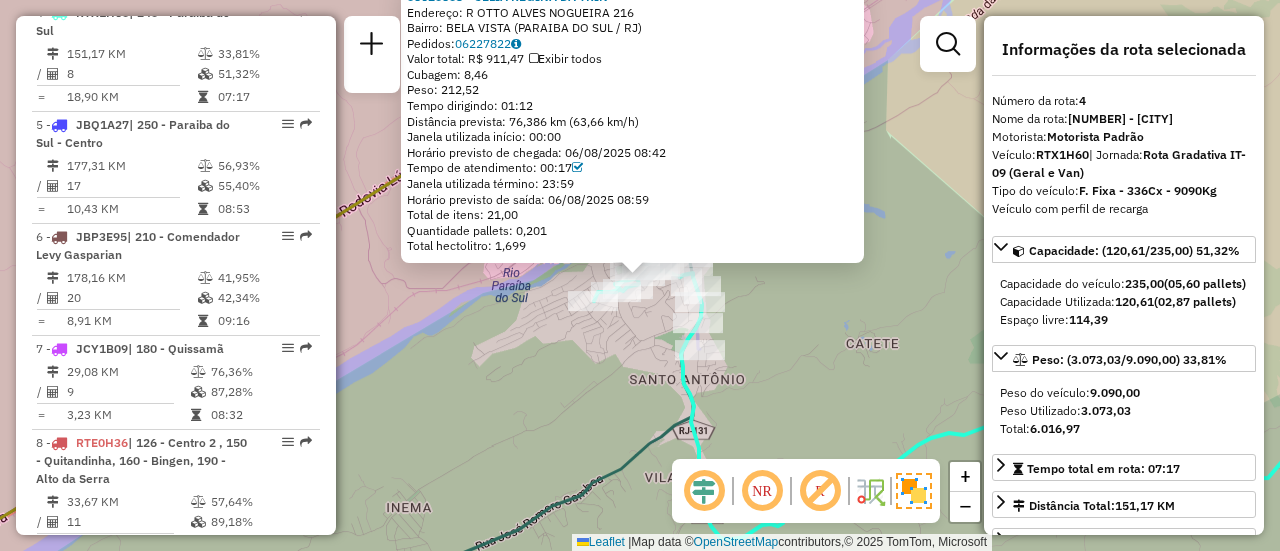 click on "08620803 - CELIA REGINA DA TRIN  Endereço: R   OTTO ALVES NOGUEIRA           216   Bairro: BELA VISTA (PARAIBA DO SUL / RJ)   Pedidos:  06227822   Valor total: R$ 911,47   Exibir todos   Cubagem: 8,46  Peso: 212,52  Tempo dirigindo: 01:12   Distância prevista: 76,386 km (63,66 km/h)   Janela utilizada início: 00:00   Horário previsto de chegada: 06/08/2025 08:42   Tempo de atendimento: 00:17   Janela utilizada término: 23:59   Horário previsto de saída: 06/08/2025 08:59   Total de itens: 21,00   Quantidade pallets: 0,201   Total hectolitro: 1,699  × Janela de atendimento Grade de atendimento Capacidade Transportadoras Veículos Cliente Pedidos  Rotas Selecione os dias de semana para filtrar as janelas de atendimento  Seg   Ter   Qua   Qui   Sex   Sáb   Dom  Informe o período da janela de atendimento: De: Até:  Filtrar exatamente a janela do cliente  Considerar janela de atendimento padrão  Selecione os dias de semana para filtrar as grades de atendimento  Seg   Ter   Qua   Qui   Sex   Sáb   Dom" 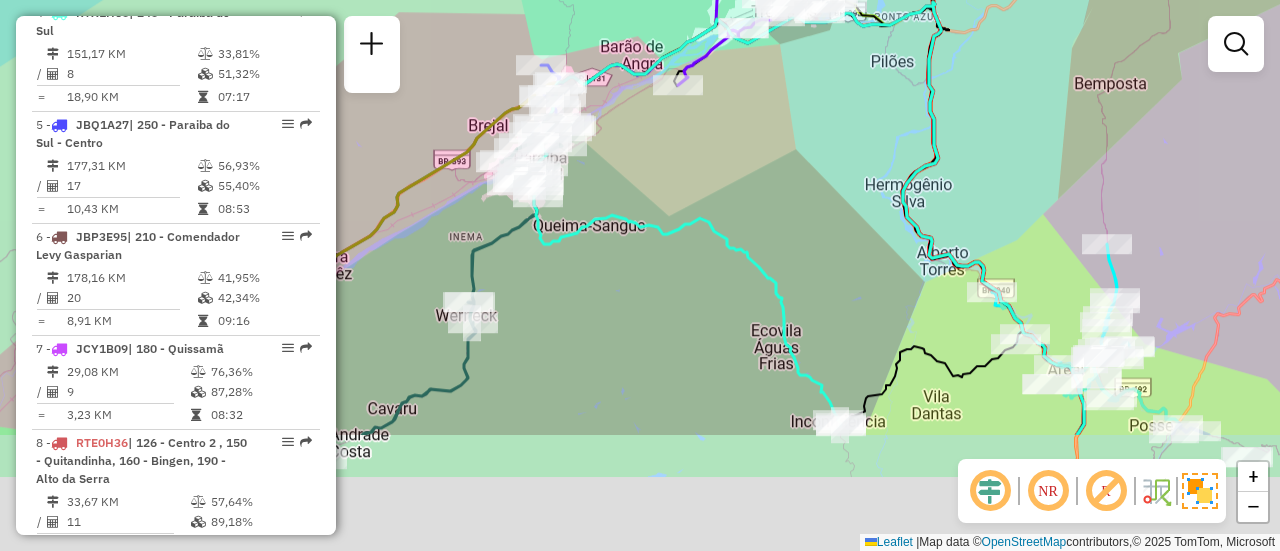 drag, startPoint x: 698, startPoint y: 504, endPoint x: 603, endPoint y: 283, distance: 240.55353 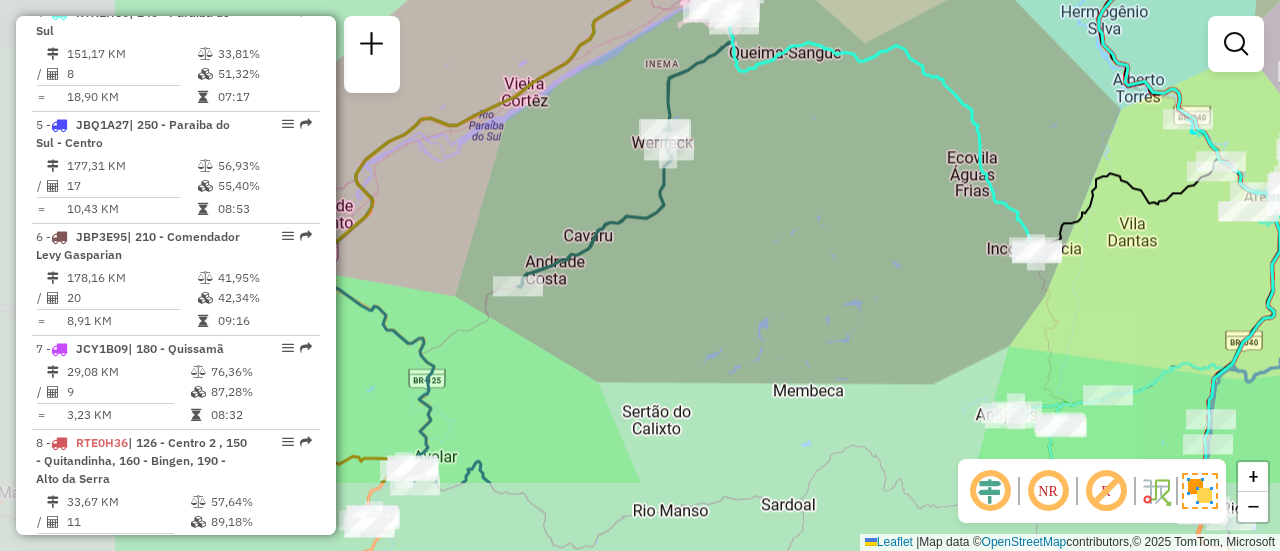 drag, startPoint x: 581, startPoint y: 317, endPoint x: 775, endPoint y: 209, distance: 222.03603 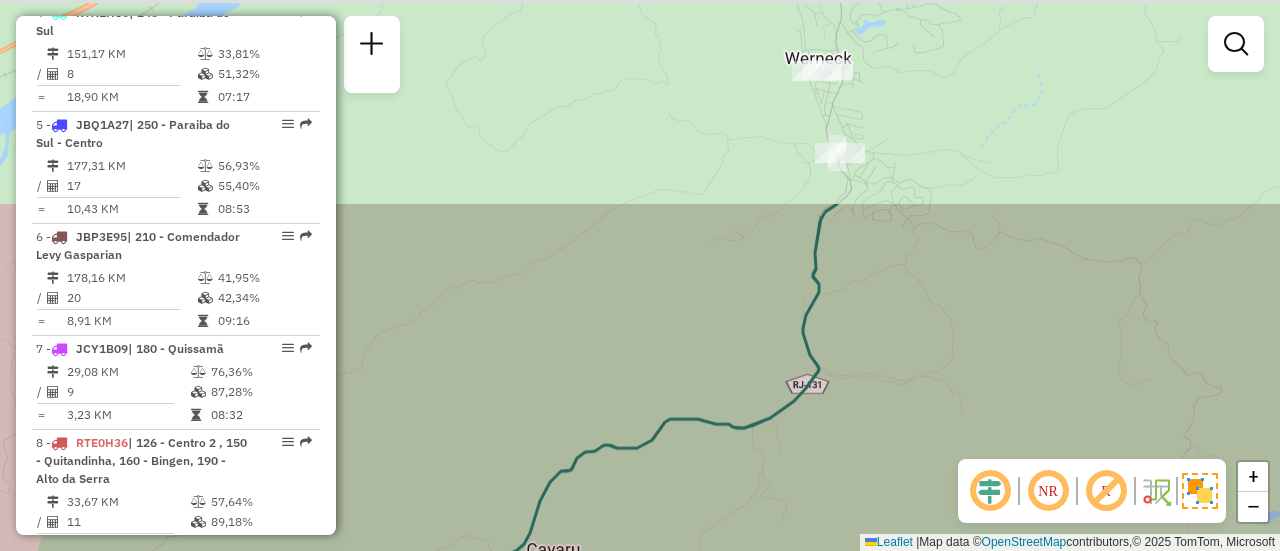 drag, startPoint x: 735, startPoint y: 83, endPoint x: 746, endPoint y: 382, distance: 299.20227 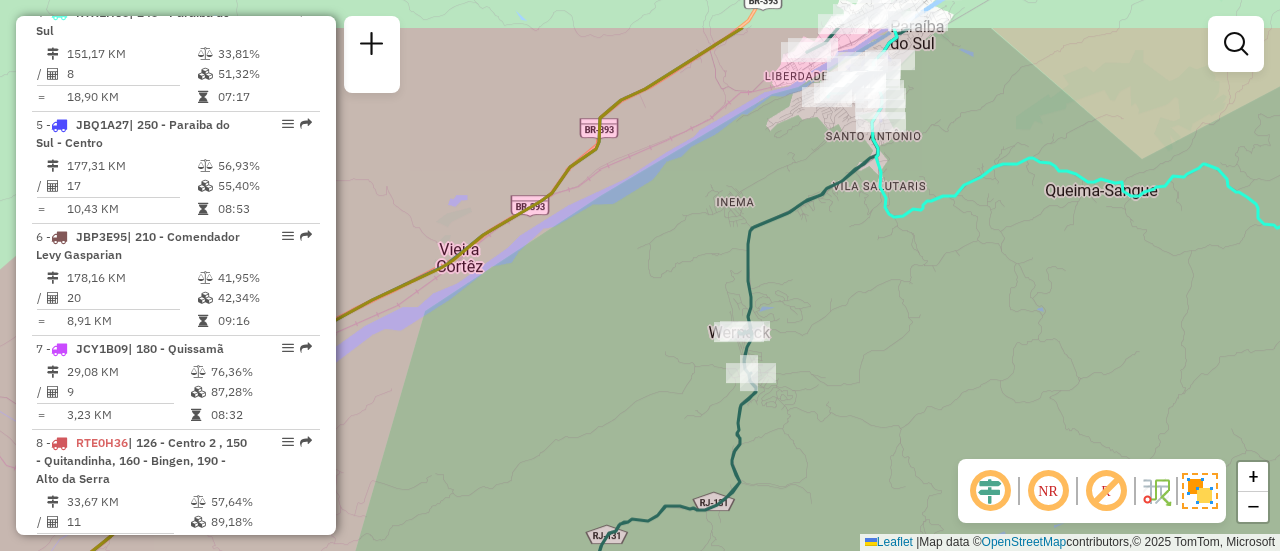drag, startPoint x: 877, startPoint y: 157, endPoint x: 724, endPoint y: 316, distance: 220.65811 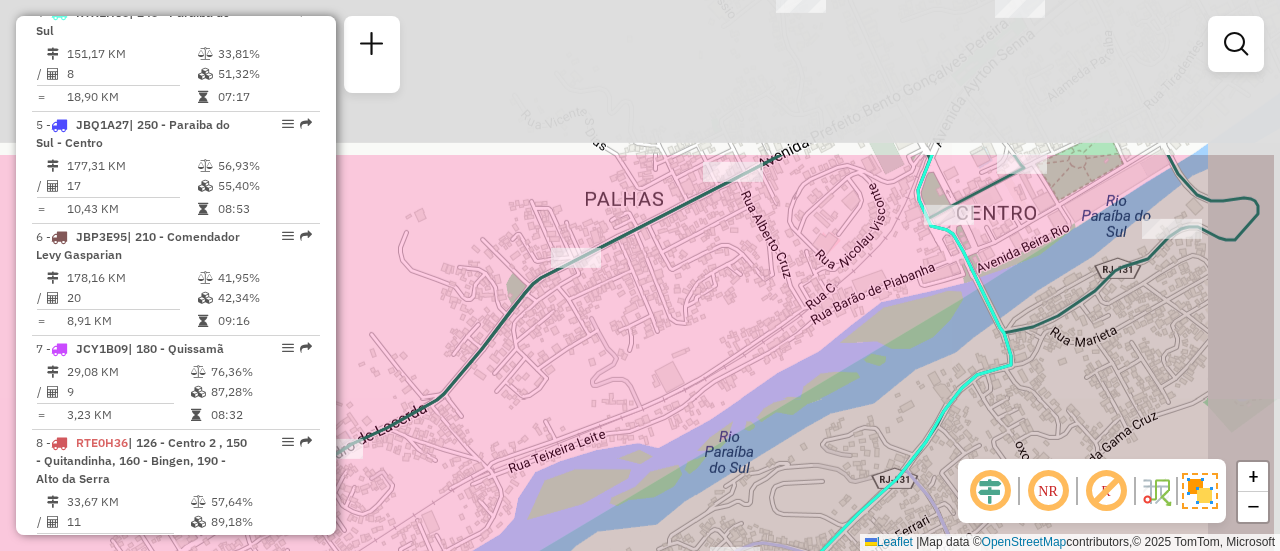 drag, startPoint x: 902, startPoint y: 115, endPoint x: 726, endPoint y: 363, distance: 304.10526 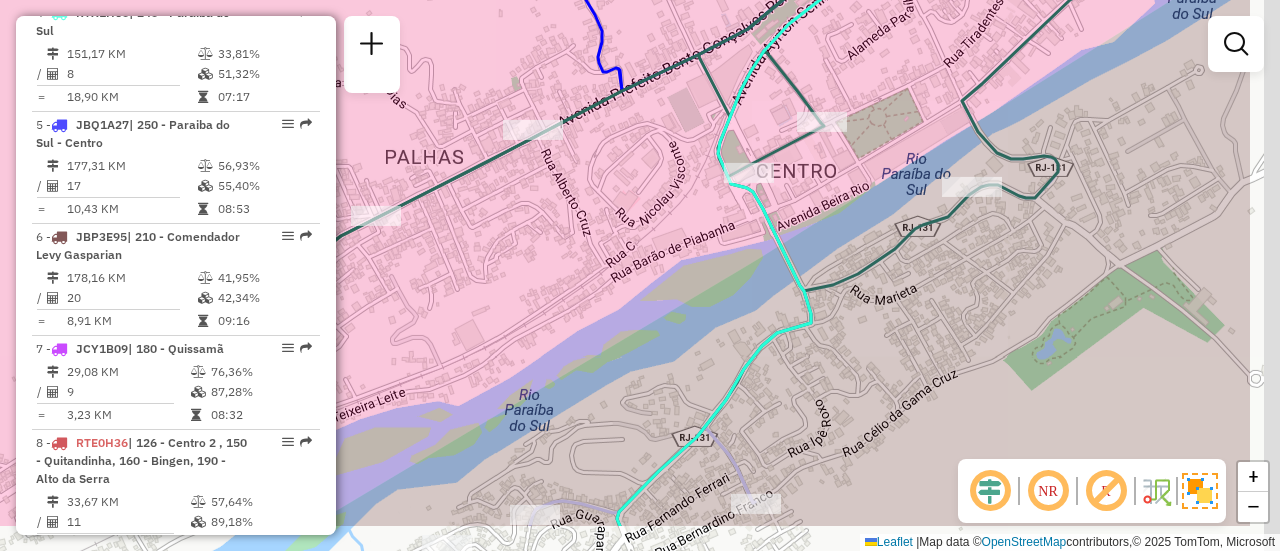 drag, startPoint x: 858, startPoint y: 288, endPoint x: 711, endPoint y: 203, distance: 169.80577 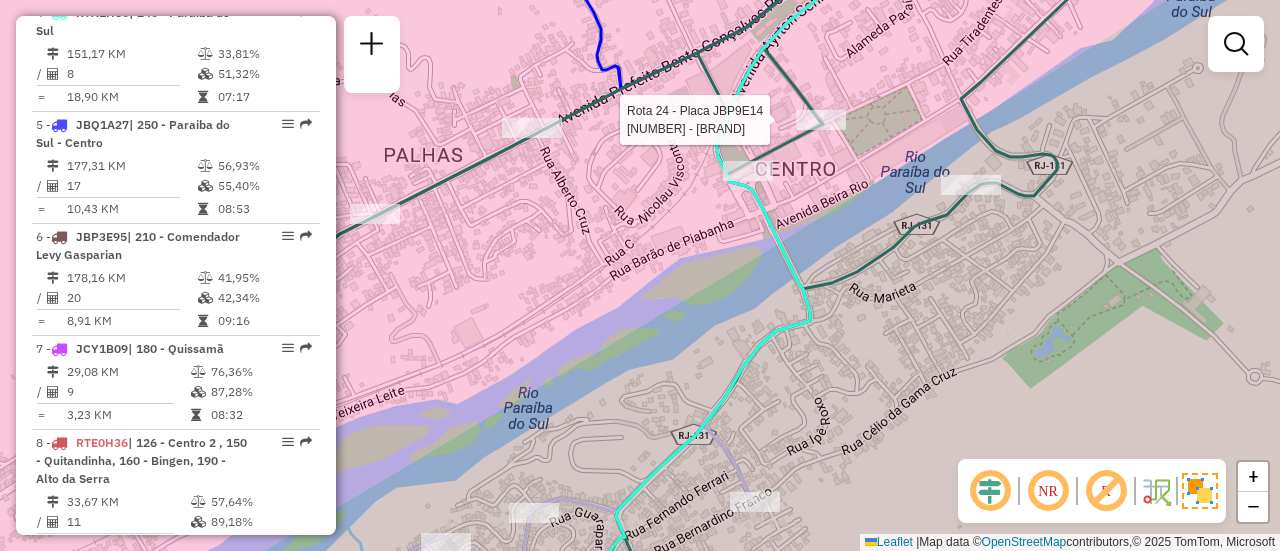 select on "**********" 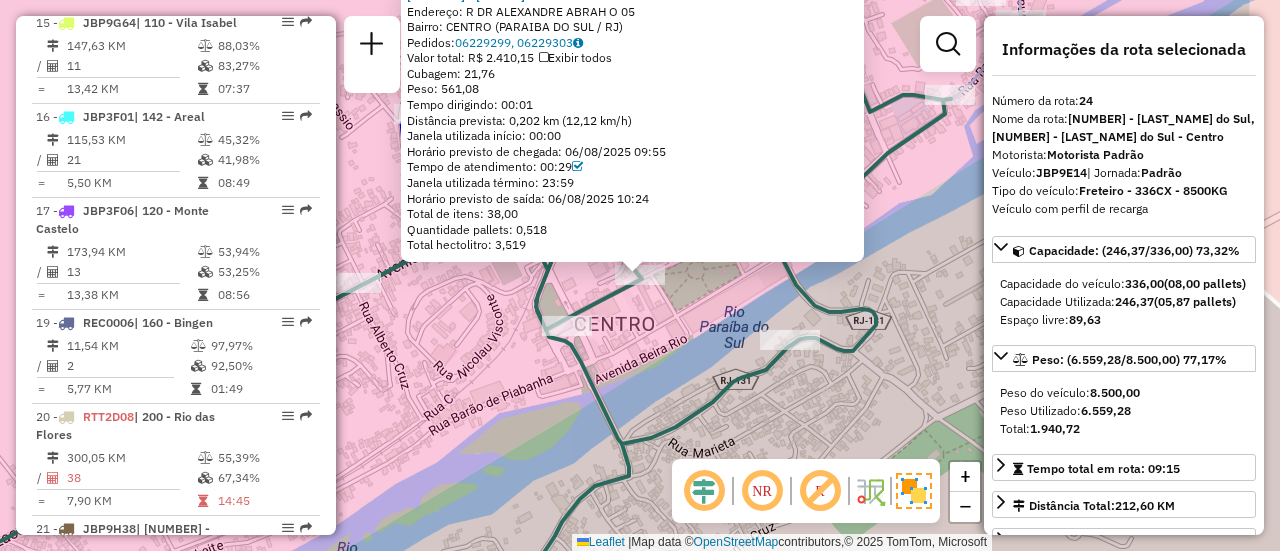 scroll, scrollTop: 3128, scrollLeft: 0, axis: vertical 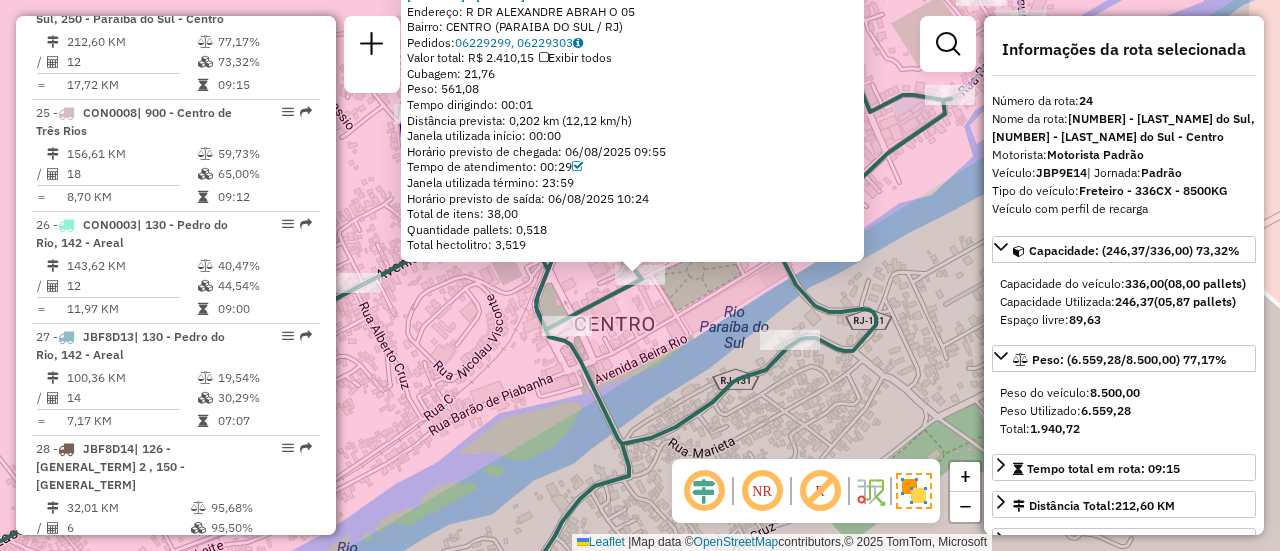 click on "08607432 - POINT DAS CARNES  Endereço:  R DR ALEXANDRE ABRAH O 05   Bairro: CENTRO (PARAIBA DO SUL / RJ)   Pedidos:  06229299, 06229303   Valor total: R$ 2.410,15   Exibir todos   Cubagem: 21,76  Peso: 561,08  Tempo dirigindo: 00:01   Distância prevista: 0,202 km (12,12 km/h)   Janela utilizada início: 00:00   Horário previsto de chegada: 06/08/2025 09:55   Tempo de atendimento: 00:29   Janela utilizada término: 23:59   Horário previsto de saída: 06/08/2025 10:24   Total de itens: 38,00   Quantidade pallets: 0,518   Total hectolitro: 3,519  × Janela de atendimento Grade de atendimento Capacidade Transportadoras Veículos Cliente Pedidos  Rotas Selecione os dias de semana para filtrar as janelas de atendimento  Seg   Ter   Qua   Qui   Sex   Sáb   Dom  Informe o período da janela de atendimento: De: Até:  Filtrar exatamente a janela do cliente  Considerar janela de atendimento padrão  Selecione os dias de semana para filtrar as grades de atendimento  Seg   Ter   Qua   Qui   Sex   Sáb   Dom   De:  +" 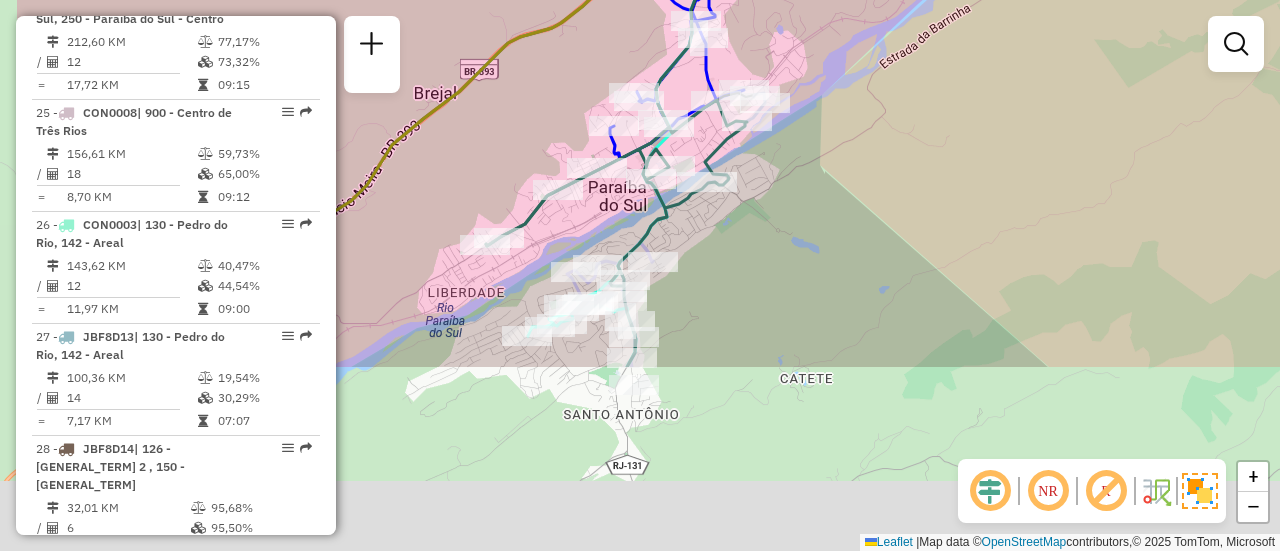 drag, startPoint x: 486, startPoint y: 436, endPoint x: 576, endPoint y: 325, distance: 142.90207 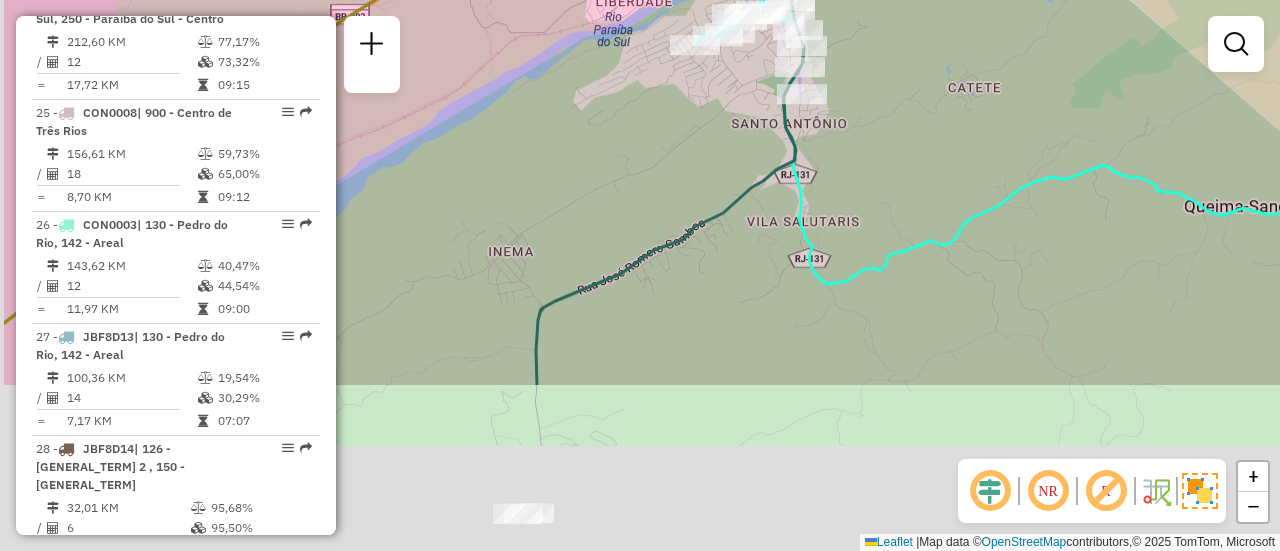 drag, startPoint x: 550, startPoint y: 399, endPoint x: 684, endPoint y: 161, distance: 273.13 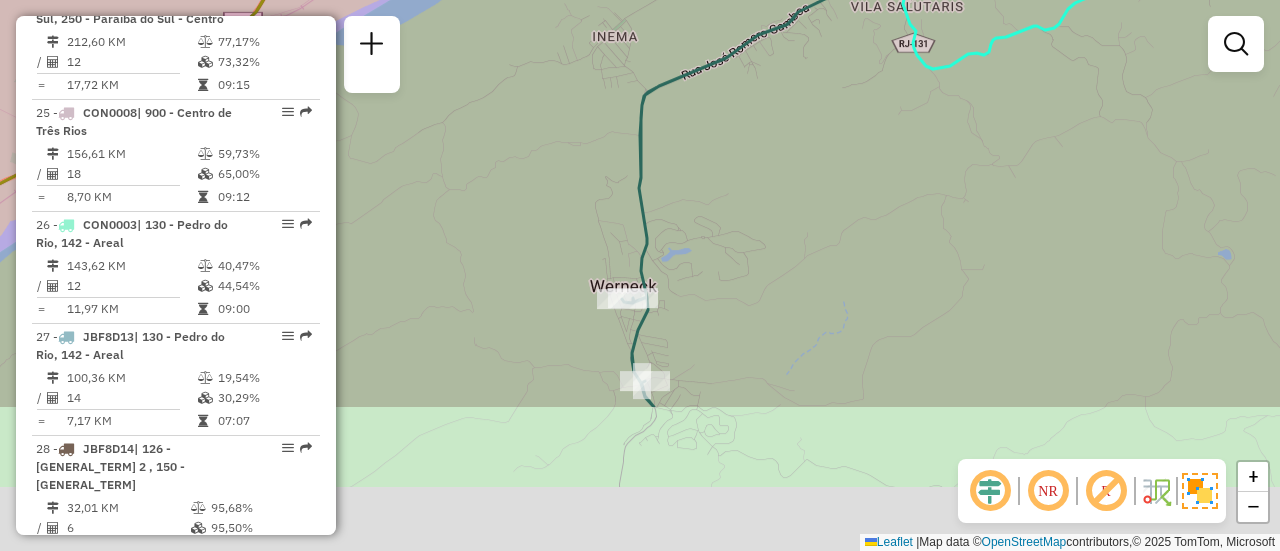 drag, startPoint x: 538, startPoint y: 392, endPoint x: 642, endPoint y: 193, distance: 224.53731 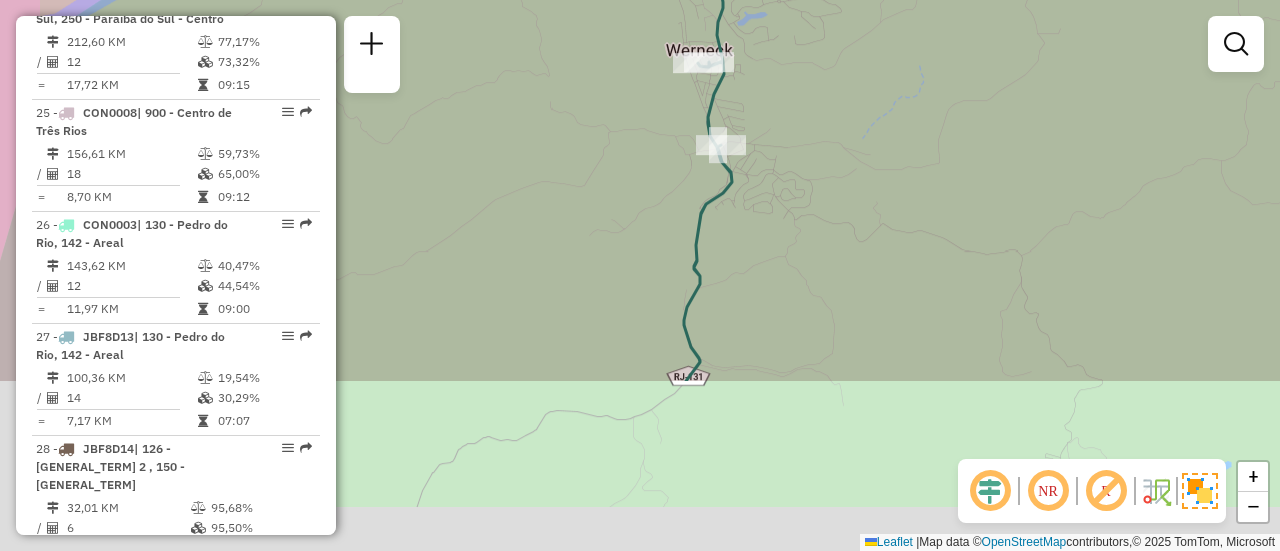 drag, startPoint x: 579, startPoint y: 433, endPoint x: 653, endPoint y: 187, distance: 256.88907 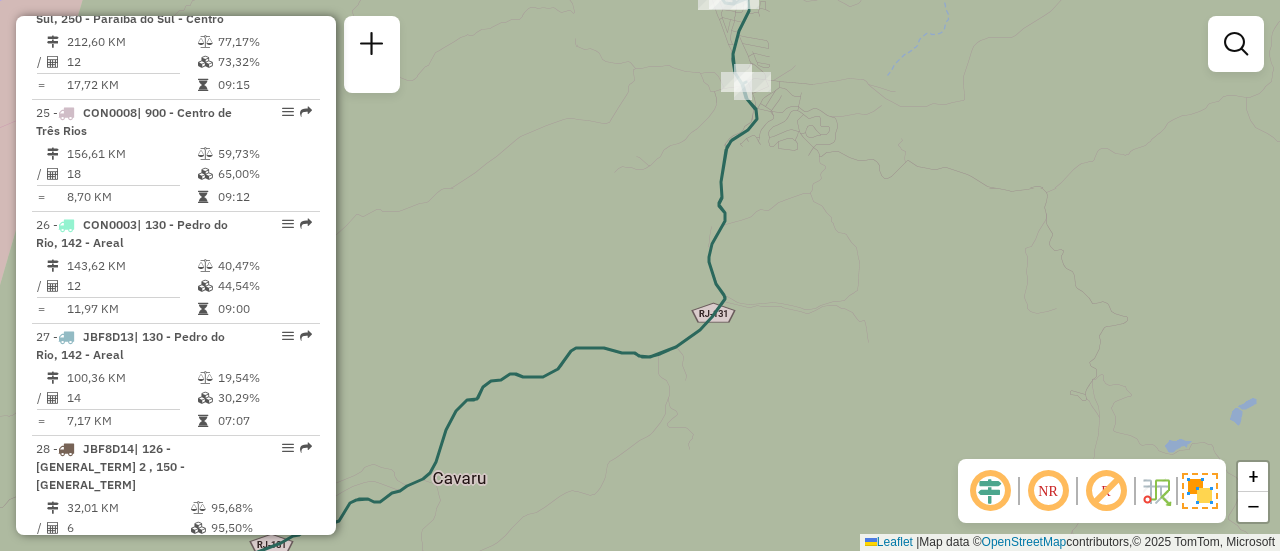drag, startPoint x: 564, startPoint y: 381, endPoint x: 676, endPoint y: 211, distance: 203.57799 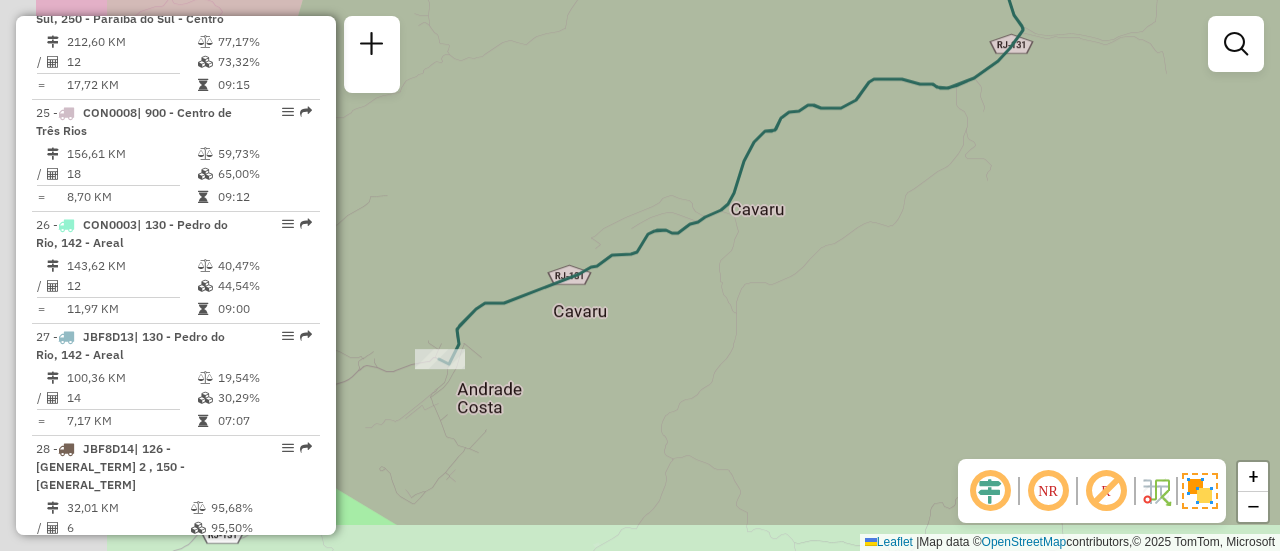 drag, startPoint x: 450, startPoint y: 393, endPoint x: 609, endPoint y: 277, distance: 196.81717 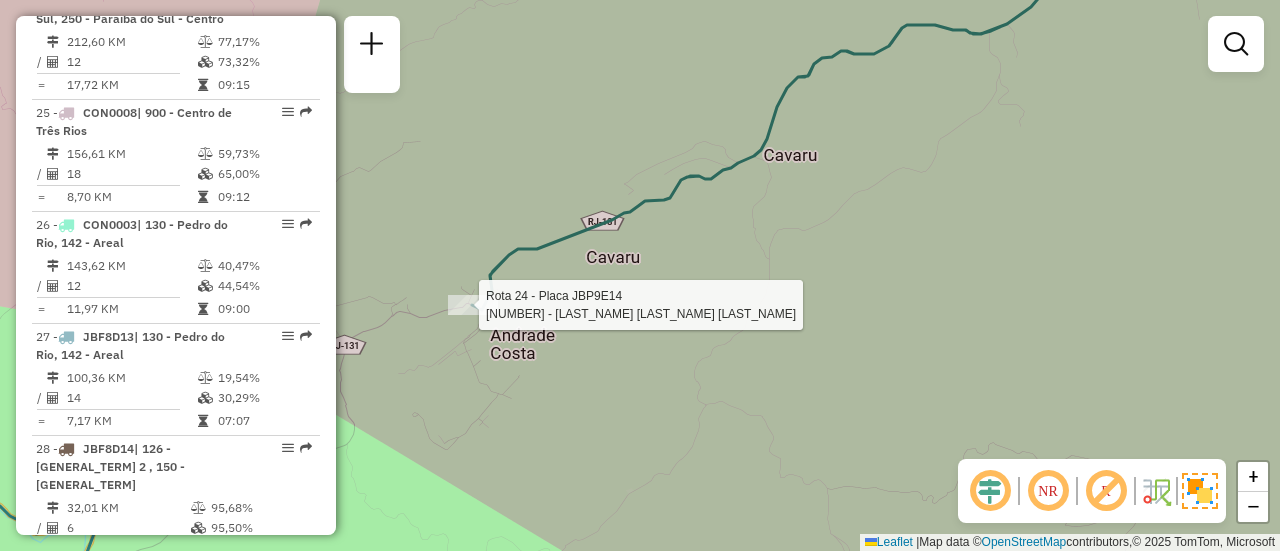 select on "**********" 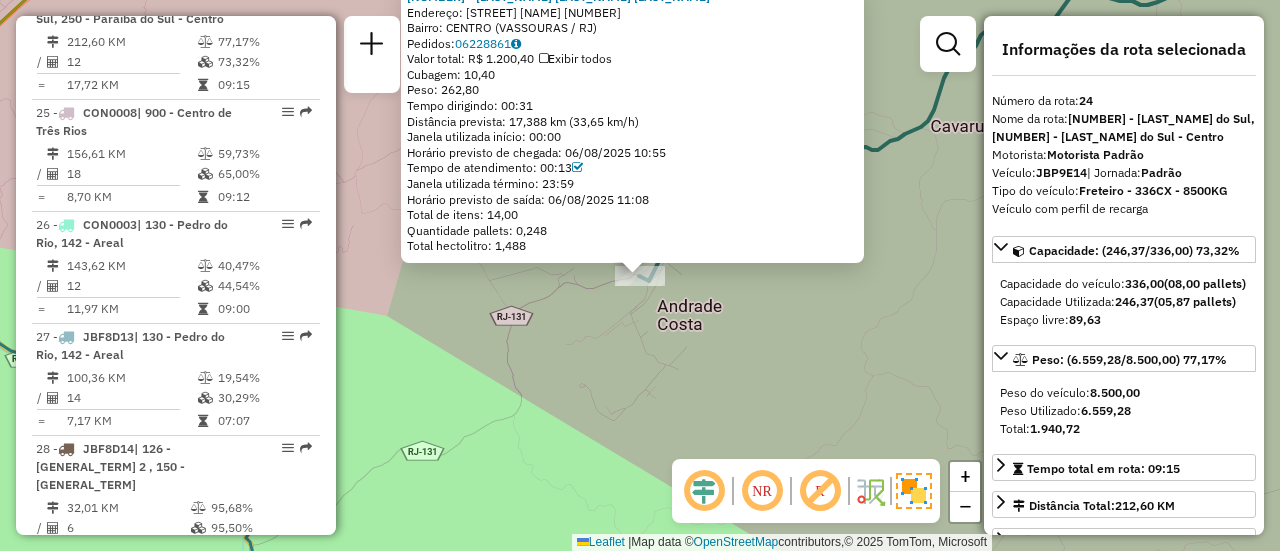 drag, startPoint x: 547, startPoint y: 103, endPoint x: 521, endPoint y: 97, distance: 26.683329 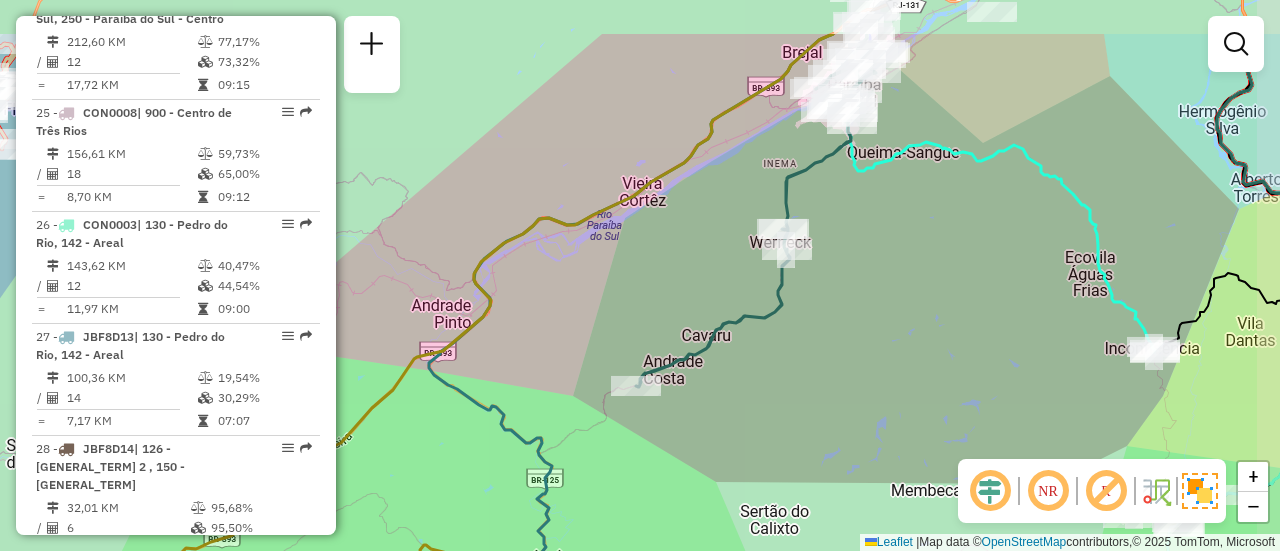 drag, startPoint x: 791, startPoint y: 176, endPoint x: 719, endPoint y: 290, distance: 134.83324 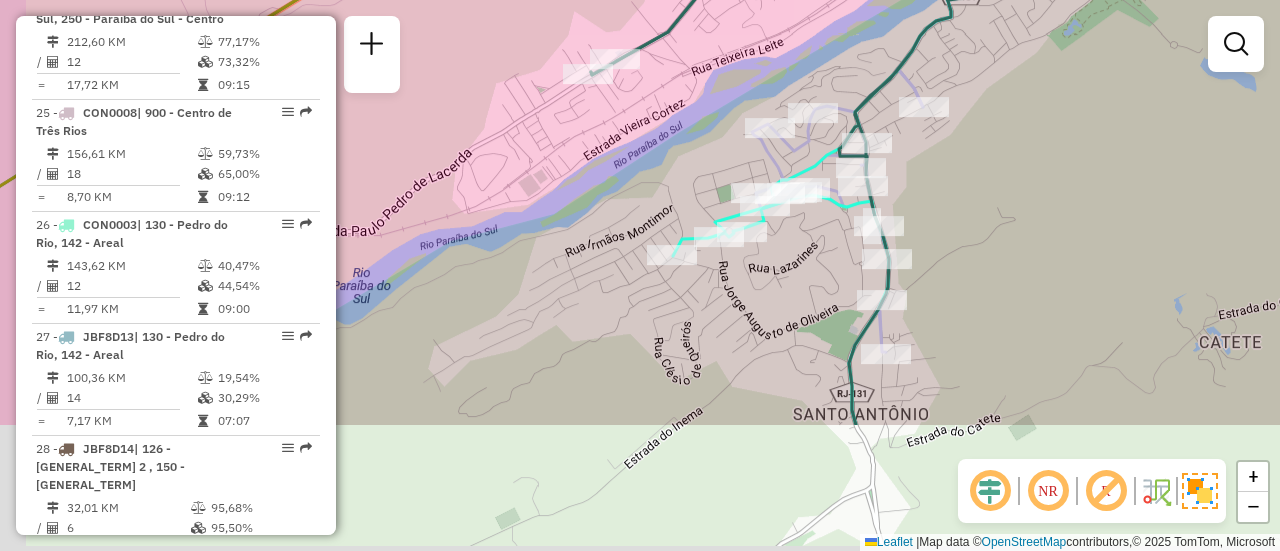 drag, startPoint x: 930, startPoint y: 170, endPoint x: 975, endPoint y: 41, distance: 136.62357 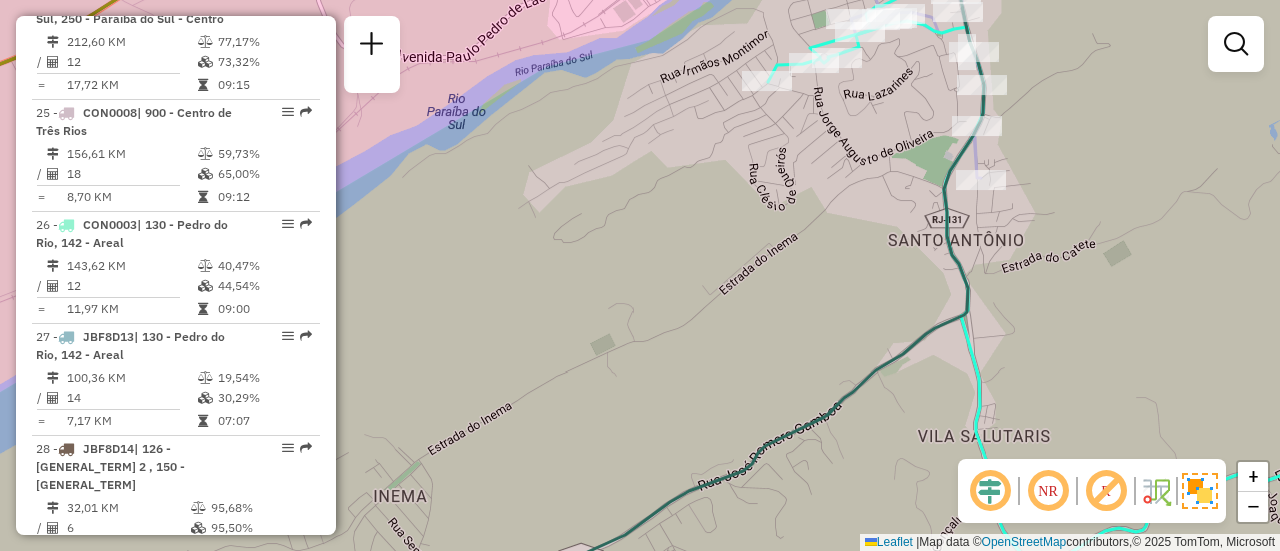 drag, startPoint x: 810, startPoint y: 366, endPoint x: 876, endPoint y: 45, distance: 327.7148 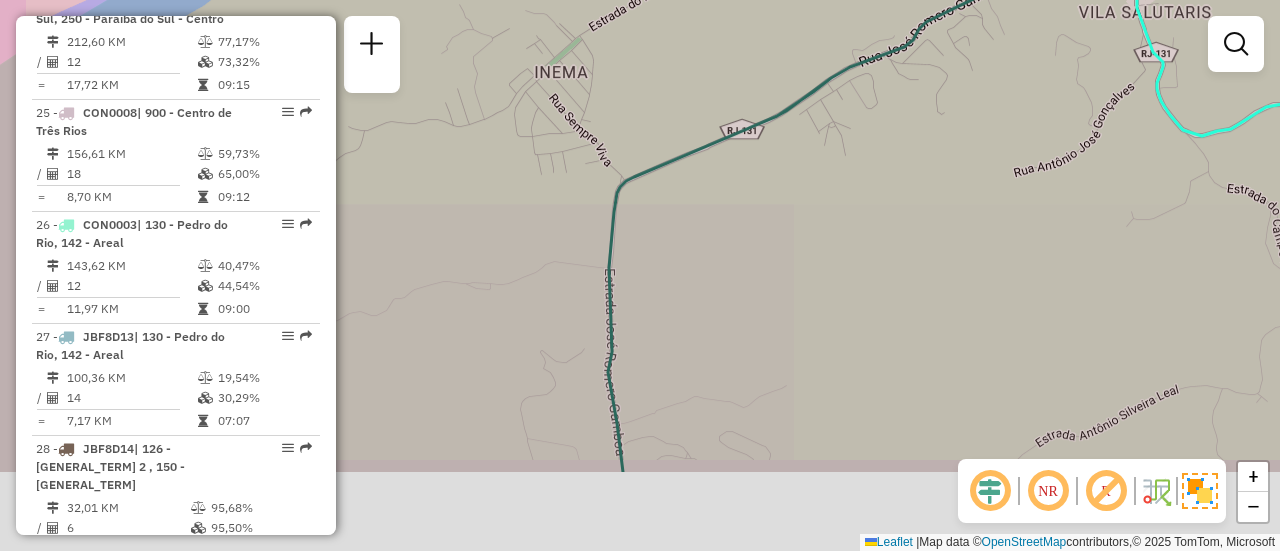 drag, startPoint x: 753, startPoint y: 301, endPoint x: 812, endPoint y: 251, distance: 77.33692 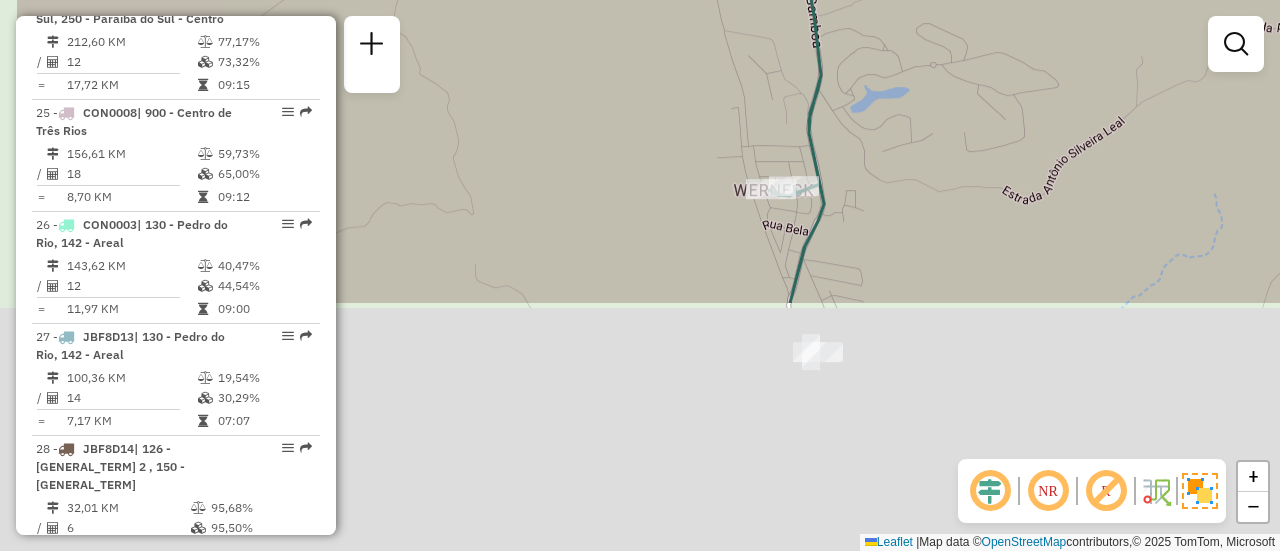 drag, startPoint x: 740, startPoint y: 388, endPoint x: 796, endPoint y: 193, distance: 202.88174 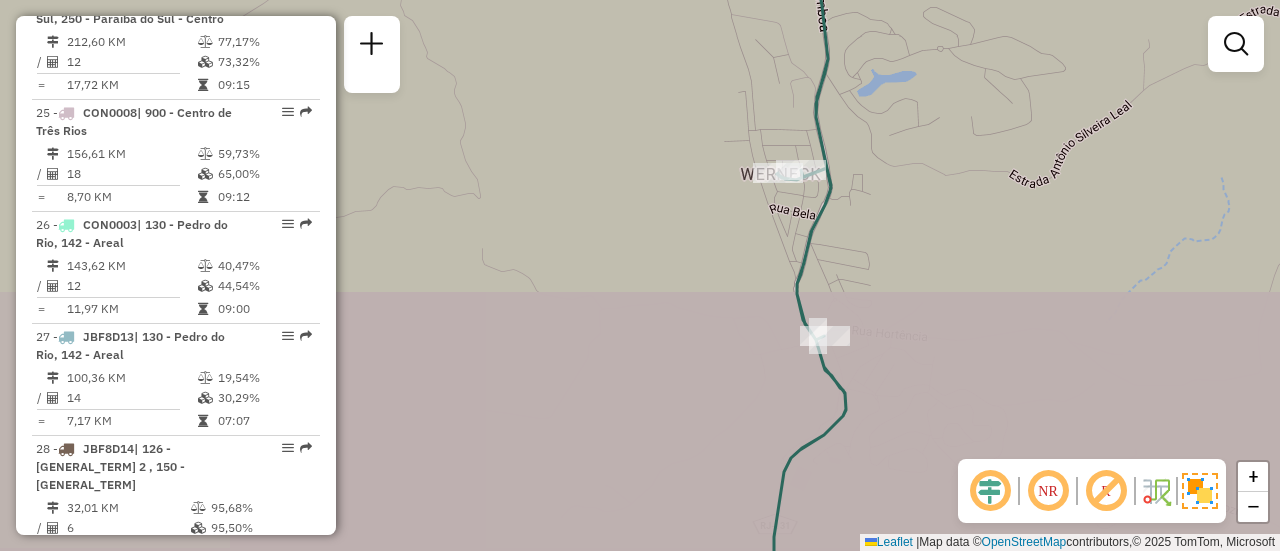 drag, startPoint x: 771, startPoint y: 247, endPoint x: 842, endPoint y: 79, distance: 182.38695 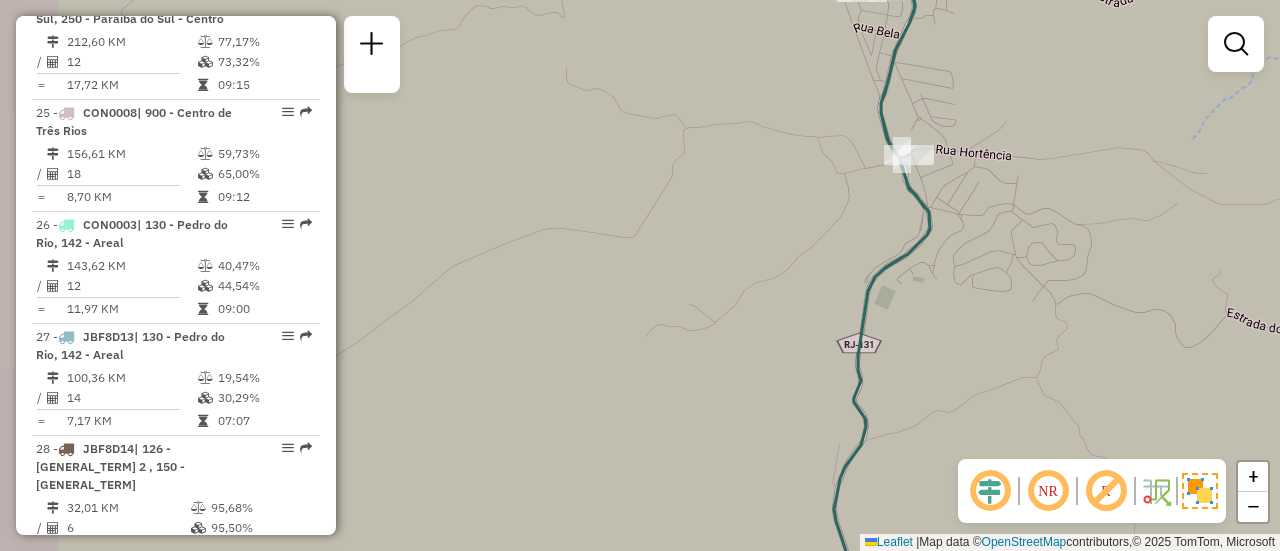 drag, startPoint x: 738, startPoint y: 357, endPoint x: 785, endPoint y: 157, distance: 205.44829 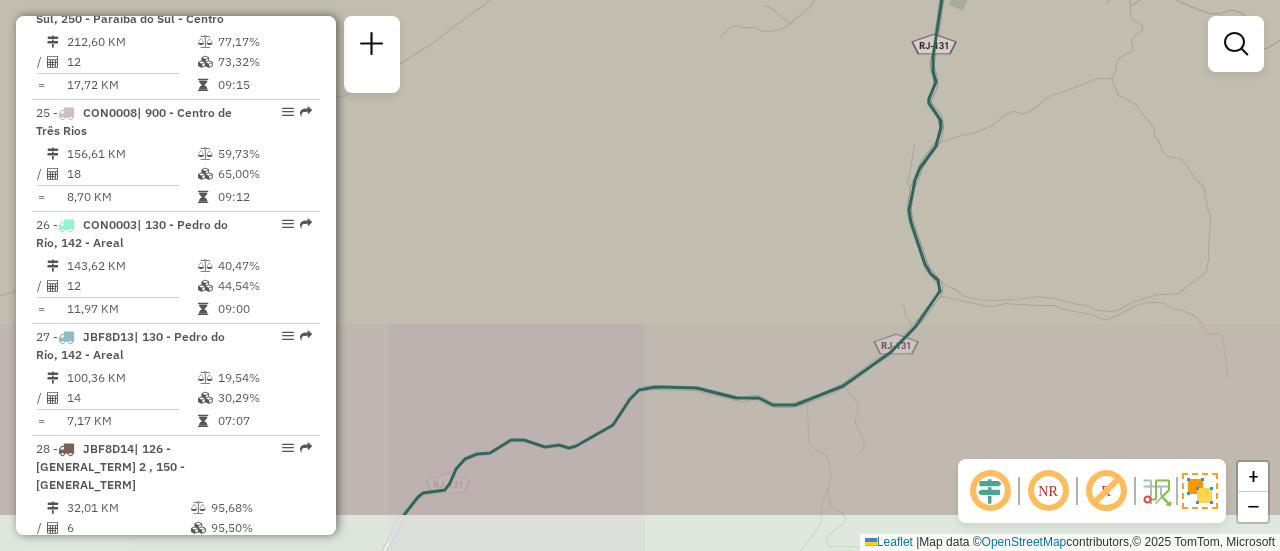 drag, startPoint x: 792, startPoint y: 271, endPoint x: 812, endPoint y: 139, distance: 133.50656 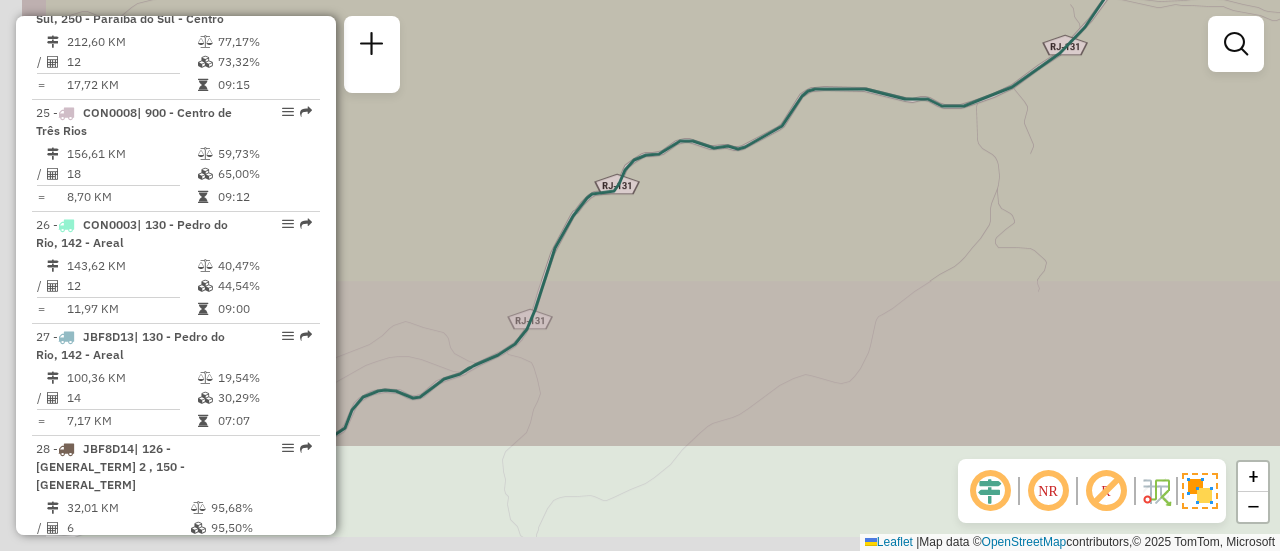 drag, startPoint x: 771, startPoint y: 279, endPoint x: 849, endPoint y: 178, distance: 127.61269 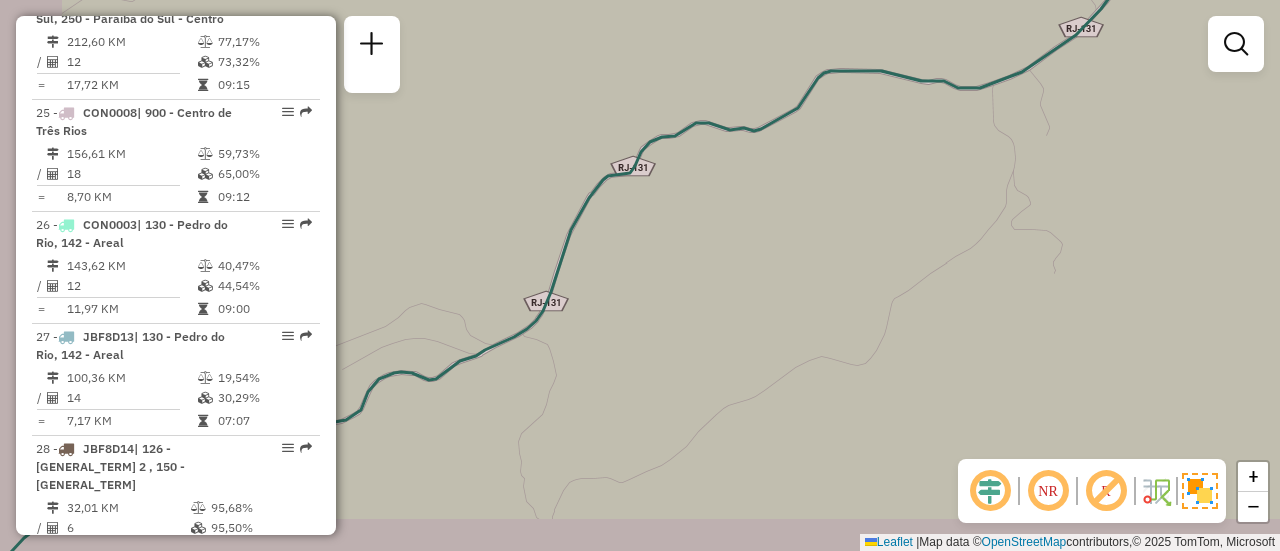 drag, startPoint x: 808, startPoint y: 214, endPoint x: 987, endPoint y: 92, distance: 216.6218 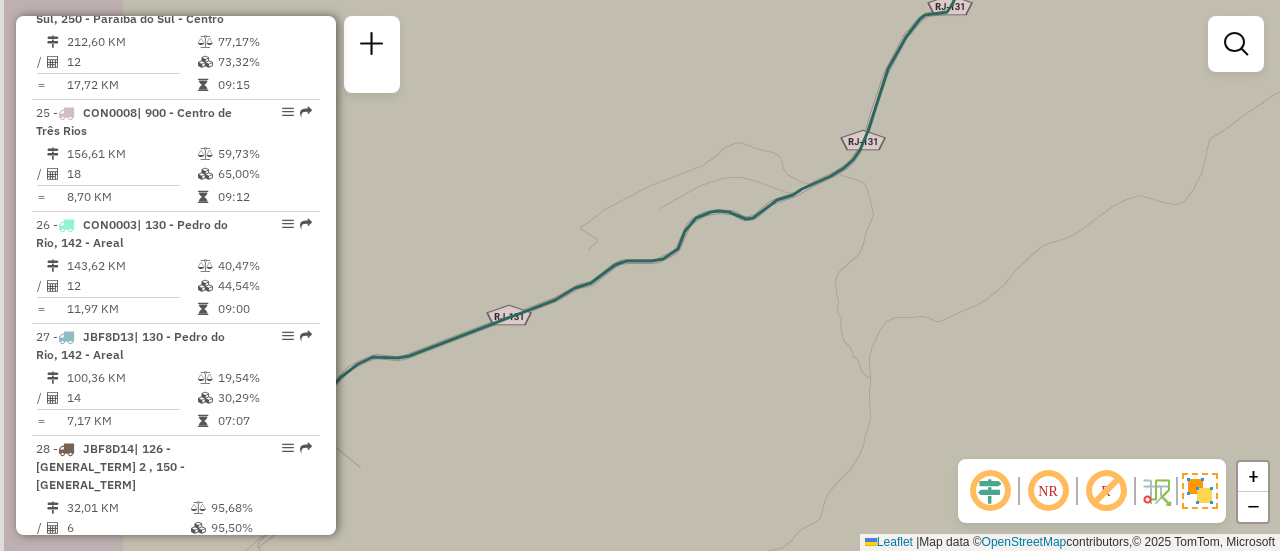 drag, startPoint x: 824, startPoint y: 259, endPoint x: 798, endPoint y: 260, distance: 26.019224 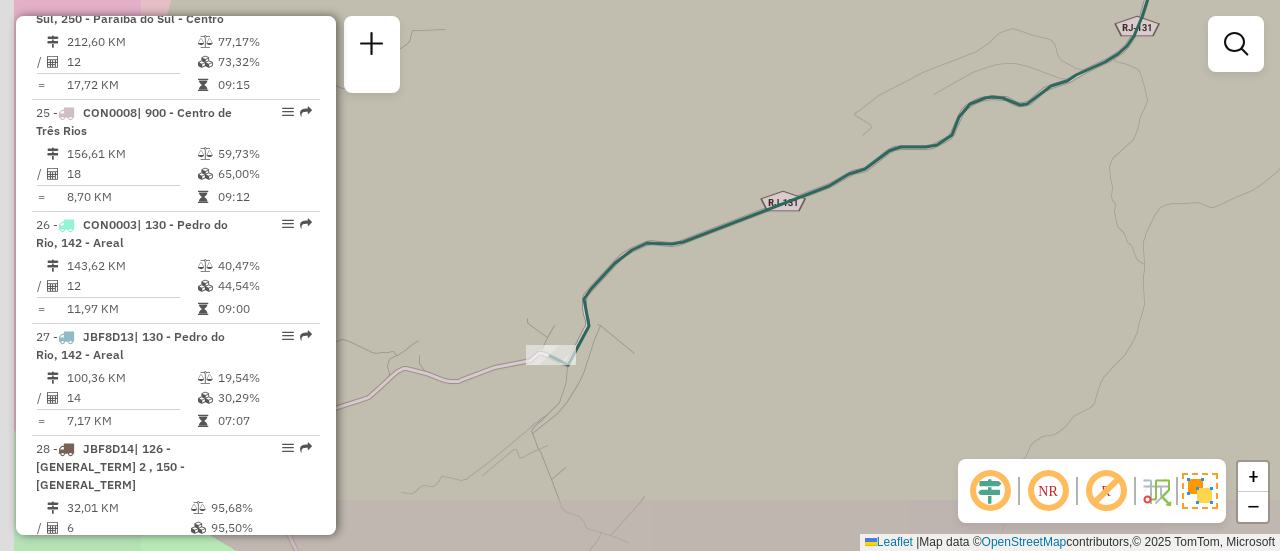 drag, startPoint x: 576, startPoint y: 331, endPoint x: 664, endPoint y: 306, distance: 91.48224 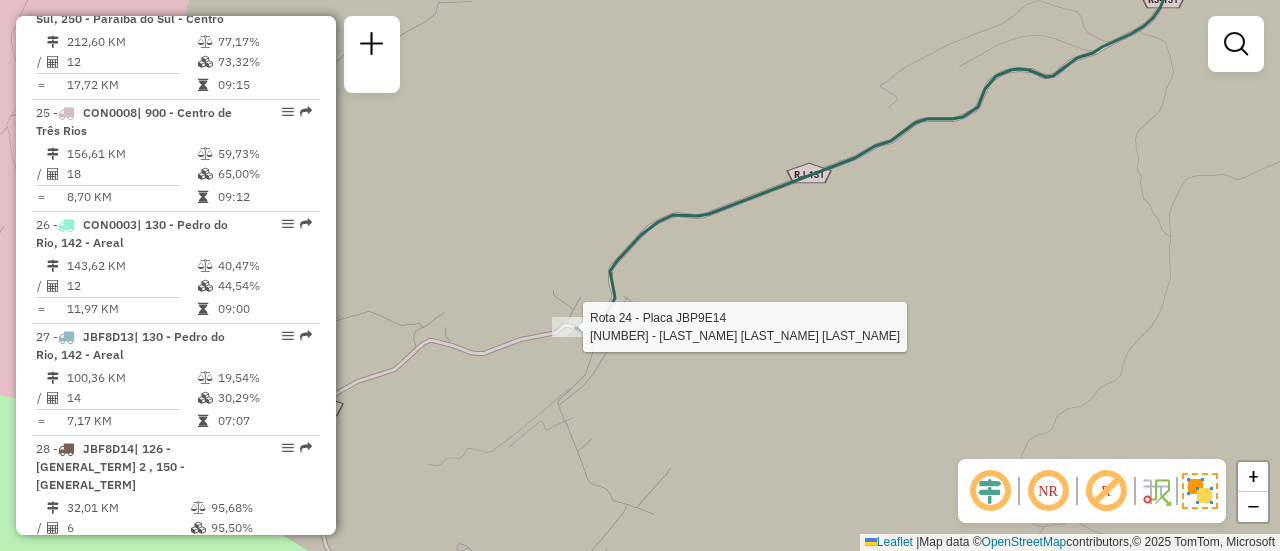 select on "**********" 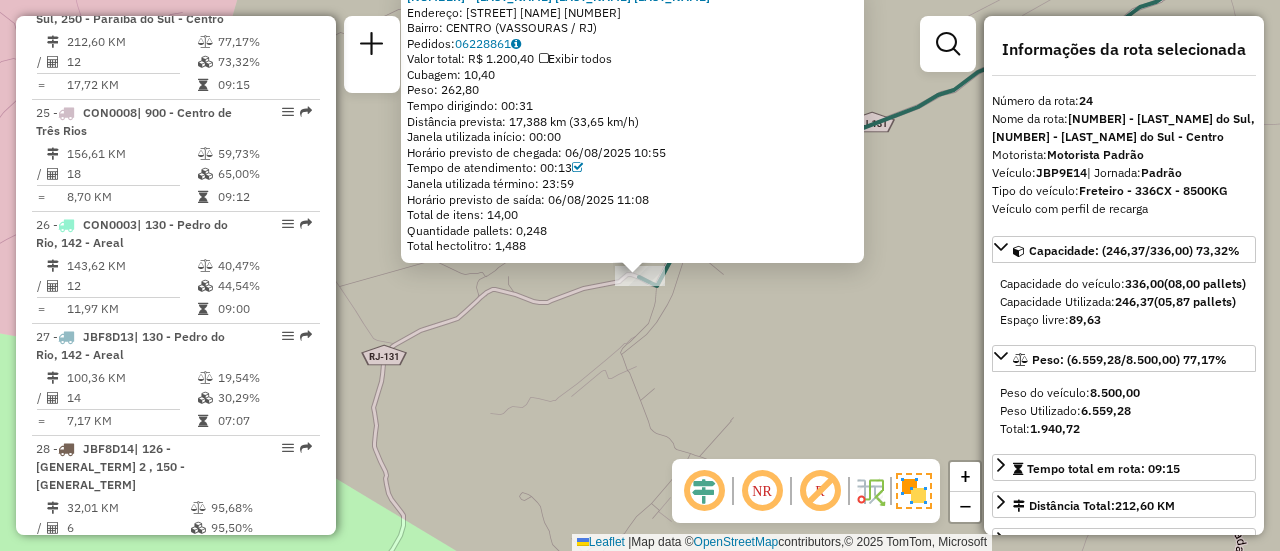 drag, startPoint x: 550, startPoint y: 105, endPoint x: 505, endPoint y: 101, distance: 45.17743 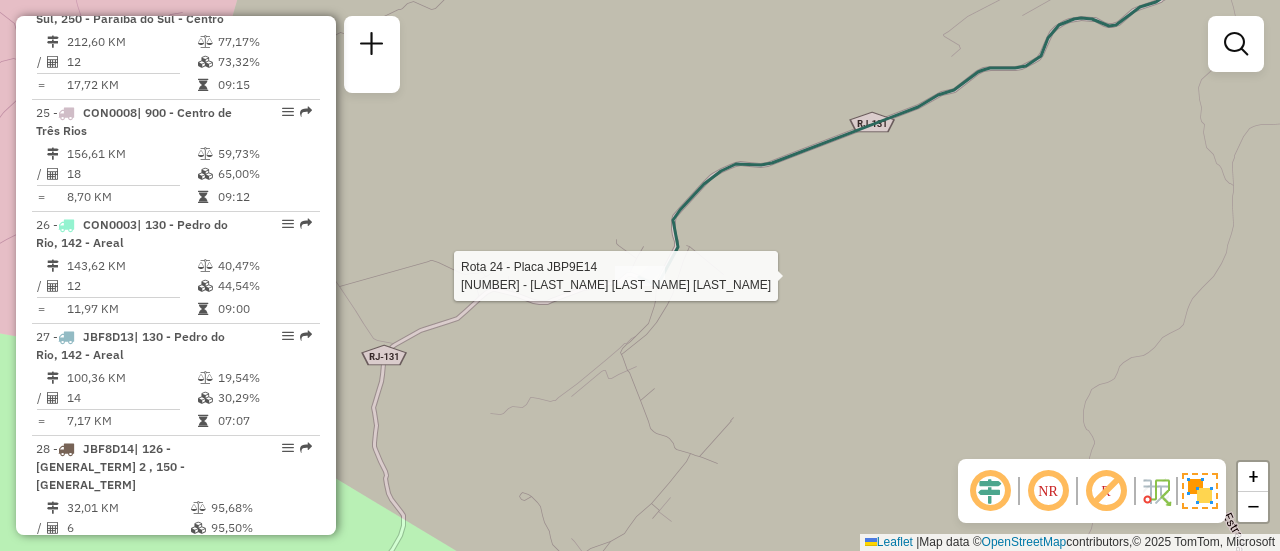select on "**********" 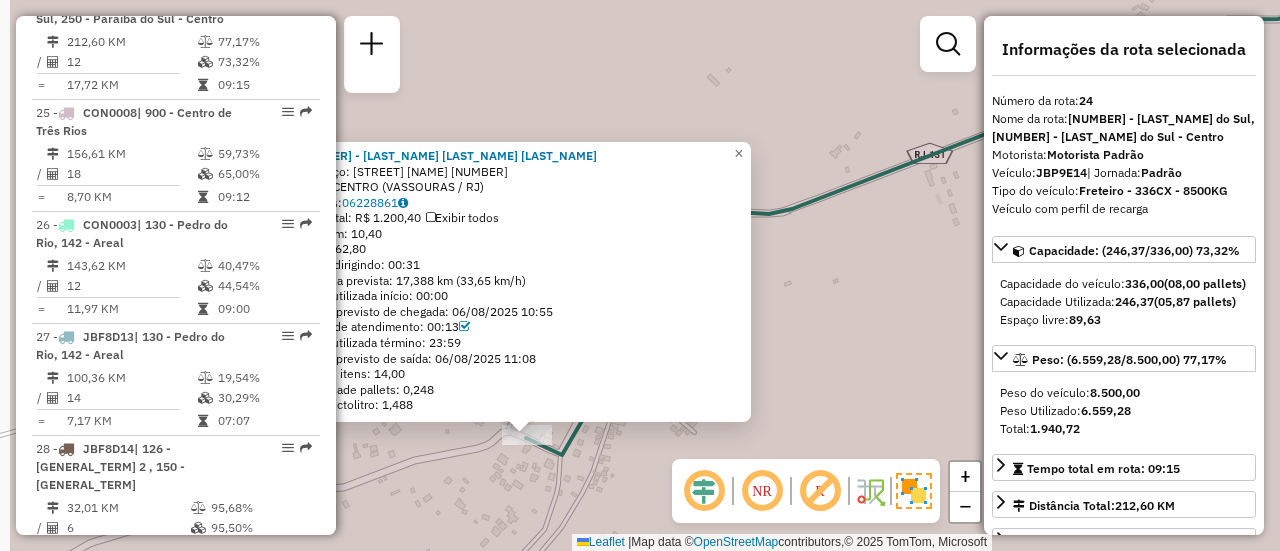drag, startPoint x: 789, startPoint y: 173, endPoint x: 977, endPoint y: 194, distance: 189.16924 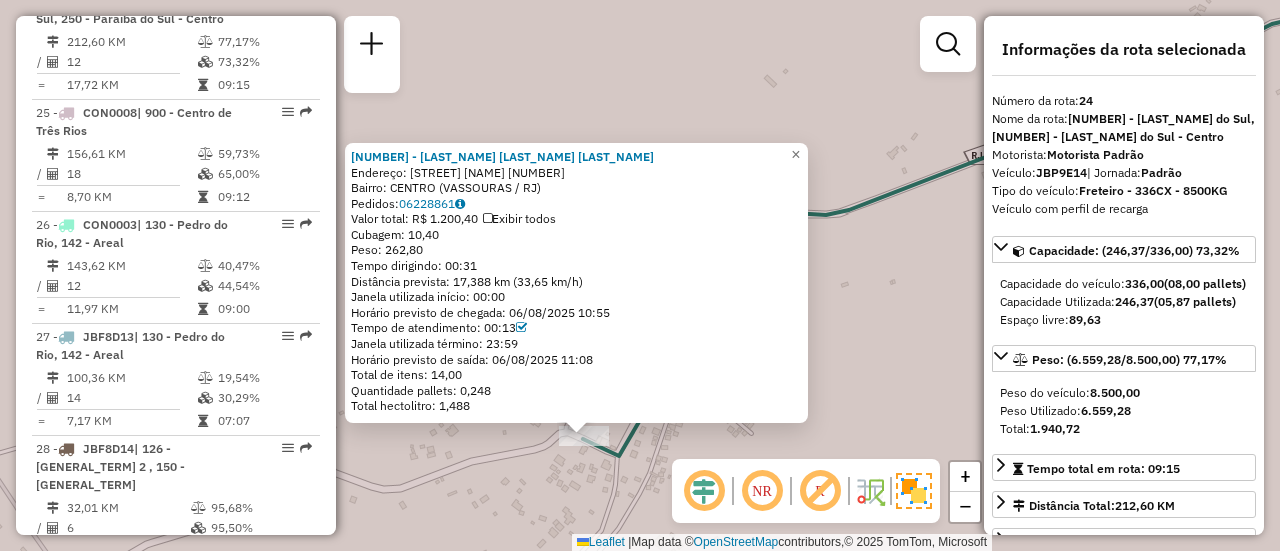 click on "08611216 - RAFA E JANA BAR  Endereço:  RUA SaO JOaO 30   Bairro: CENTRO (VASSOURAS / RJ)   Pedidos:  06228861   Valor total: R$ 1.200,40   Exibir todos   Cubagem: 10,40  Peso: 262,80  Tempo dirigindo: 00:31   Distância prevista: 17,388 km (33,65 km/h)   Janela utilizada início: 00:00   Horário previsto de chegada: 06/08/2025 10:55   Tempo de atendimento: 00:13   Janela utilizada término: 23:59   Horário previsto de saída: 06/08/2025 11:08   Total de itens: 14,00   Quantidade pallets: 0,248   Total hectolitro: 1,488  × Janela de atendimento Grade de atendimento Capacidade Transportadoras Veículos Cliente Pedidos  Rotas Selecione os dias de semana para filtrar as janelas de atendimento  Seg   Ter   Qua   Qui   Sex   Sáb   Dom  Informe o período da janela de atendimento: De: Até:  Filtrar exatamente a janela do cliente  Considerar janela de atendimento padrão  Selecione os dias de semana para filtrar as grades de atendimento  Seg   Ter   Qua   Qui   Sex   Sáb   Dom   Peso mínimo:   Peso máximo:" 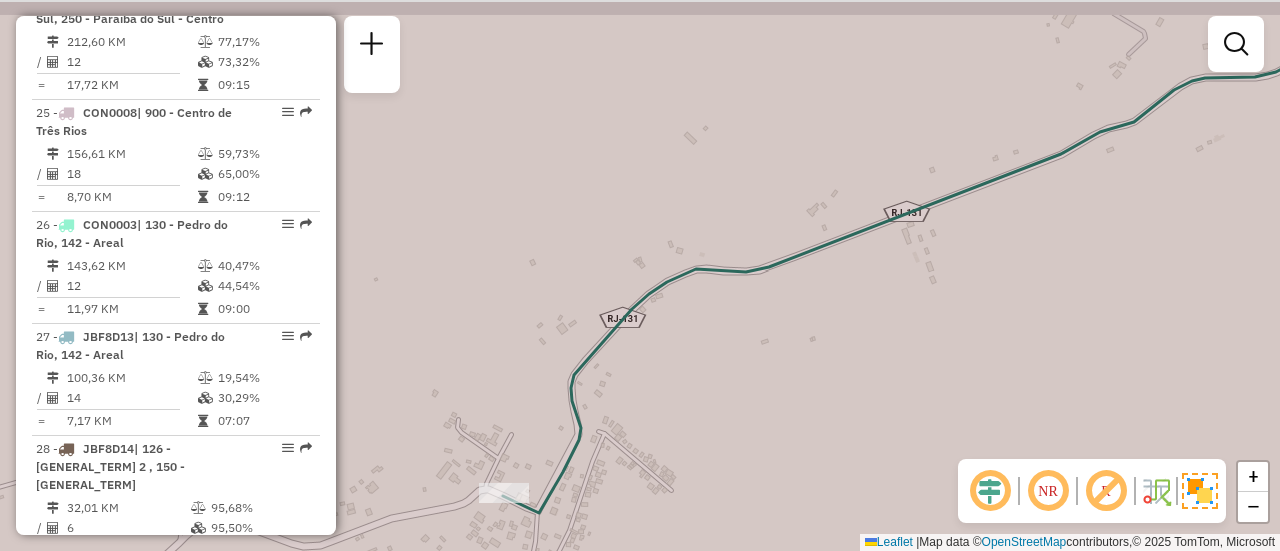 drag, startPoint x: 898, startPoint y: 217, endPoint x: 854, endPoint y: 281, distance: 77.665955 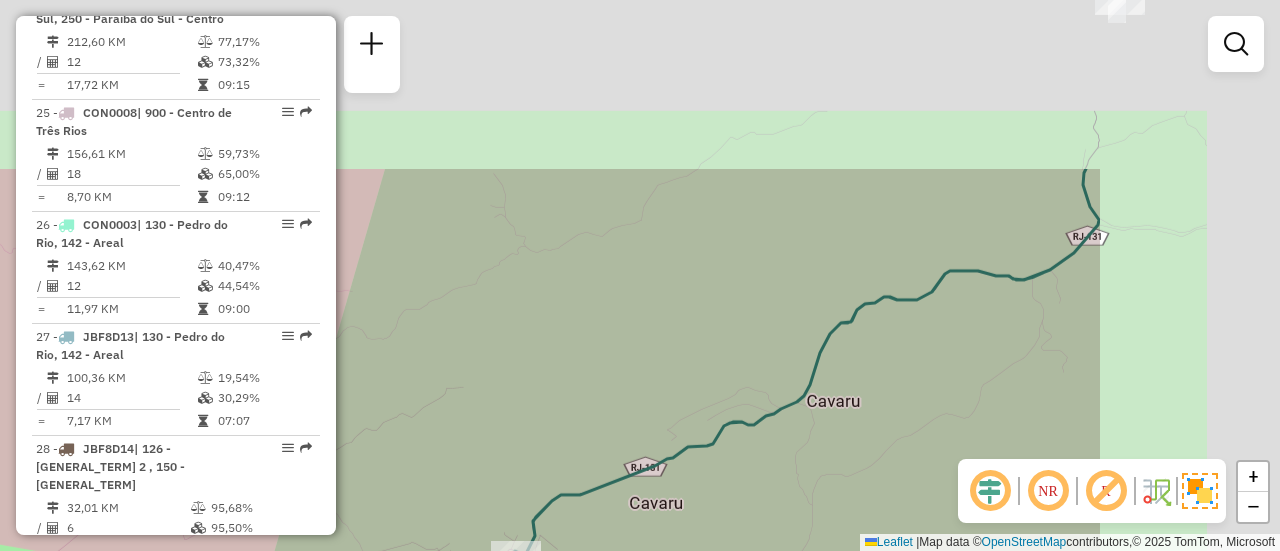 drag, startPoint x: 1177, startPoint y: 134, endPoint x: 838, endPoint y: 374, distance: 415.35648 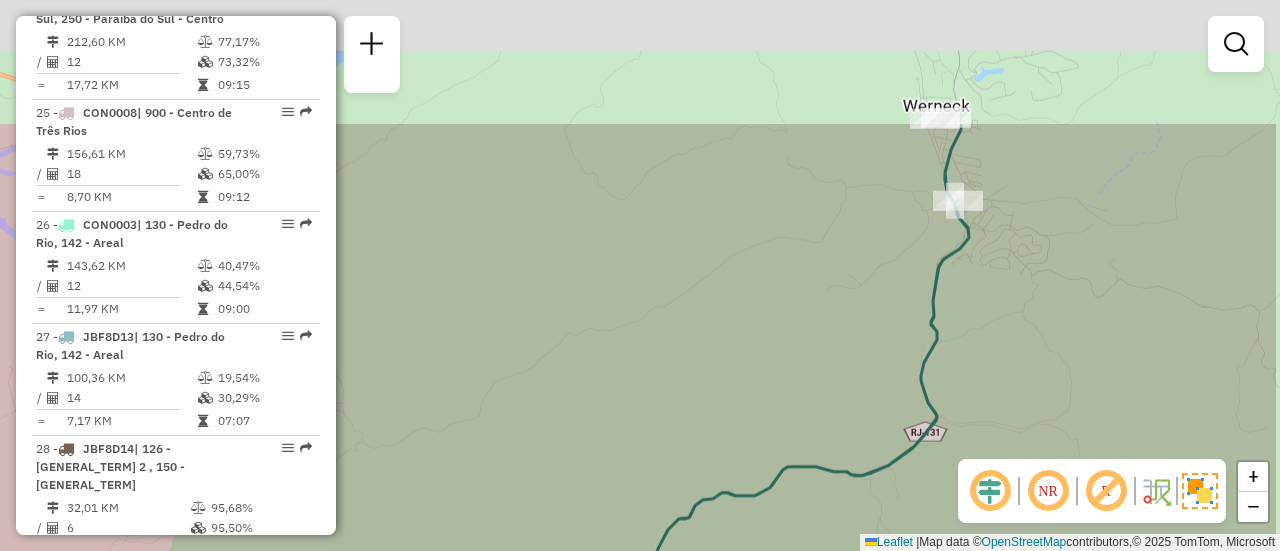 drag, startPoint x: 978, startPoint y: 86, endPoint x: 999, endPoint y: 186, distance: 102.18121 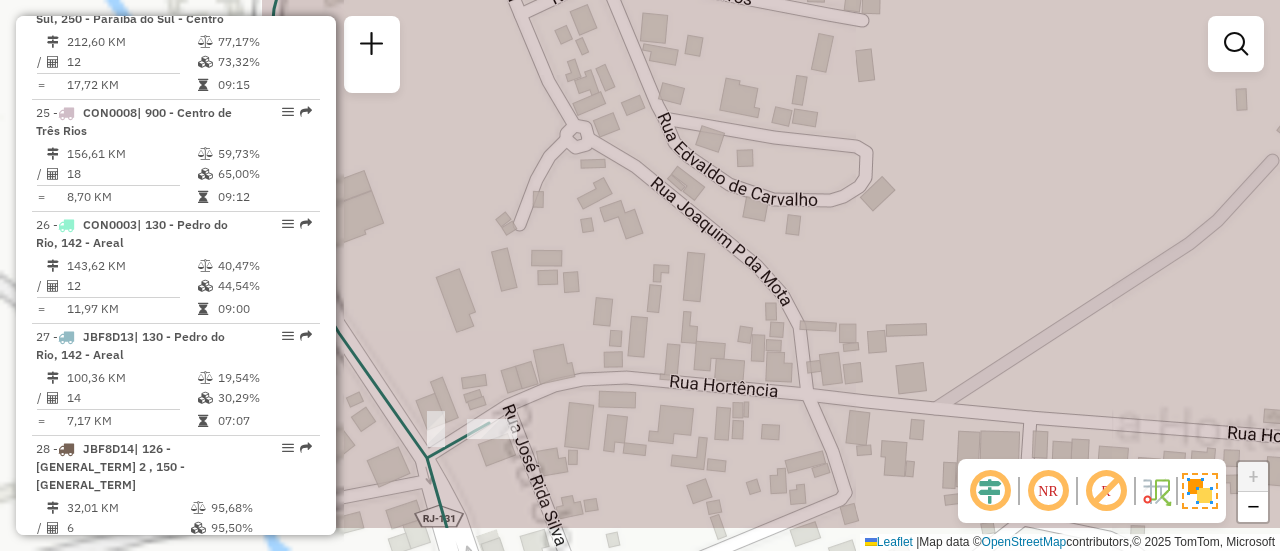 drag, startPoint x: 797, startPoint y: 287, endPoint x: 886, endPoint y: 235, distance: 103.077644 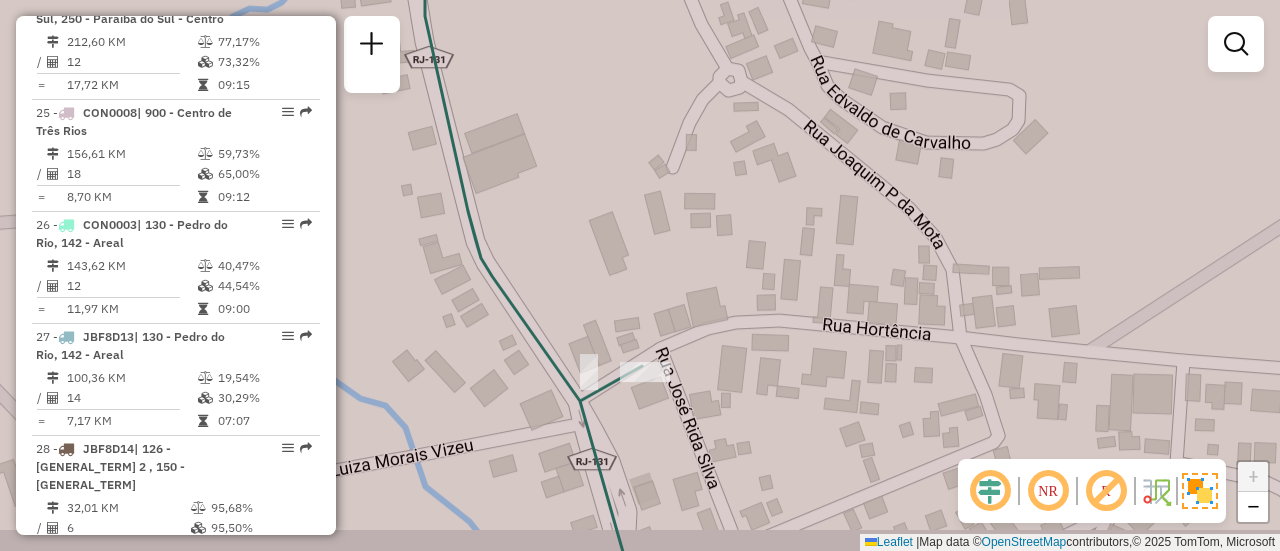 drag, startPoint x: 830, startPoint y: 259, endPoint x: 882, endPoint y: 233, distance: 58.137768 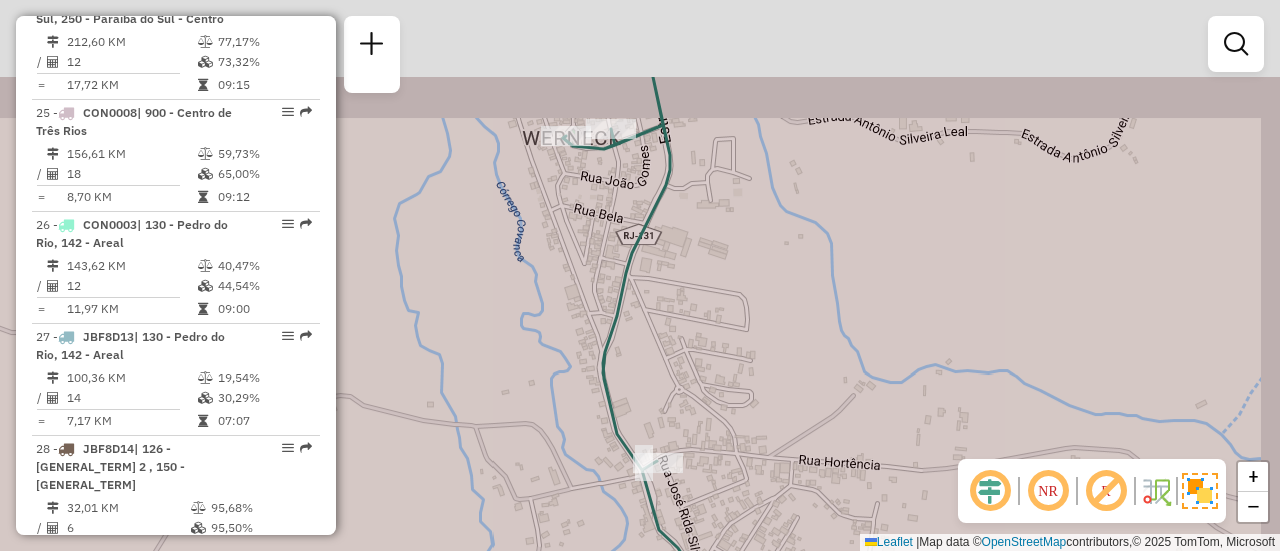 drag, startPoint x: 704, startPoint y: 125, endPoint x: 648, endPoint y: 329, distance: 211.54669 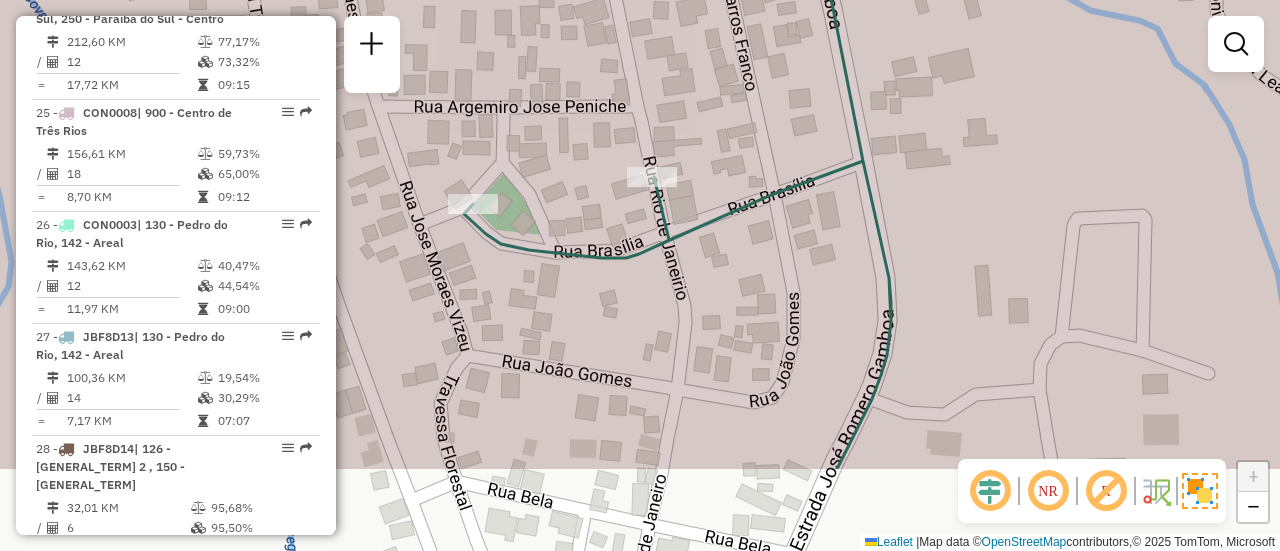 drag, startPoint x: 590, startPoint y: 324, endPoint x: 704, endPoint y: 184, distance: 180.54362 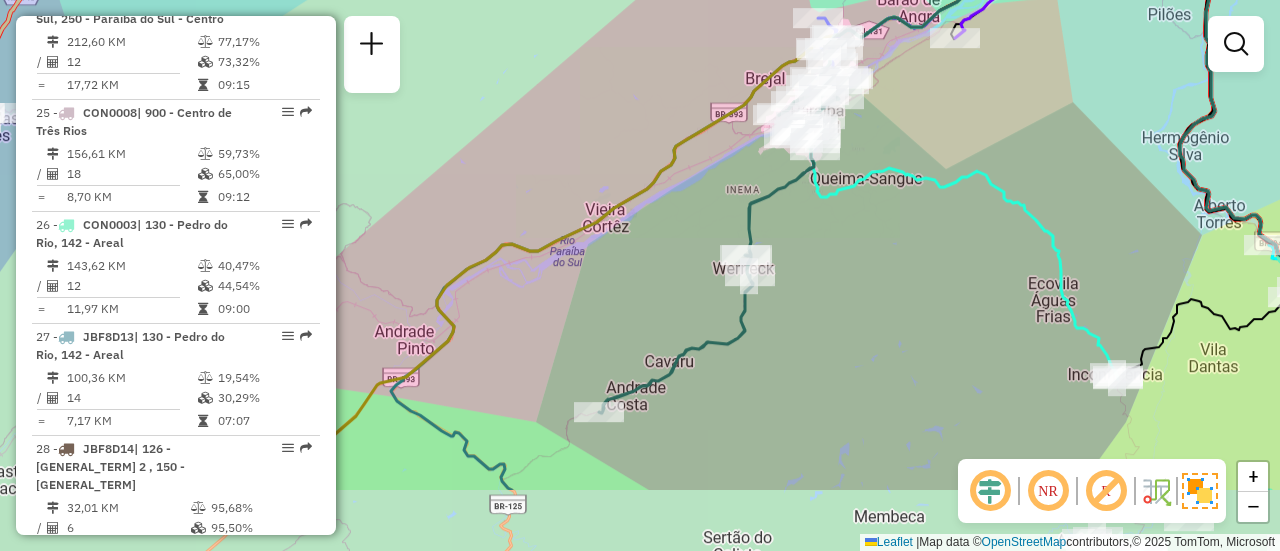 drag, startPoint x: 648, startPoint y: 447, endPoint x: 799, endPoint y: 181, distance: 305.87088 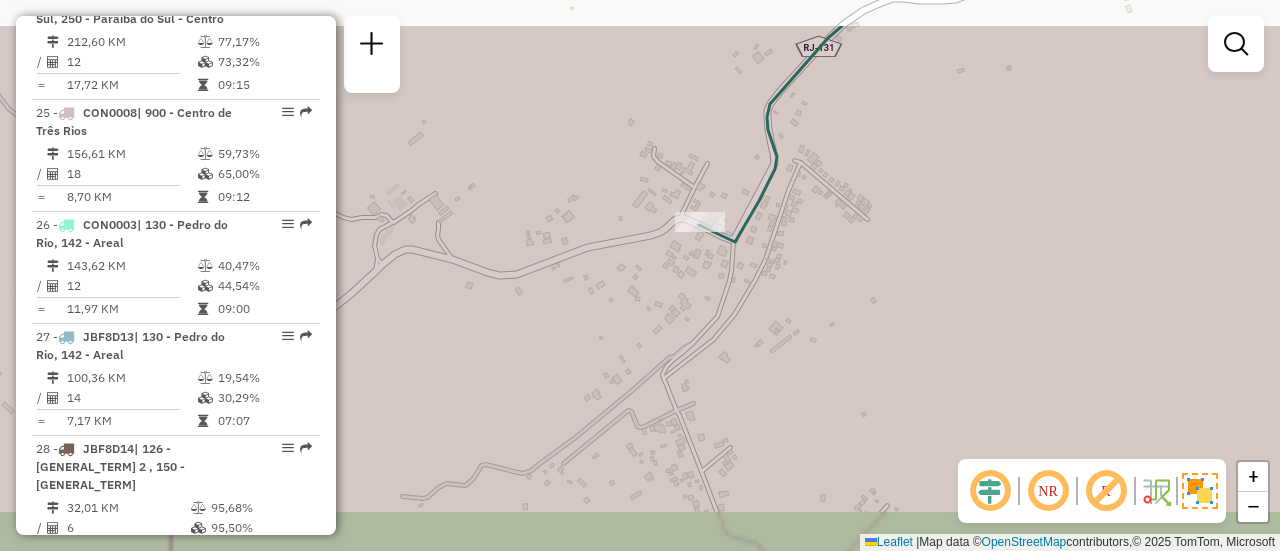 drag, startPoint x: 716, startPoint y: 236, endPoint x: 623, endPoint y: 304, distance: 115.2085 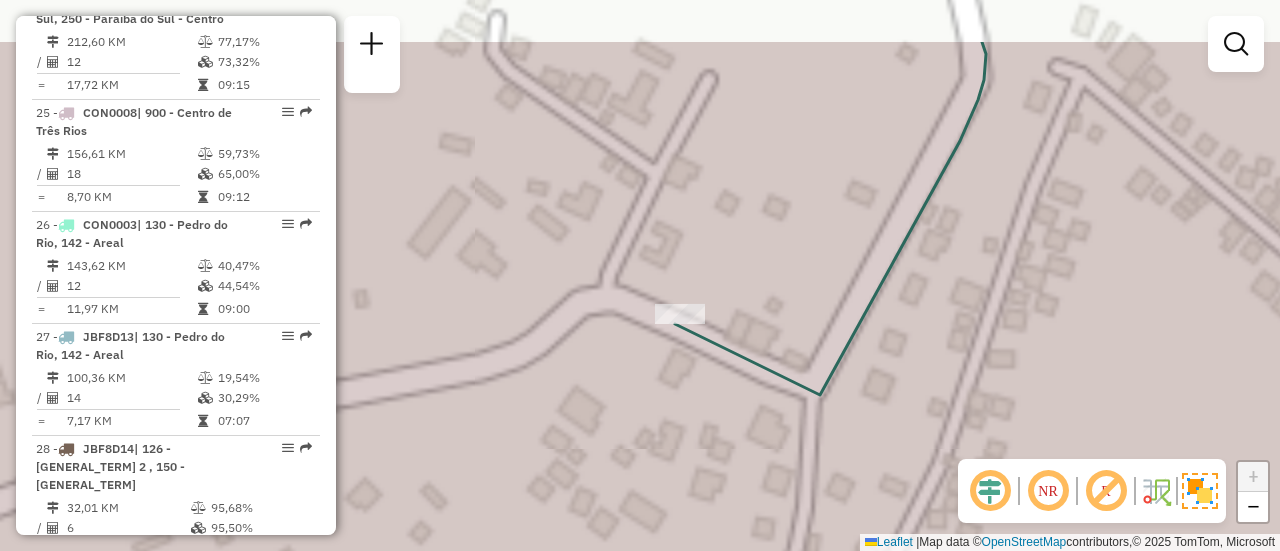 drag, startPoint x: 646, startPoint y: 338, endPoint x: 656, endPoint y: 408, distance: 70.71068 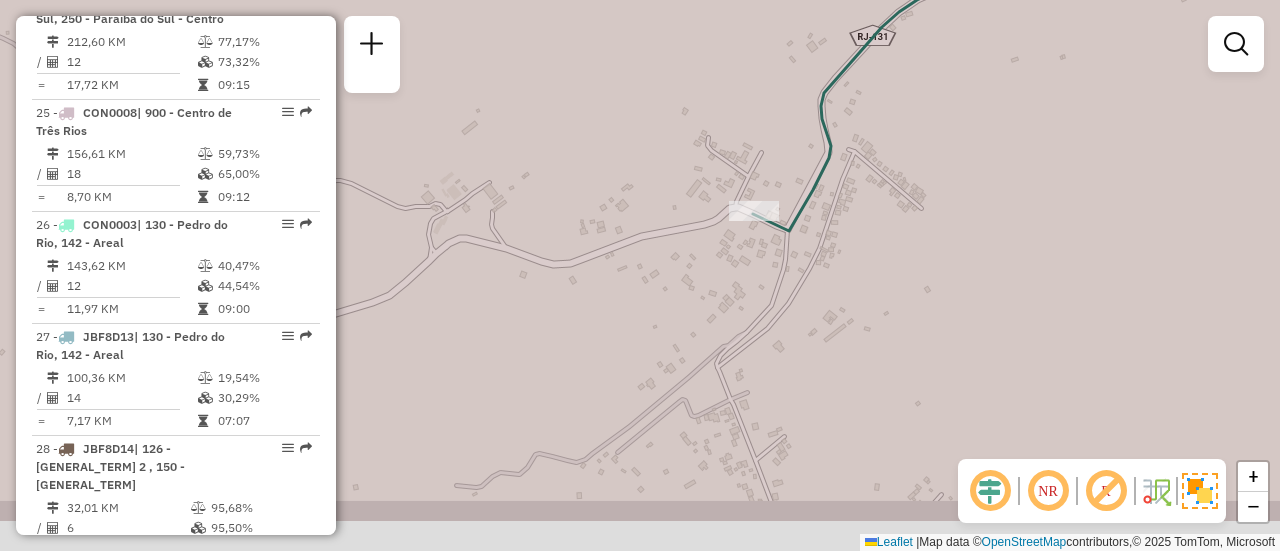 drag, startPoint x: 605, startPoint y: 355, endPoint x: 770, endPoint y: 209, distance: 220.32022 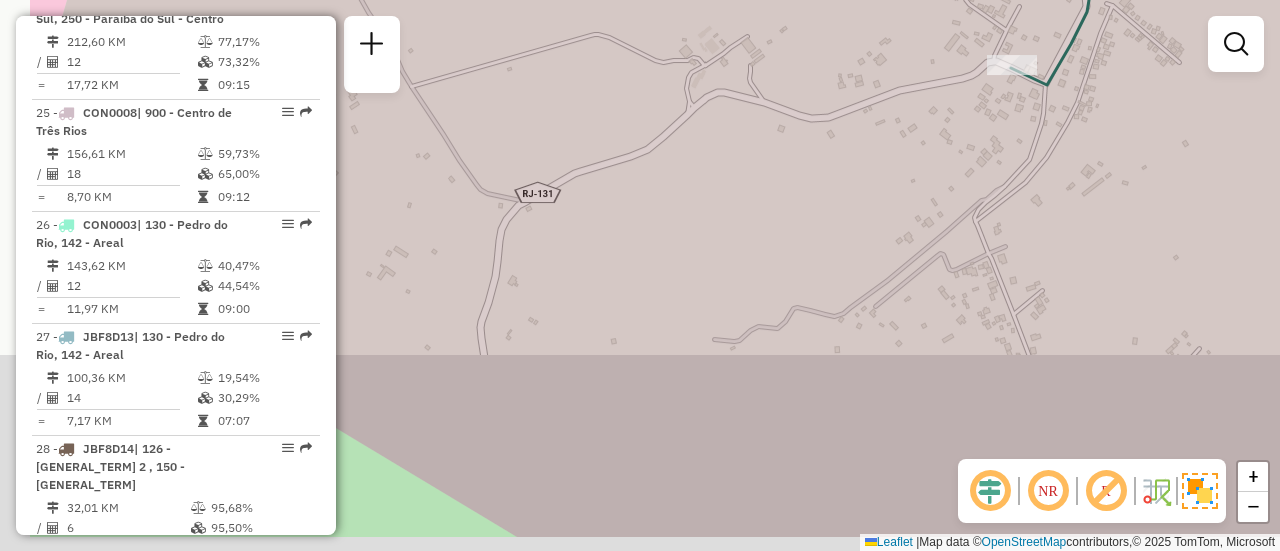 drag, startPoint x: 739, startPoint y: 269, endPoint x: 867, endPoint y: 166, distance: 164.29547 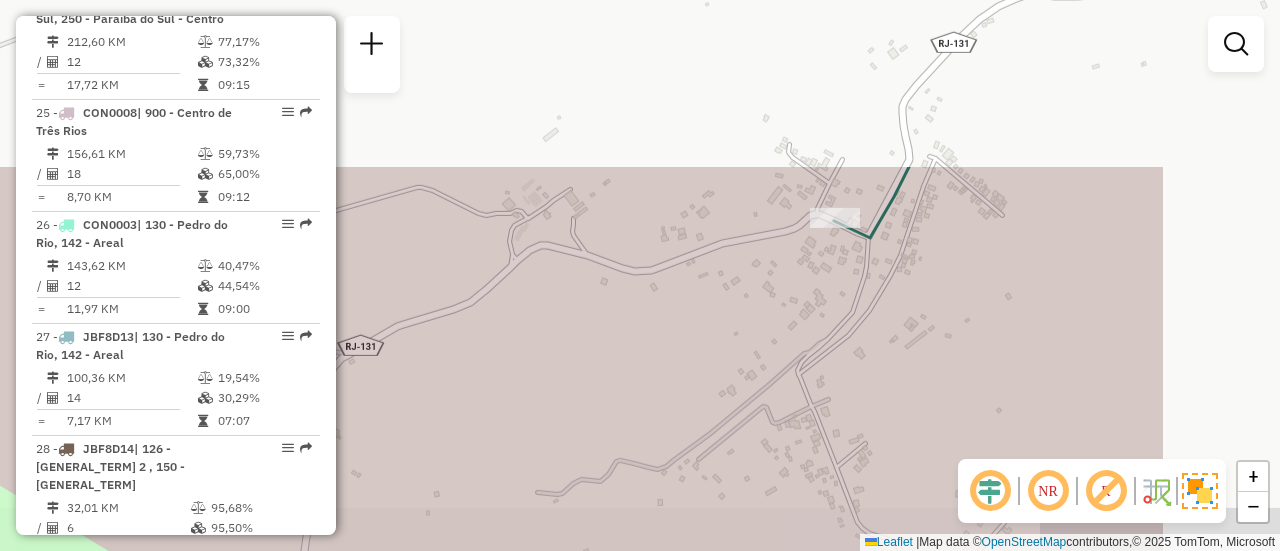 drag, startPoint x: 980, startPoint y: 114, endPoint x: 736, endPoint y: 345, distance: 336.0015 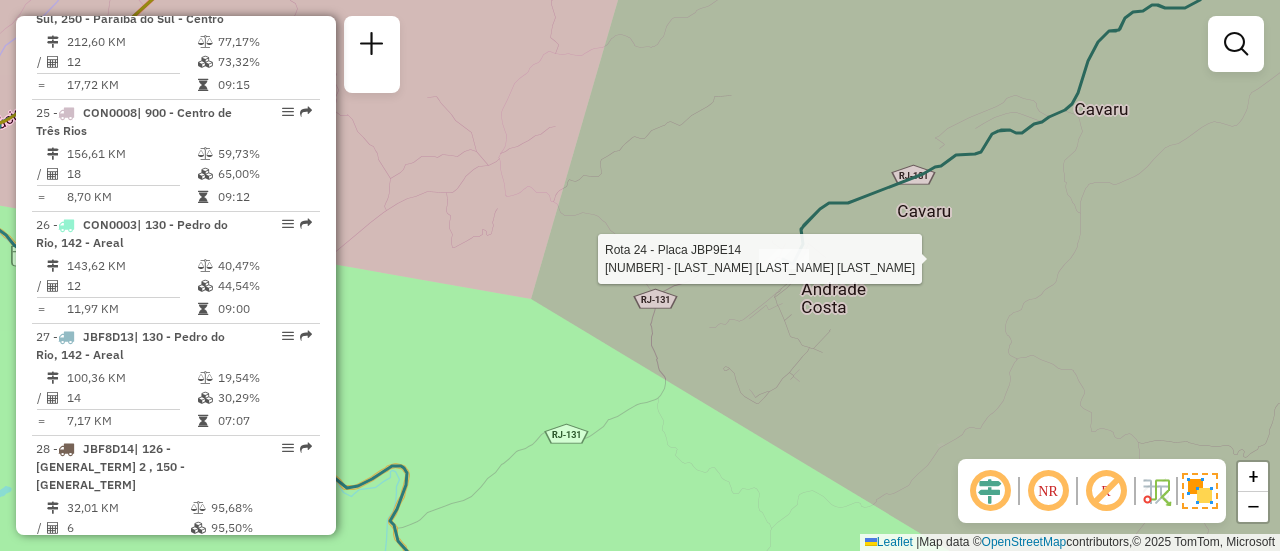 click 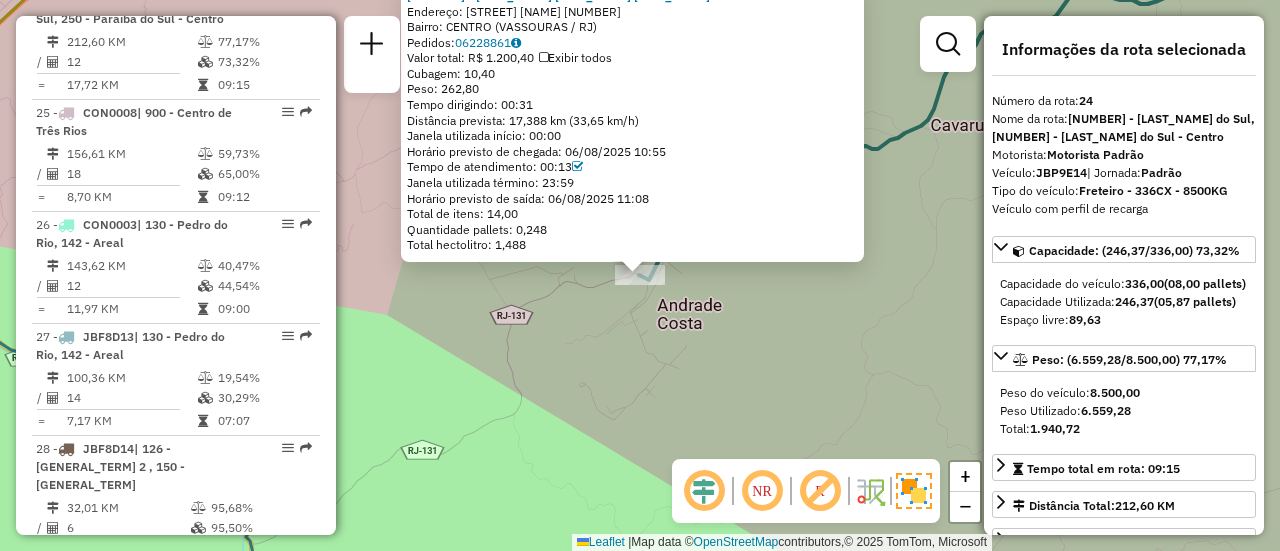 click on "08611216 - RAFA E JANA BAR  Endereço:  RUA SaO JOaO 30   Bairro: CENTRO (VASSOURAS / RJ)   Pedidos:  06228861   Valor total: R$ 1.200,40   Exibir todos   Cubagem: 10,40  Peso: 262,80  Tempo dirigindo: 00:31   Distância prevista: 17,388 km (33,65 km/h)   Janela utilizada início: 00:00   Horário previsto de chegada: 06/08/2025 10:55   Tempo de atendimento: 00:13   Janela utilizada término: 23:59   Horário previsto de saída: 06/08/2025 11:08   Total de itens: 14,00   Quantidade pallets: 0,248   Total hectolitro: 1,488  × Janela de atendimento Grade de atendimento Capacidade Transportadoras Veículos Cliente Pedidos  Rotas Selecione os dias de semana para filtrar as janelas de atendimento  Seg   Ter   Qua   Qui   Sex   Sáb   Dom  Informe o período da janela de atendimento: De: Até:  Filtrar exatamente a janela do cliente  Considerar janela de atendimento padrão  Selecione os dias de semana para filtrar as grades de atendimento  Seg   Ter   Qua   Qui   Sex   Sáb   Dom   Peso mínimo:   Peso máximo:" 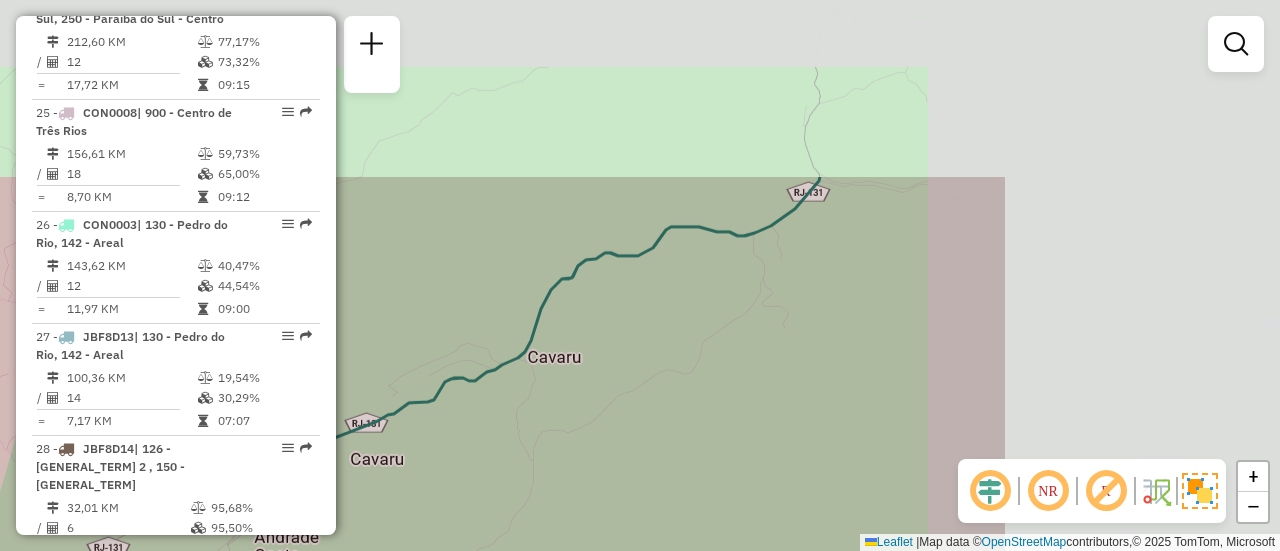 drag, startPoint x: 854, startPoint y: 211, endPoint x: 542, endPoint y: 367, distance: 348.8266 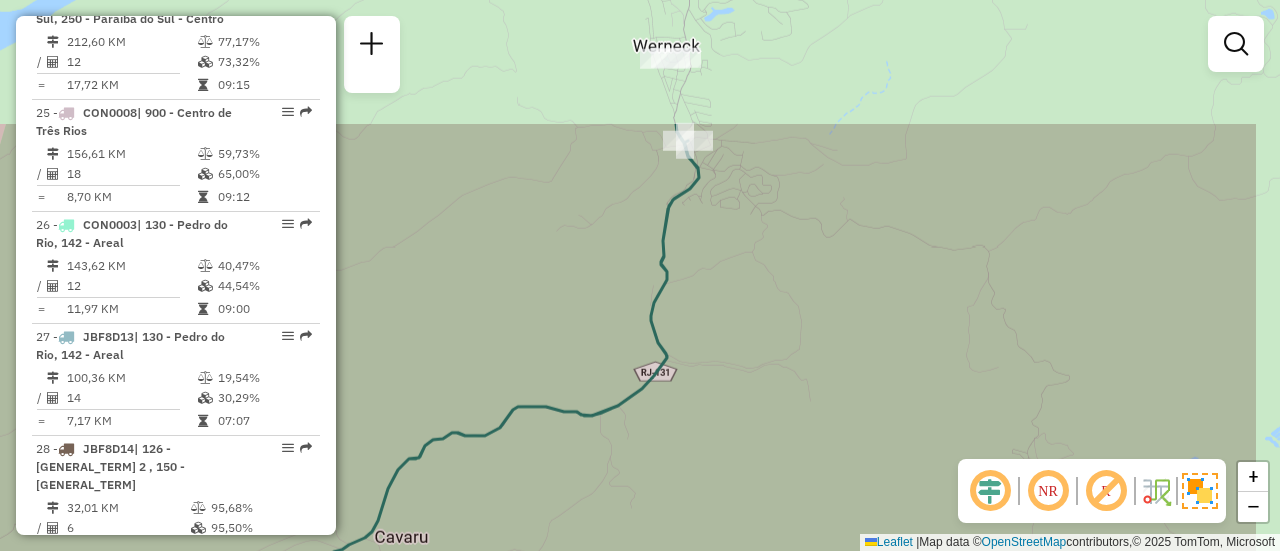 drag, startPoint x: 978, startPoint y: 197, endPoint x: 793, endPoint y: 392, distance: 268.7936 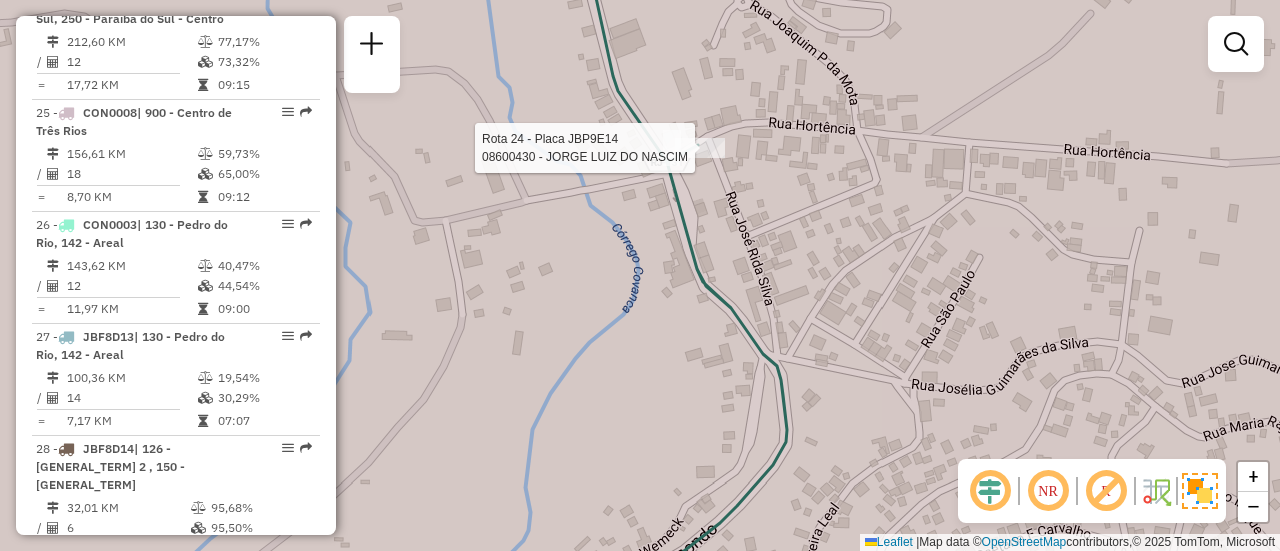 select on "**********" 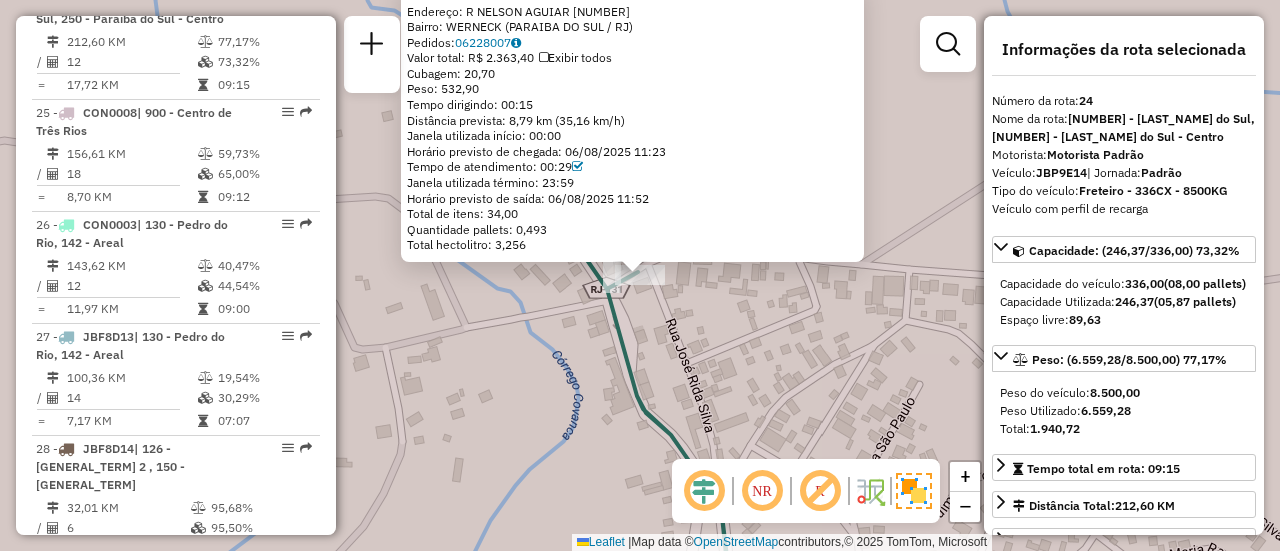 drag, startPoint x: 569, startPoint y: 123, endPoint x: 654, endPoint y: 115, distance: 85.37564 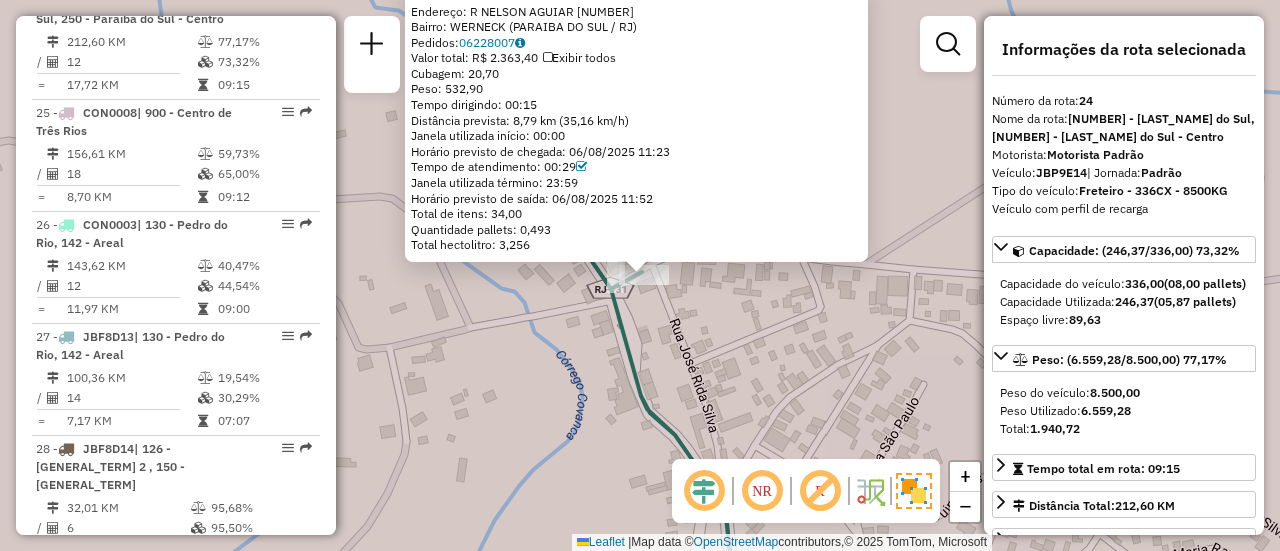 click on "08600430 - JORGE LUIZ DO NASCIM  Endereço: R   NELSON AGUIAR                 343   Bairro: WERNECK (PARAIBA DO SUL / RJ)   Pedidos:  06228007   Valor total: R$ 2.363,40   Exibir todos   Cubagem: 20,70  Peso: 532,90  Tempo dirigindo: 00:15   Distância prevista: 8,79 km (35,16 km/h)   Janela utilizada início: 00:00   Horário previsto de chegada: 06/08/2025 11:23   Tempo de atendimento: 00:29   Janela utilizada término: 23:59   Horário previsto de saída: 06/08/2025 11:52   Total de itens: 34,00   Quantidade pallets: 0,493   Total hectolitro: 3,256  × Janela de atendimento Grade de atendimento Capacidade Transportadoras Veículos Cliente Pedidos  Rotas Selecione os dias de semana para filtrar as janelas de atendimento  Seg   Ter   Qua   Qui   Sex   Sáb   Dom  Informe o período da janela de atendimento: De: Até:  Filtrar exatamente a janela do cliente  Considerar janela de atendimento padrão  Selecione os dias de semana para filtrar as grades de atendimento  Seg   Ter   Qua   Qui   Sex   Sáb   Dom  +" 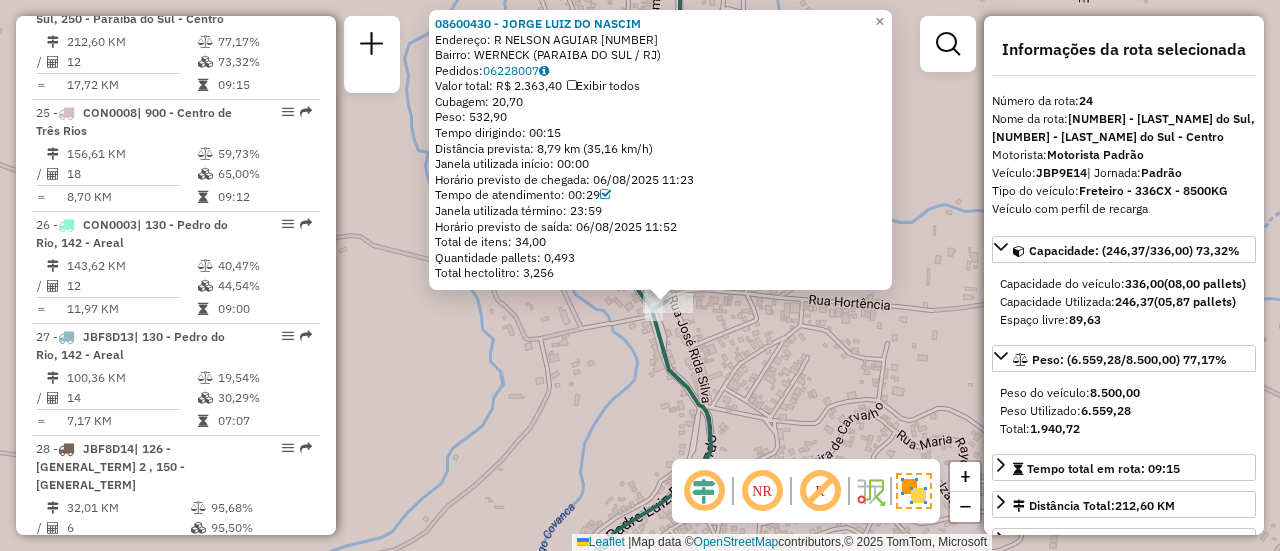 click on "08600430 - JORGE LUIZ DO NASCIM  Endereço: R   NELSON AGUIAR                 343   Bairro: WERNECK (PARAIBA DO SUL / RJ)   Pedidos:  06228007   Valor total: R$ 2.363,40   Exibir todos   Cubagem: 20,70  Peso: 532,90  Tempo dirigindo: 00:15   Distância prevista: 8,79 km (35,16 km/h)   Janela utilizada início: 00:00   Horário previsto de chegada: 06/08/2025 11:23   Tempo de atendimento: 00:29   Janela utilizada término: 23:59   Horário previsto de saída: 06/08/2025 11:52   Total de itens: 34,00   Quantidade pallets: 0,493   Total hectolitro: 3,256  × Janela de atendimento Grade de atendimento Capacidade Transportadoras Veículos Cliente Pedidos  Rotas Selecione os dias de semana para filtrar as janelas de atendimento  Seg   Ter   Qua   Qui   Sex   Sáb   Dom  Informe o período da janela de atendimento: De: Até:  Filtrar exatamente a janela do cliente  Considerar janela de atendimento padrão  Selecione os dias de semana para filtrar as grades de atendimento  Seg   Ter   Qua   Qui   Sex   Sáb   Dom  +" 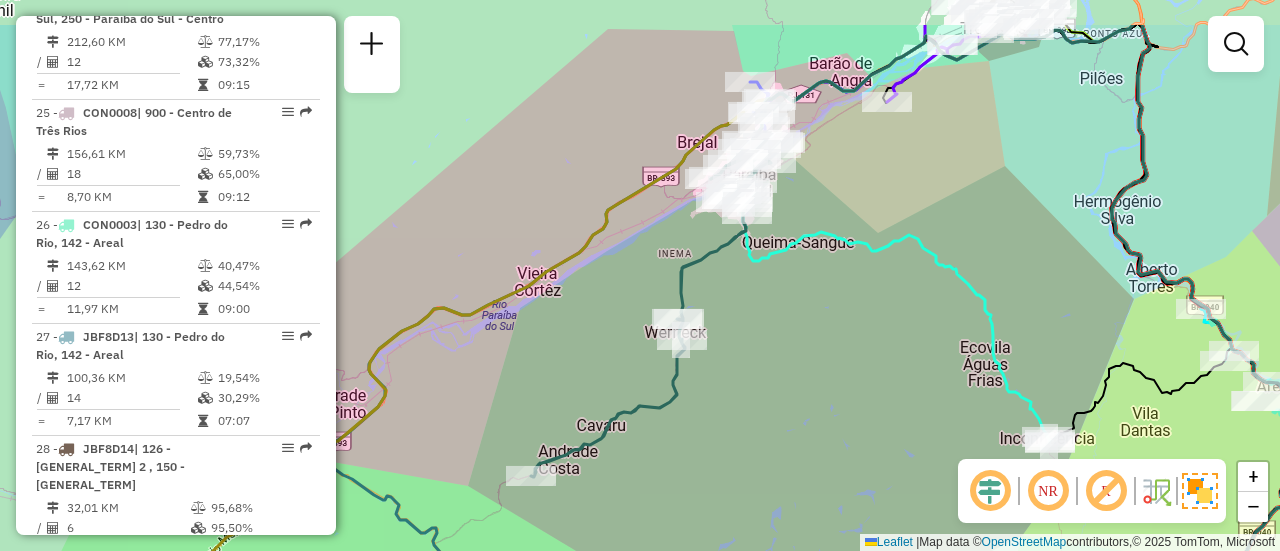 drag, startPoint x: 786, startPoint y: 337, endPoint x: 628, endPoint y: 451, distance: 194.83327 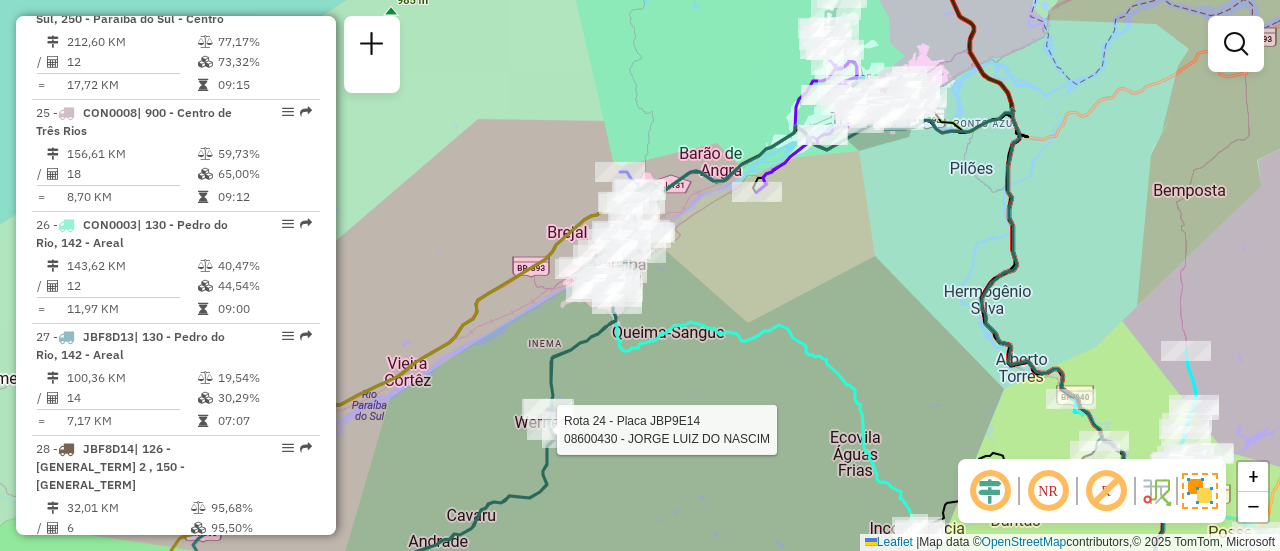 select on "**********" 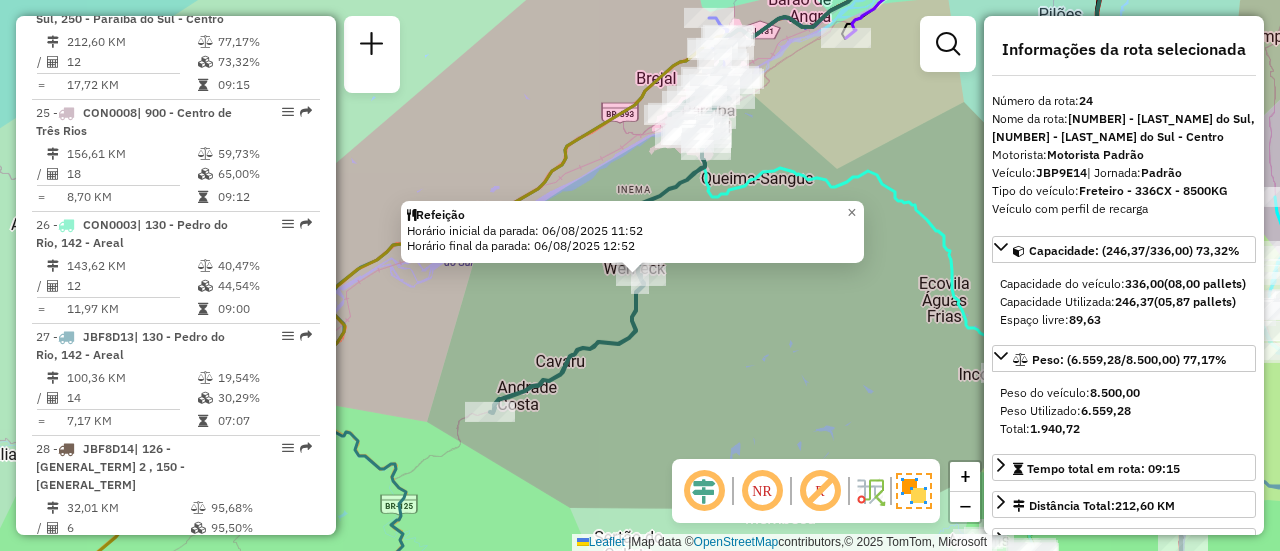 click on "Rota 24 - Placa JBP9E14  08600430 - JORGE LUIZ DO NASCIM  Refeição  Horário inicial da parada: 06/08/2025 11:52   Horário final da parada: 06/08/2025 12:52  × Janela de atendimento Grade de atendimento Capacidade Transportadoras Veículos Cliente Pedidos  Rotas Selecione os dias de semana para filtrar as janelas de atendimento  Seg   Ter   Qua   Qui   Sex   Sáb   Dom  Informe o período da janela de atendimento: De: Até:  Filtrar exatamente a janela do cliente  Considerar janela de atendimento padrão  Selecione os dias de semana para filtrar as grades de atendimento  Seg   Ter   Qua   Qui   Sex   Sáb   Dom   Considerar clientes sem dia de atendimento cadastrado  Clientes fora do dia de atendimento selecionado Filtrar as atividades entre os valores definidos abaixo:  Peso mínimo:   Peso máximo:   Cubagem mínima:   Cubagem máxima:   De:   Até:  Filtrar as atividades entre o tempo de atendimento definido abaixo:  De:   Até:   Considerar capacidade total dos clientes não roteirizados Veículo: De:" 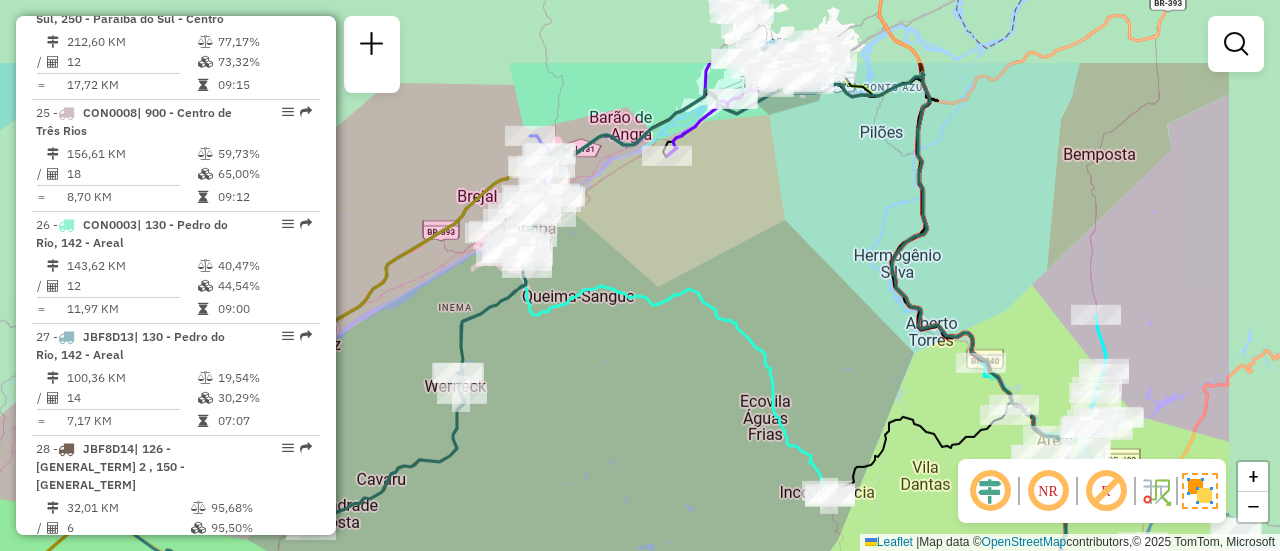 drag, startPoint x: 772, startPoint y: 209, endPoint x: 586, endPoint y: 319, distance: 216.09258 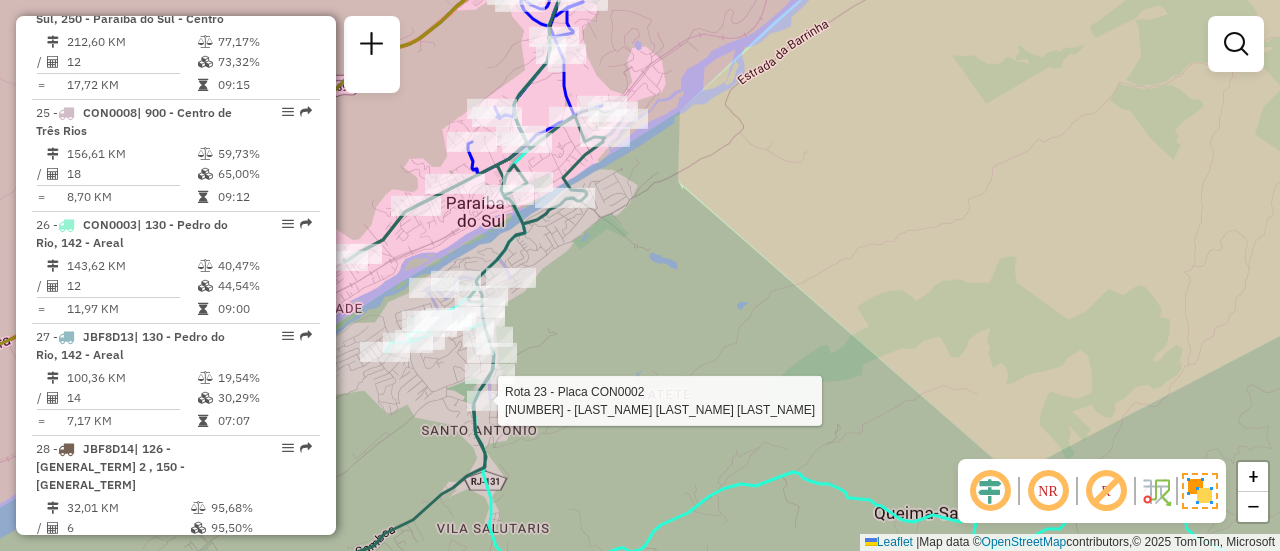 select on "**********" 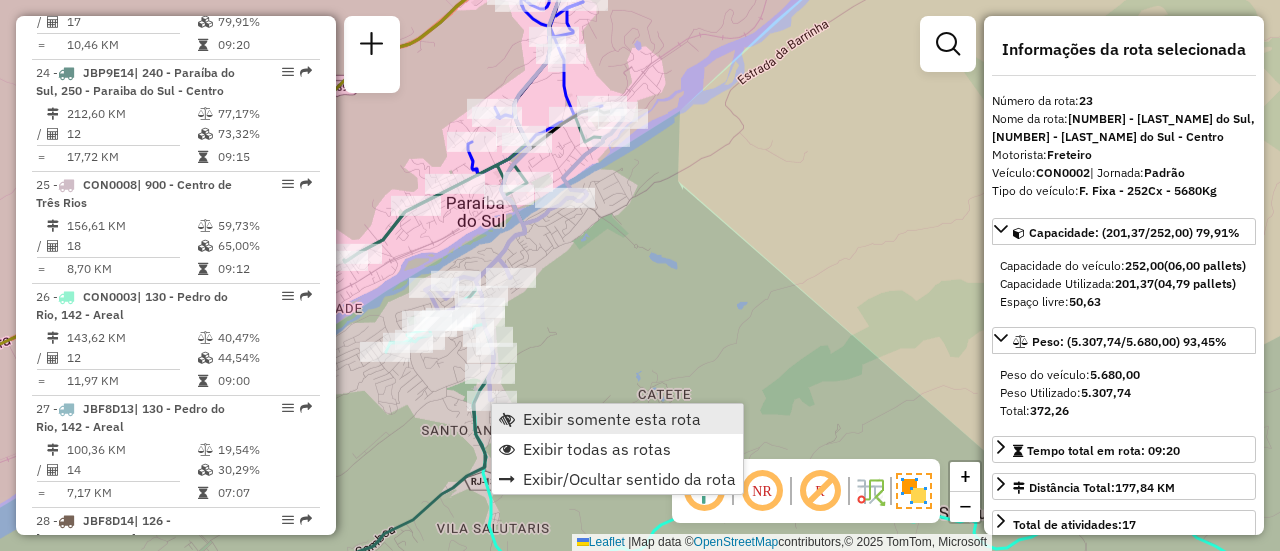 scroll, scrollTop: 3016, scrollLeft: 0, axis: vertical 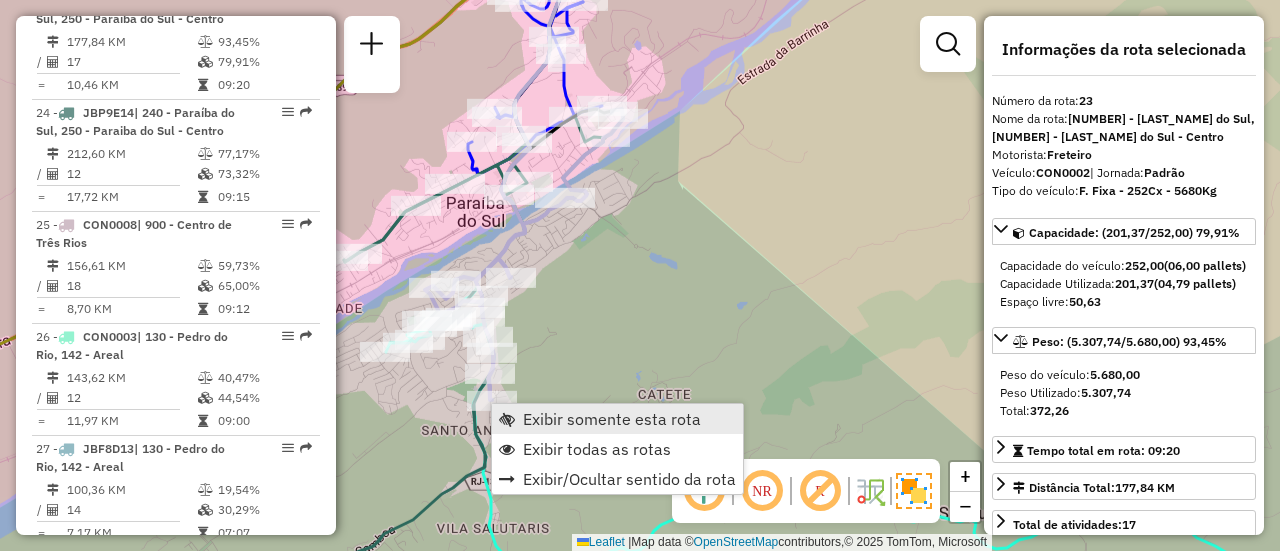 click on "Exibir somente esta rota" at bounding box center [612, 419] 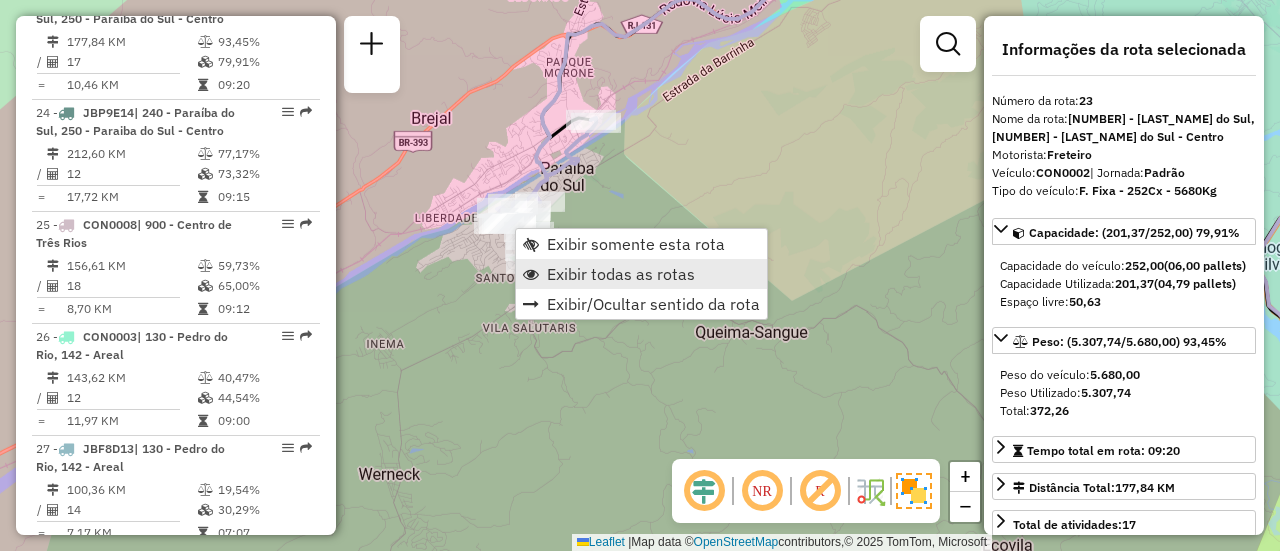 click on "Exibir todas as rotas" at bounding box center (621, 274) 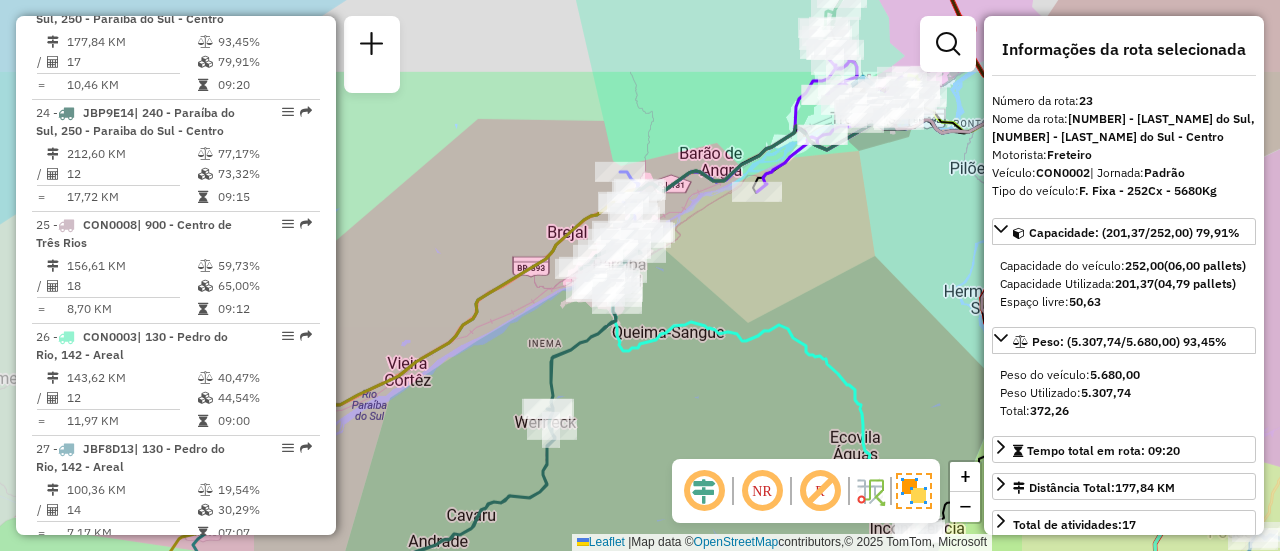 drag, startPoint x: 709, startPoint y: 343, endPoint x: 410, endPoint y: 84, distance: 395.57806 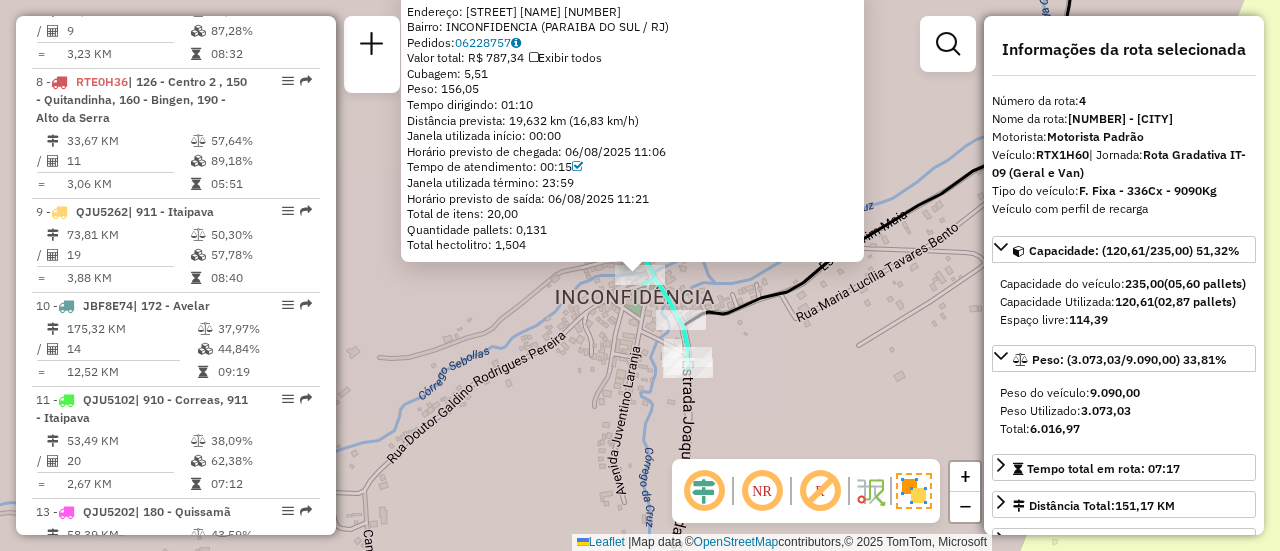 scroll, scrollTop: 1208, scrollLeft: 0, axis: vertical 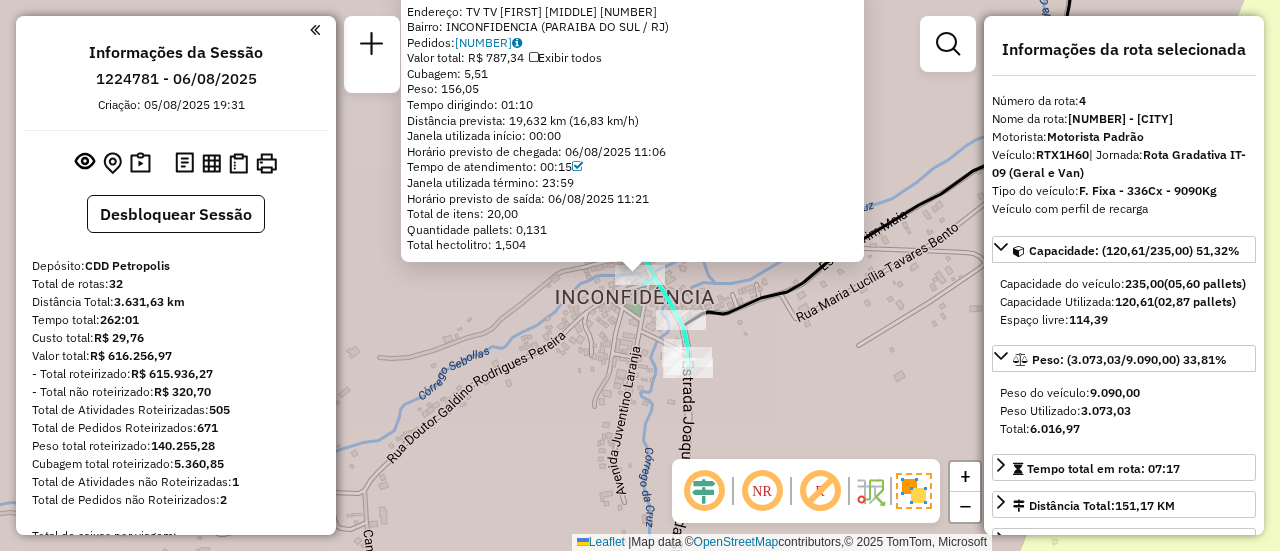 select on "**********" 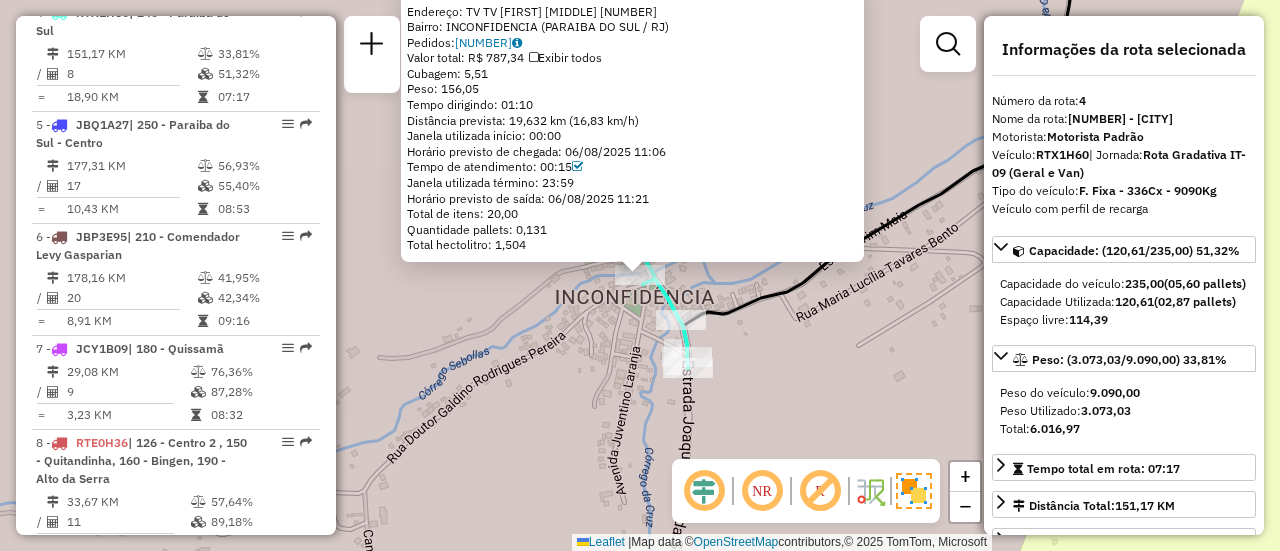 click on "[NUMBER] - MERCADINHO SEBOLLAS  Endereço: TV  TV JOSE CLAUDIO               [NUMBER]   Bairro: INCONFIDENCIA ([CITY] / [STATE])   Pedidos:  [NUMBER]   Valor total: R$ [PRICE]   Exibir todos   Cubagem: [NUMBER]  Peso: [NUMBER]  Tempo dirigindo: [TIME]   Distância prevista: [NUMBER] km ([NUMBER] km/h)   Janela utilizada início: [TIME]   Horário previsto de chegada: [DATE] [TIME]   Tempo de atendimento: [TIME]   Janela utilizada término: [TIME]   Horário previsto de saída: [DATE] [TIME]   Total de itens: [NUMBER]   Quantidade pallets: [NUMBER]   Total hectolitro: [NUMBER]  × Janela de atendimento Grade de atendimento Capacidade Transportadoras Veículos Cliente Pedidos  Rotas Selecione os dias de semana para filtrar as janelas de atendimento  Seg   Ter   Qua   Qui   Sex   Sáb   Dom  Informe o período da janela de atendimento: De: [TIME] Até: [TIME]  Filtrar exatamente a janela do cliente  Considerar janela de atendimento padrão  Selecione os dias de semana para filtrar as grades de atendimento  Seg   Ter   Qua   Qui   Sex   Sáb   Dom" 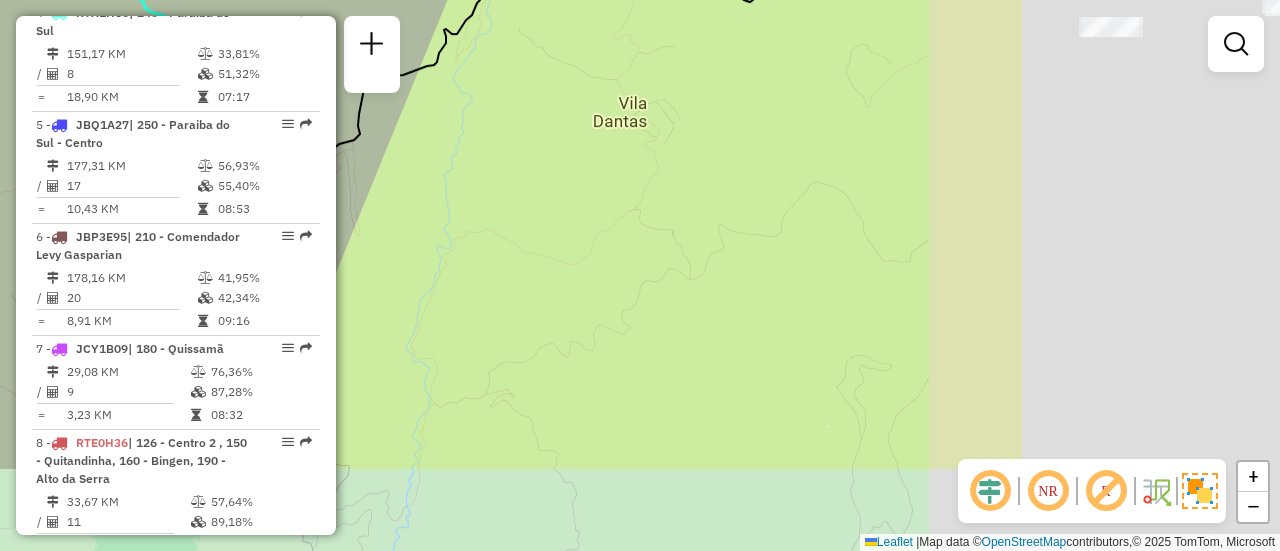 drag, startPoint x: 773, startPoint y: 327, endPoint x: 382, endPoint y: 187, distance: 415.30832 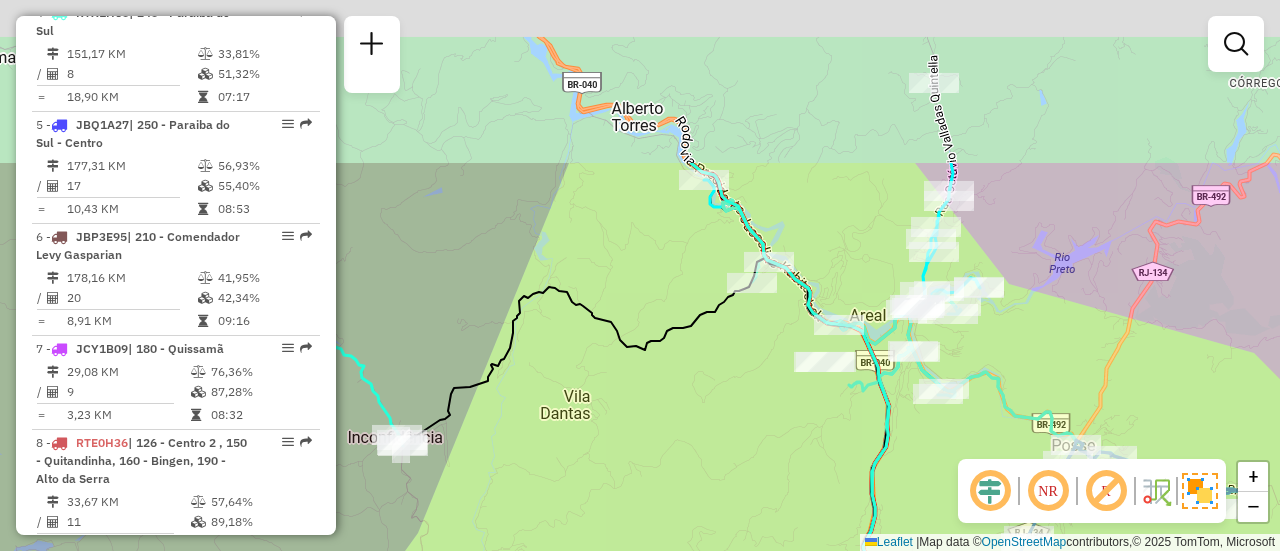 drag, startPoint x: 768, startPoint y: 268, endPoint x: 693, endPoint y: 435, distance: 183.0683 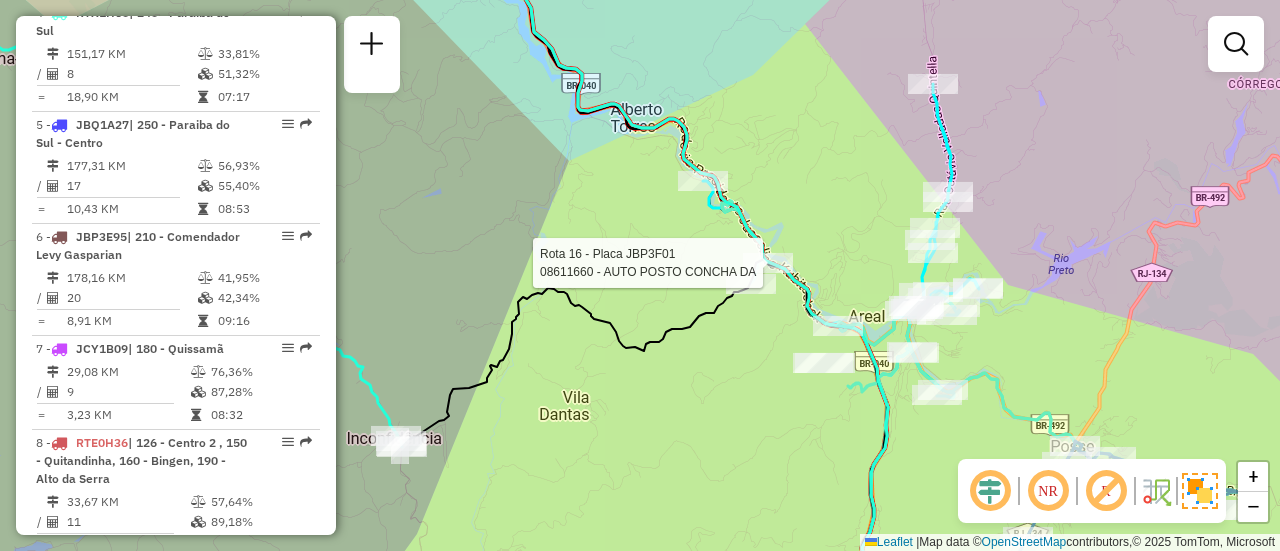 select on "**********" 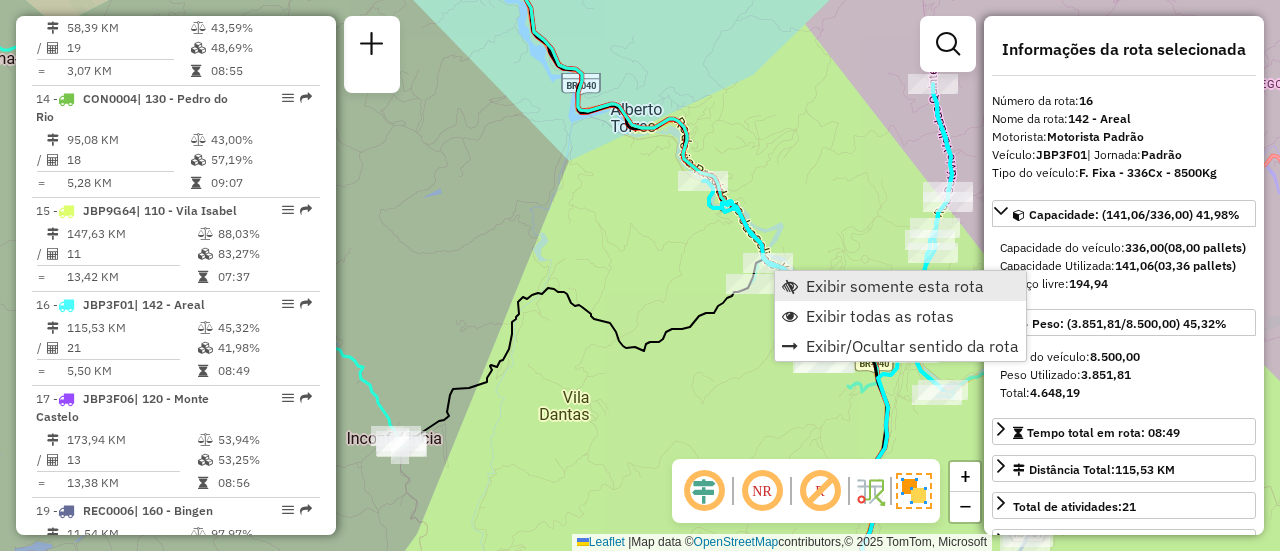 scroll, scrollTop: 2364, scrollLeft: 0, axis: vertical 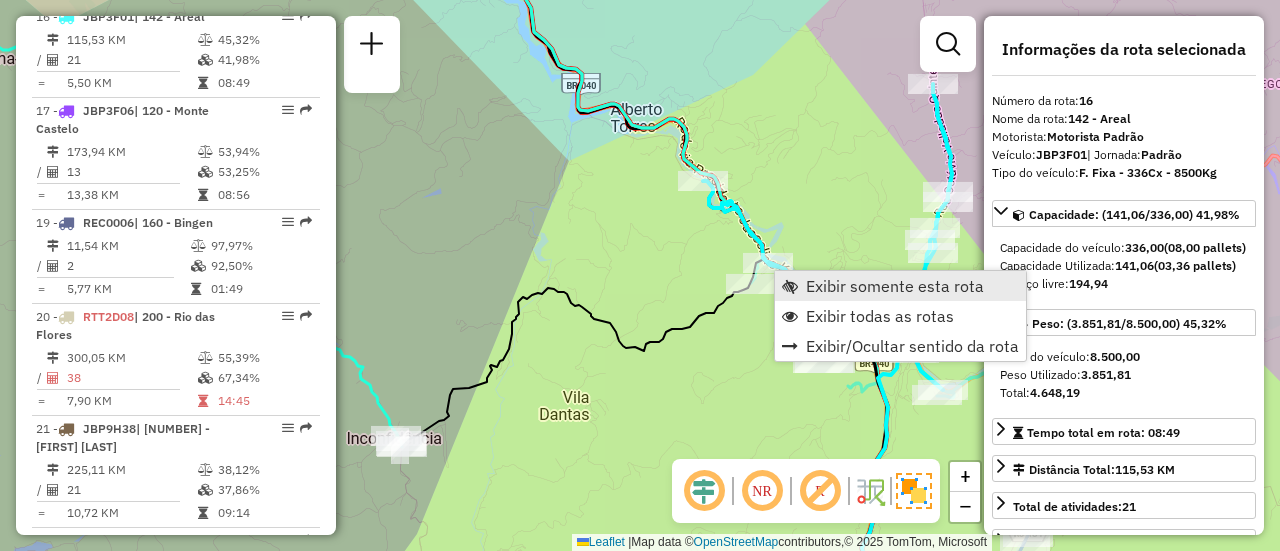 click on "Exibir somente esta rota" at bounding box center [895, 286] 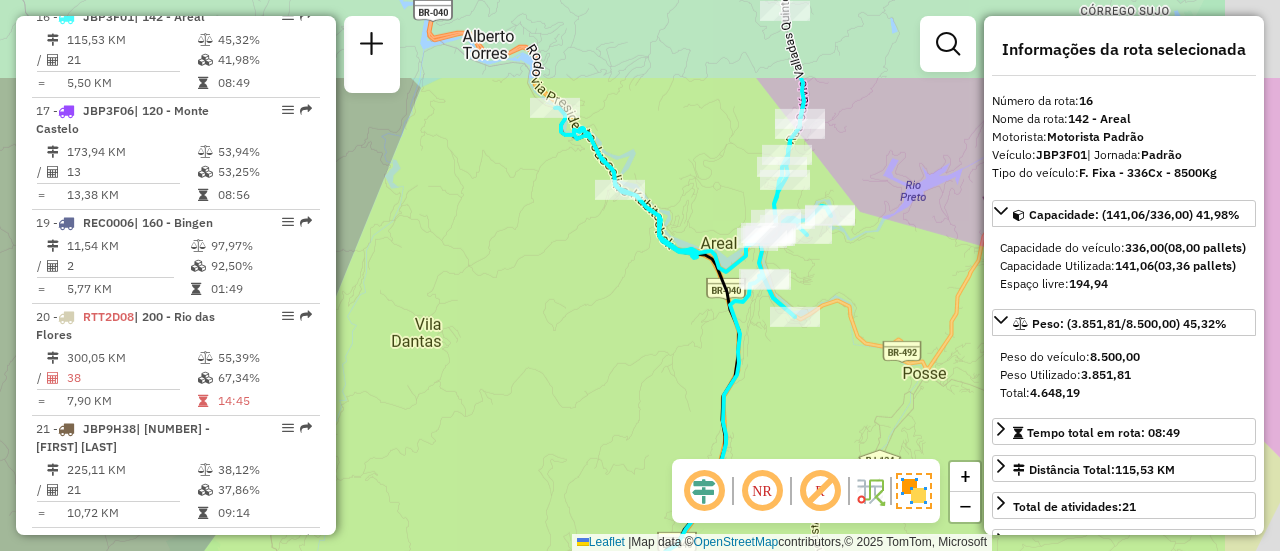 drag, startPoint x: 688, startPoint y: 235, endPoint x: 610, endPoint y: 360, distance: 147.33974 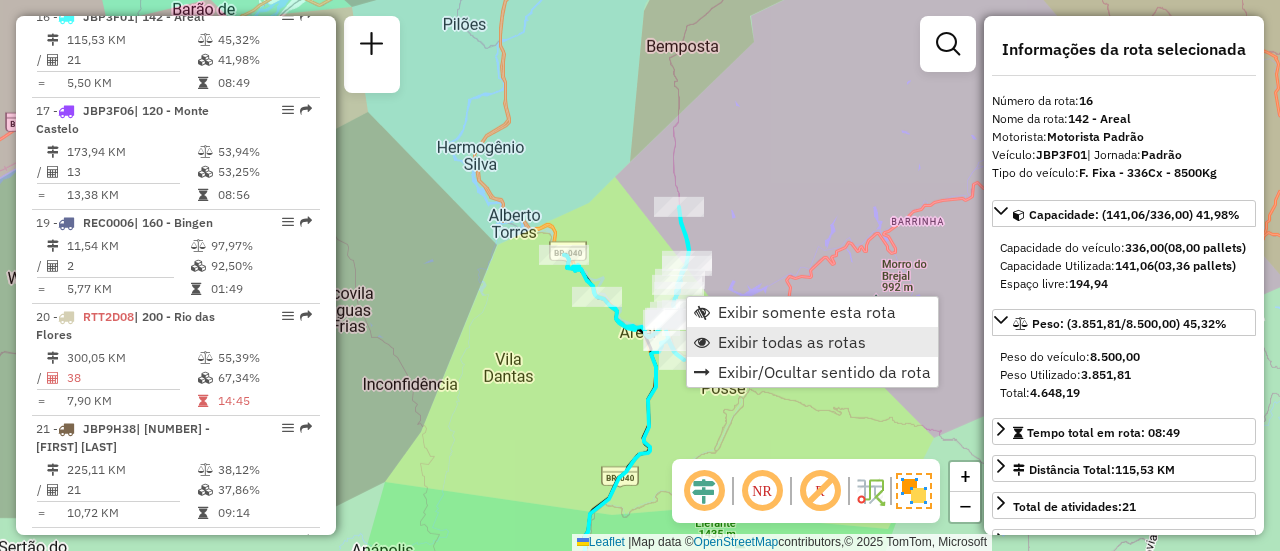 click on "Exibir todas as rotas" at bounding box center (792, 342) 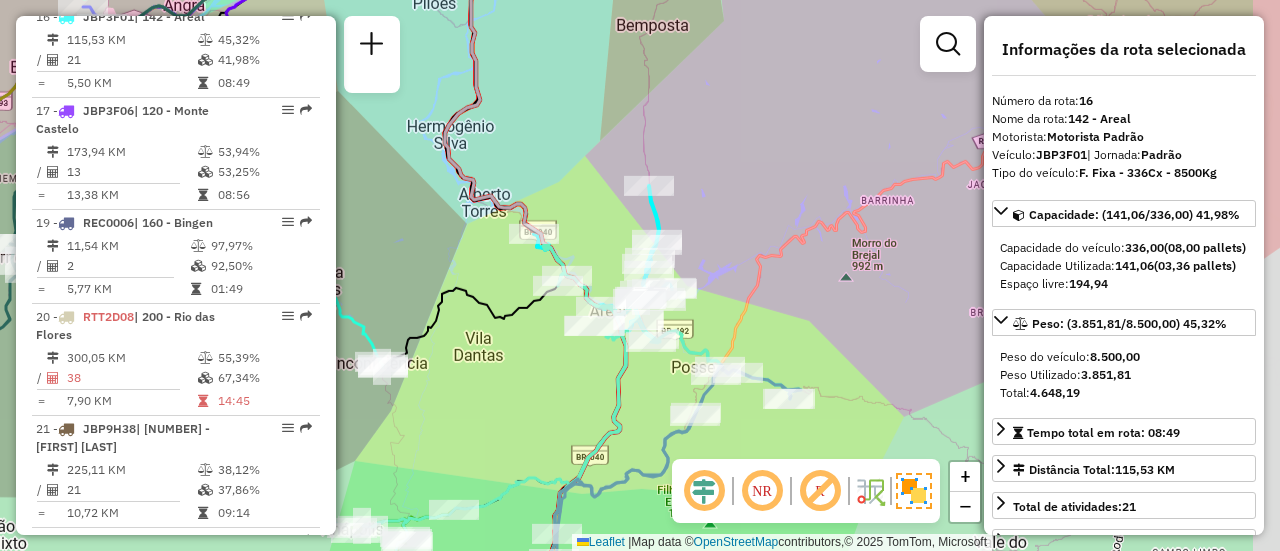 drag, startPoint x: 756, startPoint y: 325, endPoint x: 531, endPoint y: 50, distance: 355.31677 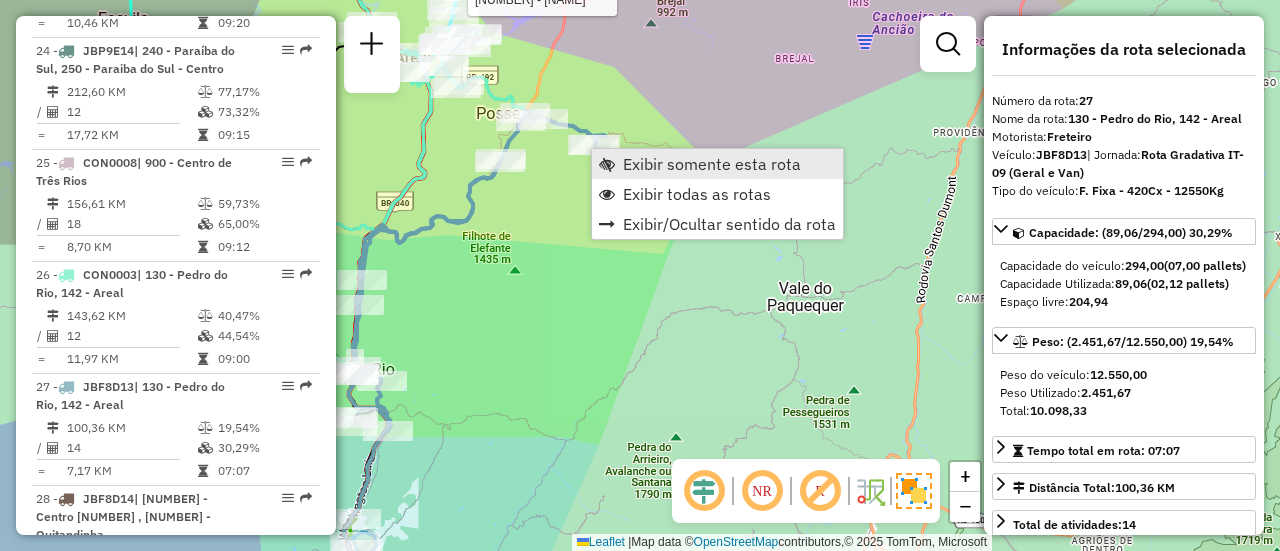 scroll, scrollTop: 3463, scrollLeft: 0, axis: vertical 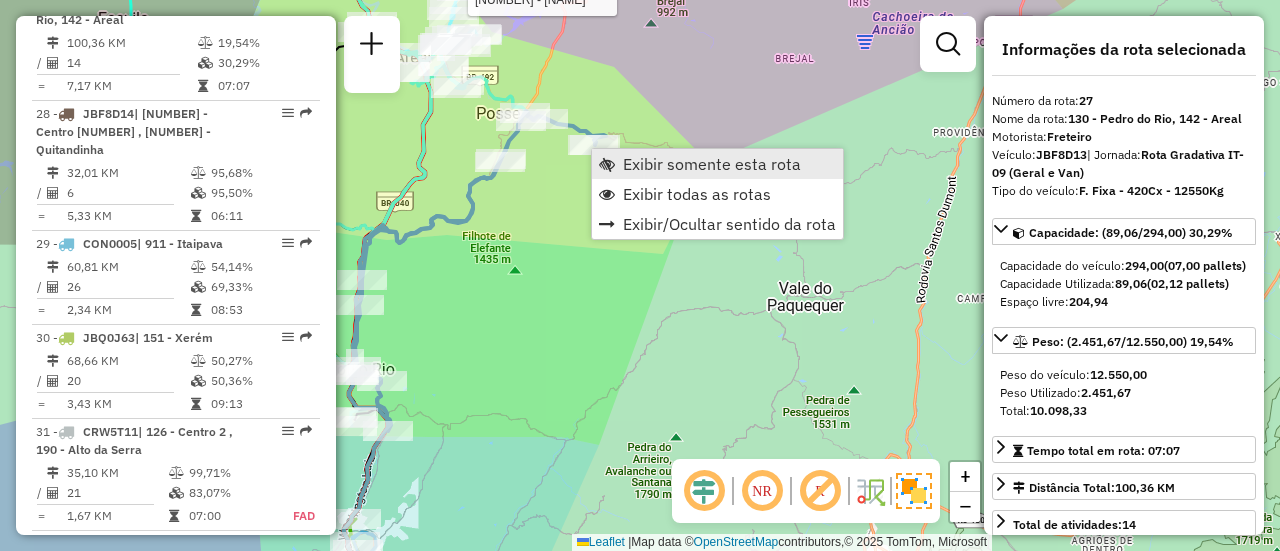 click on "Exibir somente esta rota" at bounding box center [712, 164] 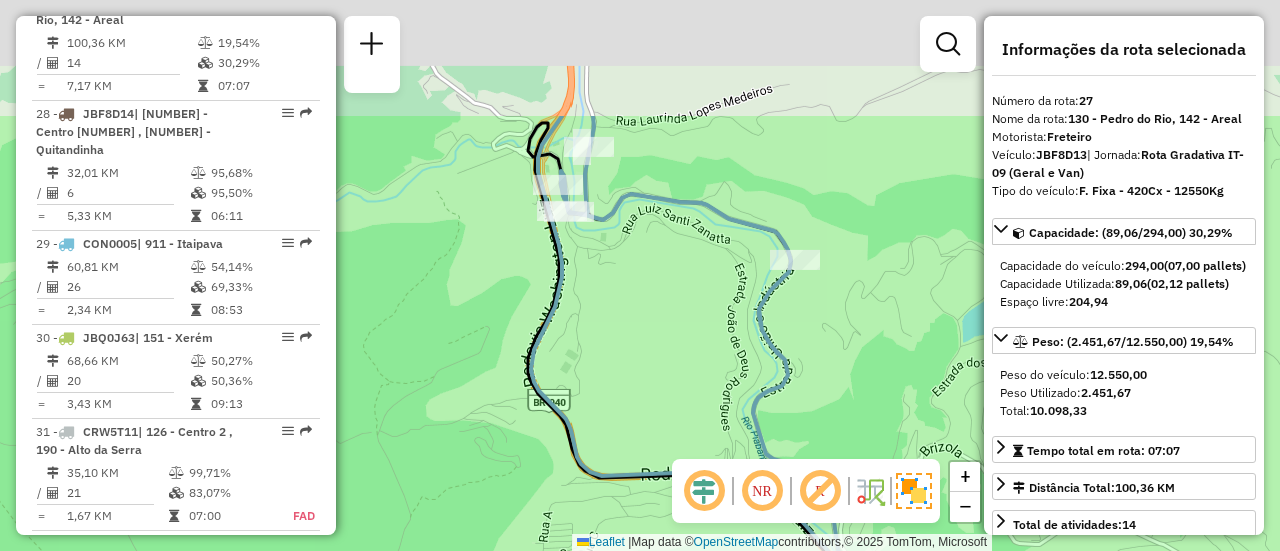 drag, startPoint x: 660, startPoint y: 271, endPoint x: 665, endPoint y: 299, distance: 28.442924 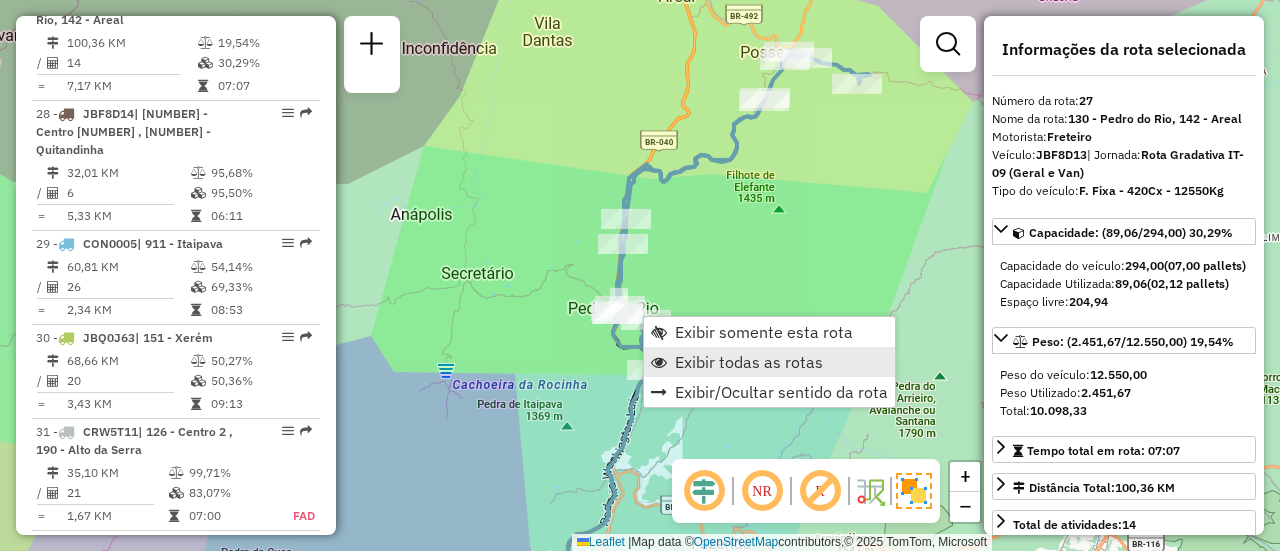 click on "Exibir todas as rotas" at bounding box center [749, 362] 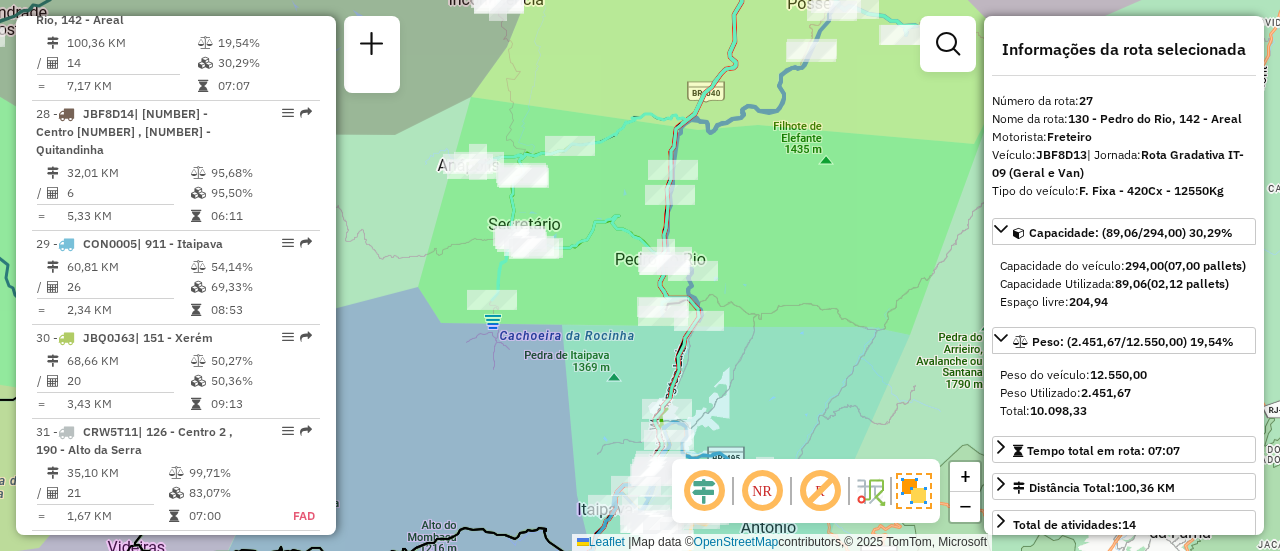 drag, startPoint x: 548, startPoint y: 350, endPoint x: 556, endPoint y: 320, distance: 31.04835 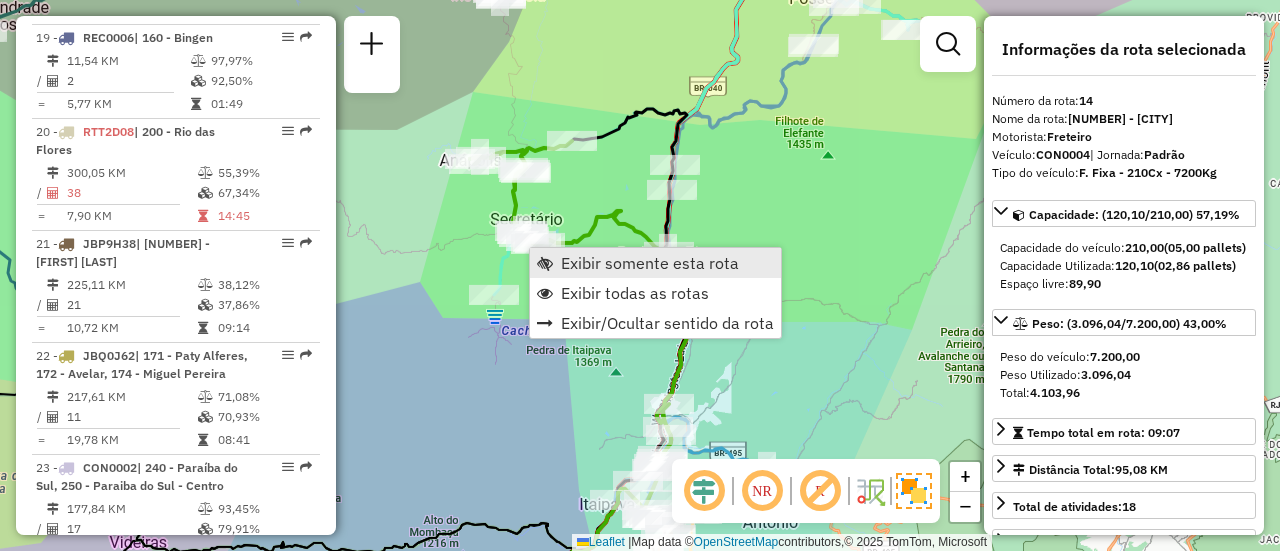 scroll, scrollTop: 2159, scrollLeft: 0, axis: vertical 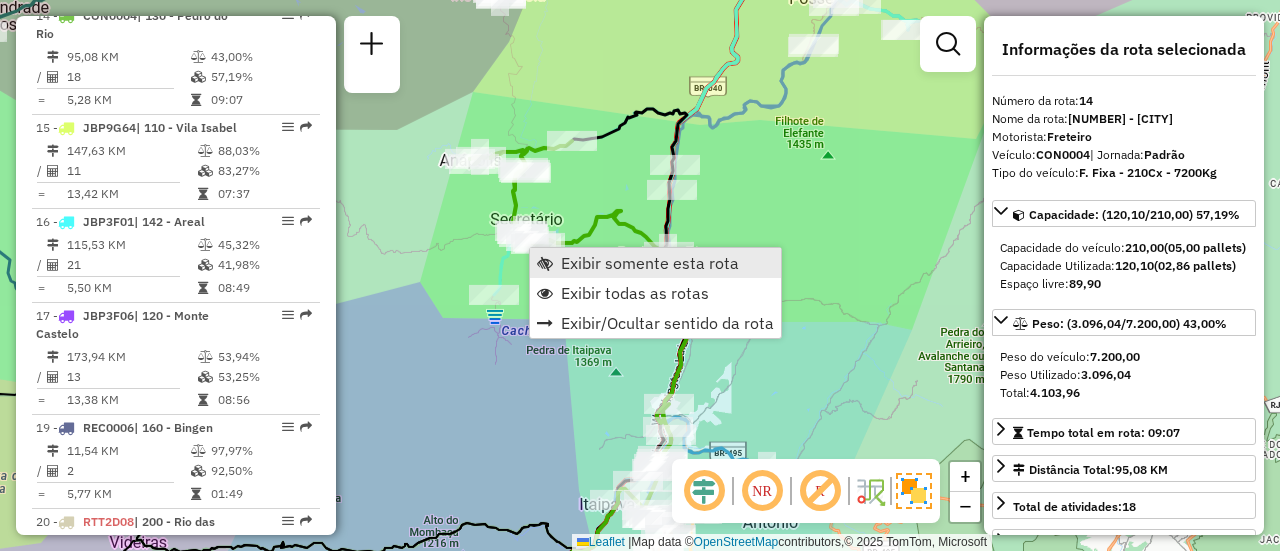 click on "Exibir somente esta rota" at bounding box center [650, 263] 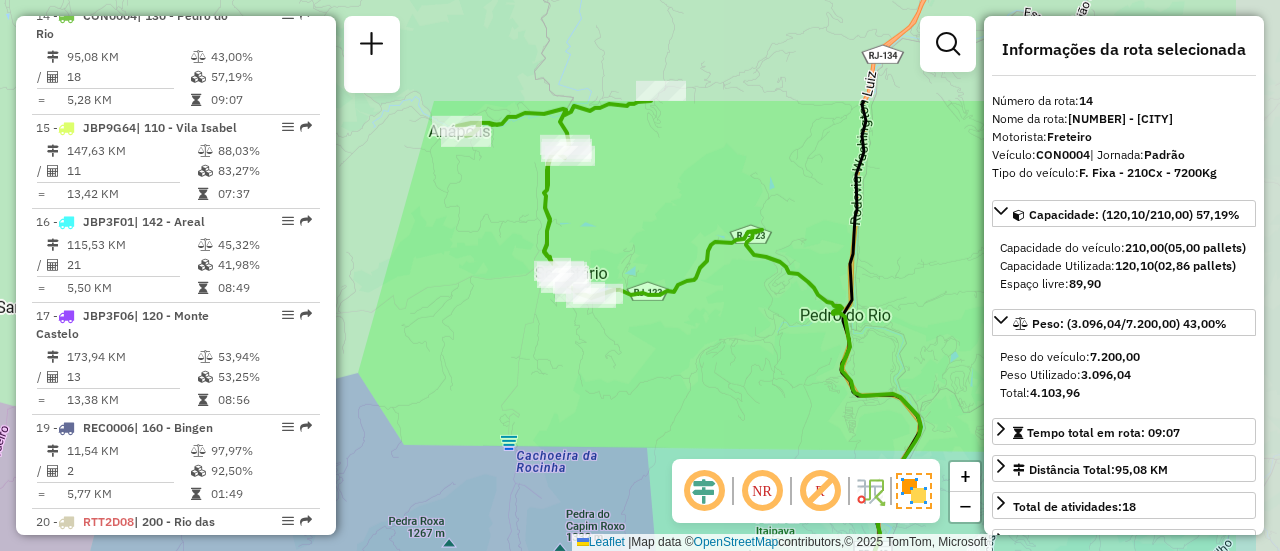 drag, startPoint x: 741, startPoint y: 258, endPoint x: 589, endPoint y: 393, distance: 203.29535 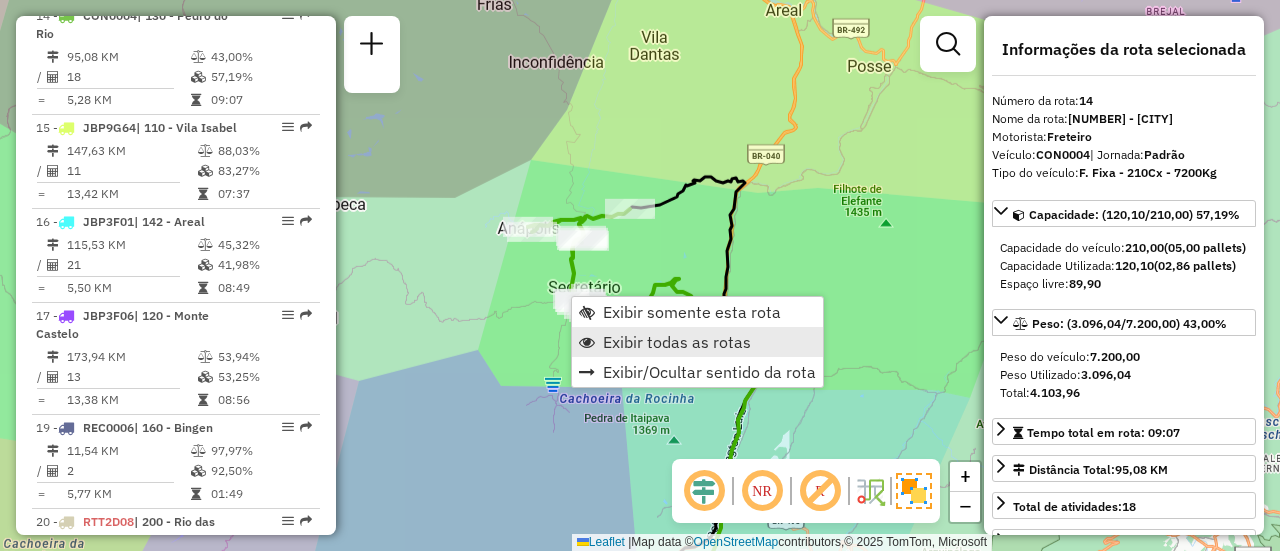 click on "Exibir todas as rotas" at bounding box center [677, 342] 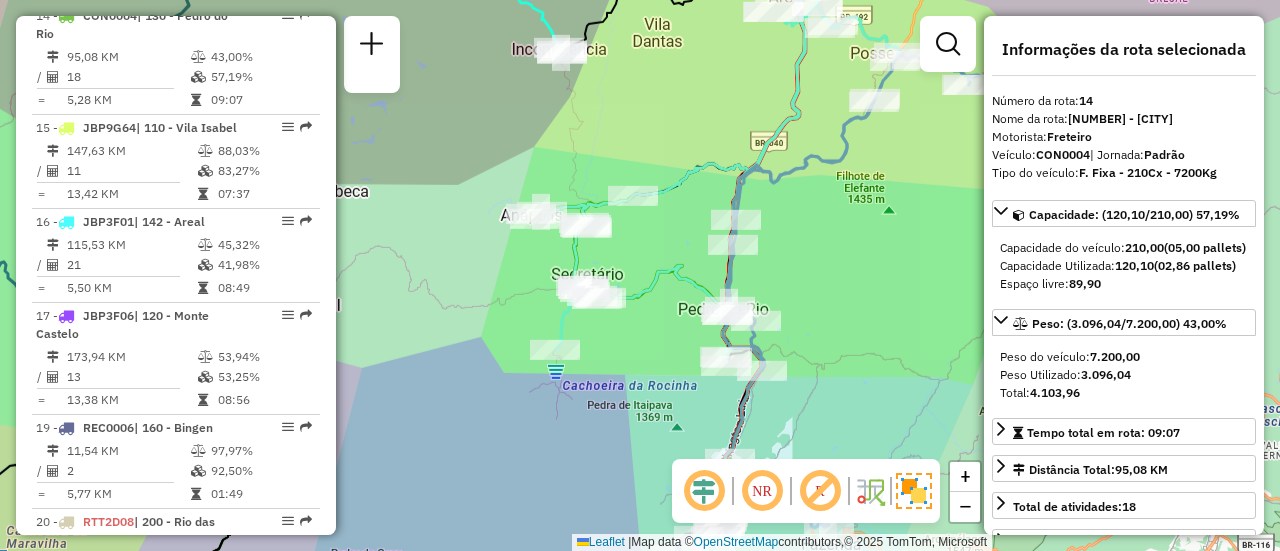 drag, startPoint x: 642, startPoint y: 326, endPoint x: 637, endPoint y: 213, distance: 113.110565 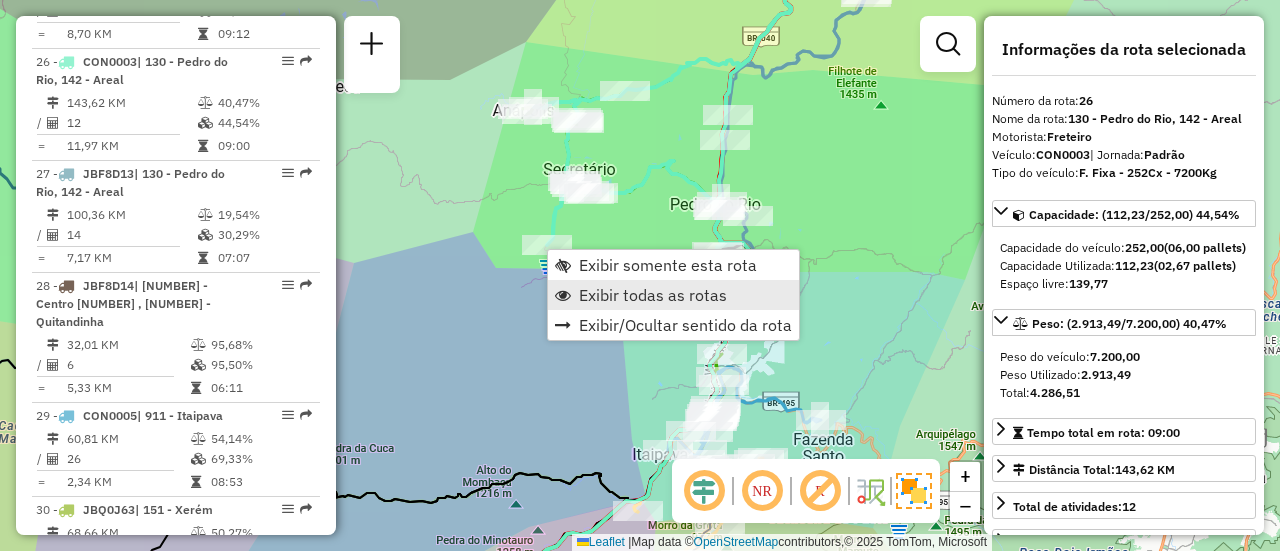scroll, scrollTop: 3351, scrollLeft: 0, axis: vertical 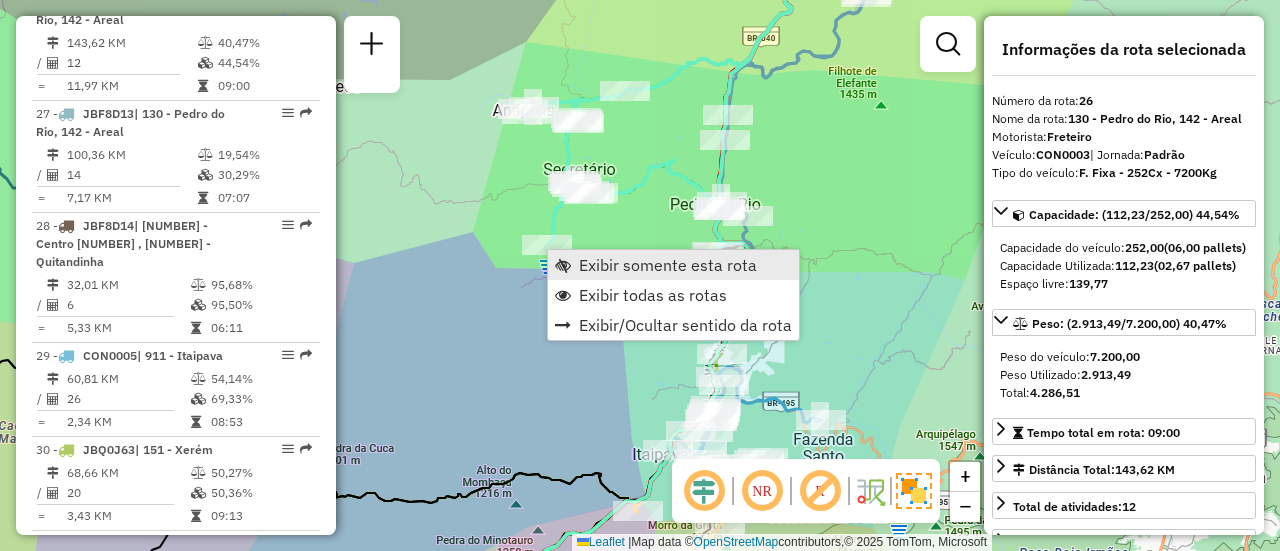 click on "Exibir somente esta rota" at bounding box center (668, 265) 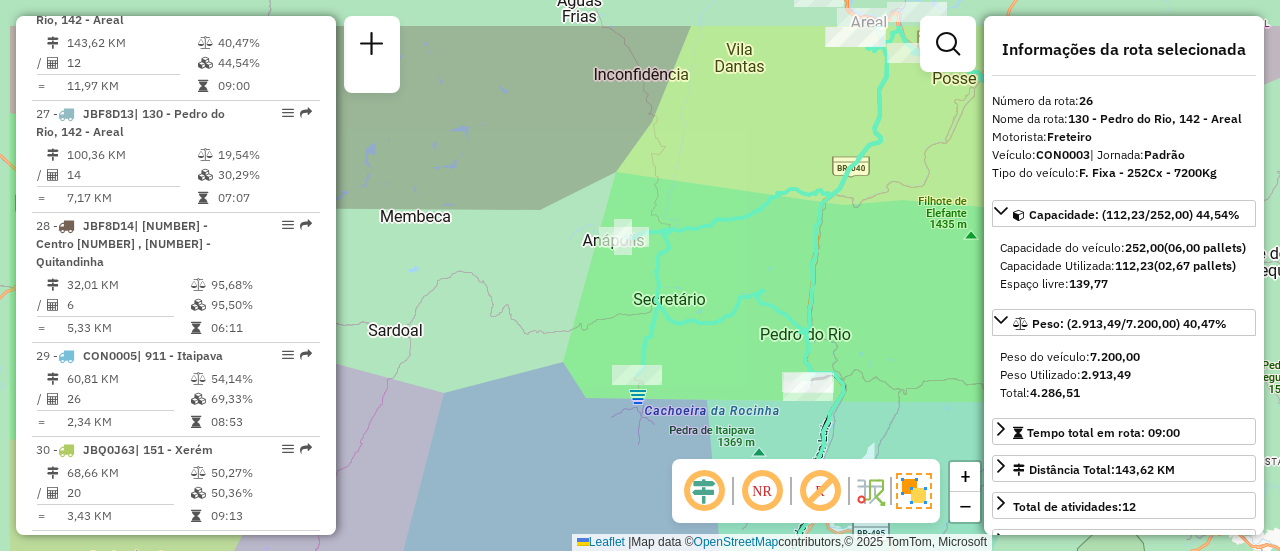 drag, startPoint x: 629, startPoint y: 238, endPoint x: 763, endPoint y: 319, distance: 156.57906 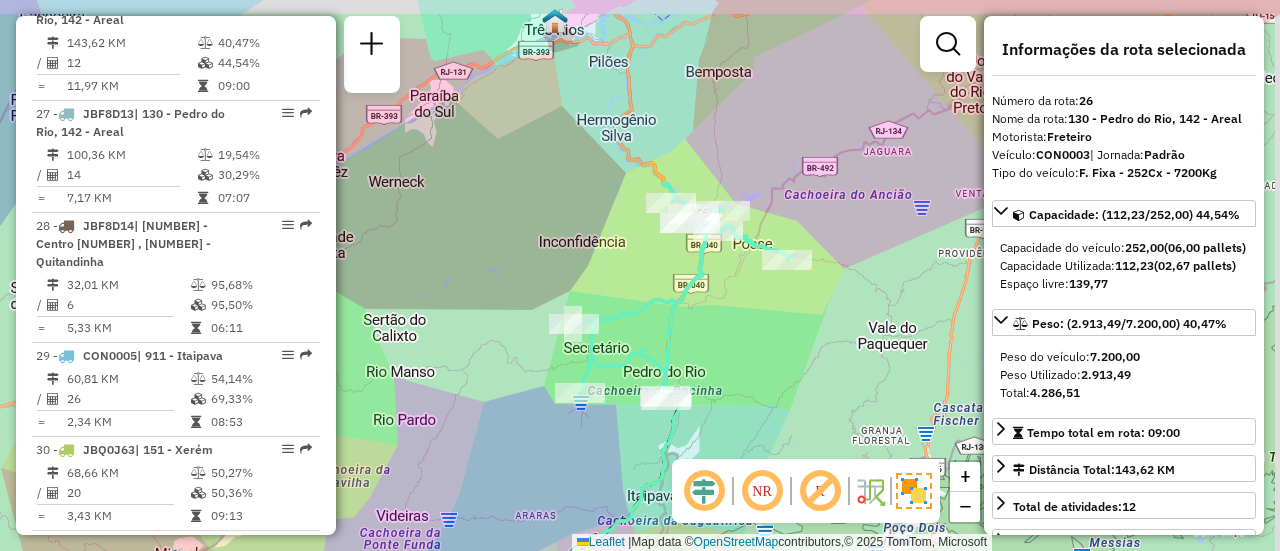 drag, startPoint x: 809, startPoint y: 337, endPoint x: 734, endPoint y: 351, distance: 76.29548 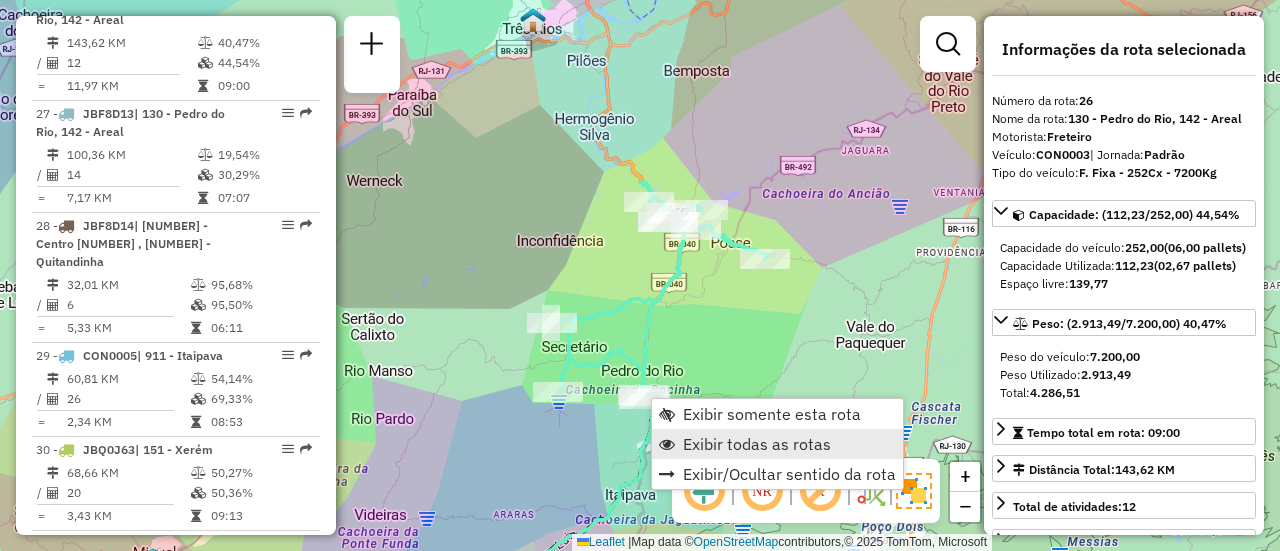 click on "Exibir todas as rotas" at bounding box center [757, 444] 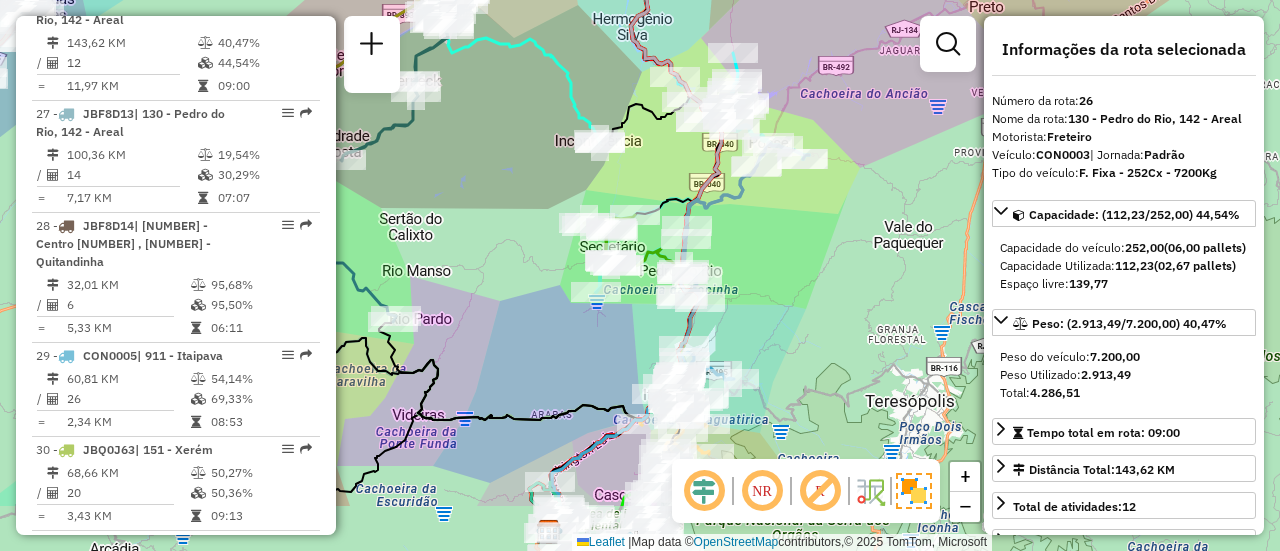 drag, startPoint x: 745, startPoint y: 349, endPoint x: 787, endPoint y: 243, distance: 114.01754 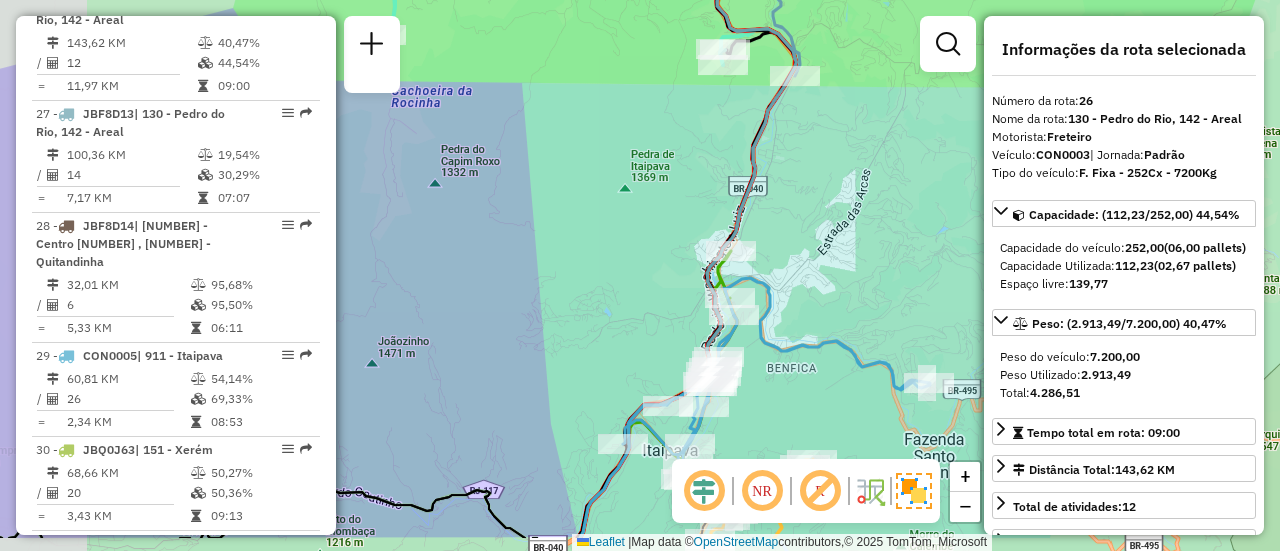 drag, startPoint x: 700, startPoint y: 299, endPoint x: 812, endPoint y: 221, distance: 136.48444 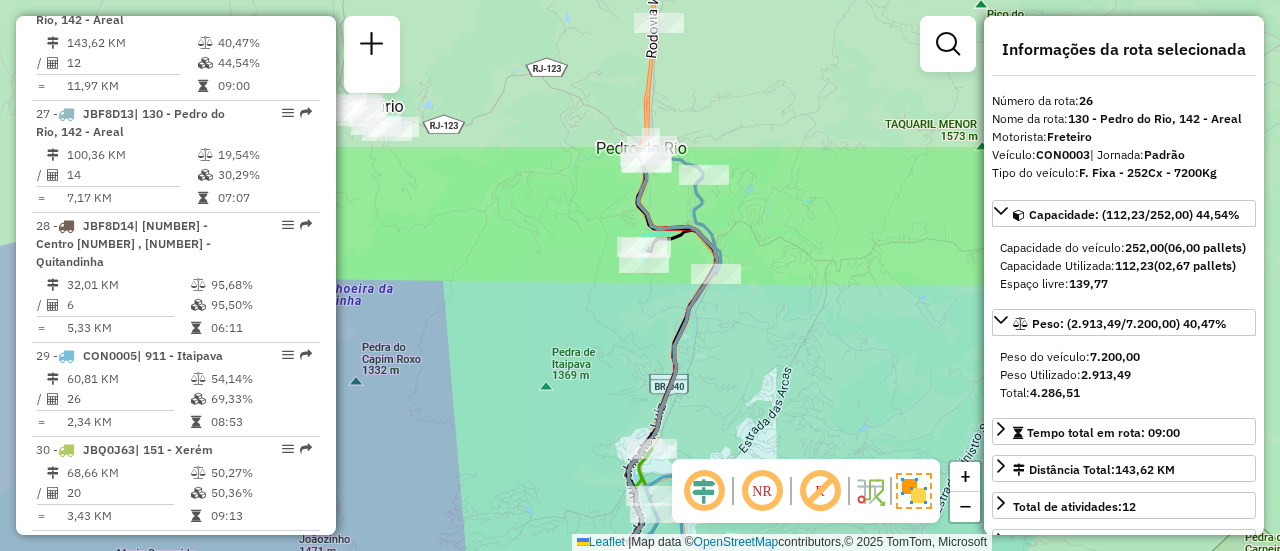 drag, startPoint x: 640, startPoint y: 164, endPoint x: 537, endPoint y: 367, distance: 227.63568 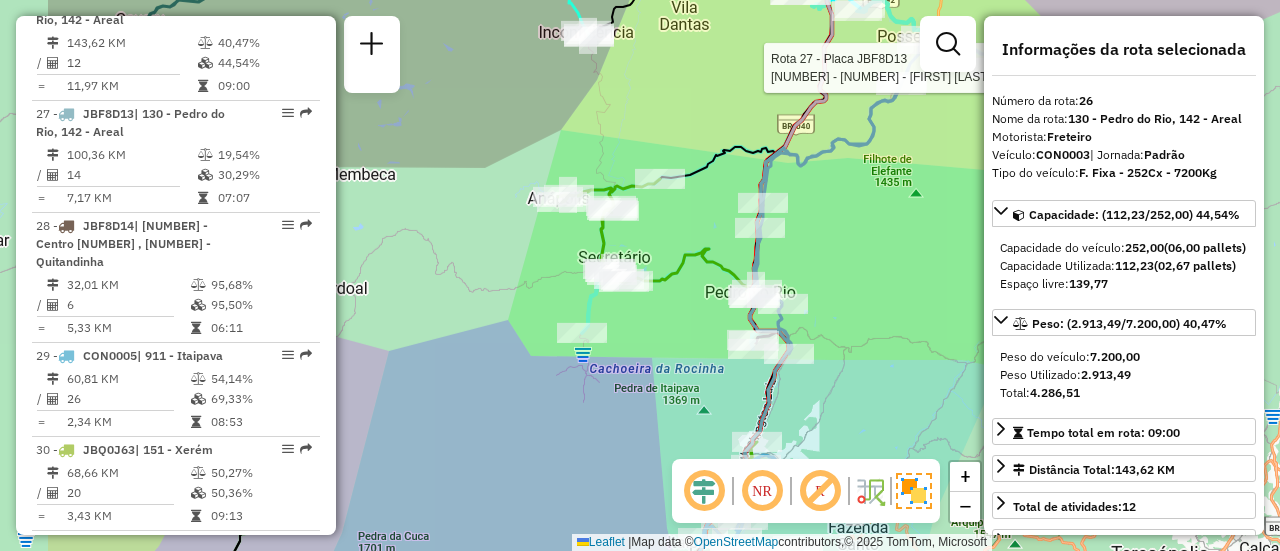 drag, startPoint x: 520, startPoint y: 347, endPoint x: 690, endPoint y: 344, distance: 170.02647 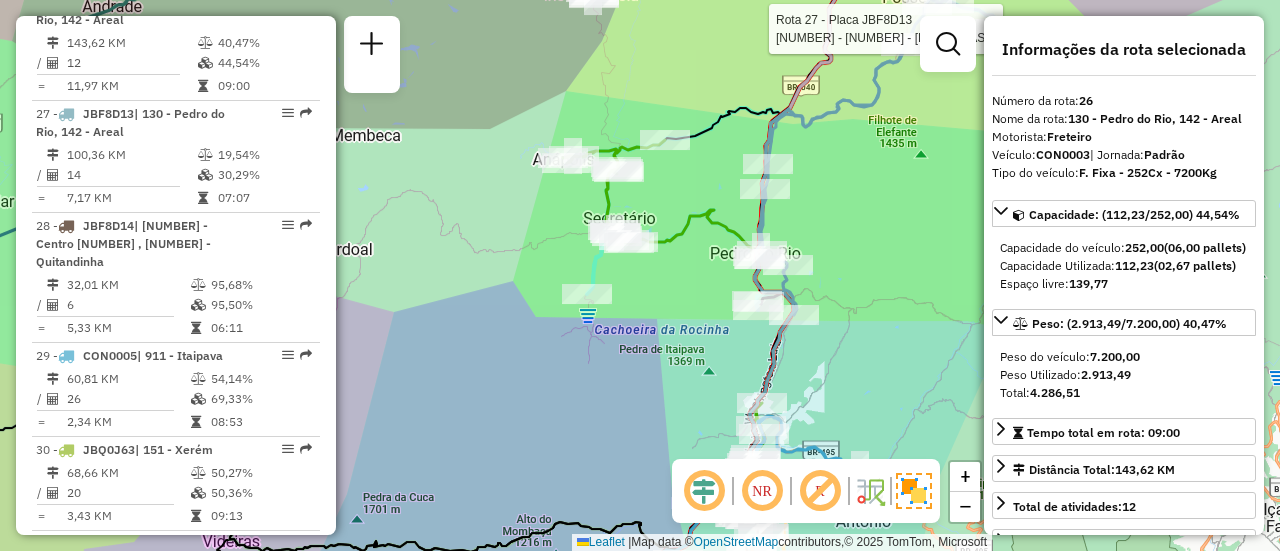 drag, startPoint x: 680, startPoint y: 436, endPoint x: 622, endPoint y: 145, distance: 296.7238 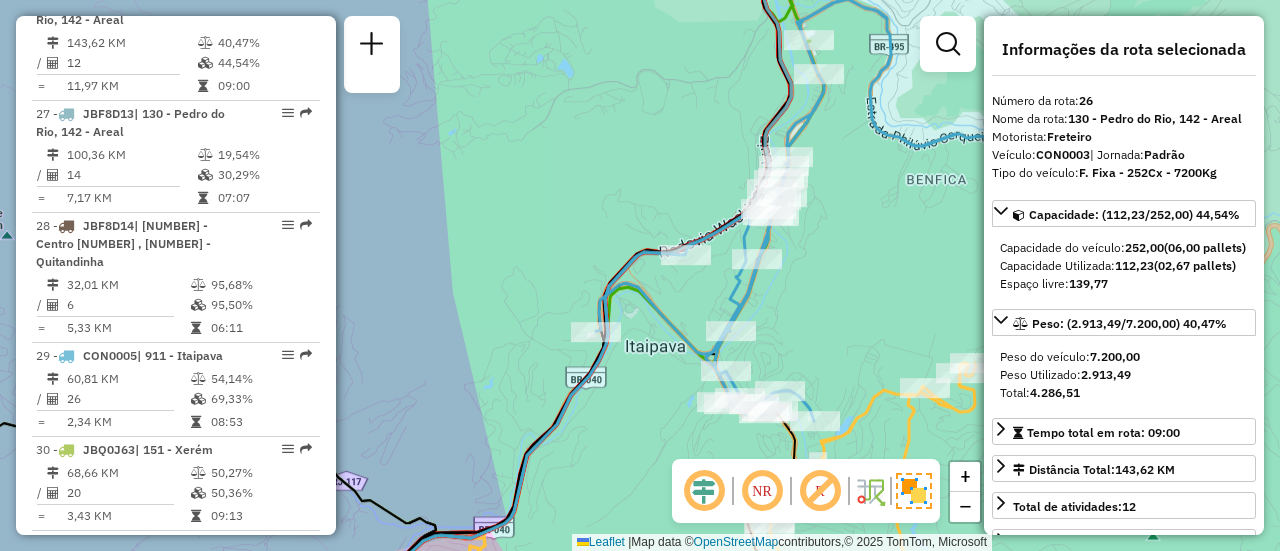 drag, startPoint x: 558, startPoint y: 137, endPoint x: 402, endPoint y: 92, distance: 162.3607 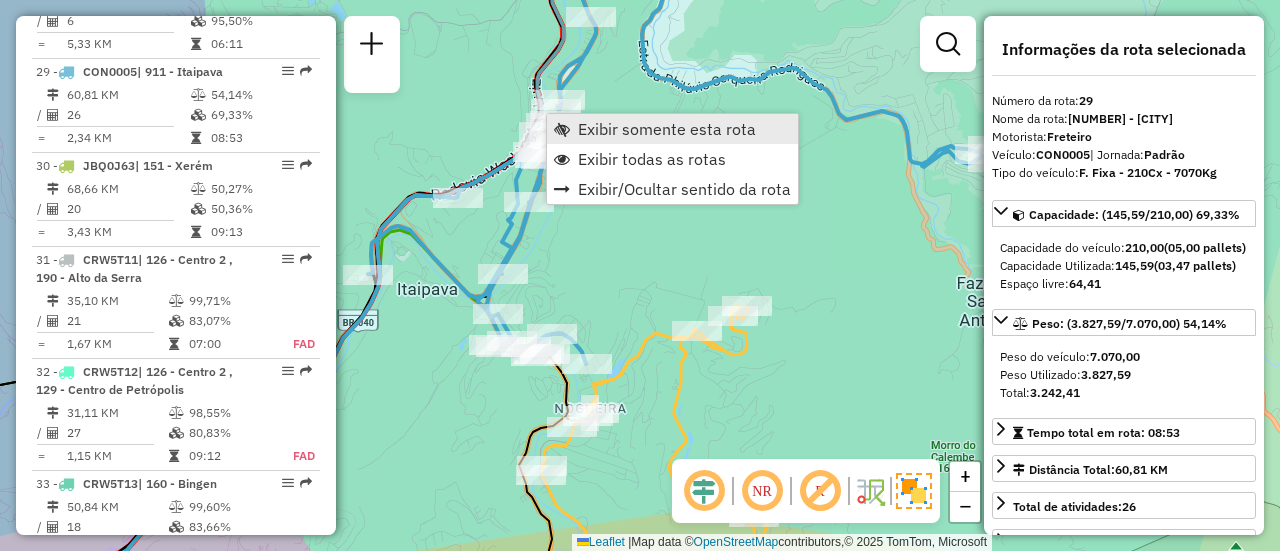 scroll, scrollTop: 3686, scrollLeft: 0, axis: vertical 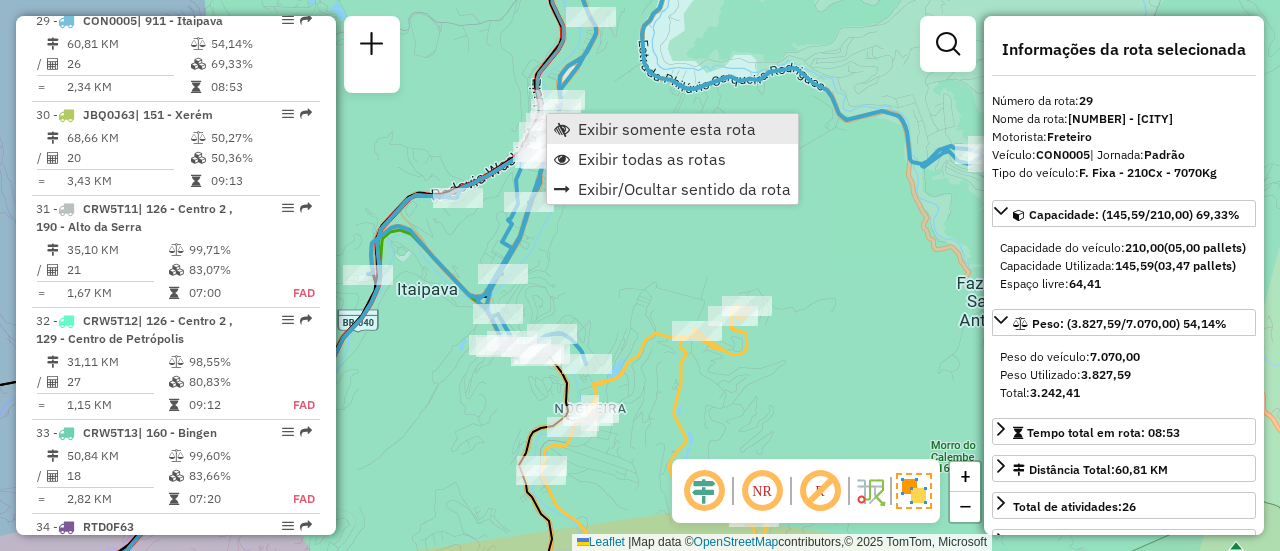 click on "Exibir somente esta rota" at bounding box center (667, 129) 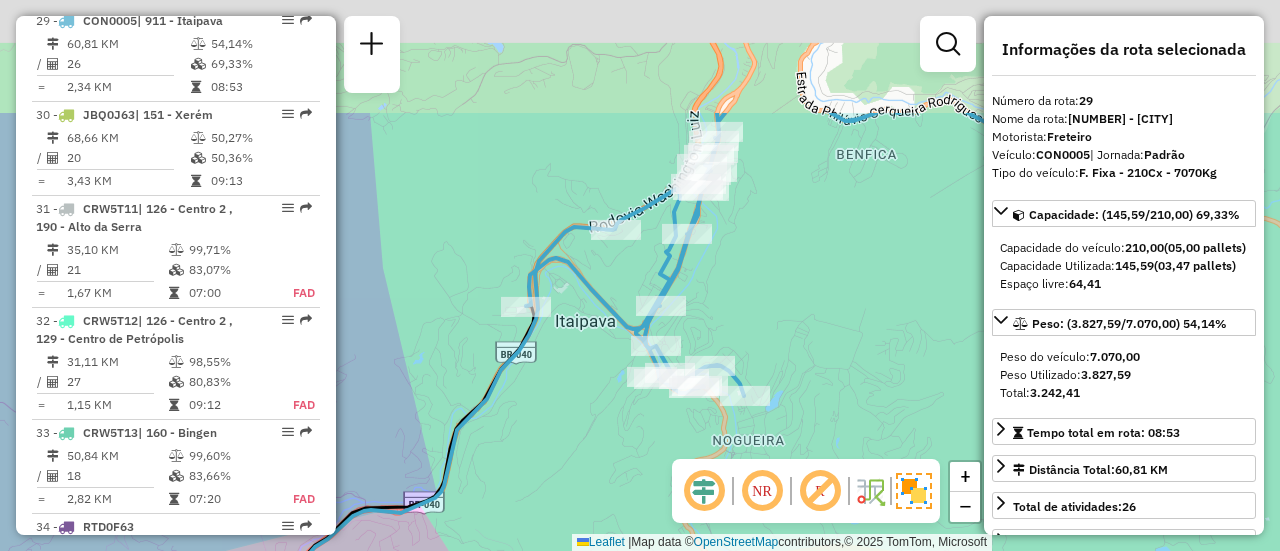 drag, startPoint x: 694, startPoint y: 121, endPoint x: 780, endPoint y: 380, distance: 272.90475 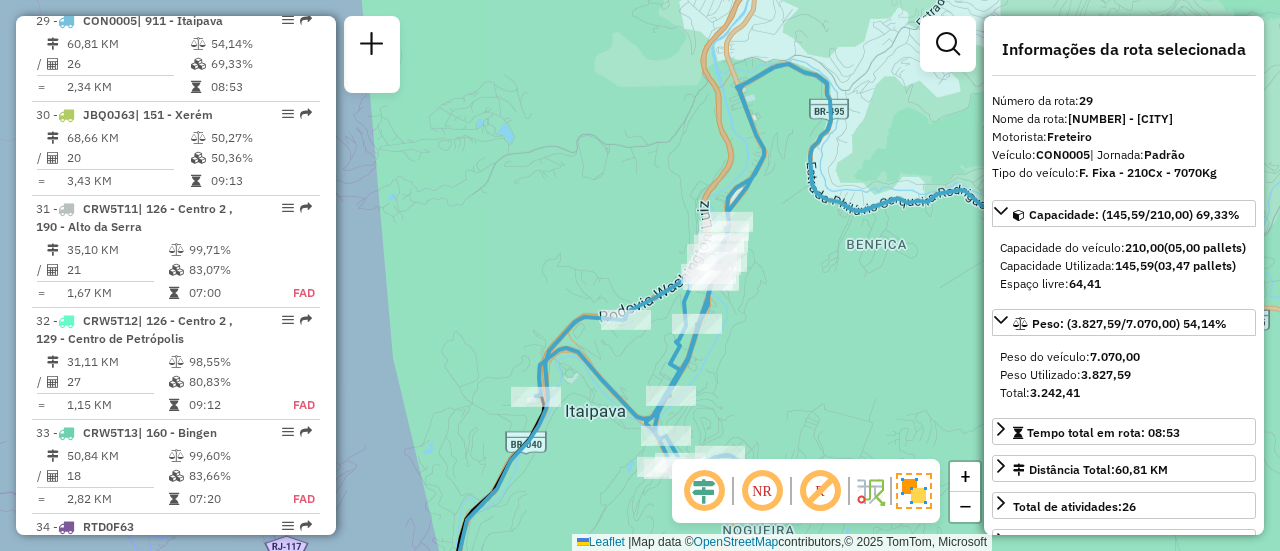 drag, startPoint x: 795, startPoint y: 353, endPoint x: 703, endPoint y: 219, distance: 162.5423 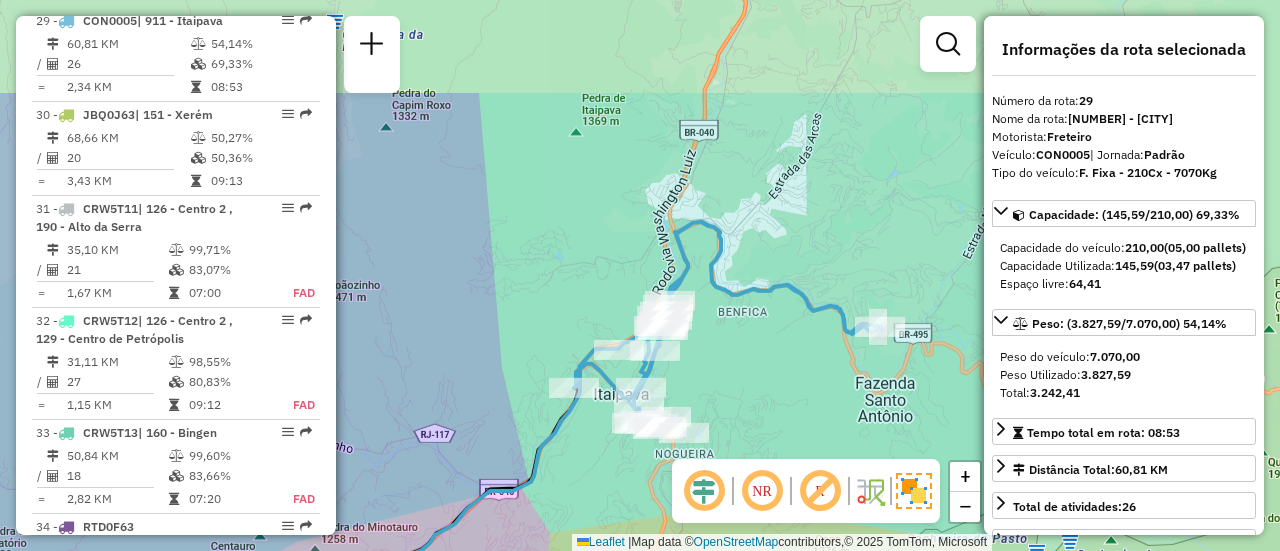 drag, startPoint x: 752, startPoint y: 73, endPoint x: 728, endPoint y: 351, distance: 279.03406 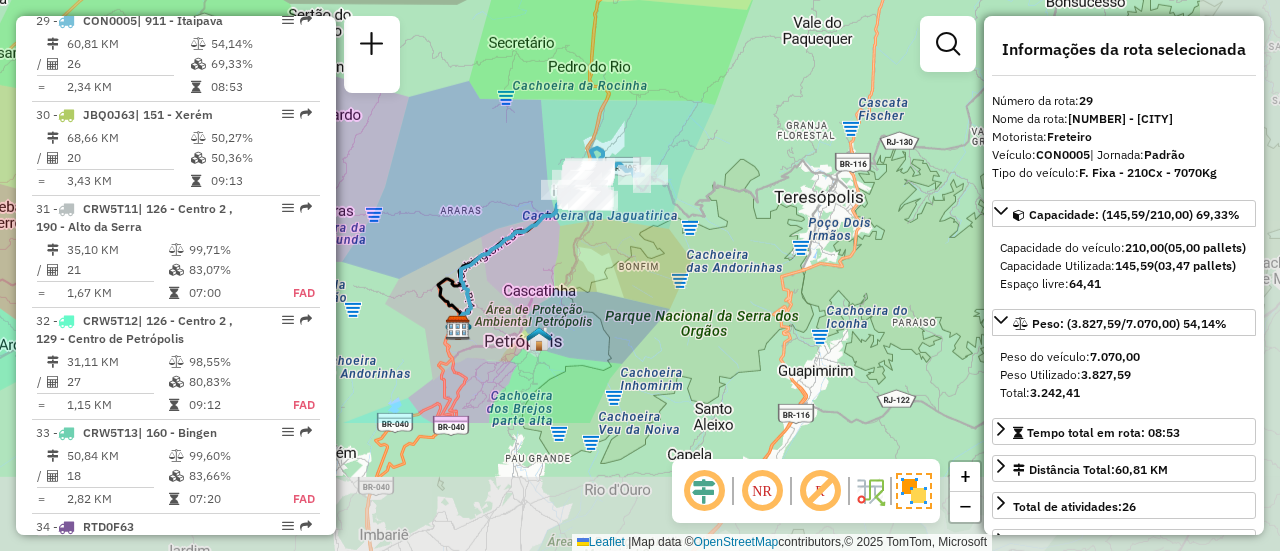 drag, startPoint x: 709, startPoint y: 304, endPoint x: 607, endPoint y: 137, distance: 195.68597 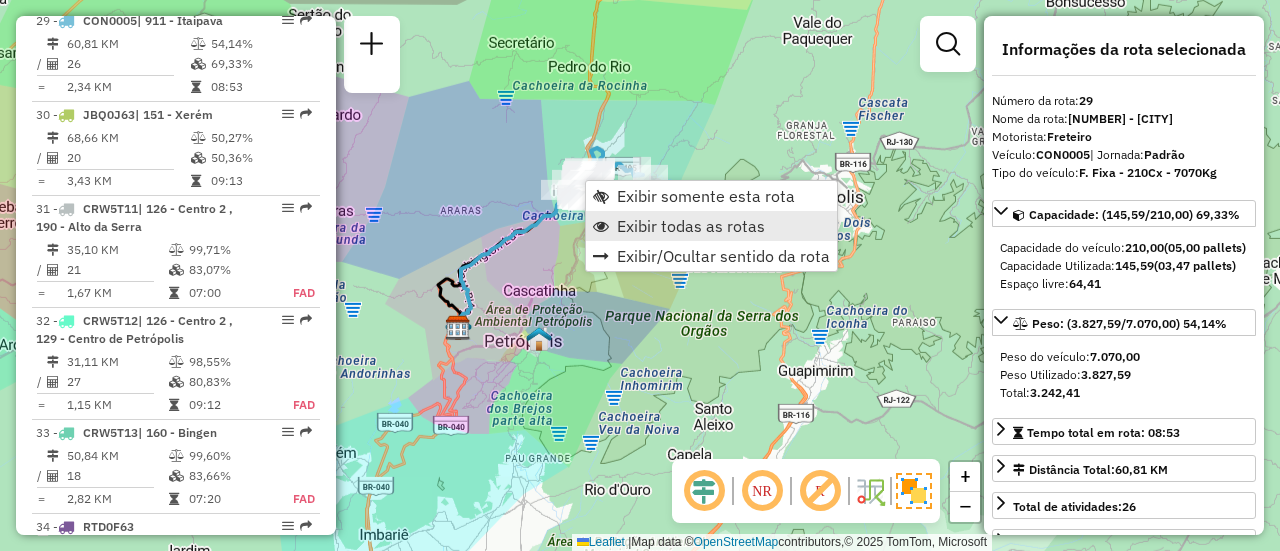 click on "Exibir todas as rotas" at bounding box center [711, 226] 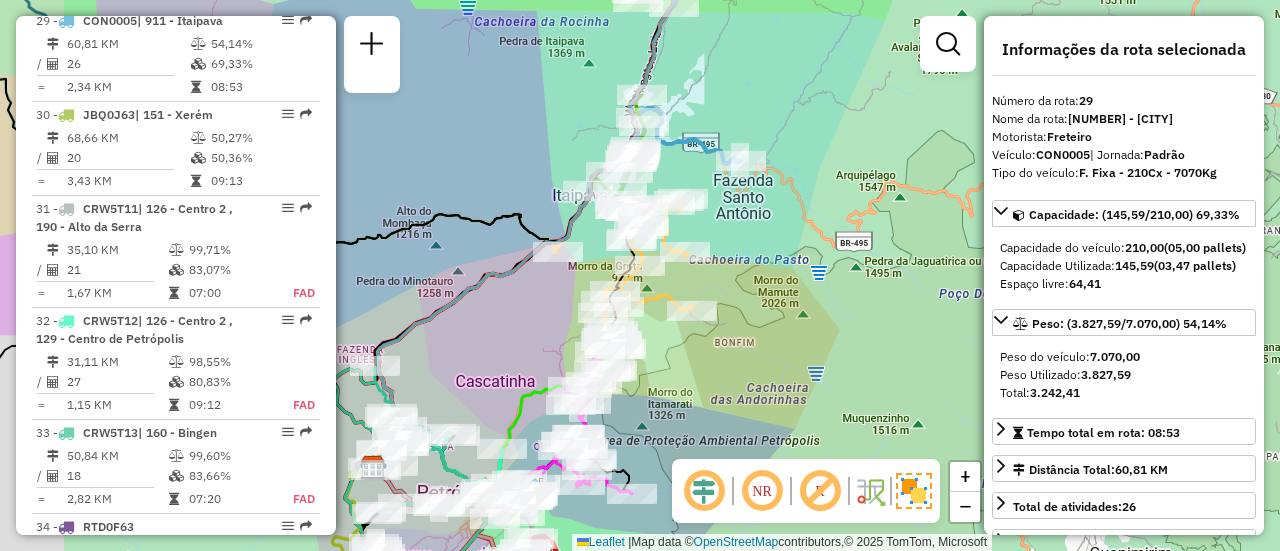 drag, startPoint x: 680, startPoint y: 238, endPoint x: 744, endPoint y: 204, distance: 72.47068 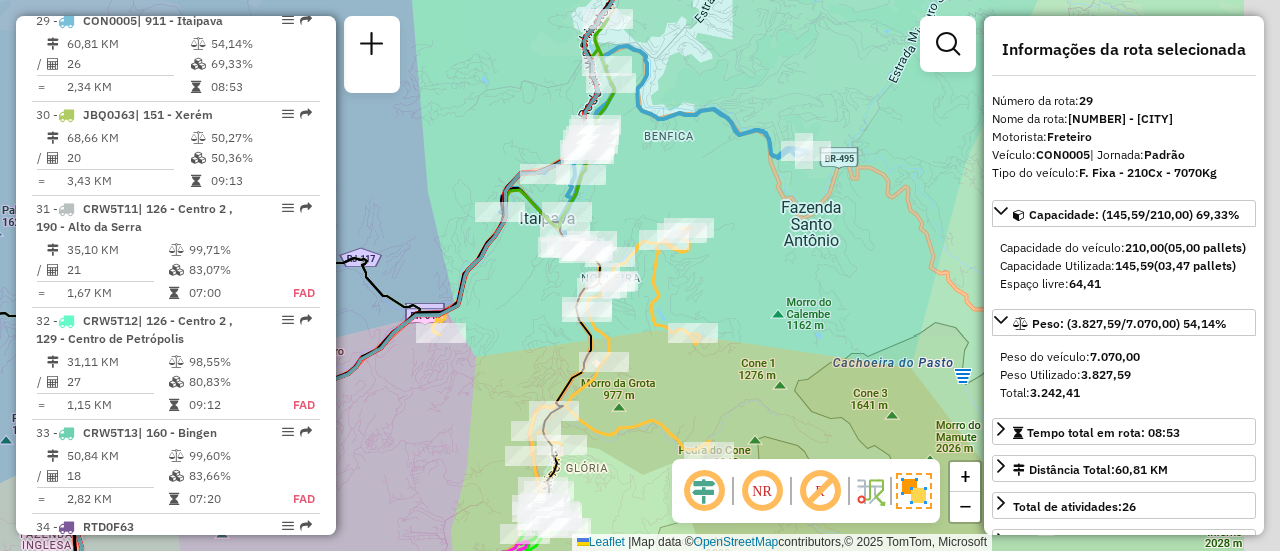 drag, startPoint x: 528, startPoint y: 170, endPoint x: 431, endPoint y: 183, distance: 97.867256 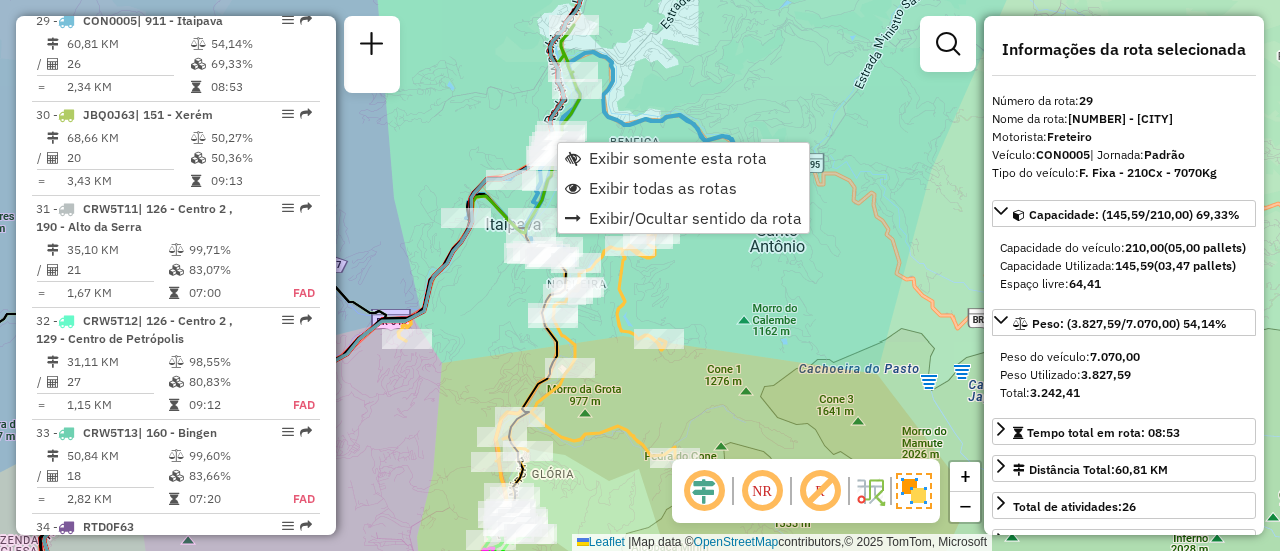 click on "Janela de atendimento Grade de atendimento Capacidade Transportadoras Veículos Cliente Pedidos  Rotas Selecione os dias de semana para filtrar as janelas de atendimento  Seg   Ter   Qua   Qui   Sex   Sáb   Dom  Informe o período da janela de atendimento: De: Até:  Filtrar exatamente a janela do cliente  Considerar janela de atendimento padrão  Selecione os dias de semana para filtrar as grades de atendimento  Seg   Ter   Qua   Qui   Sex   Sáb   Dom   Considerar clientes sem dia de atendimento cadastrado  Clientes fora do dia de atendimento selecionado Filtrar as atividades entre os valores definidos abaixo:  Peso mínimo:   Peso máximo:   Cubagem mínima:   Cubagem máxima:   De:   Até:  Filtrar as atividades entre o tempo de atendimento definido abaixo:  De:   Até:   Considerar capacidade total dos clientes não roteirizados Transportadora: Selecione um ou mais itens Tipo de veículo: Selecione um ou mais itens Veículo: Selecione um ou mais itens Motorista: Selecione um ou mais itens Nome: Rótulo:" 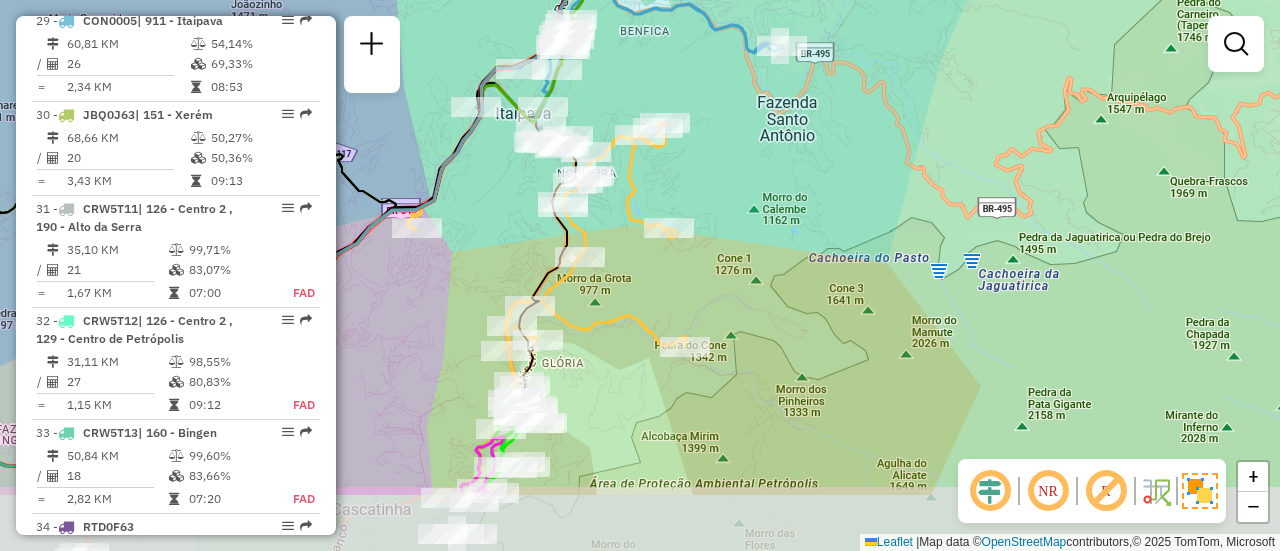 drag, startPoint x: 486, startPoint y: 341, endPoint x: 500, endPoint y: 215, distance: 126.77539 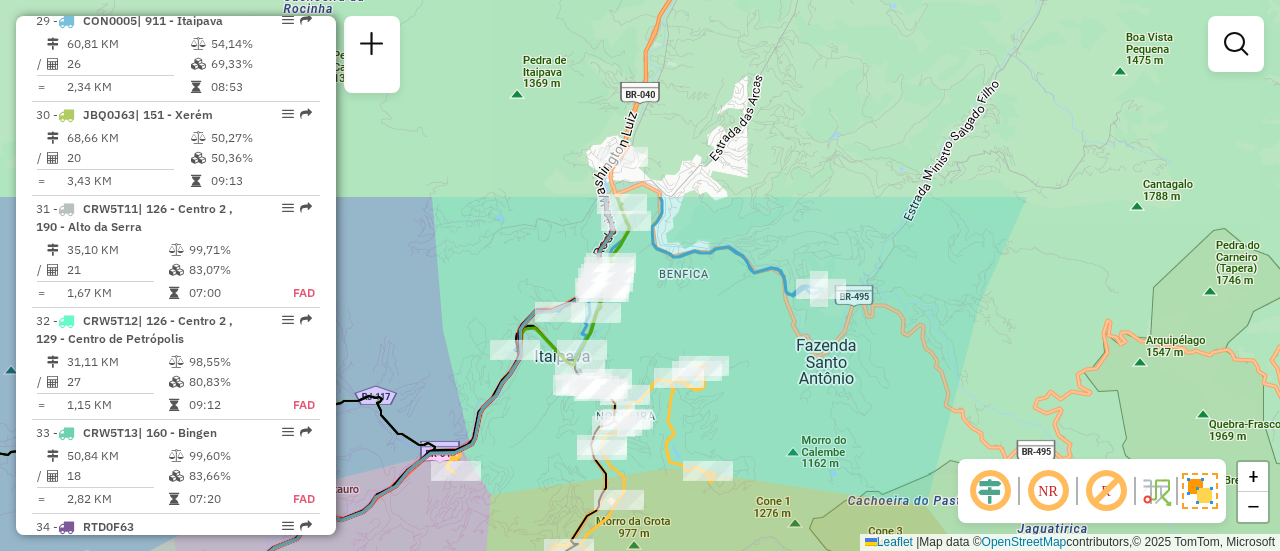 drag, startPoint x: 461, startPoint y: 159, endPoint x: 556, endPoint y: 373, distance: 234.13885 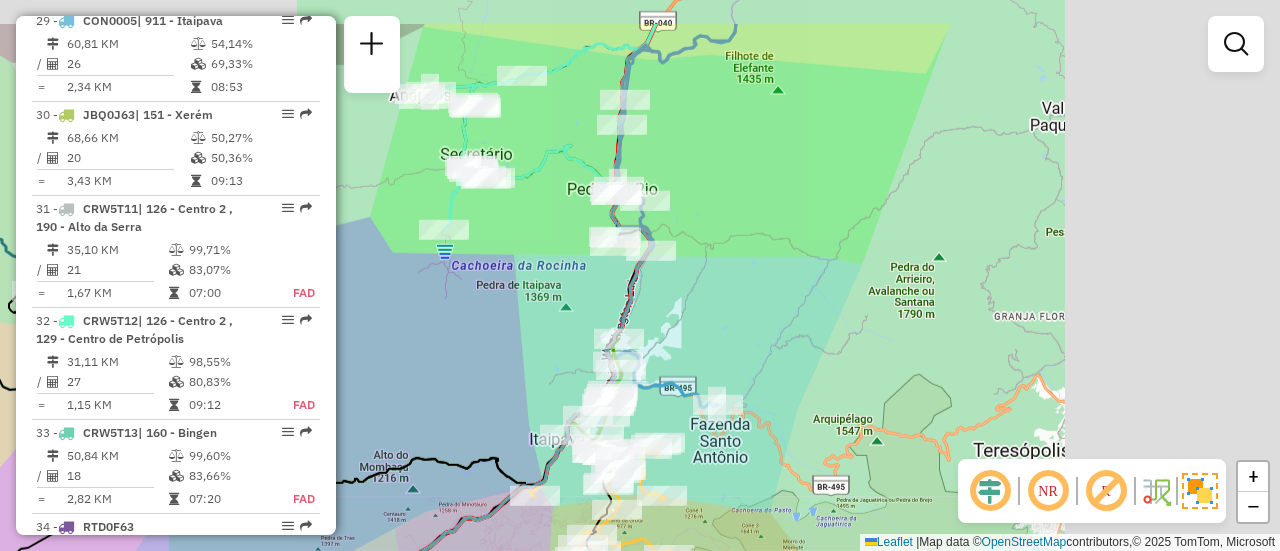 drag, startPoint x: 552, startPoint y: 202, endPoint x: 517, endPoint y: 375, distance: 176.50496 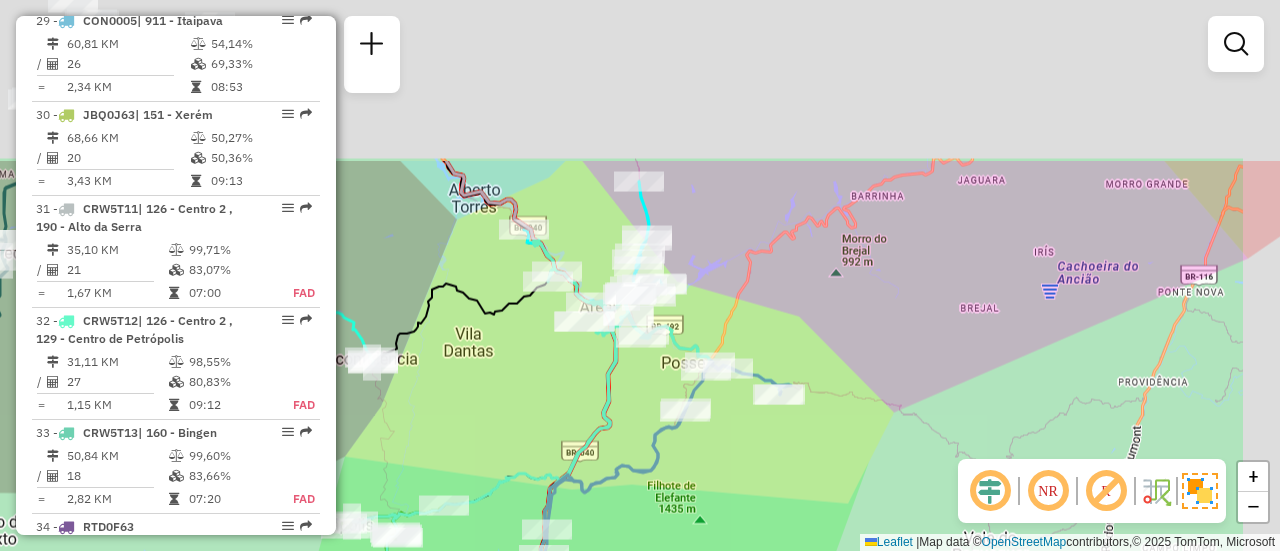 drag, startPoint x: 698, startPoint y: 103, endPoint x: 608, endPoint y: 126, distance: 92.89241 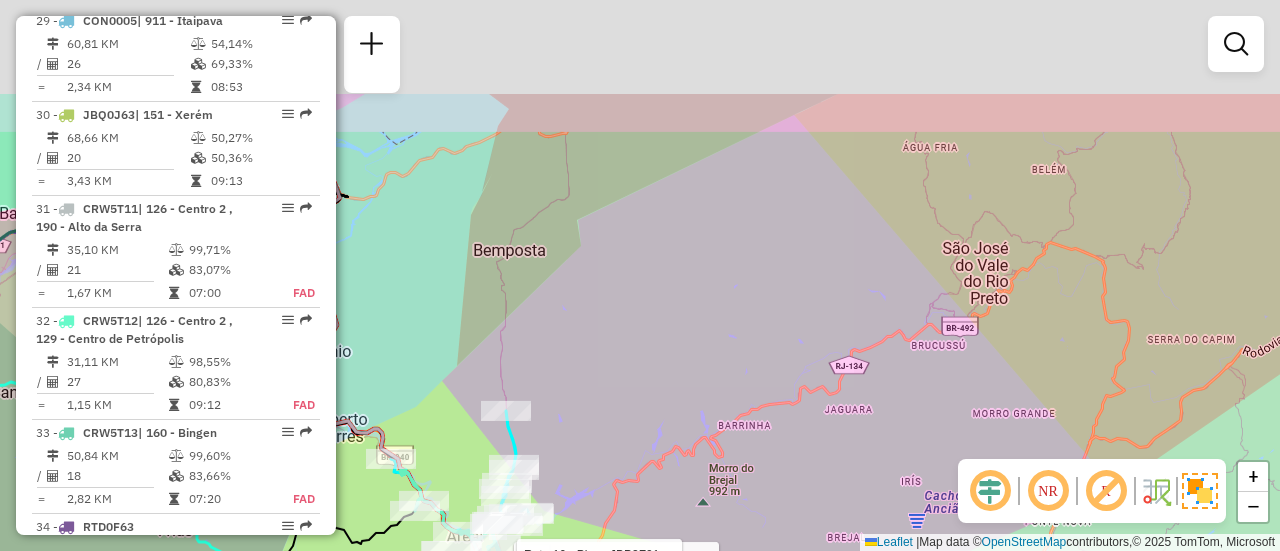 drag, startPoint x: 750, startPoint y: 189, endPoint x: 819, endPoint y: 307, distance: 136.69308 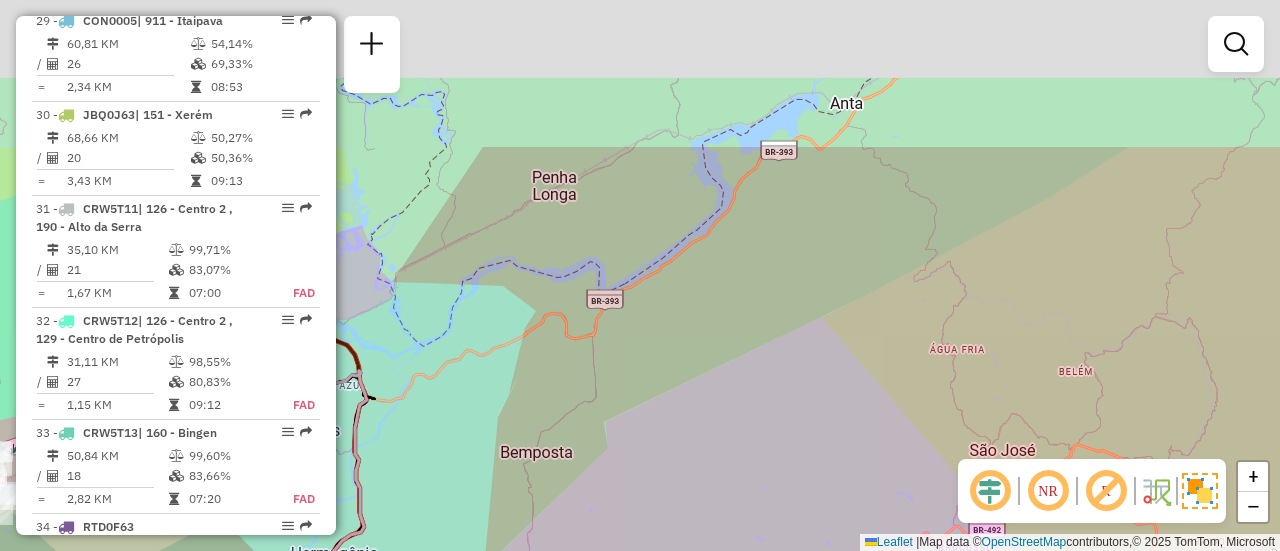 drag, startPoint x: 720, startPoint y: 336, endPoint x: 738, endPoint y: 385, distance: 52.201534 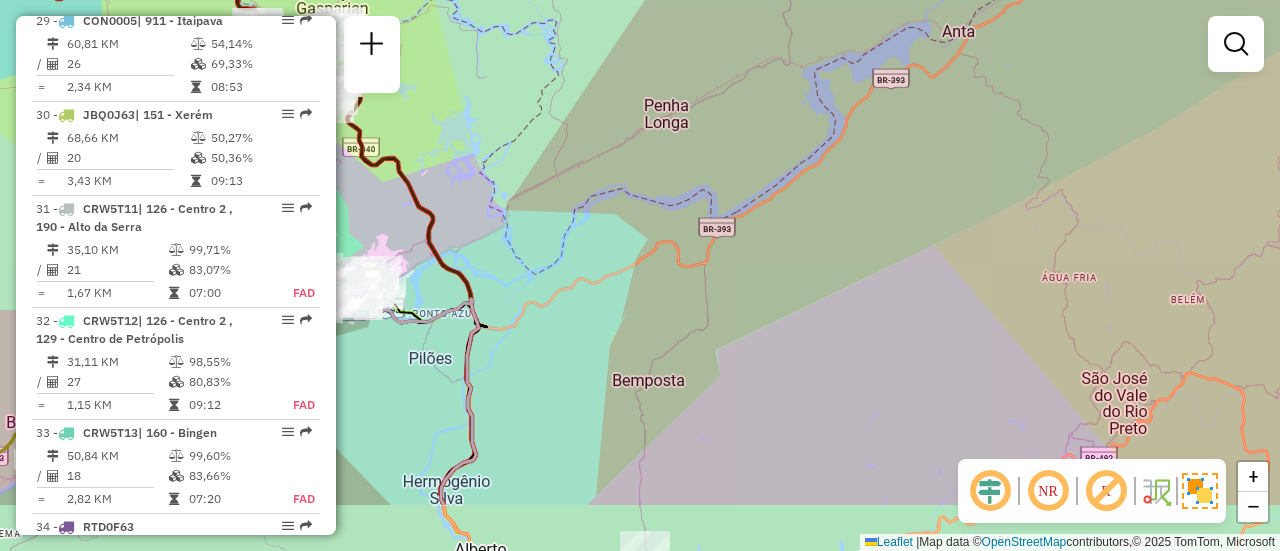 drag, startPoint x: 606, startPoint y: 367, endPoint x: 577, endPoint y: 146, distance: 222.89459 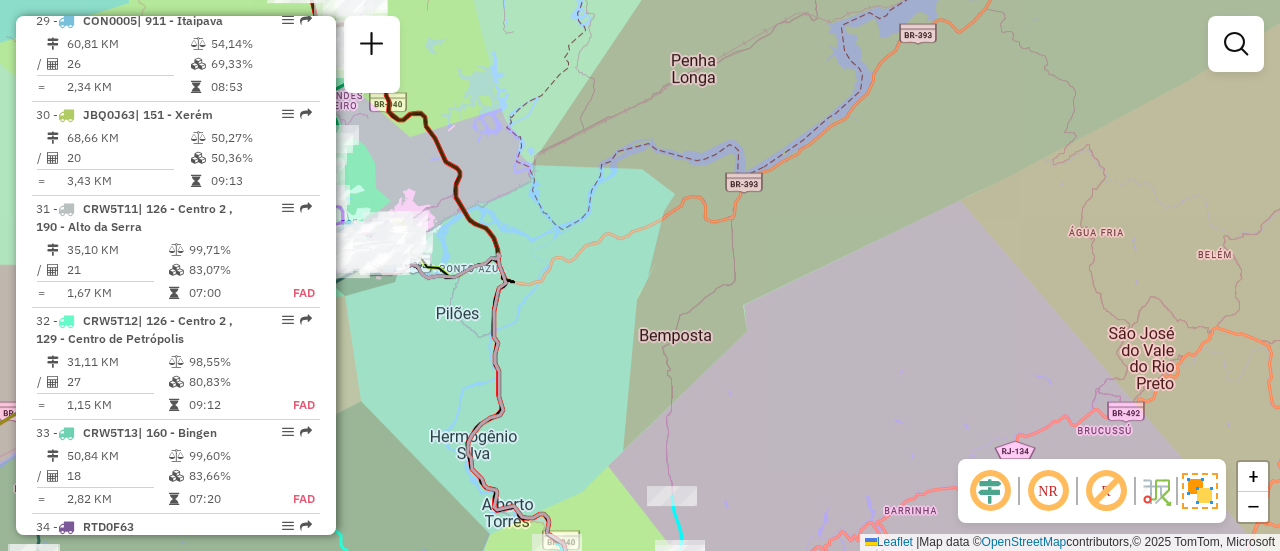 drag, startPoint x: 511, startPoint y: 146, endPoint x: 630, endPoint y: 197, distance: 129.46814 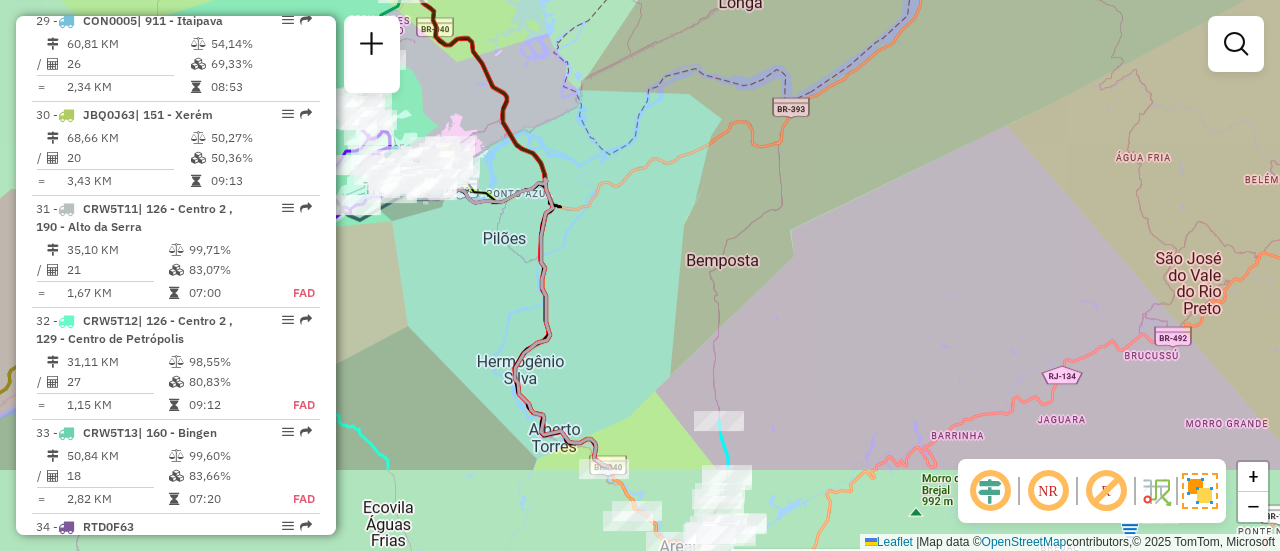drag, startPoint x: 744, startPoint y: 318, endPoint x: 632, endPoint y: 98, distance: 246.8684 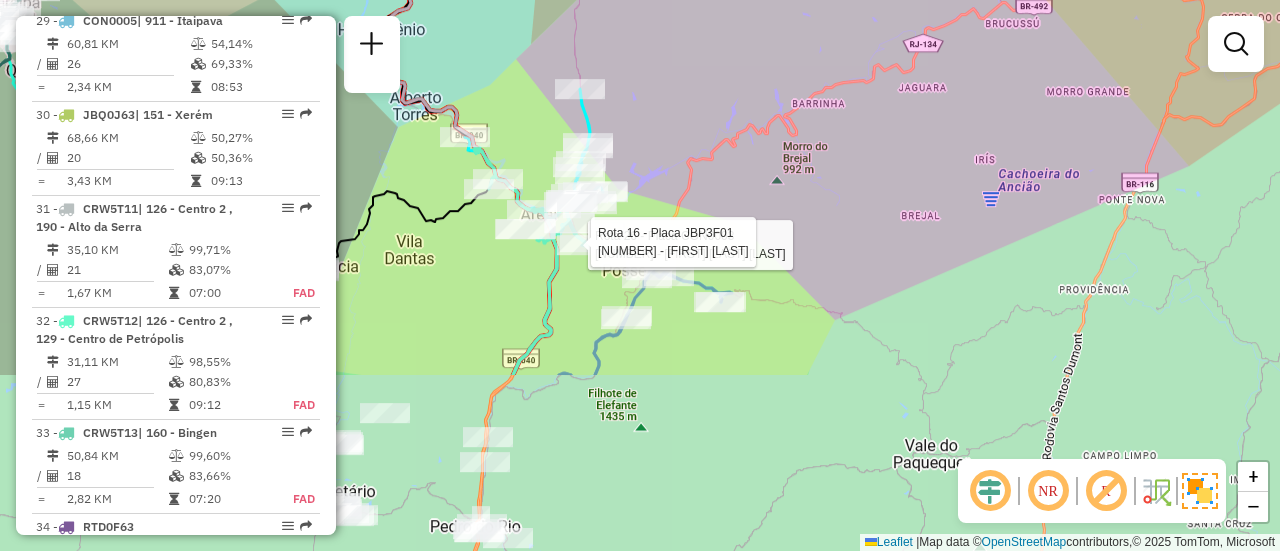 drag, startPoint x: 775, startPoint y: 406, endPoint x: 698, endPoint y: 144, distance: 273.08057 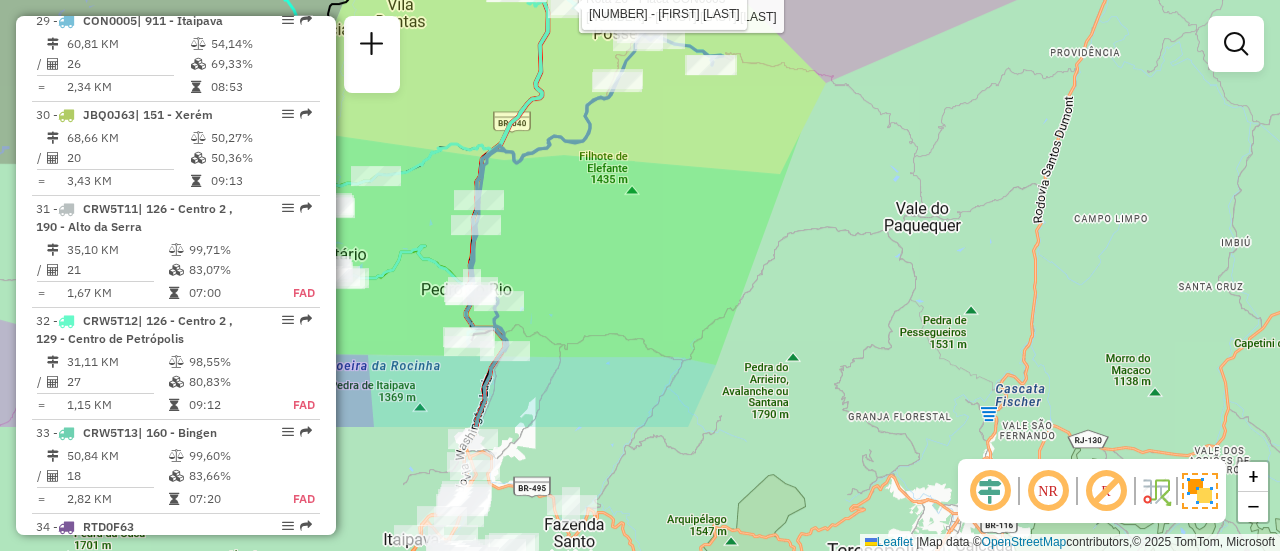 drag, startPoint x: 662, startPoint y: 445, endPoint x: 656, endPoint y: 271, distance: 174.10342 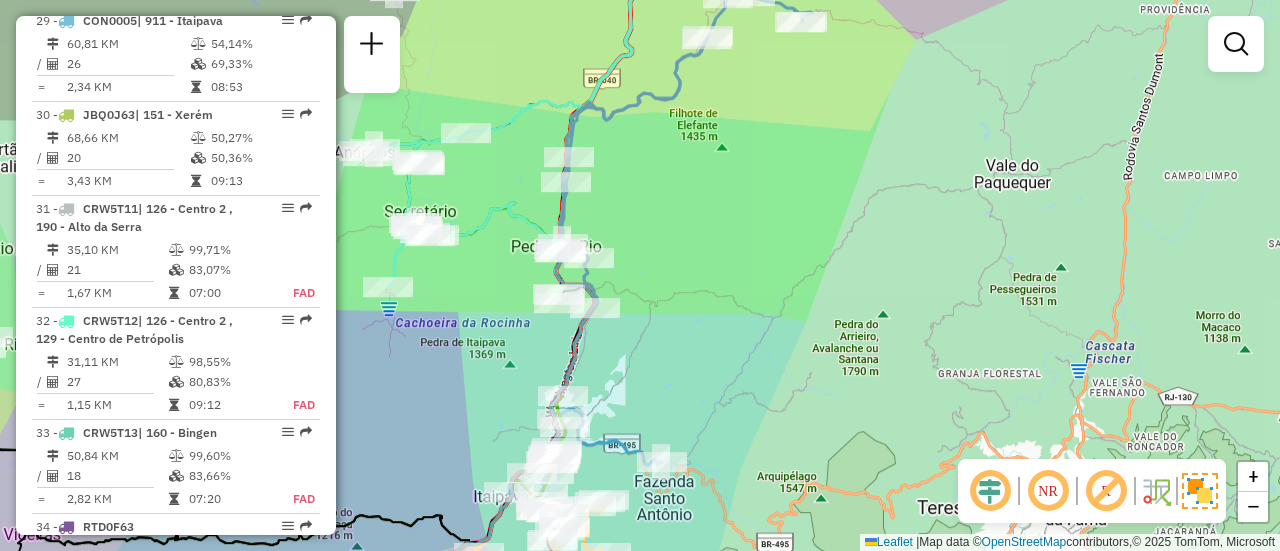 drag, startPoint x: 640, startPoint y: 310, endPoint x: 744, endPoint y: 226, distance: 133.6862 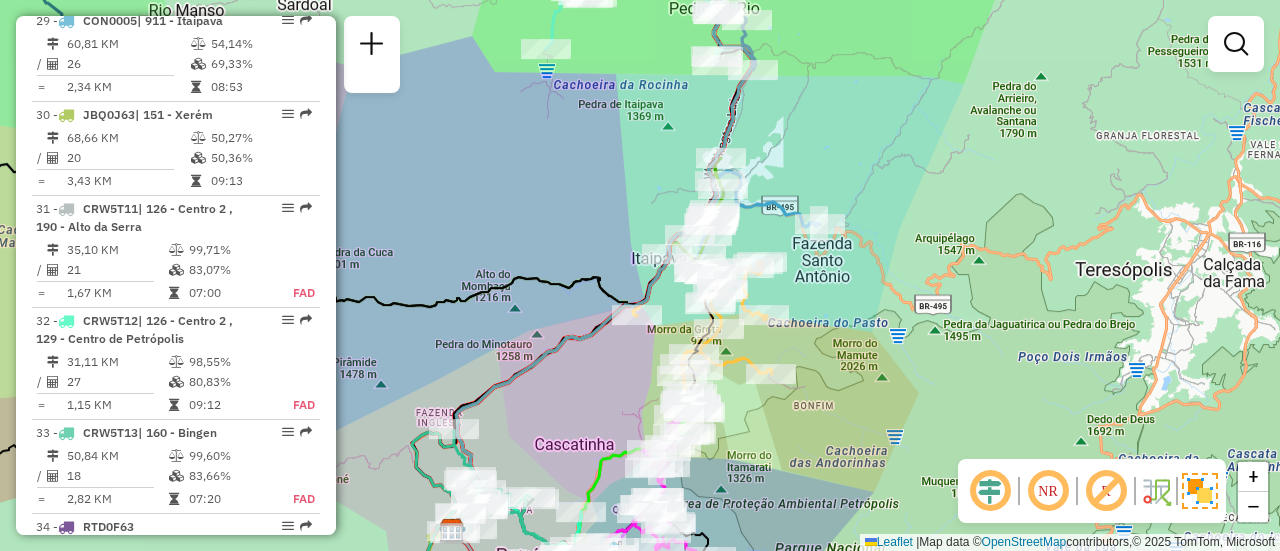 drag, startPoint x: 834, startPoint y: 363, endPoint x: 824, endPoint y: 271, distance: 92.541885 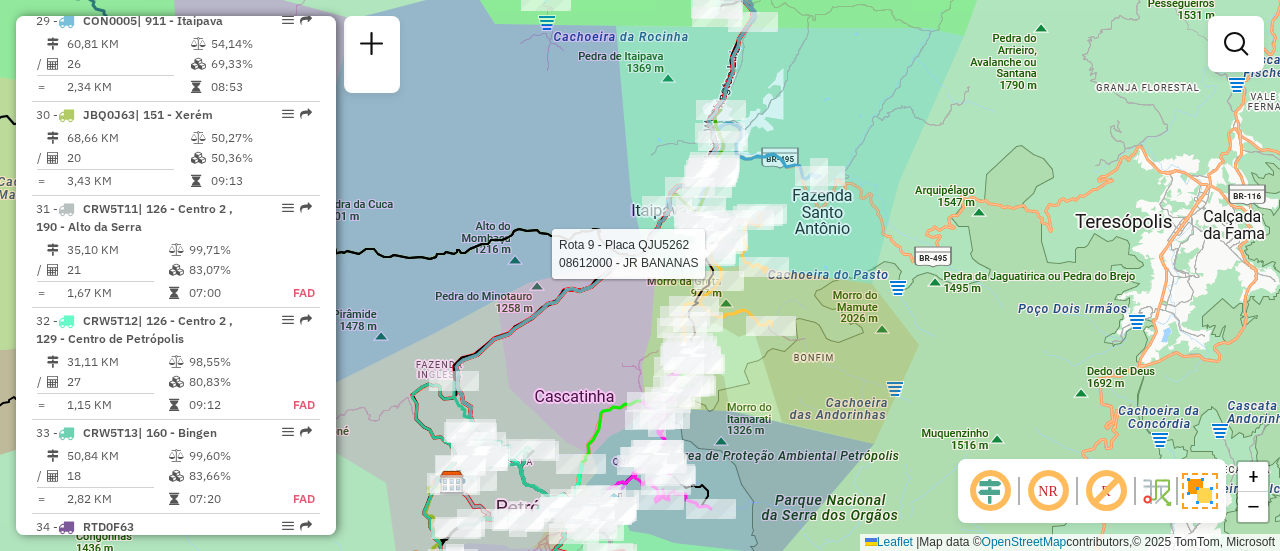 select on "**********" 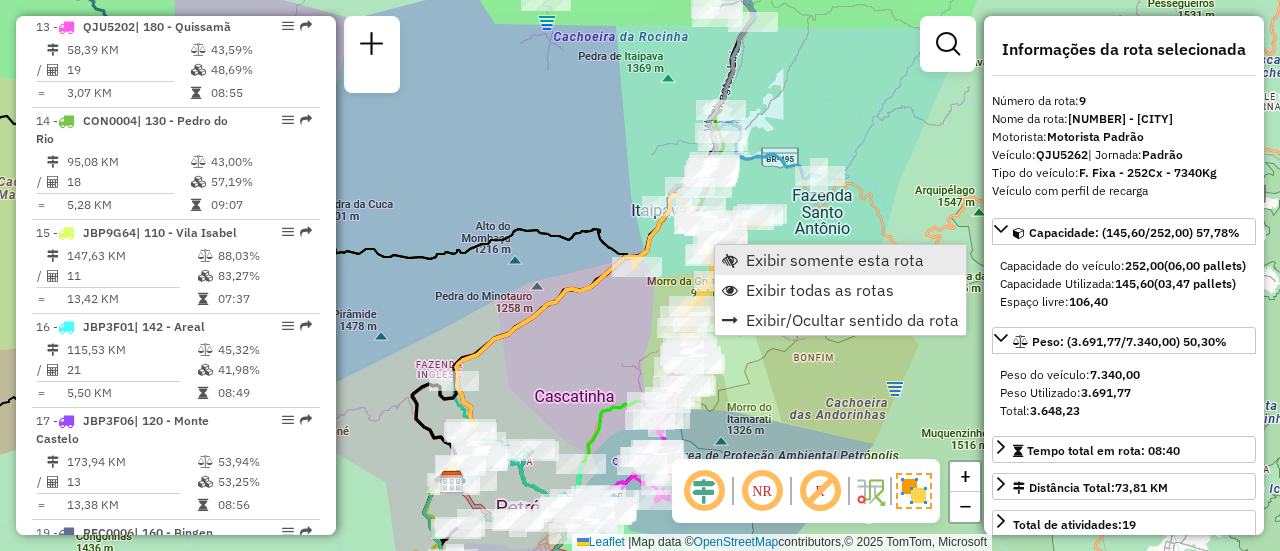 scroll, scrollTop: 1766, scrollLeft: 0, axis: vertical 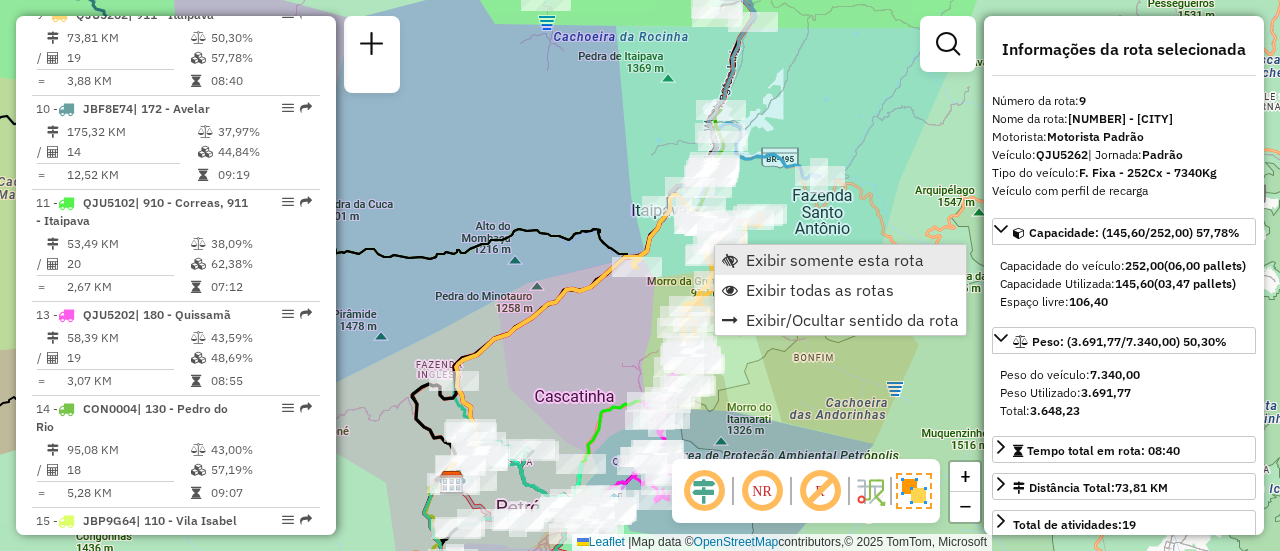 click on "Exibir somente esta rota" at bounding box center [840, 260] 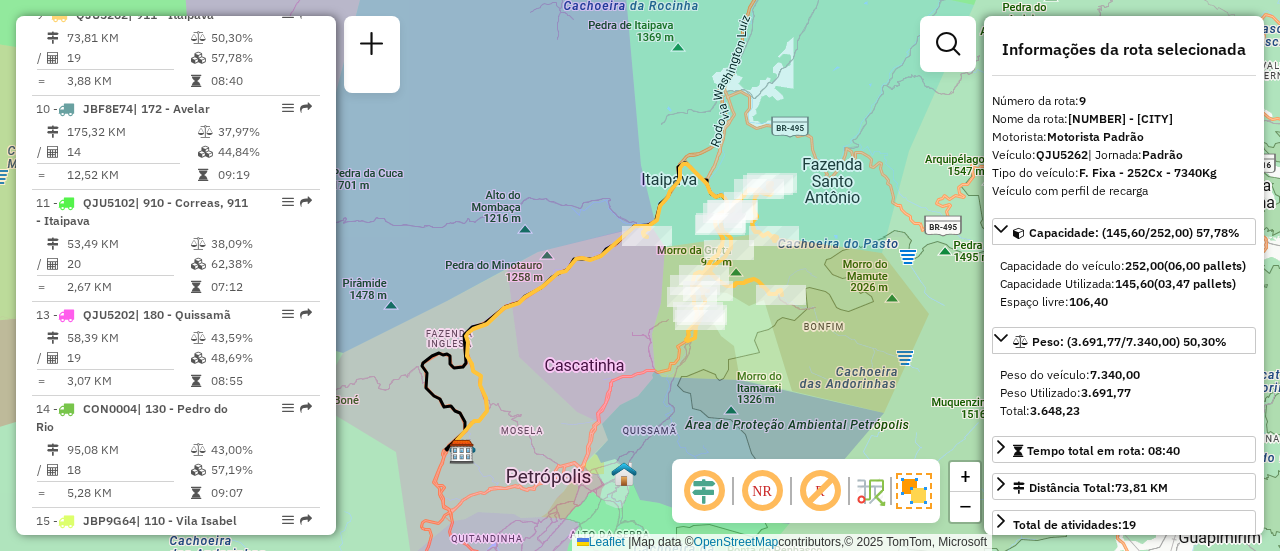 drag, startPoint x: 654, startPoint y: 285, endPoint x: 606, endPoint y: 319, distance: 58.821766 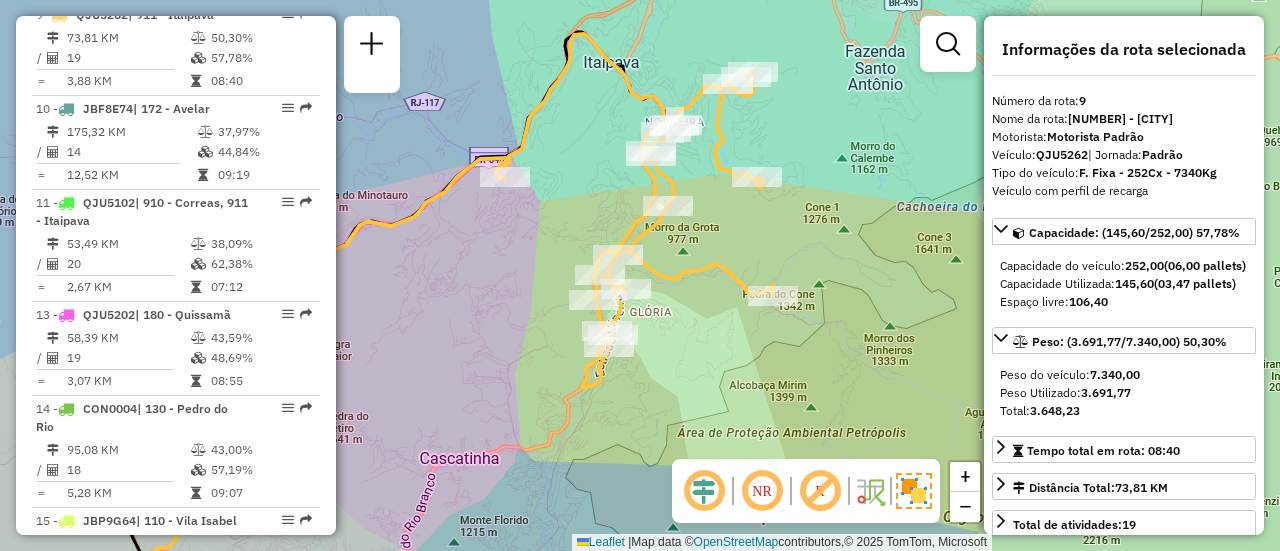 drag, startPoint x: 720, startPoint y: 207, endPoint x: 724, endPoint y: 226, distance: 19.416489 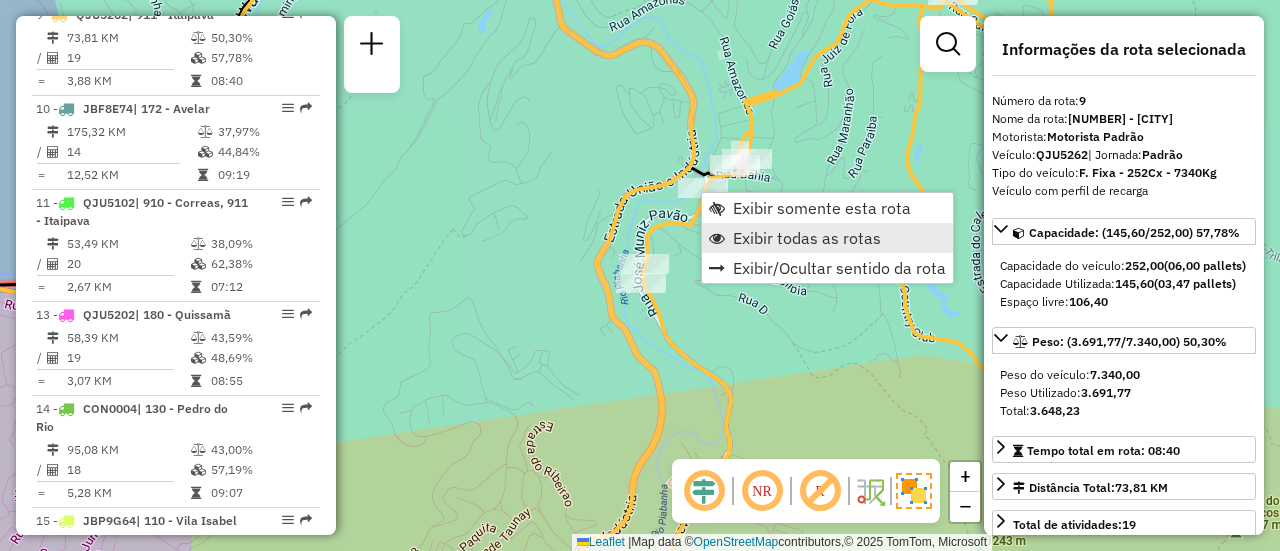 click on "Exibir todas as rotas" at bounding box center (827, 238) 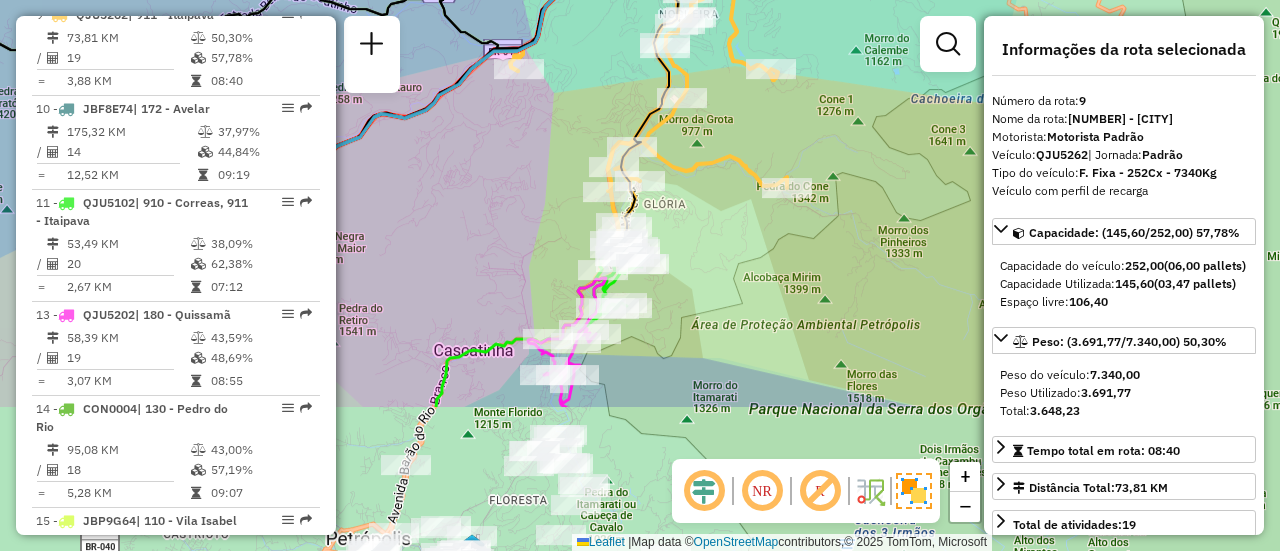 drag, startPoint x: 753, startPoint y: 247, endPoint x: 704, endPoint y: 67, distance: 186.55026 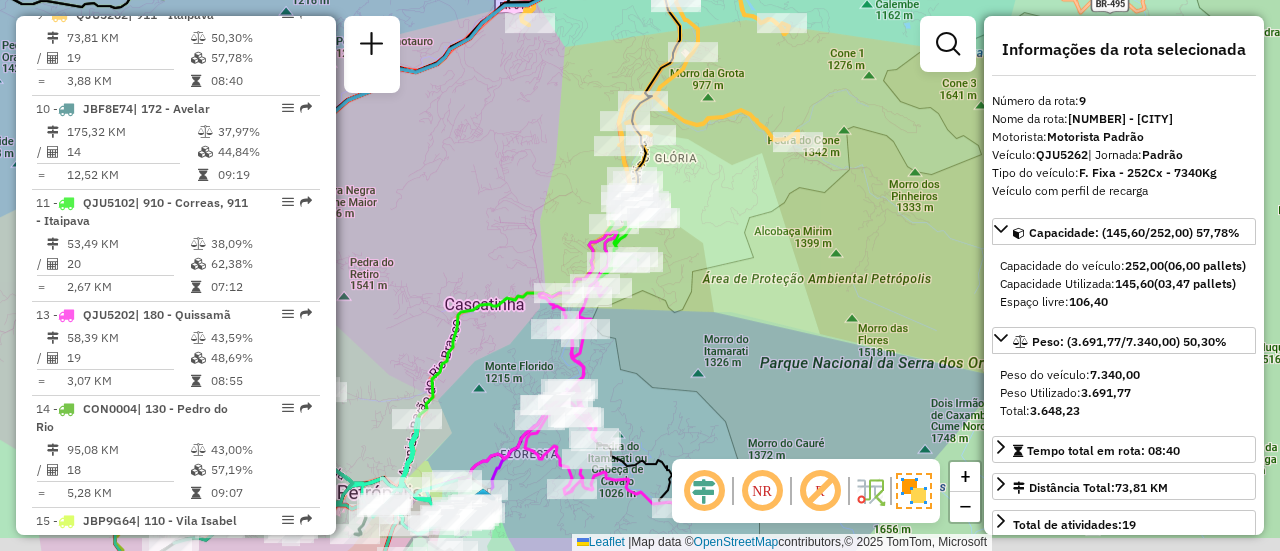 drag, startPoint x: 740, startPoint y: 238, endPoint x: 794, endPoint y: 163, distance: 92.417534 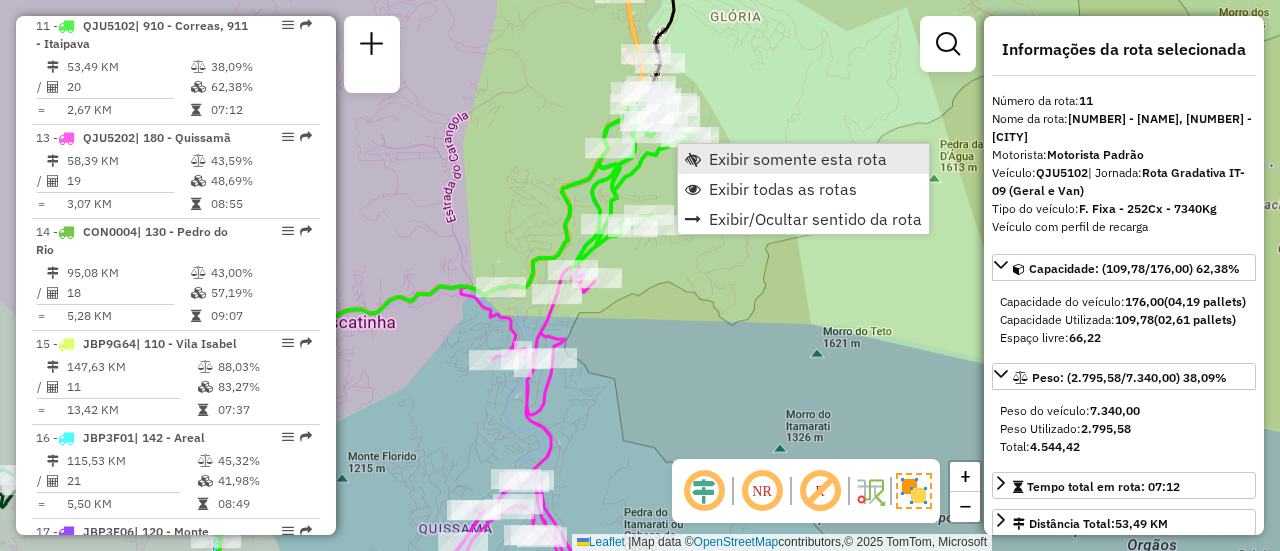 scroll, scrollTop: 1953, scrollLeft: 0, axis: vertical 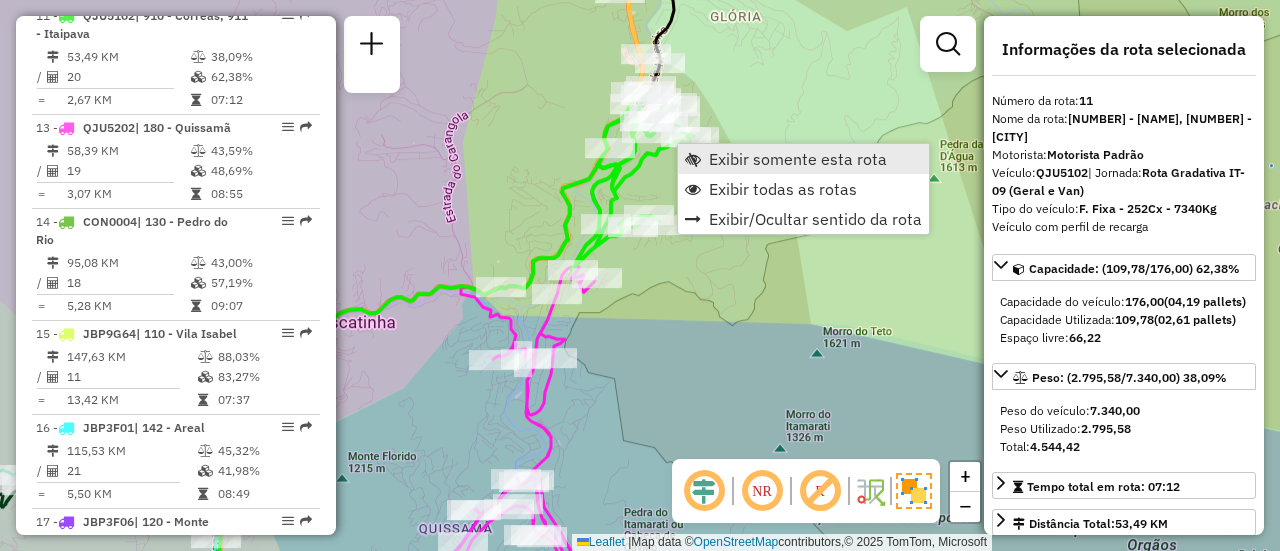 click on "Exibir somente esta rota" at bounding box center [803, 159] 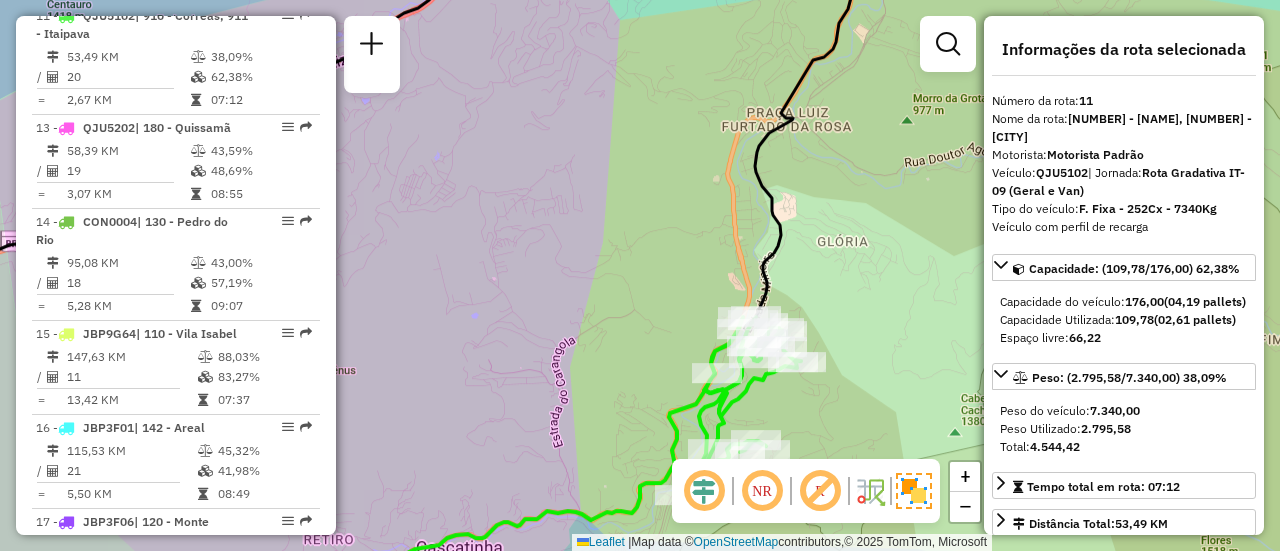 drag, startPoint x: 628, startPoint y: 271, endPoint x: 589, endPoint y: 21, distance: 253.02371 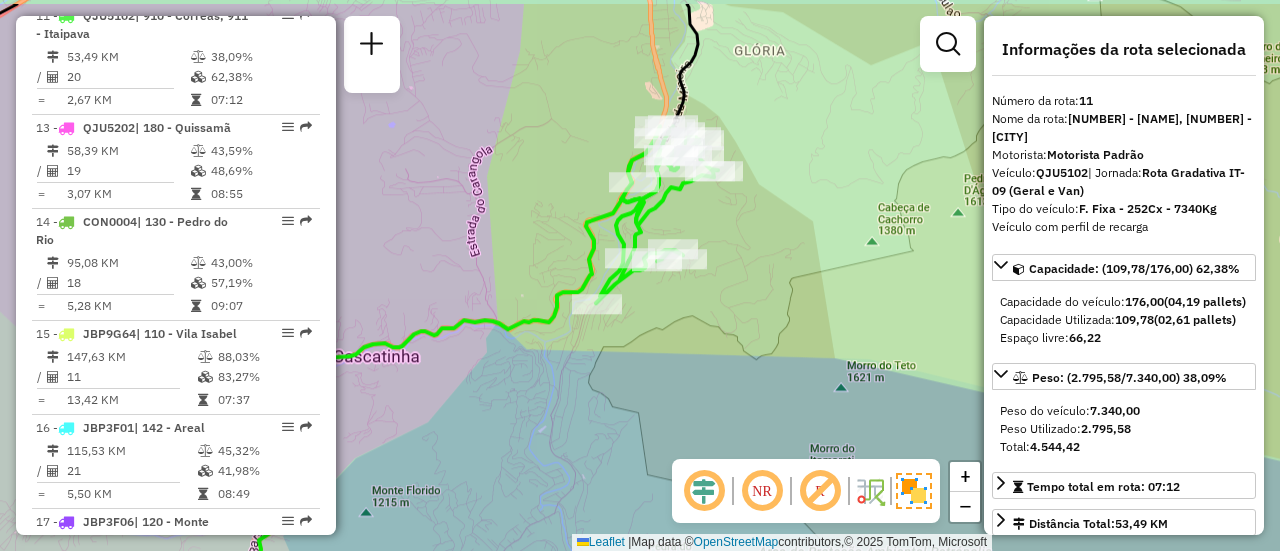 drag, startPoint x: 770, startPoint y: 215, endPoint x: 758, endPoint y: 229, distance: 18.439089 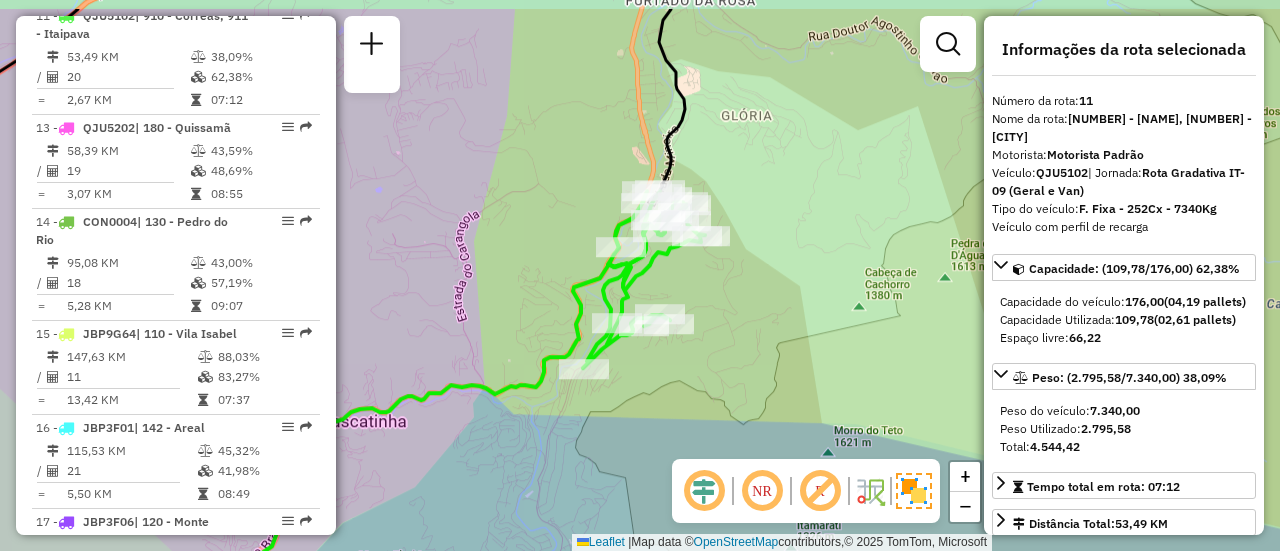 drag, startPoint x: 847, startPoint y: 226, endPoint x: 745, endPoint y: 322, distance: 140.07141 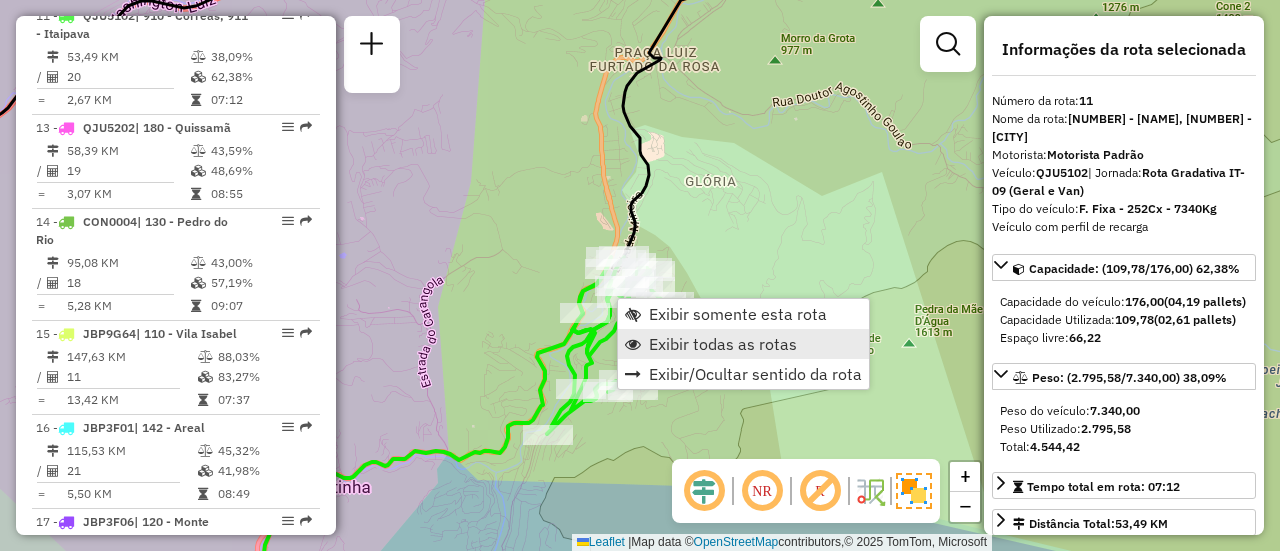 click on "Exibir todas as rotas" at bounding box center (723, 344) 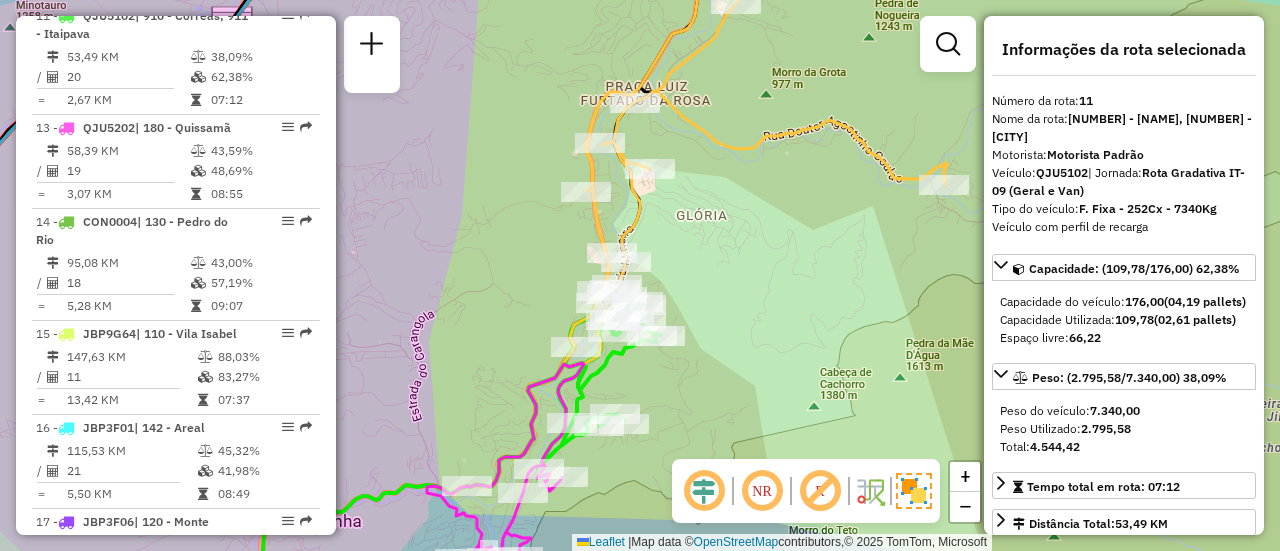 drag, startPoint x: 747, startPoint y: 261, endPoint x: 651, endPoint y: 371, distance: 146 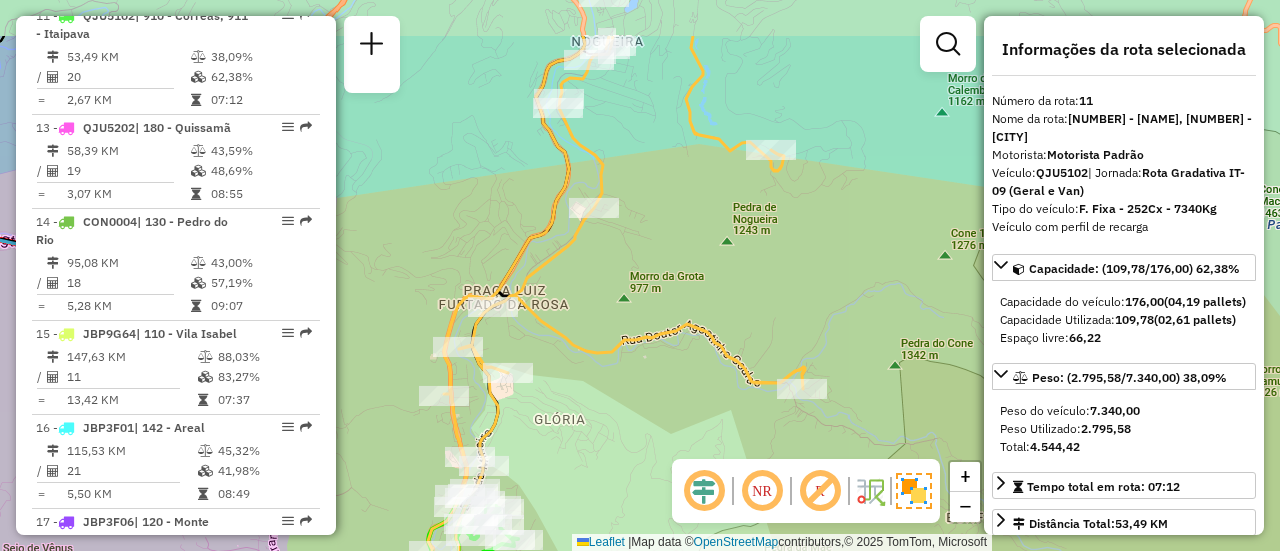 drag, startPoint x: 653, startPoint y: 144, endPoint x: 572, endPoint y: 292, distance: 168.71574 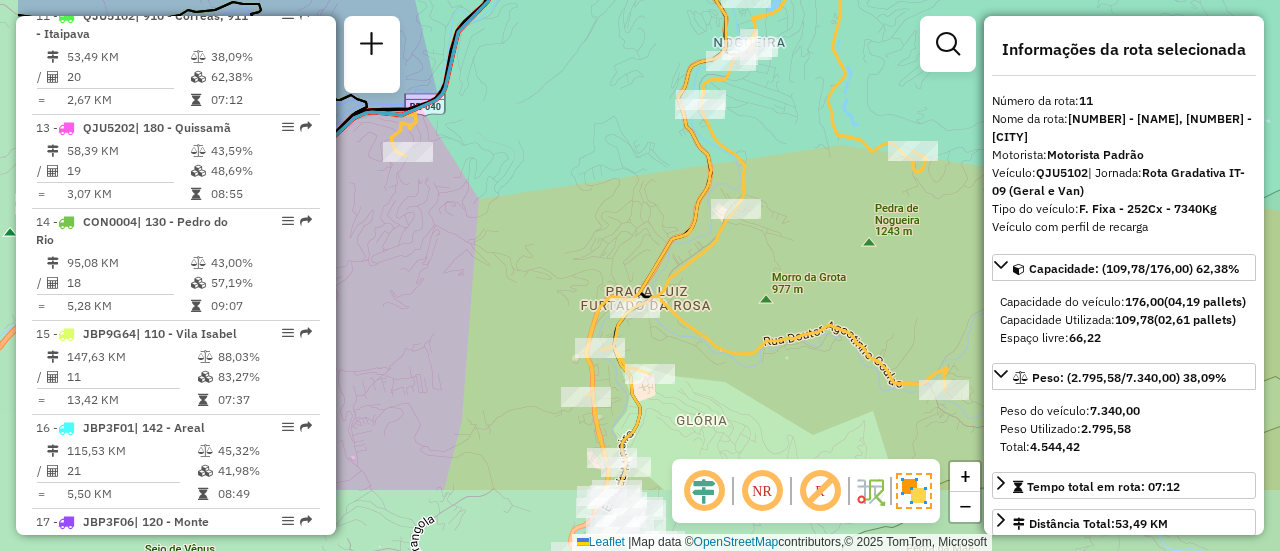 drag, startPoint x: 608, startPoint y: 295, endPoint x: 752, endPoint y: 179, distance: 184.91078 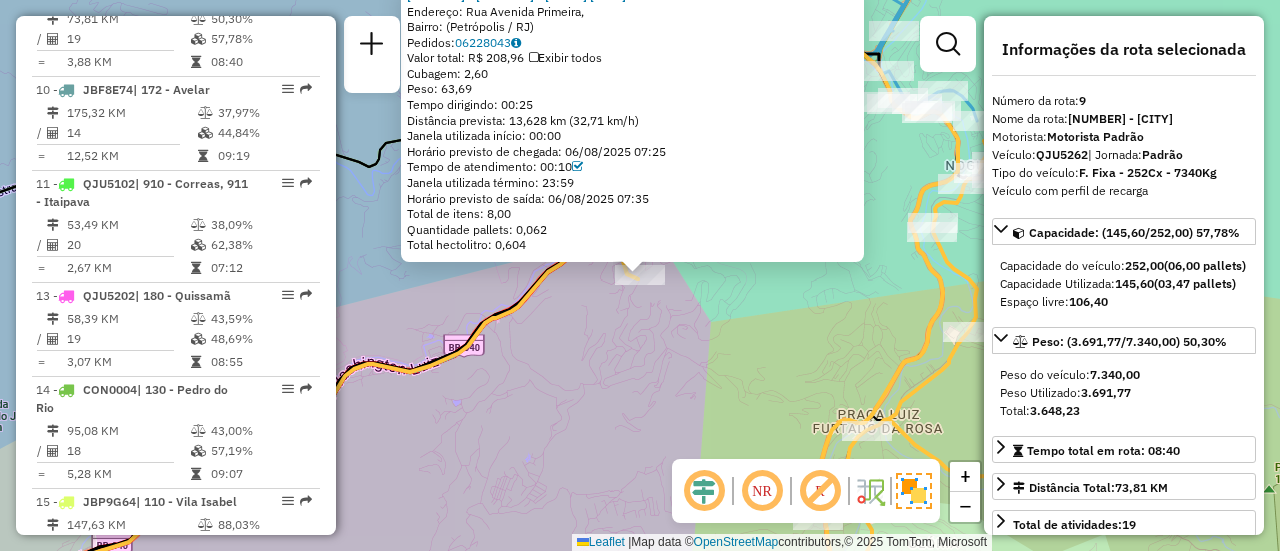 scroll, scrollTop: 1766, scrollLeft: 0, axis: vertical 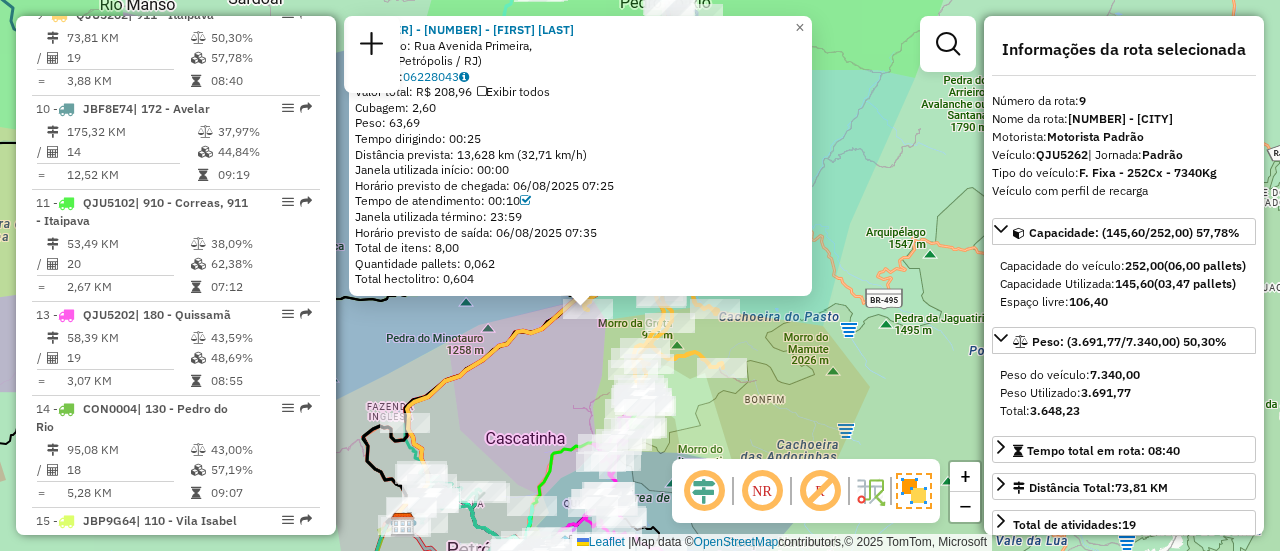 drag, startPoint x: 699, startPoint y: 309, endPoint x: 599, endPoint y: 337, distance: 103.84604 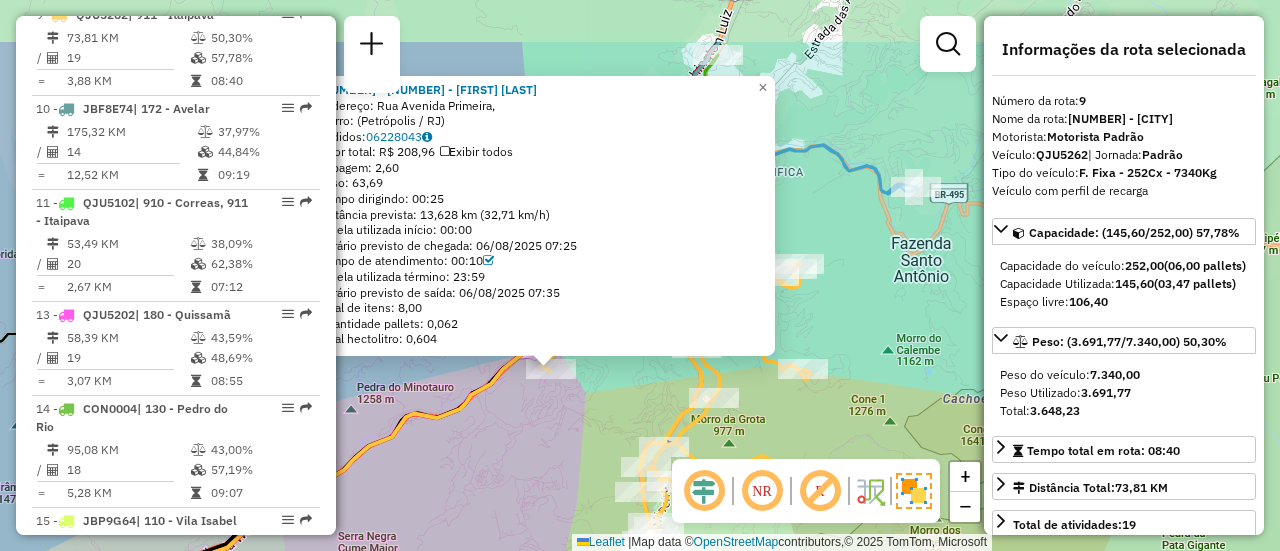 drag, startPoint x: 578, startPoint y: 306, endPoint x: 554, endPoint y: 418, distance: 114.54257 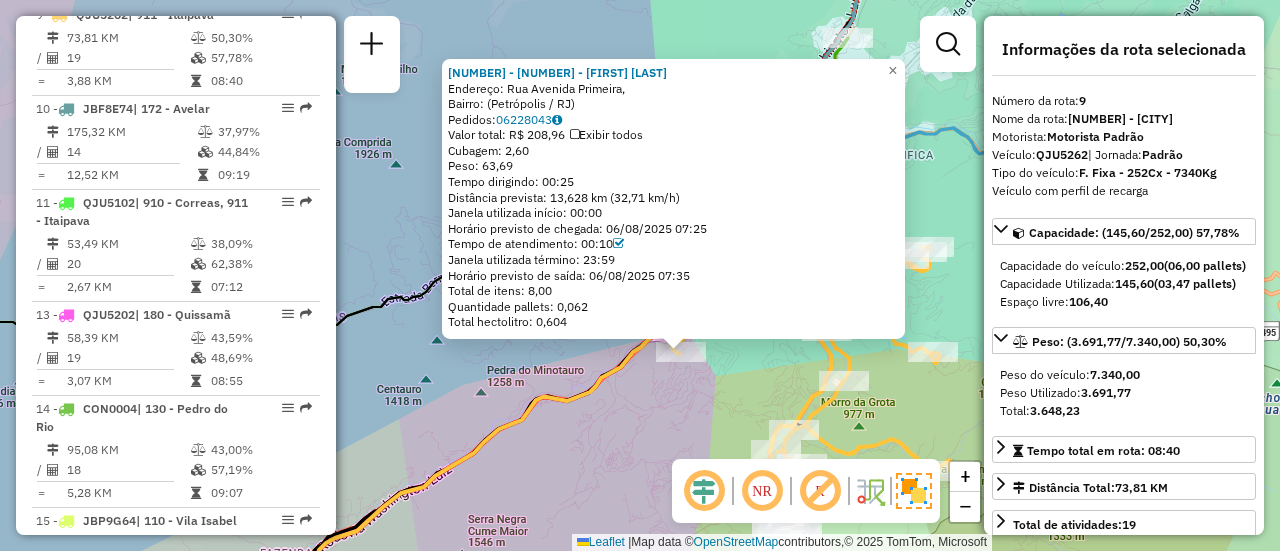 drag, startPoint x: 496, startPoint y: 431, endPoint x: 601, endPoint y: 353, distance: 130.80138 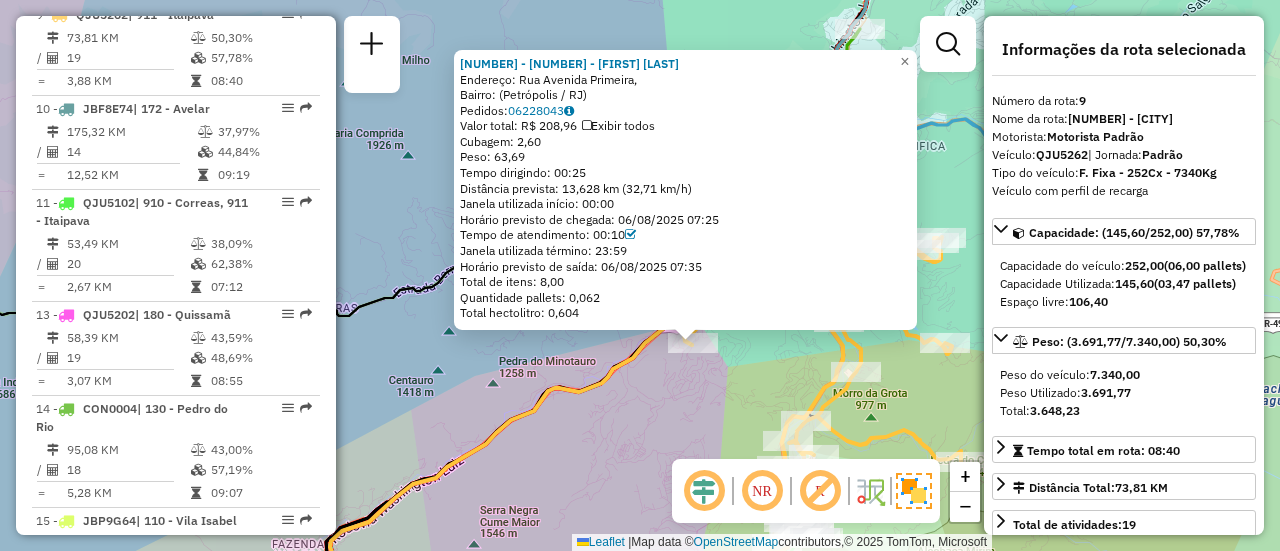 drag, startPoint x: 587, startPoint y: 427, endPoint x: 719, endPoint y: 227, distance: 239.63306 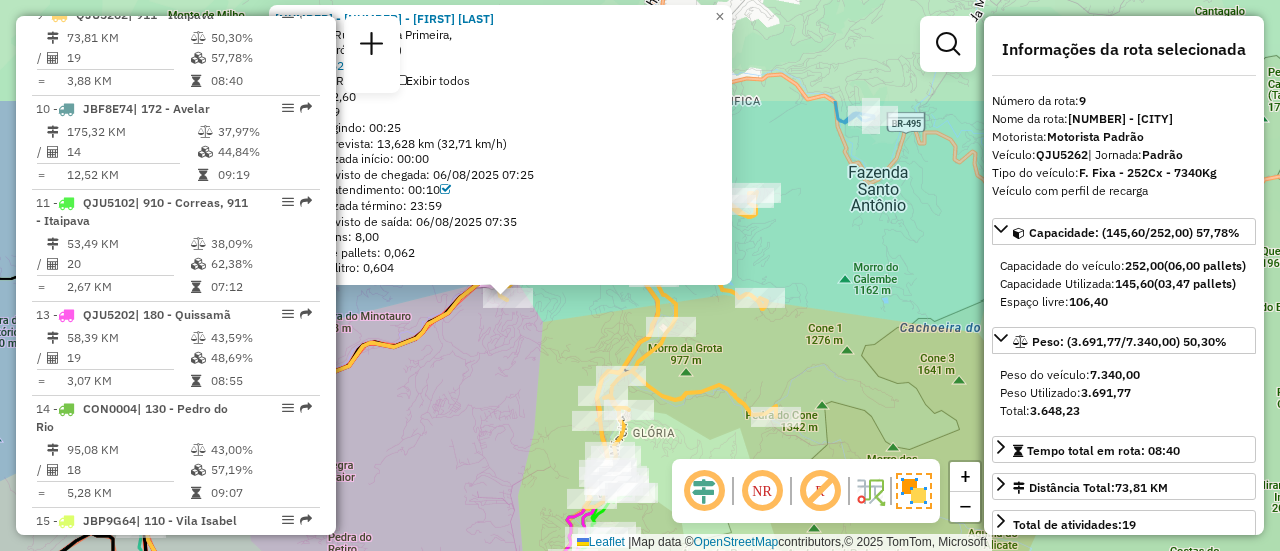 drag, startPoint x: 721, startPoint y: 243, endPoint x: 435, endPoint y: 375, distance: 314.99207 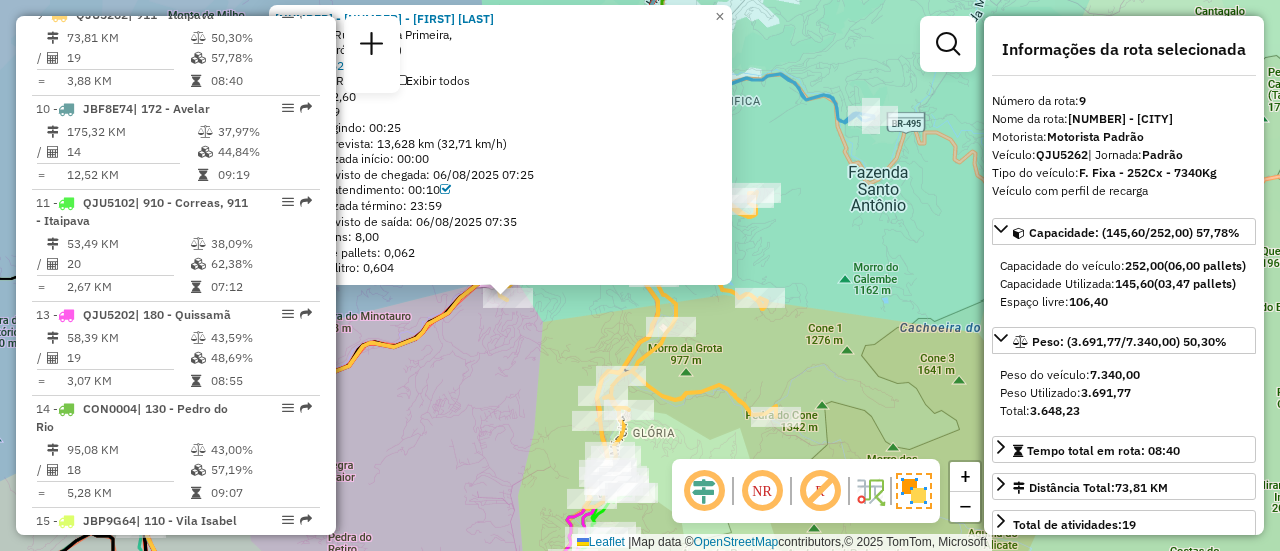 click on "08612625 - NATALIA CARREIRO  Endereço: Rua Avenida Primeira,    Bairro:  (Petrópolis / RJ)   Pedidos:  06228043   Valor total: R$ 208,96   Exibir todos   Cubagem: 2,60  Peso: 63,69  Tempo dirigindo: 00:25   Distância prevista: 13,628 km (32,71 km/h)   Janela utilizada início: 00:00   Horário previsto de chegada: 06/08/2025 07:25   Tempo de atendimento: 00:10   Janela utilizada término: 23:59   Horário previsto de saída: 06/08/2025 07:35   Total de itens: 8,00   Quantidade pallets: 0,062   Total hectolitro: 0,604  × Janela de atendimento Grade de atendimento Capacidade Transportadoras Veículos Cliente Pedidos  Rotas Selecione os dias de semana para filtrar as janelas de atendimento  Seg   Ter   Qua   Qui   Sex   Sáb   Dom  Informe o período da janela de atendimento: De: Até:  Filtrar exatamente a janela do cliente  Considerar janela de atendimento padrão  Selecione os dias de semana para filtrar as grades de atendimento  Seg   Ter   Qua   Qui   Sex   Sáb   Dom   Peso mínimo:   Peso máximo:  +" 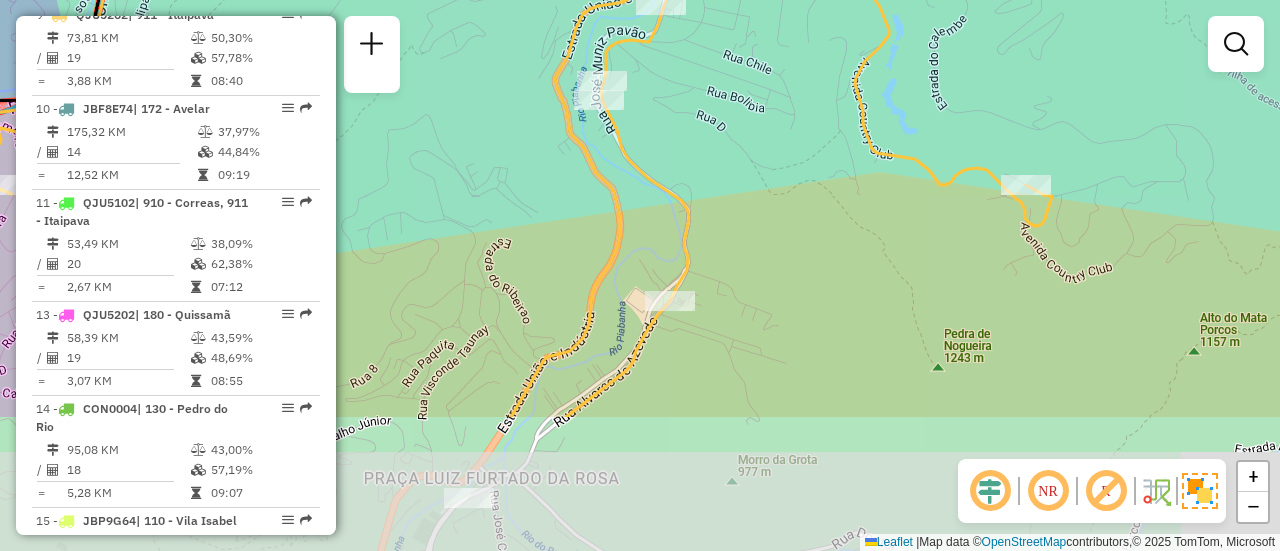drag, startPoint x: 832, startPoint y: 318, endPoint x: 752, endPoint y: 124, distance: 209.84756 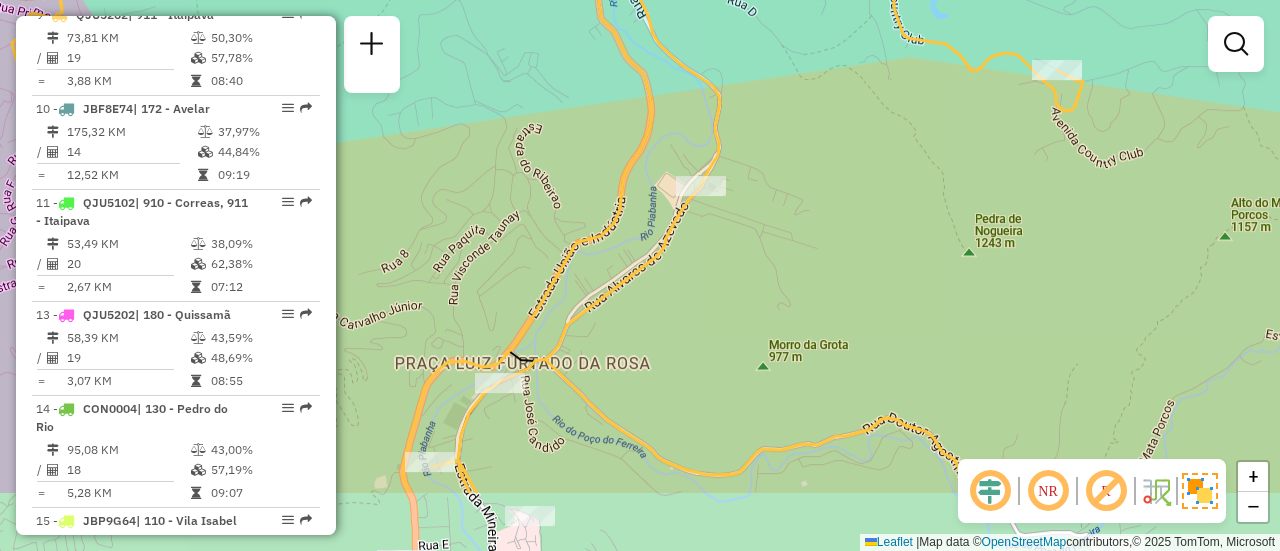 drag, startPoint x: 746, startPoint y: 335, endPoint x: 789, endPoint y: 223, distance: 119.97083 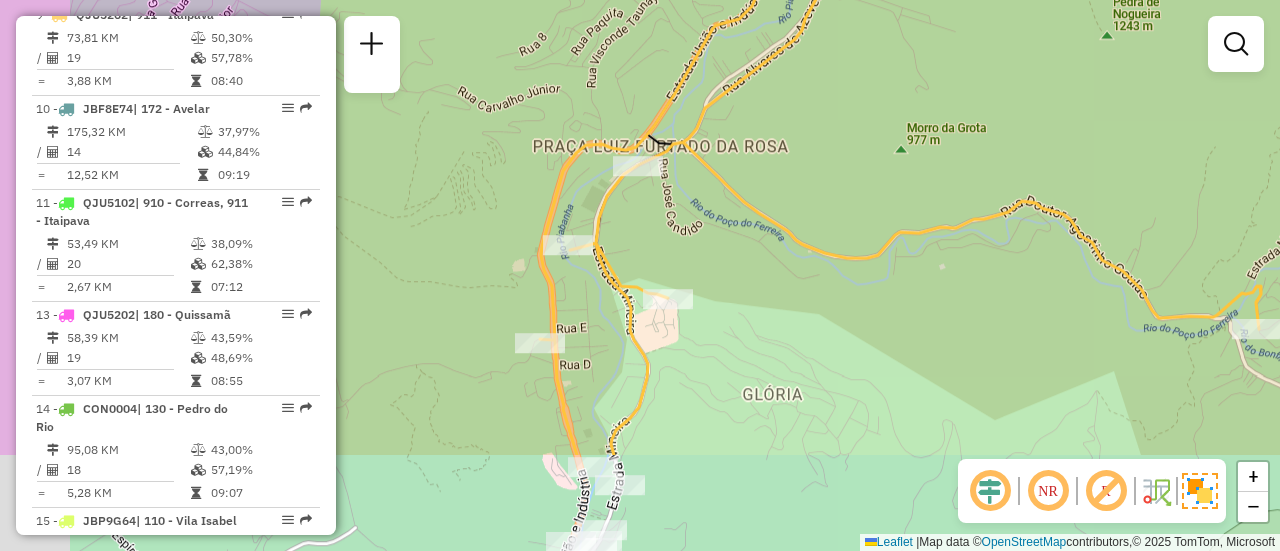 drag, startPoint x: 766, startPoint y: 240, endPoint x: 800, endPoint y: 197, distance: 54.81788 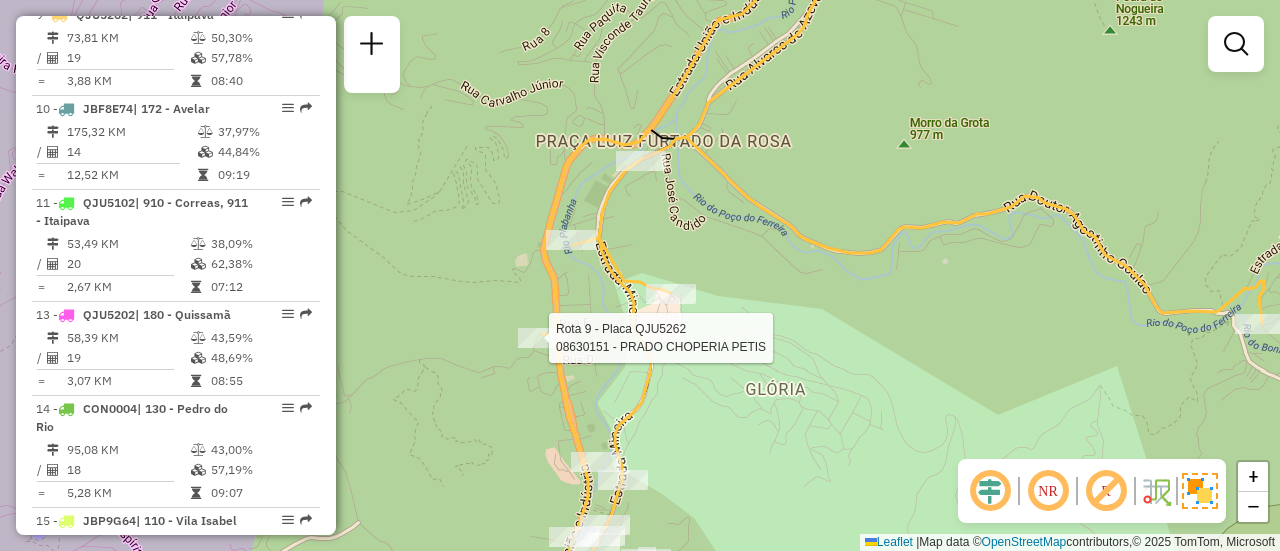 select on "**********" 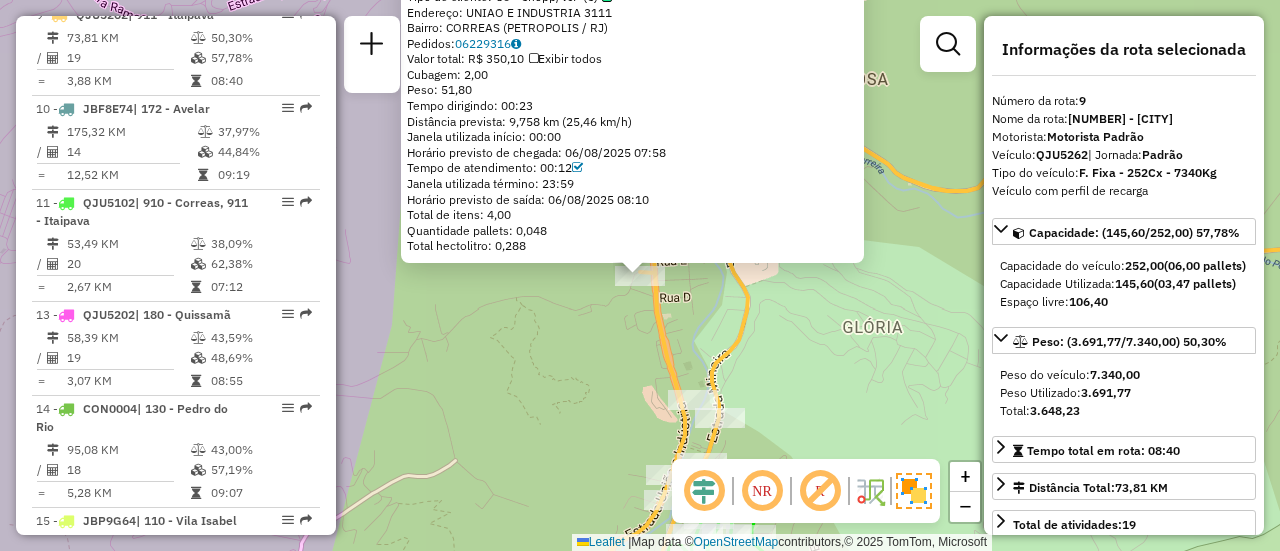 click on "08630151 - PRADO CHOPERIA PETIS  Tipo de cliente:   80 - Chopp/VIP (C)   Endereço:  UNIAO E INDUSTRIA 3111   Bairro: CORREAS (PETROPOLIS / RJ)   Pedidos:  06229316   Valor total: R$ 350,10   Exibir todos   Cubagem: 2,00  Peso: 51,80  Tempo dirigindo: 00:23   Distância prevista: 9,758 km (25,46 km/h)   Janela utilizada início: 00:00   Horário previsto de chegada: 06/08/2025 07:58   Tempo de atendimento: 00:12   Janela utilizada término: 23:59   Horário previsto de saída: 06/08/2025 08:10   Total de itens: 4,00   Quantidade pallets: 0,048   Total hectolitro: 0,288  × Janela de atendimento Grade de atendimento Capacidade Transportadoras Veículos Cliente Pedidos  Rotas Selecione os dias de semana para filtrar as janelas de atendimento  Seg   Ter   Qua   Qui   Sex   Sáb   Dom  Informe o período da janela de atendimento: De: Até:  Filtrar exatamente a janela do cliente  Considerar janela de atendimento padrão  Selecione os dias de semana para filtrar as grades de atendimento  Seg   Ter   Qua   Qui  De:" 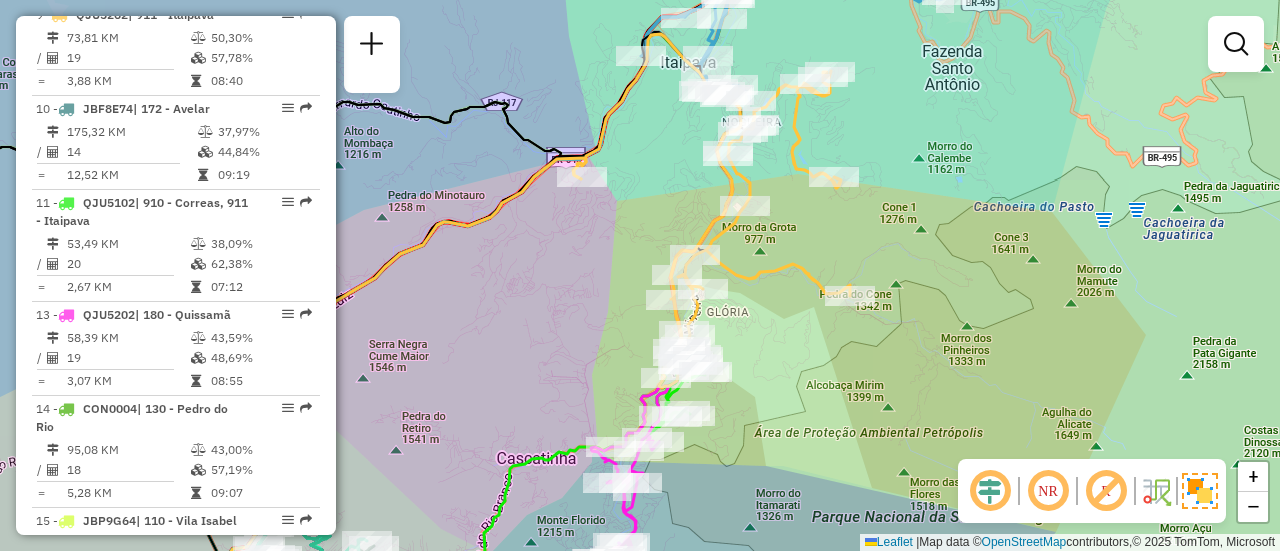 drag, startPoint x: 805, startPoint y: 167, endPoint x: 781, endPoint y: 231, distance: 68.35203 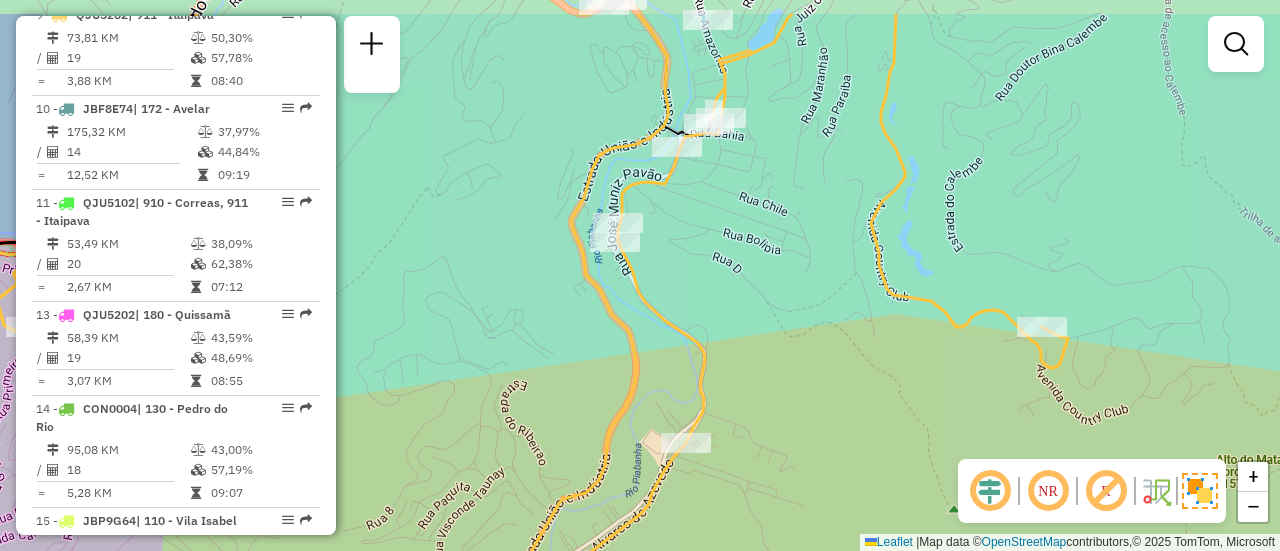 drag, startPoint x: 798, startPoint y: 203, endPoint x: 727, endPoint y: 315, distance: 132.60844 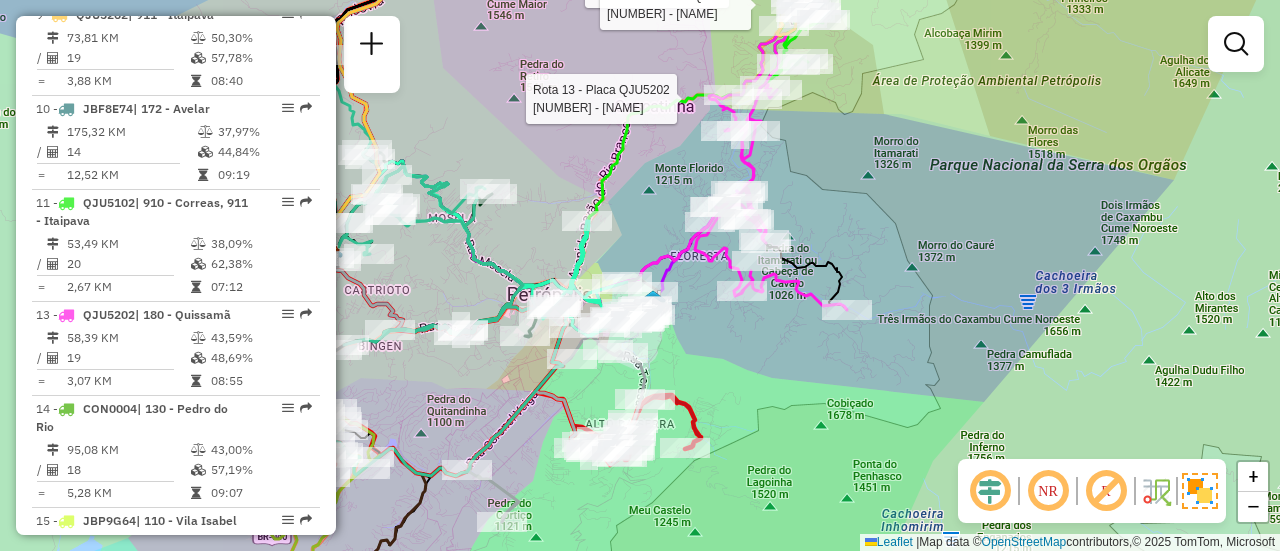 select on "**********" 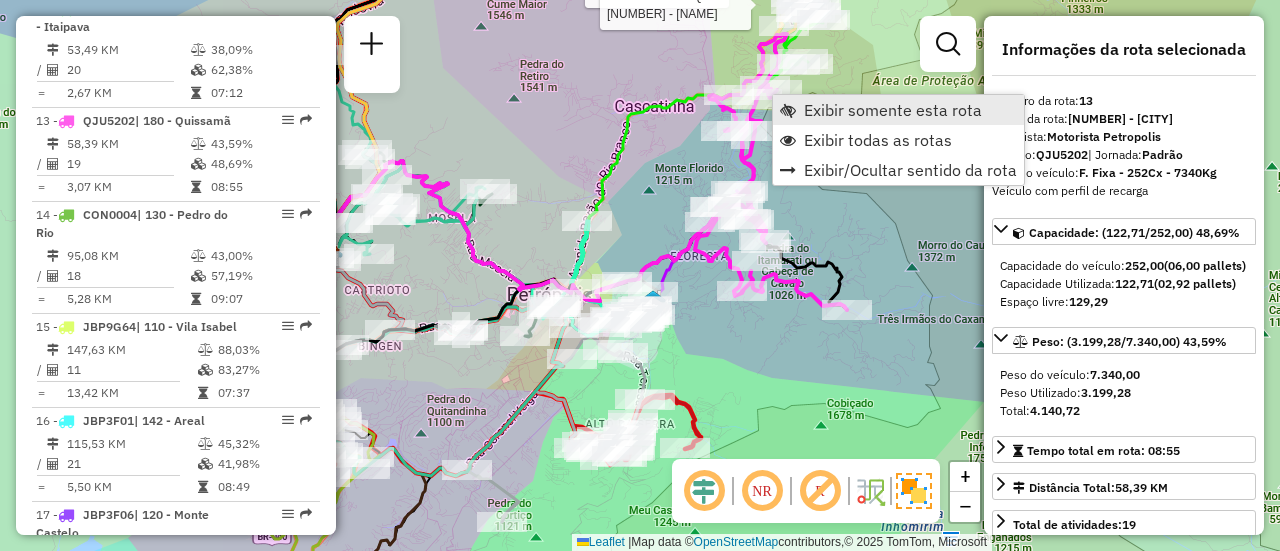 scroll, scrollTop: 2065, scrollLeft: 0, axis: vertical 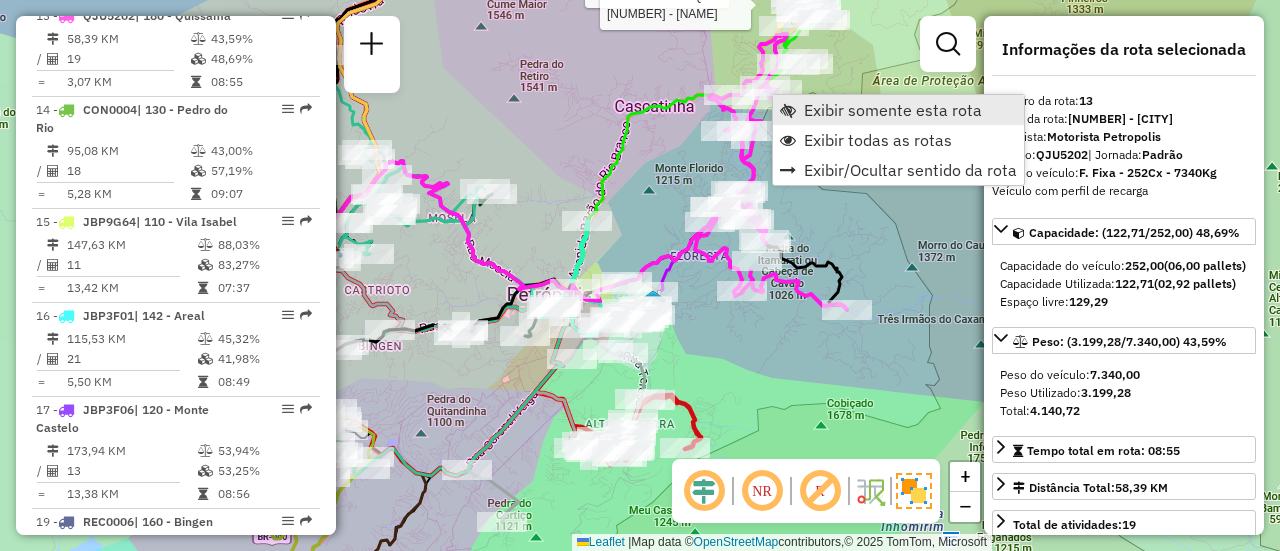 click on "Exibir somente esta rota" at bounding box center [893, 110] 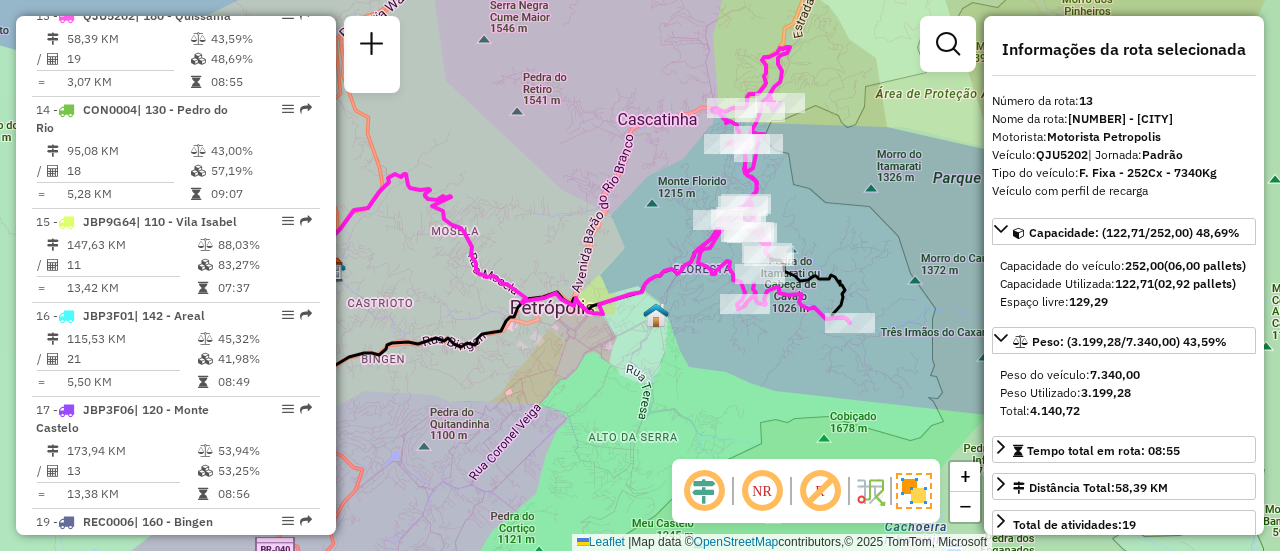drag, startPoint x: 748, startPoint y: 286, endPoint x: 671, endPoint y: 233, distance: 93.47727 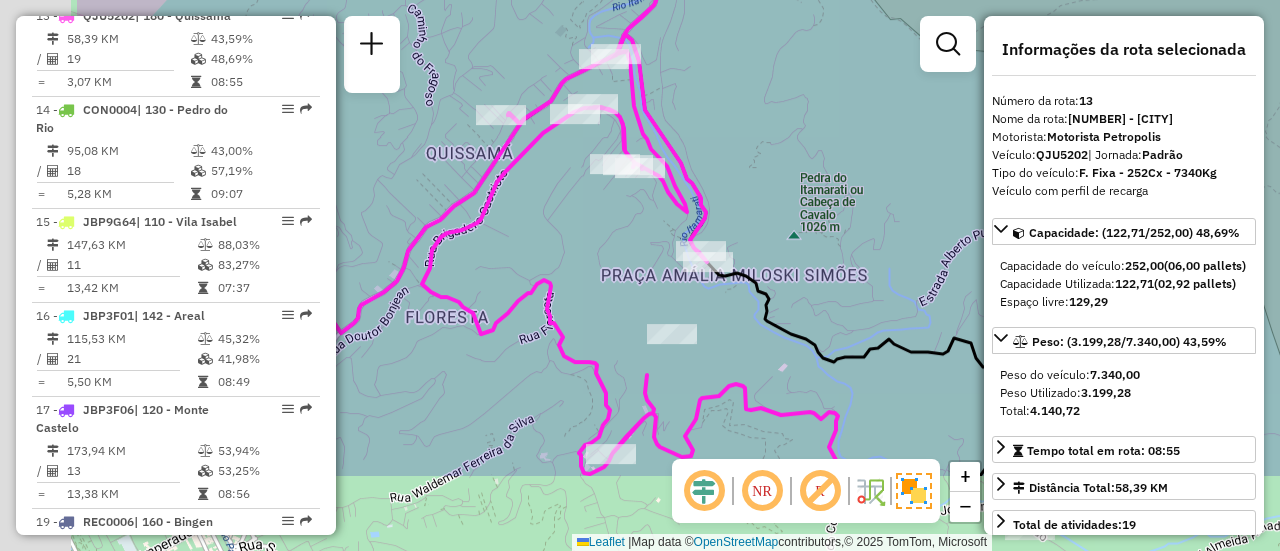 drag, startPoint x: 726, startPoint y: 260, endPoint x: 774, endPoint y: 171, distance: 101.118744 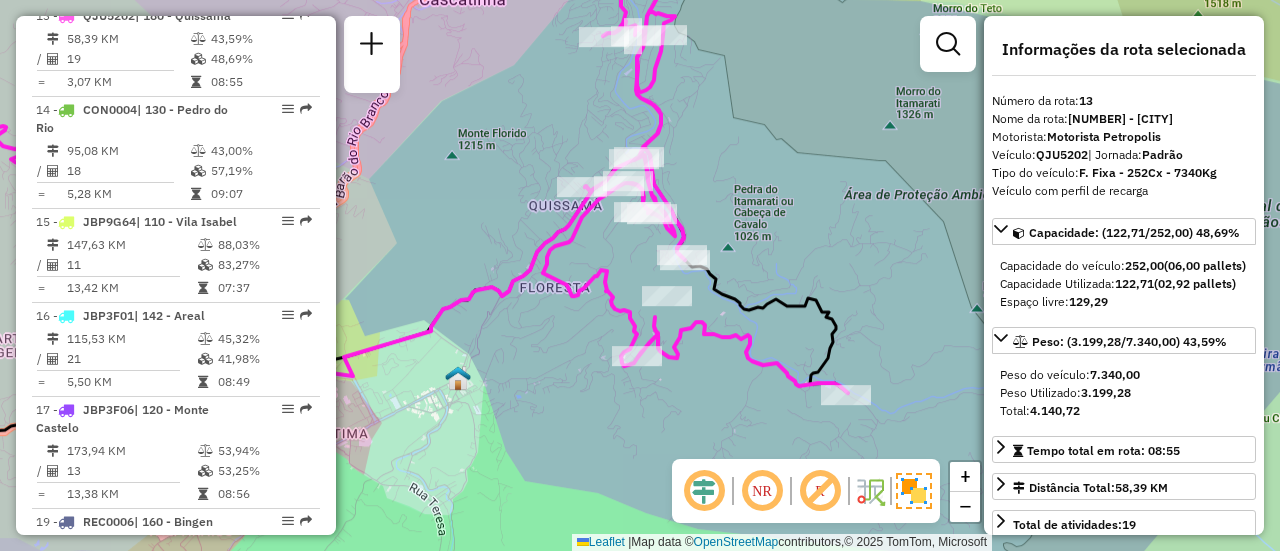 drag, startPoint x: 625, startPoint y: 251, endPoint x: 516, endPoint y: 481, distance: 254.52112 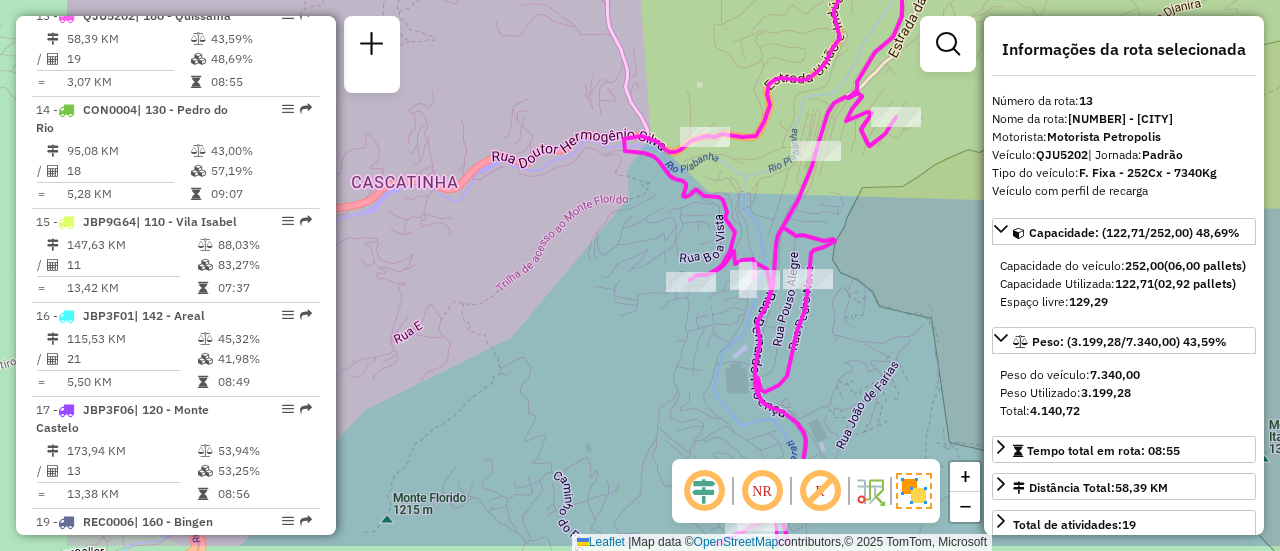 drag, startPoint x: 551, startPoint y: 246, endPoint x: 747, endPoint y: 183, distance: 205.87617 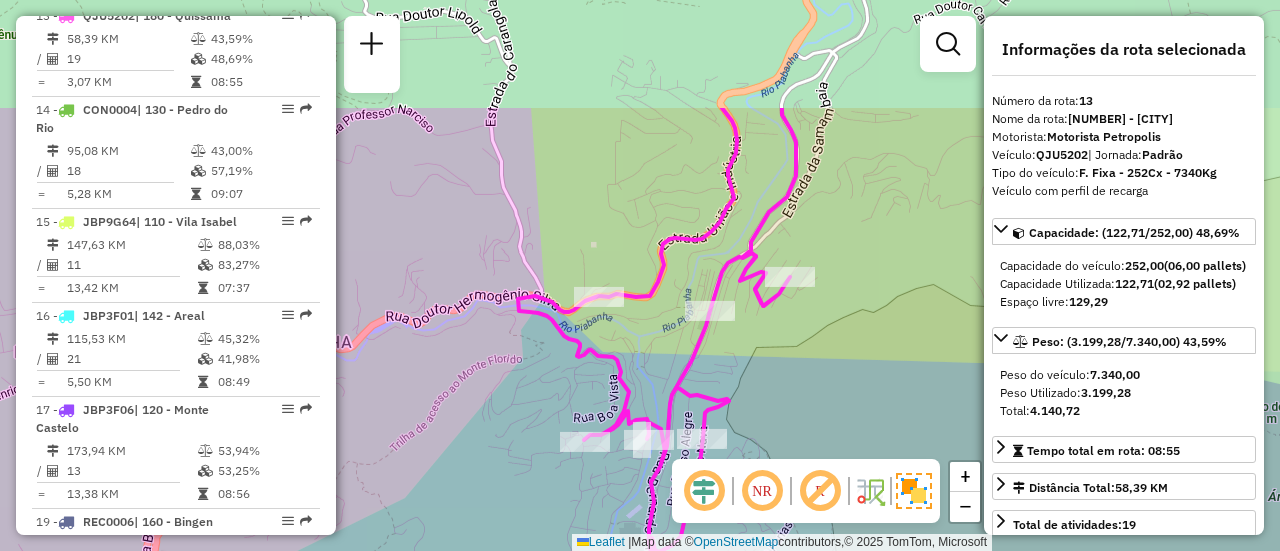 drag, startPoint x: 709, startPoint y: 165, endPoint x: 598, endPoint y: 336, distance: 203.8676 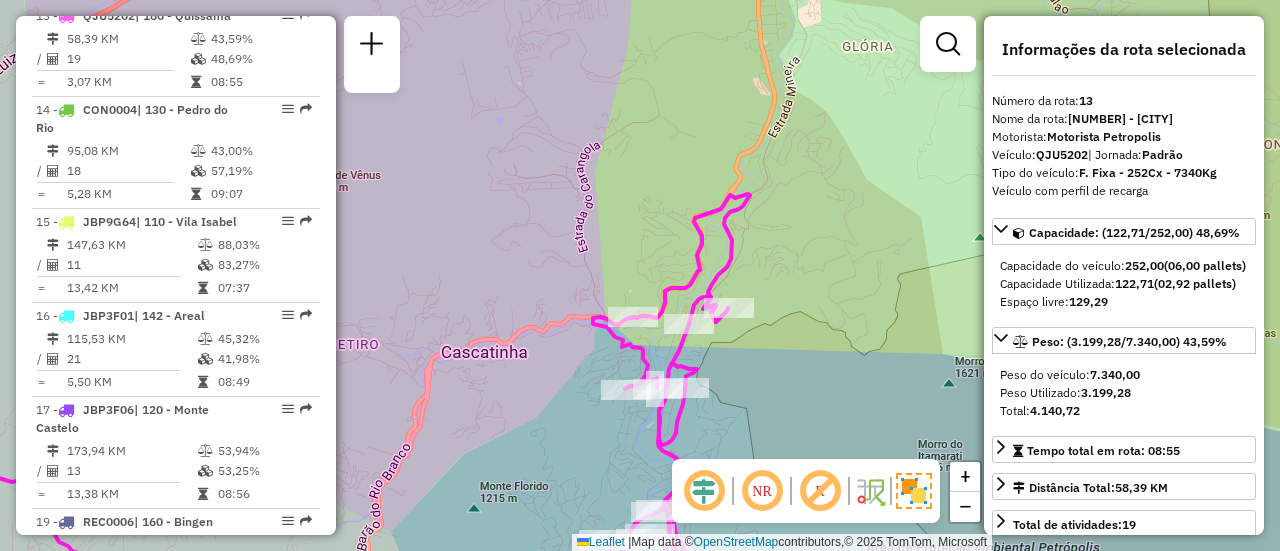 drag, startPoint x: 609, startPoint y: 335, endPoint x: 541, endPoint y: 277, distance: 89.37561 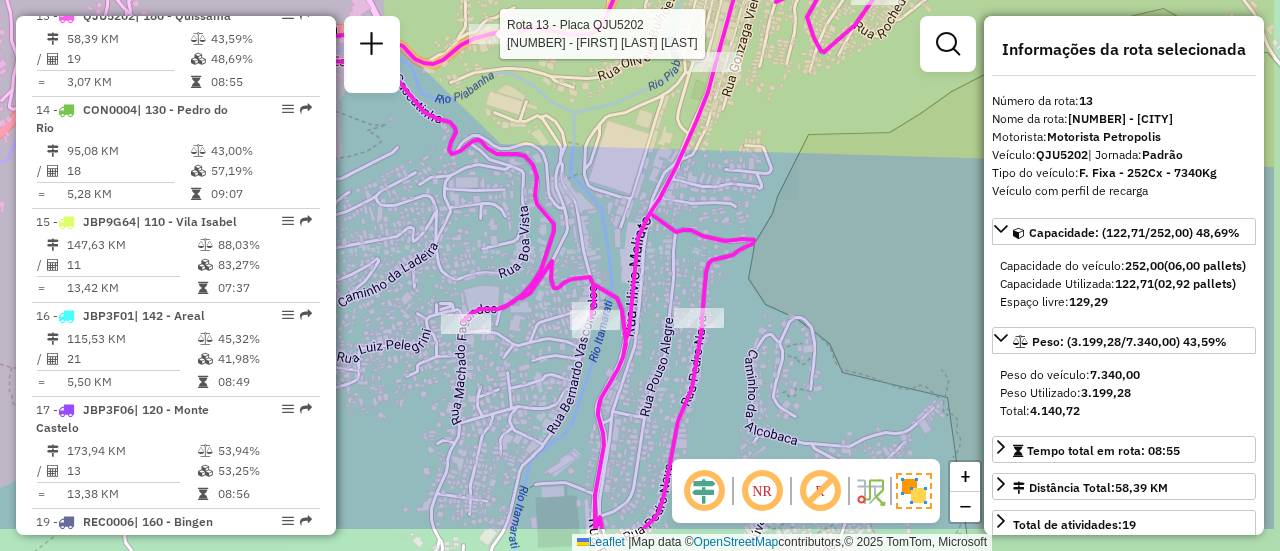 drag, startPoint x: 593, startPoint y: 337, endPoint x: 466, endPoint y: 263, distance: 146.98639 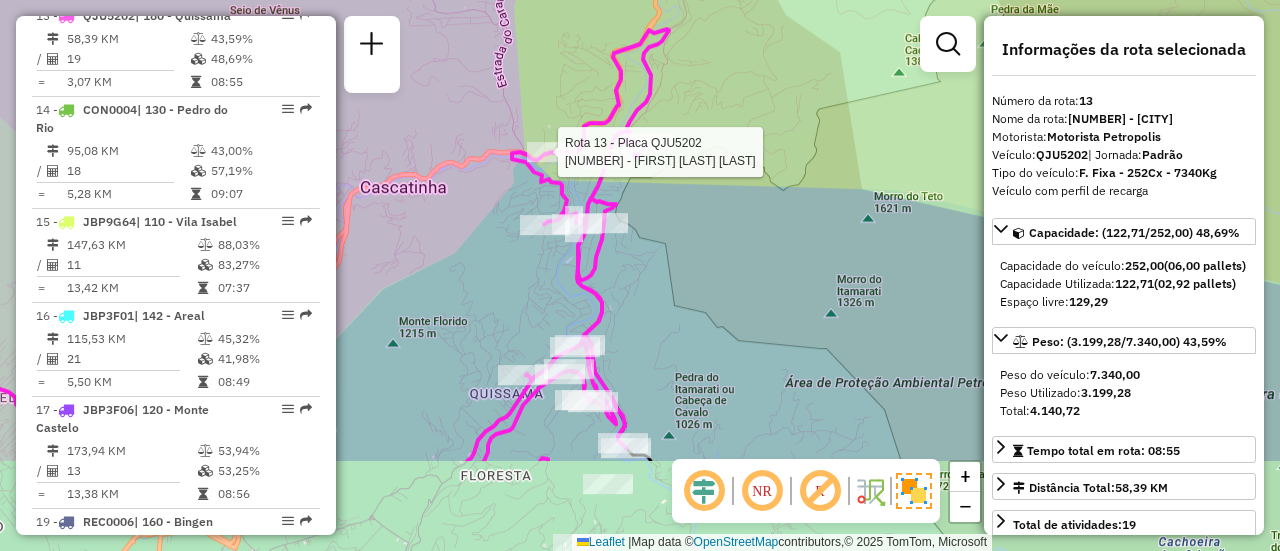 drag, startPoint x: 557, startPoint y: 352, endPoint x: 603, endPoint y: 173, distance: 184.81613 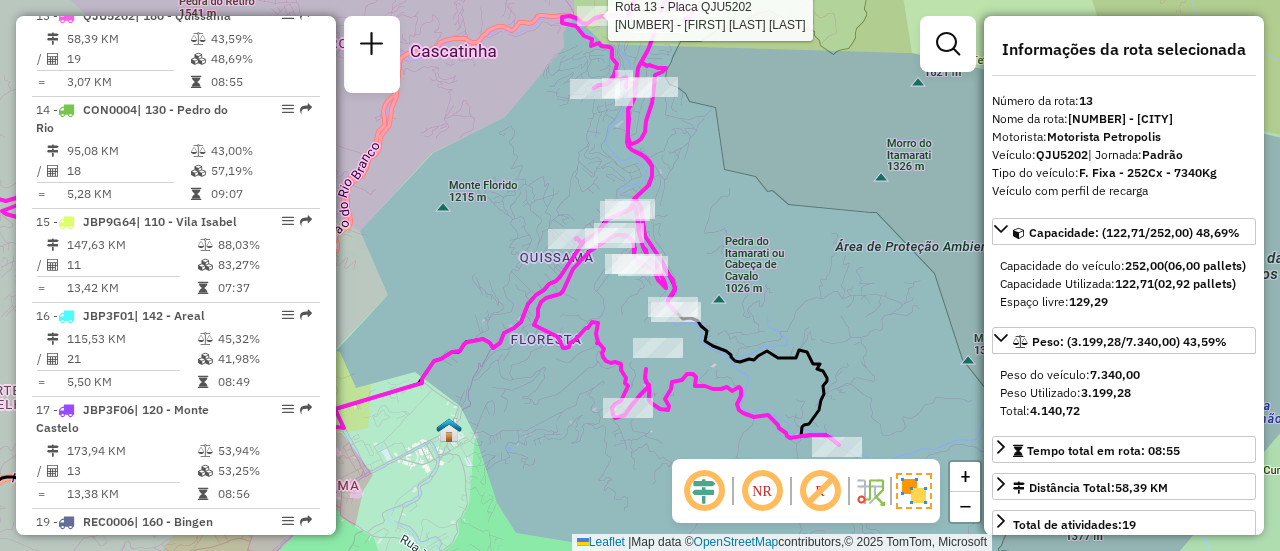 drag, startPoint x: 534, startPoint y: 157, endPoint x: 523, endPoint y: 347, distance: 190.31816 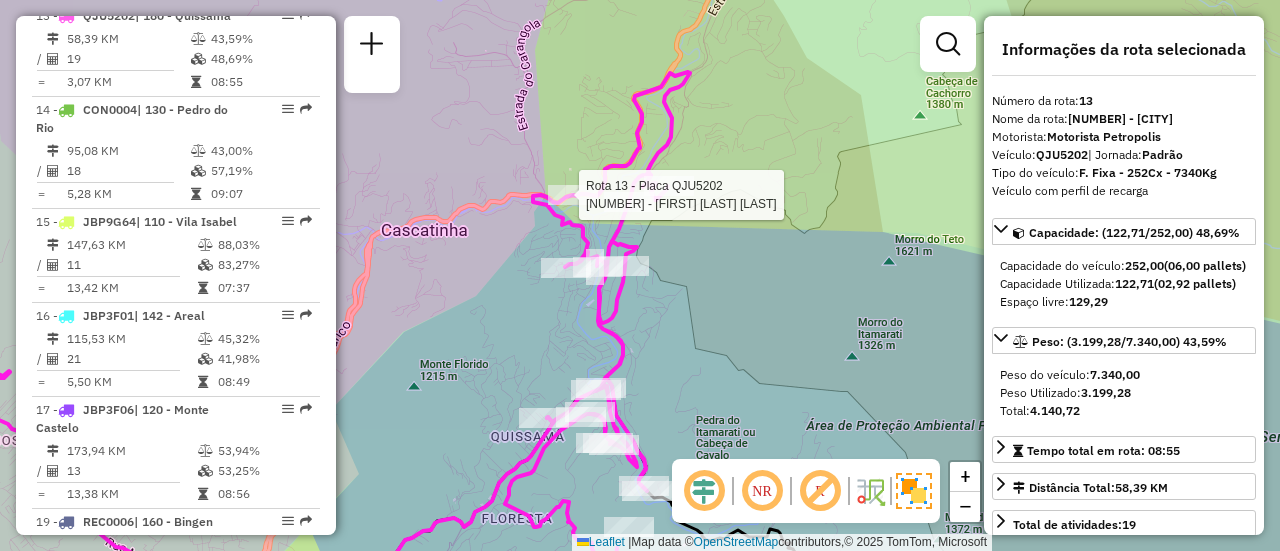click on "Rota 13 - Placa QJU5202  08607583 - ALTAMIR DA SILVA SIL Janela de atendimento Grade de atendimento Capacidade Transportadoras Veículos Cliente Pedidos  Rotas Selecione os dias de semana para filtrar as janelas de atendimento  Seg   Ter   Qua   Qui   Sex   Sáb   Dom  Informe o período da janela de atendimento: De: Até:  Filtrar exatamente a janela do cliente  Considerar janela de atendimento padrão  Selecione os dias de semana para filtrar as grades de atendimento  Seg   Ter   Qua   Qui   Sex   Sáb   Dom   Considerar clientes sem dia de atendimento cadastrado  Clientes fora do dia de atendimento selecionado Filtrar as atividades entre os valores definidos abaixo:  Peso mínimo:   Peso máximo:   Cubagem mínima:   Cubagem máxima:   De:   Até:  Filtrar as atividades entre o tempo de atendimento definido abaixo:  De:   Até:   Considerar capacidade total dos clientes não roteirizados Transportadora: Selecione um ou mais itens Tipo de veículo: Selecione um ou mais itens Veículo: Motorista: Nome: Tipo:" 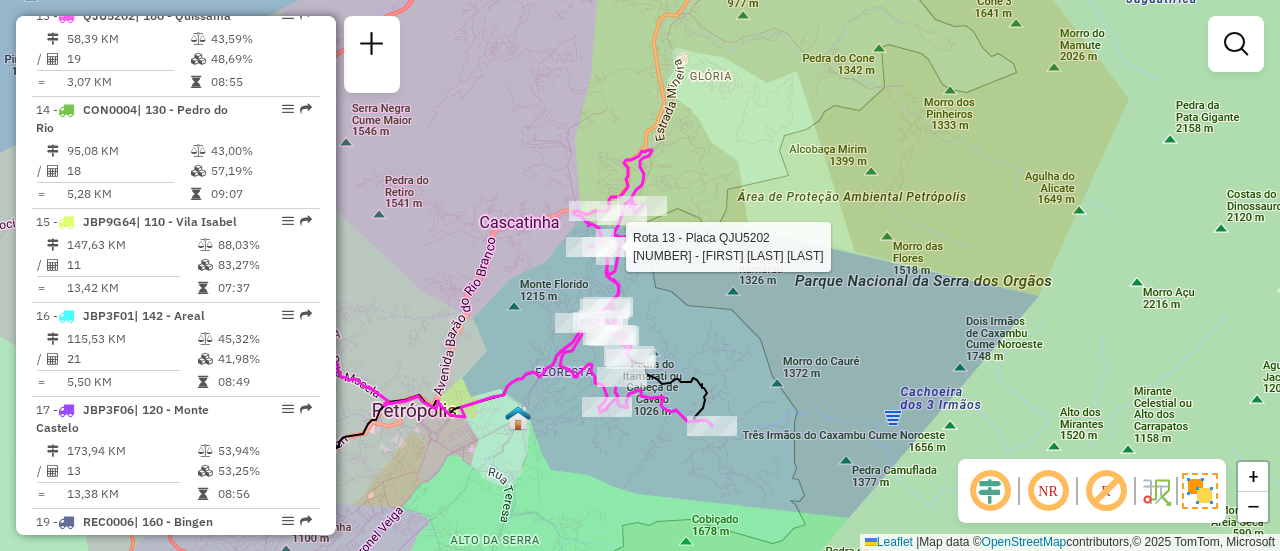 select on "**********" 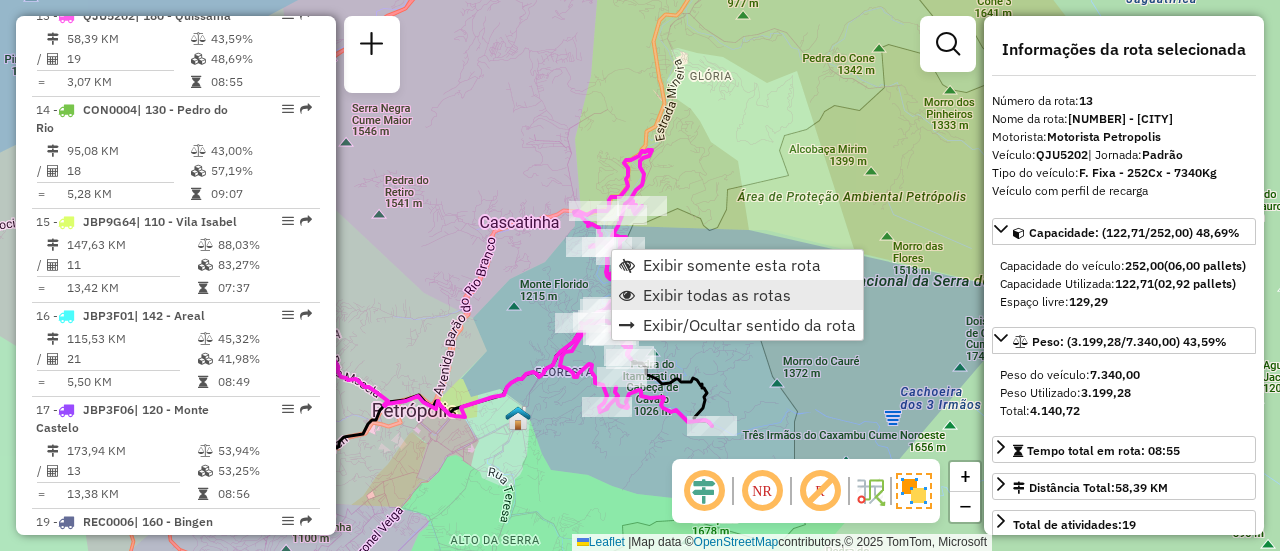 click on "Exibir todas as rotas" at bounding box center (717, 295) 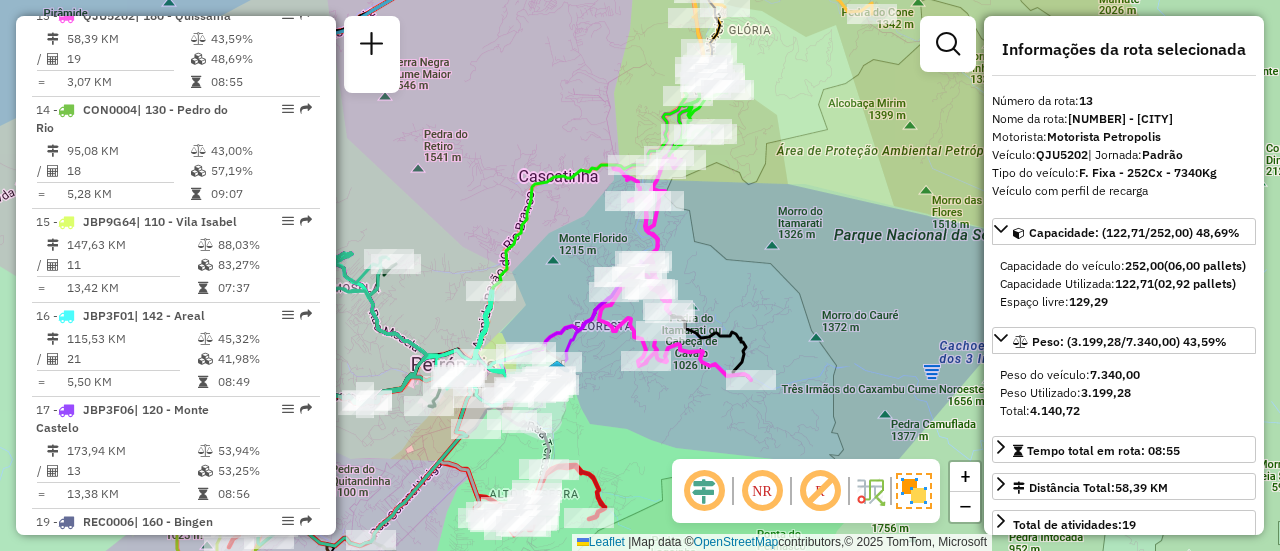 drag, startPoint x: 588, startPoint y: 447, endPoint x: 666, endPoint y: 262, distance: 200.77101 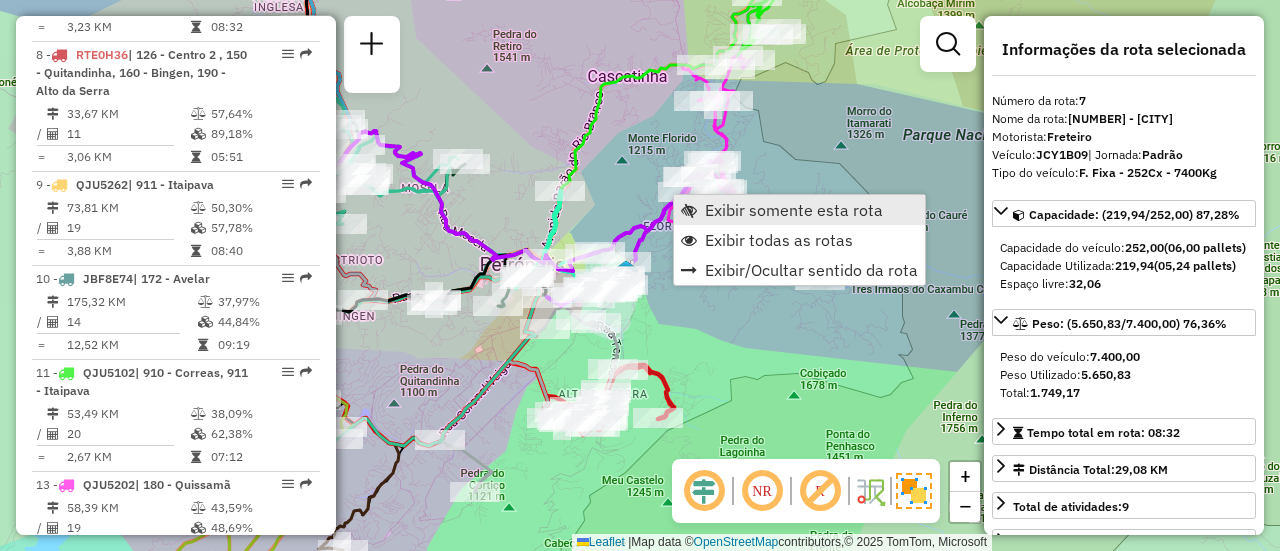 scroll, scrollTop: 1543, scrollLeft: 0, axis: vertical 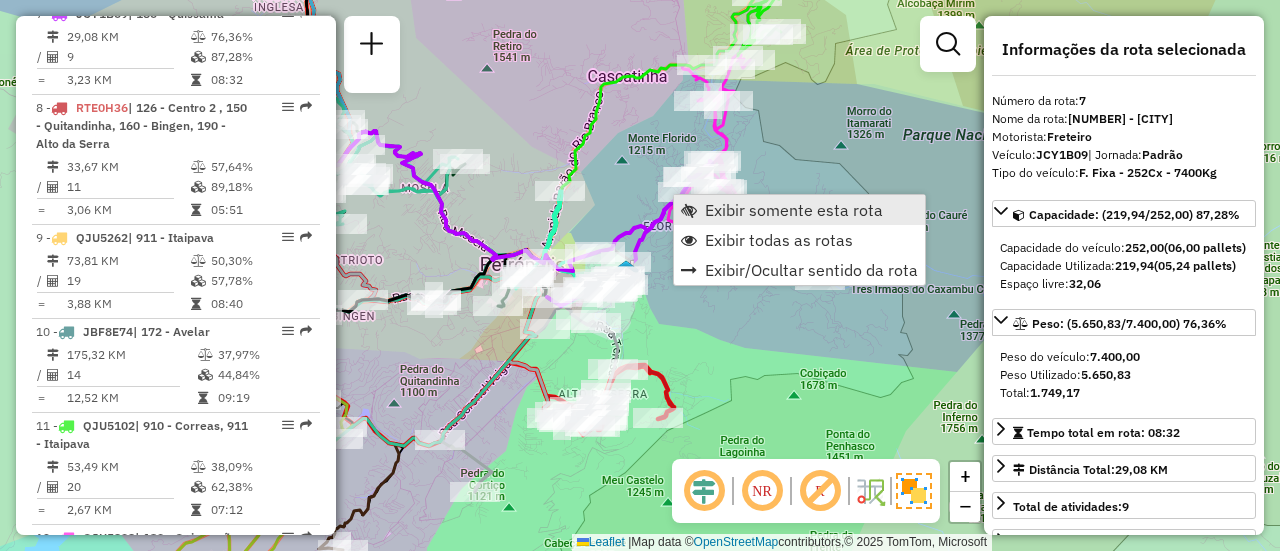 click on "Exibir somente esta rota" at bounding box center (794, 210) 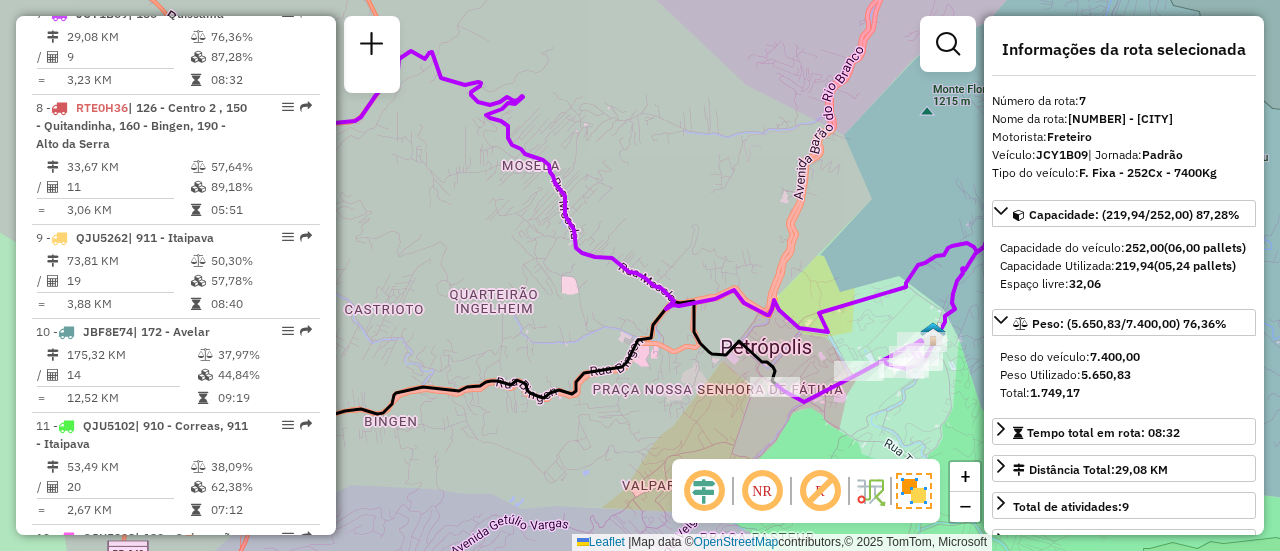 drag, startPoint x: 745, startPoint y: 234, endPoint x: 586, endPoint y: 160, distance: 175.37674 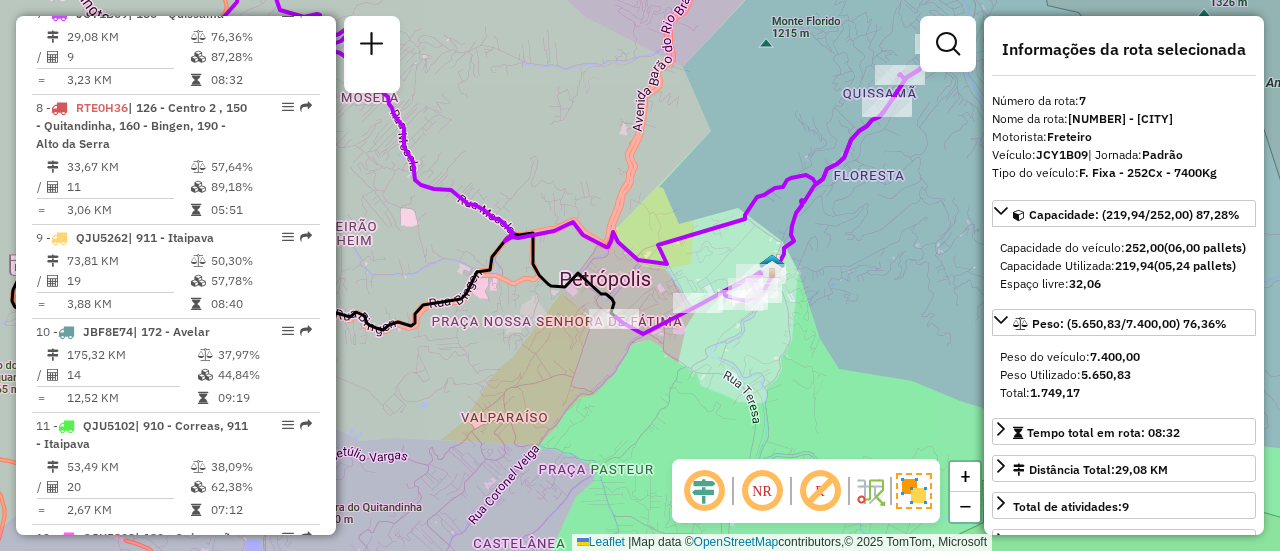 drag, startPoint x: 862, startPoint y: 296, endPoint x: 760, endPoint y: 331, distance: 107.837845 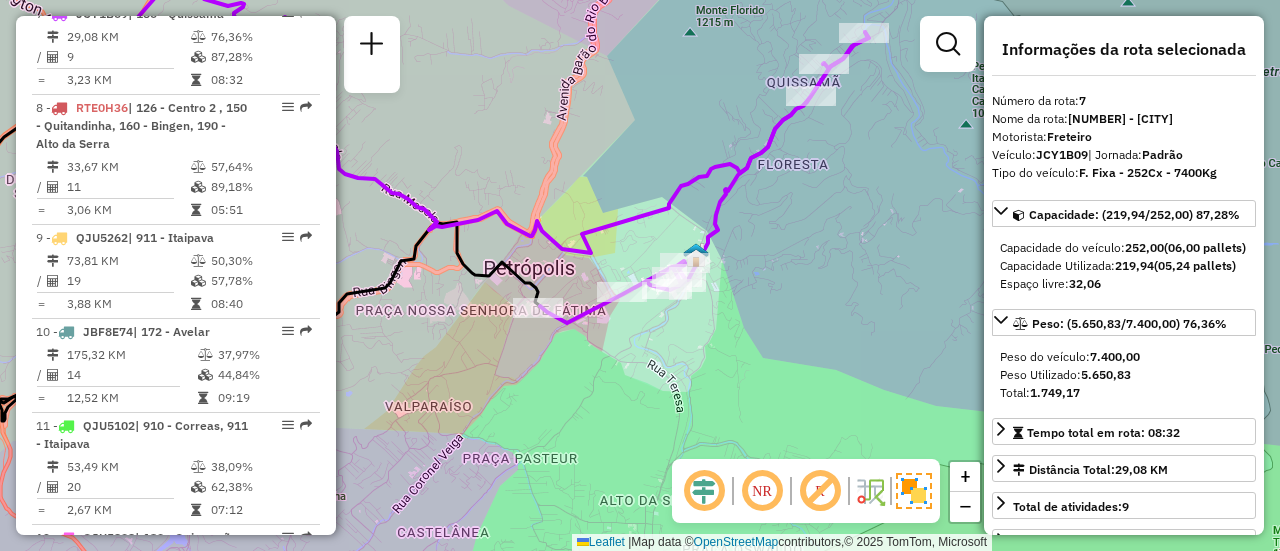 drag, startPoint x: 816, startPoint y: 155, endPoint x: 709, endPoint y: 270, distance: 157.0796 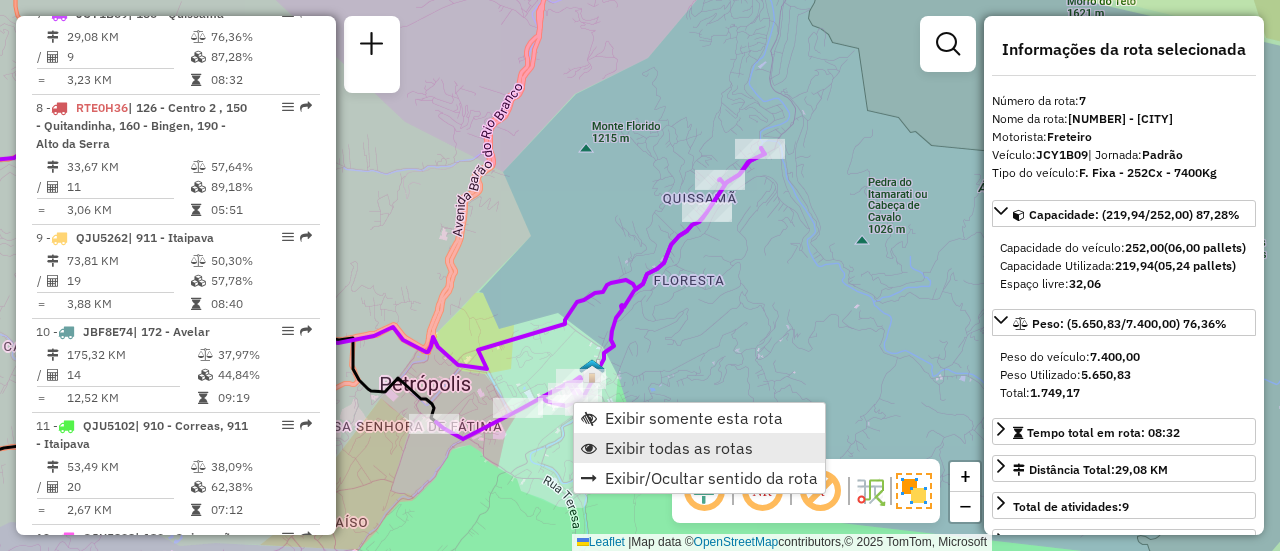 click on "Exibir todas as rotas" at bounding box center [679, 448] 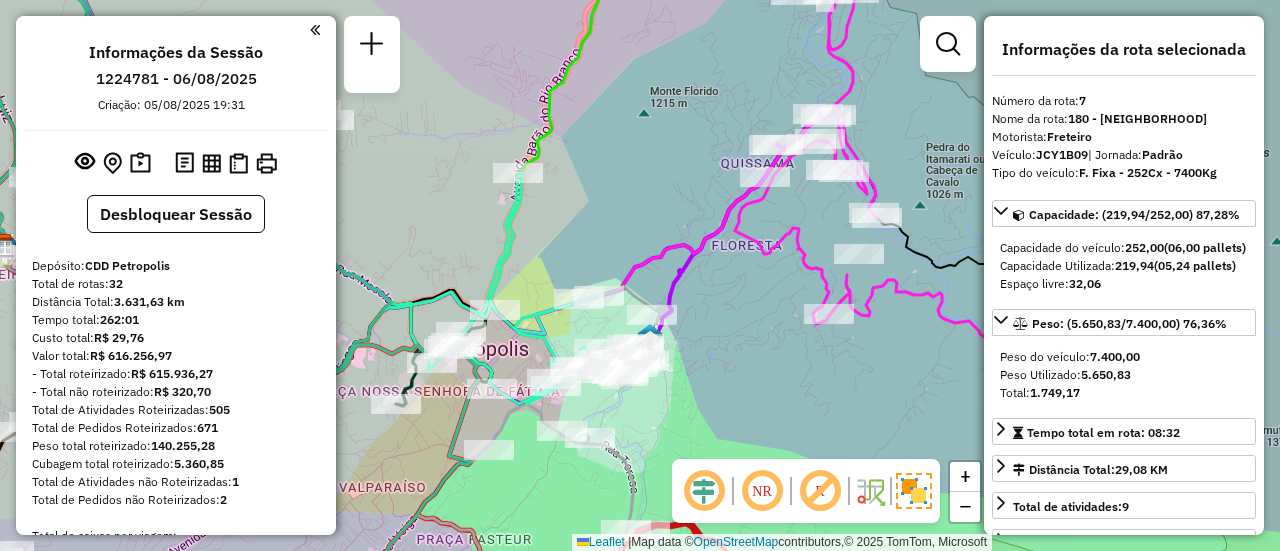 select on "**********" 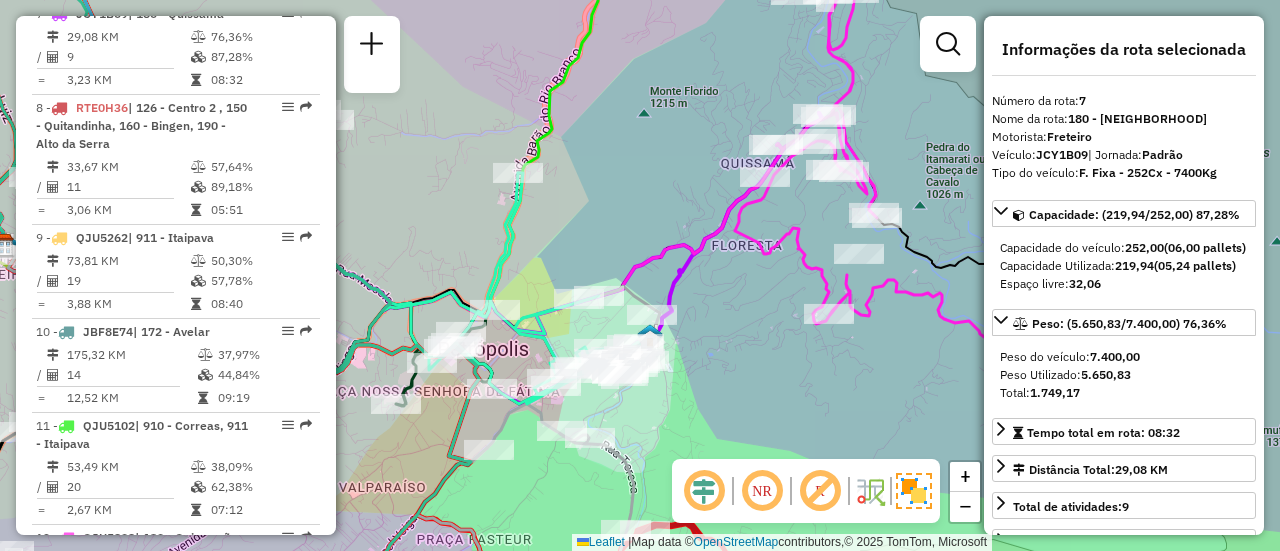click on "Janela de atendimento Grade de atendimento Capacidade Transportadoras Veículos Cliente Pedidos  Rotas Selecione os dias de semana para filtrar as janelas de atendimento  Seg   Ter   Qua   Qui   Sex   Sáb   Dom  Informe o período da janela de atendimento: De: Até:  Filtrar exatamente a janela do cliente  Considerar janela de atendimento padrão  Selecione os dias de semana para filtrar as grades de atendimento  Seg   Ter   Qua   Qui   Sex   Sáb   Dom   Considerar clientes sem dia de atendimento cadastrado  Clientes fora do dia de atendimento selecionado Filtrar as atividades entre os valores definidos abaixo:  Peso mínimo:   Peso máximo:   Cubagem mínima:   Cubagem máxima:   De:   Até:  Filtrar as atividades entre o tempo de atendimento definido abaixo:  De:   Até:   Considerar capacidade total dos clientes não roteirizados Transportadora: Selecione um ou mais itens Tipo de veículo: Selecione um ou mais itens Veículo: Selecione um ou mais itens Motorista: Selecione um ou mais itens Nome: Rótulo:" 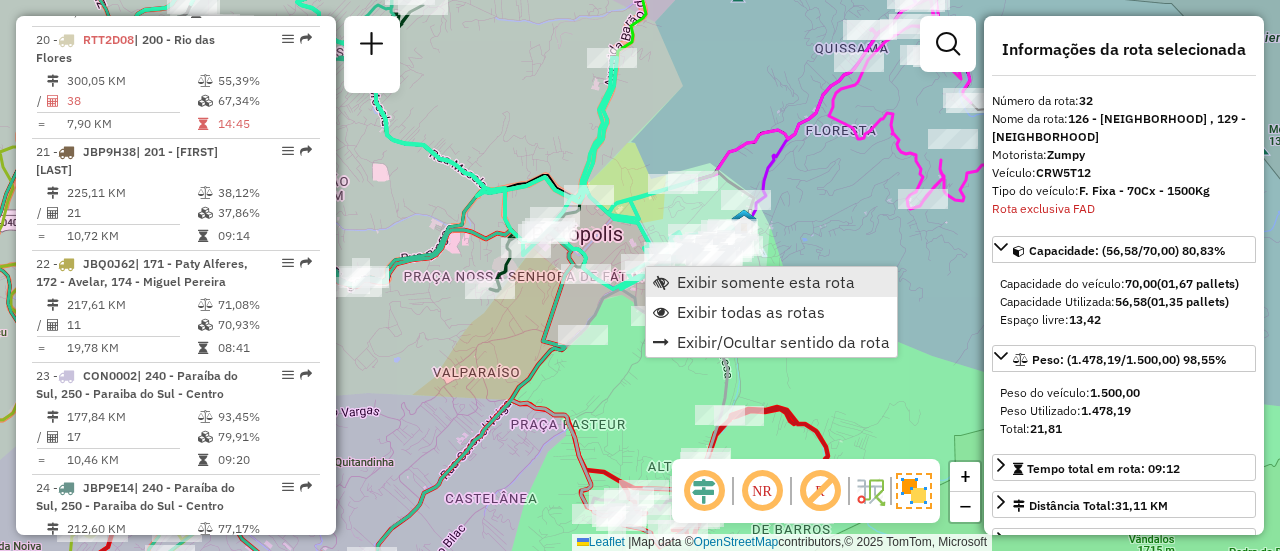 scroll, scrollTop: 3985, scrollLeft: 0, axis: vertical 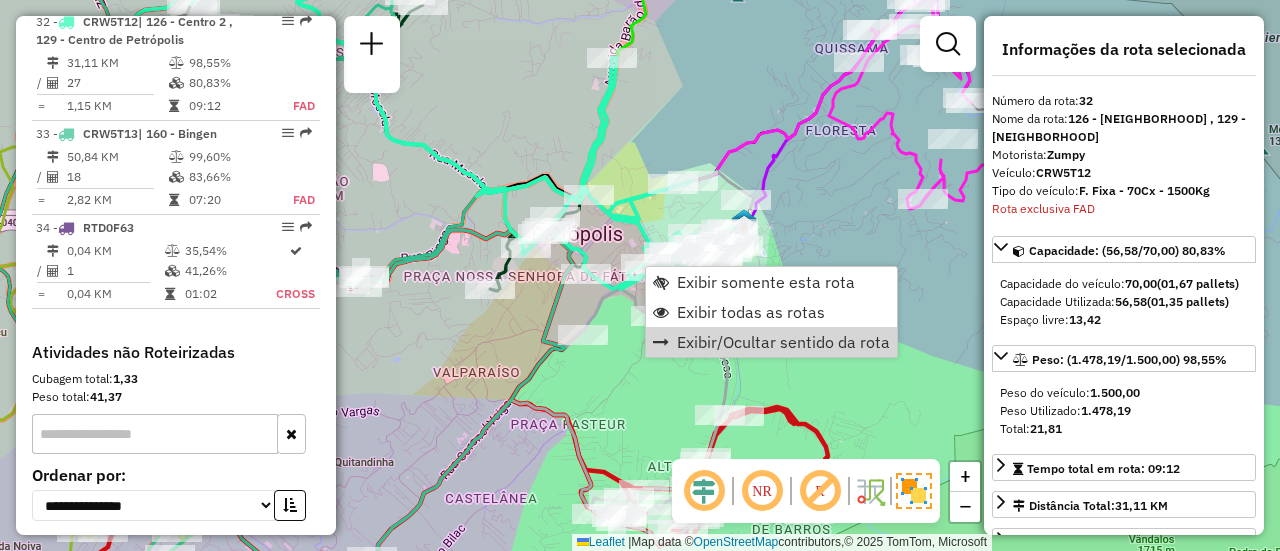 click on "Janela de atendimento Grade de atendimento Capacidade Transportadoras Veículos Cliente Pedidos  Rotas Selecione os dias de semana para filtrar as janelas de atendimento  Seg   Ter   Qua   Qui   Sex   Sáb   Dom  Informe o período da janela de atendimento: De: Até:  Filtrar exatamente a janela do cliente  Considerar janela de atendimento padrão  Selecione os dias de semana para filtrar as grades de atendimento  Seg   Ter   Qua   Qui   Sex   Sáb   Dom   Considerar clientes sem dia de atendimento cadastrado  Clientes fora do dia de atendimento selecionado Filtrar as atividades entre os valores definidos abaixo:  Peso mínimo:   Peso máximo:   Cubagem mínima:   Cubagem máxima:   De:   Até:  Filtrar as atividades entre o tempo de atendimento definido abaixo:  De:   Até:   Considerar capacidade total dos clientes não roteirizados Transportadora: Selecione um ou mais itens Tipo de veículo: Selecione um ou mais itens Veículo: Selecione um ou mais itens Motorista: Selecione um ou mais itens Nome: Rótulo:" 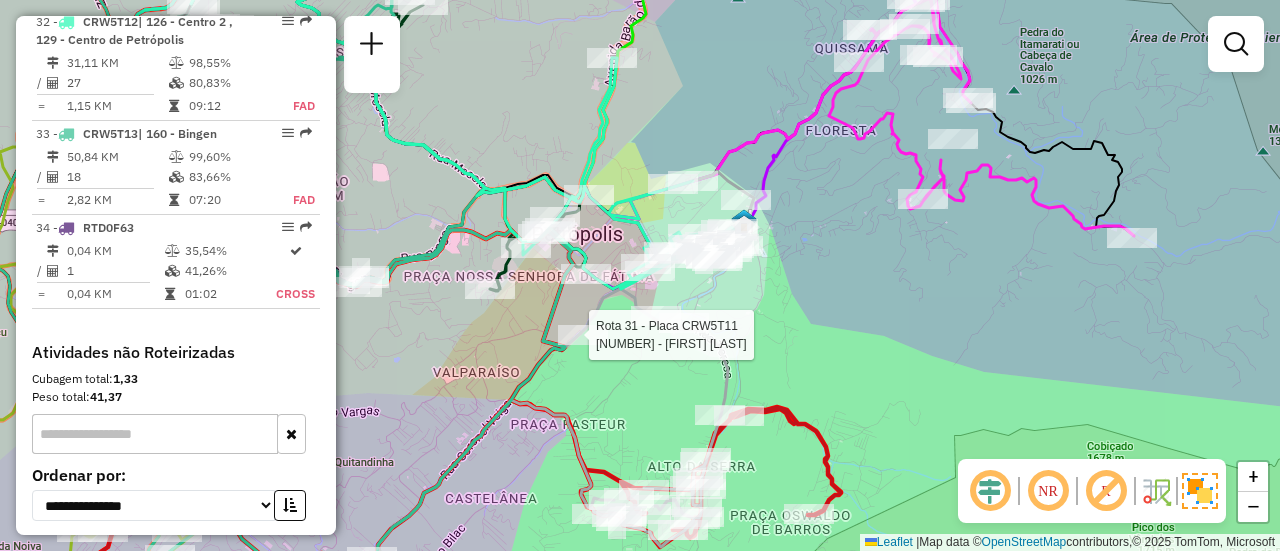 select on "**********" 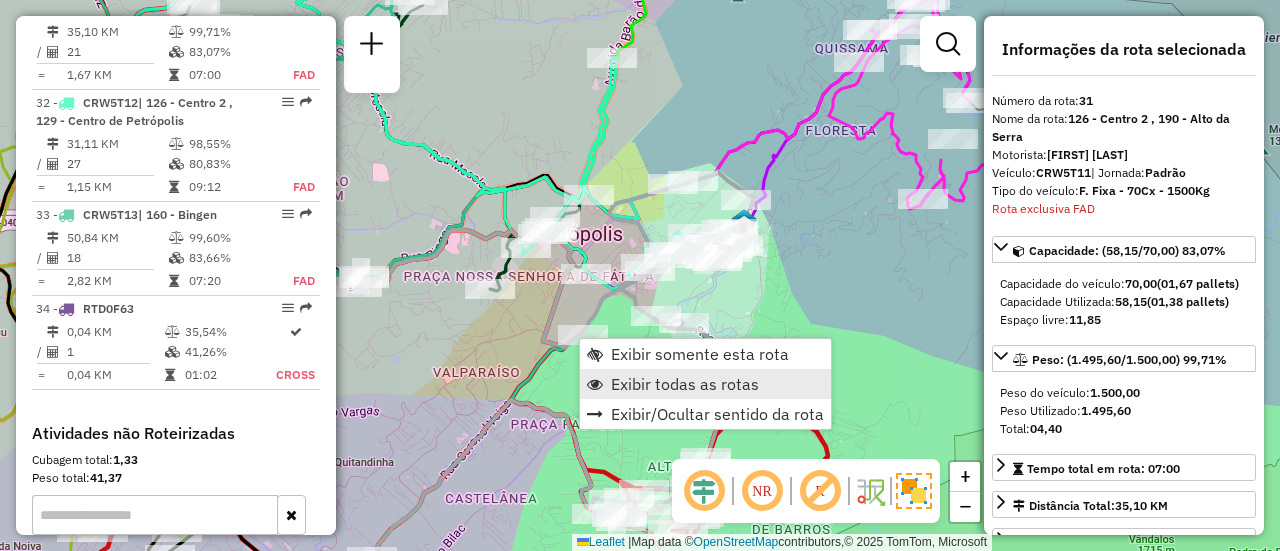 scroll, scrollTop: 3873, scrollLeft: 0, axis: vertical 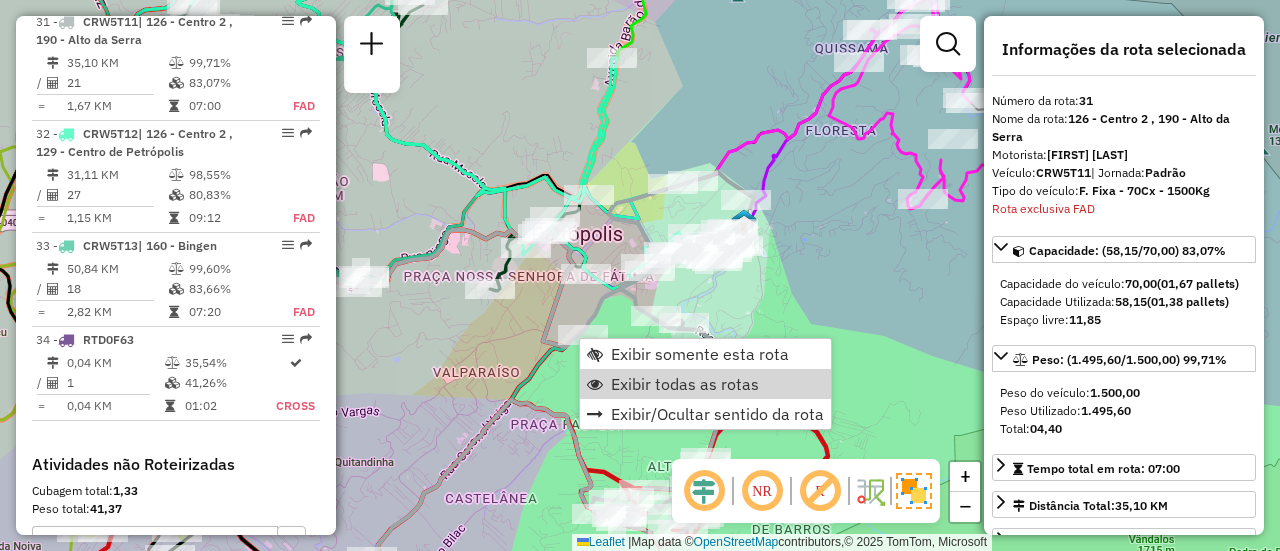 click on "Janela de atendimento Grade de atendimento Capacidade Transportadoras Veículos Cliente Pedidos  Rotas Selecione os dias de semana para filtrar as janelas de atendimento  Seg   Ter   Qua   Qui   Sex   Sáb   Dom  Informe o período da janela de atendimento: De: Até:  Filtrar exatamente a janela do cliente  Considerar janela de atendimento padrão  Selecione os dias de semana para filtrar as grades de atendimento  Seg   Ter   Qua   Qui   Sex   Sáb   Dom   Considerar clientes sem dia de atendimento cadastrado  Clientes fora do dia de atendimento selecionado Filtrar as atividades entre os valores definidos abaixo:  Peso mínimo:   Peso máximo:   Cubagem mínima:   Cubagem máxima:   De:   Até:  Filtrar as atividades entre o tempo de atendimento definido abaixo:  De:   Até:   Considerar capacidade total dos clientes não roteirizados Transportadora: Selecione um ou mais itens Tipo de veículo: Selecione um ou mais itens Veículo: Selecione um ou mais itens Motorista: Selecione um ou mais itens Nome: Rótulo:" 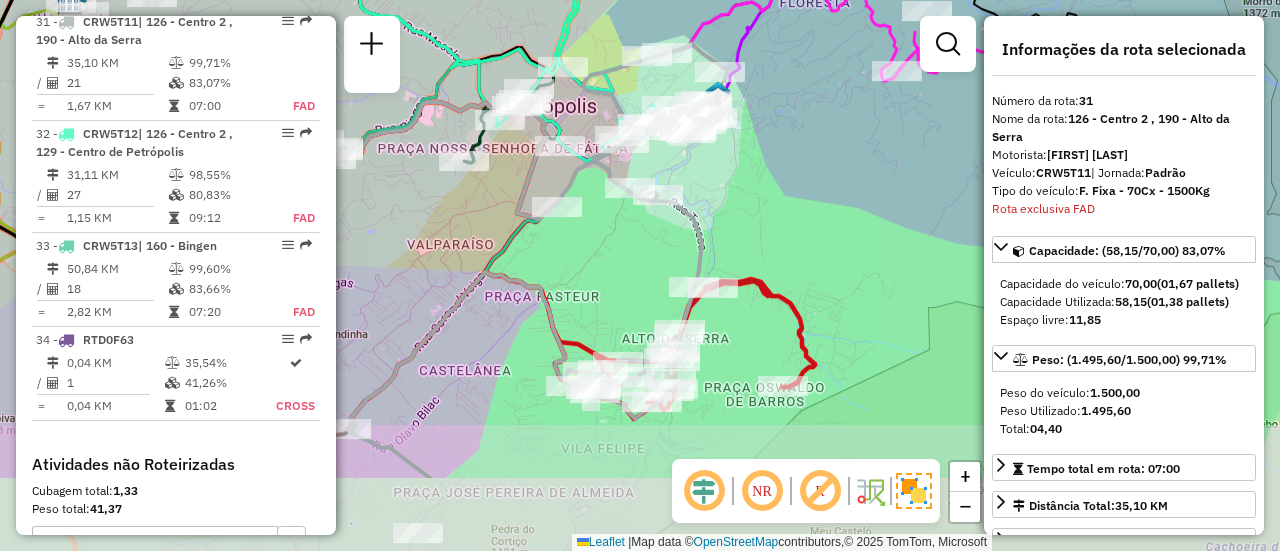 drag, startPoint x: 599, startPoint y: 403, endPoint x: 551, endPoint y: 233, distance: 176.64655 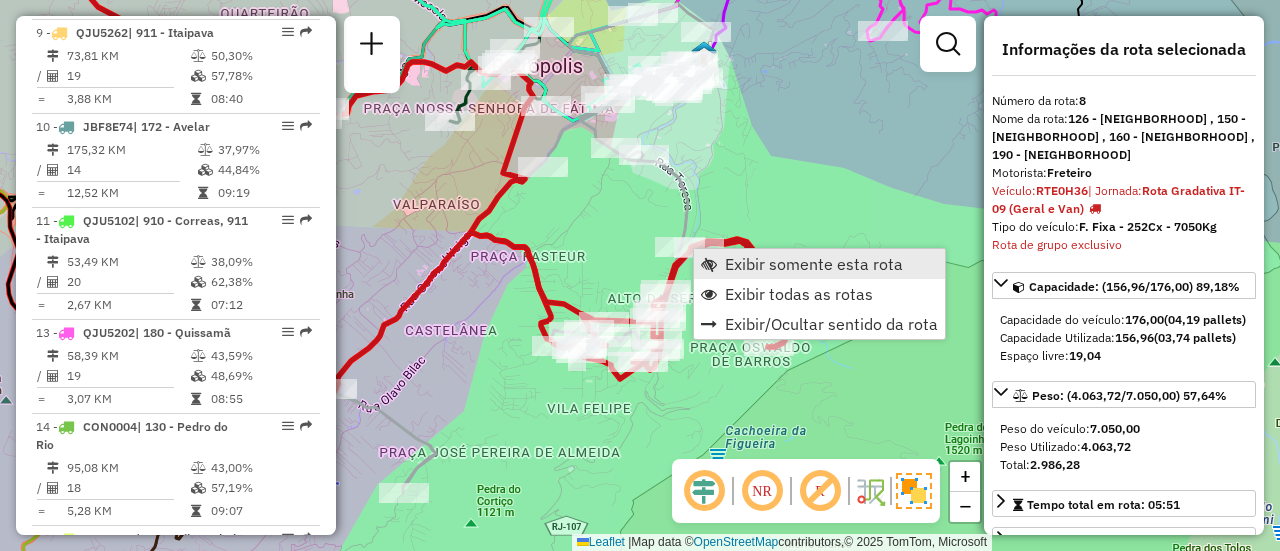 scroll, scrollTop: 1636, scrollLeft: 0, axis: vertical 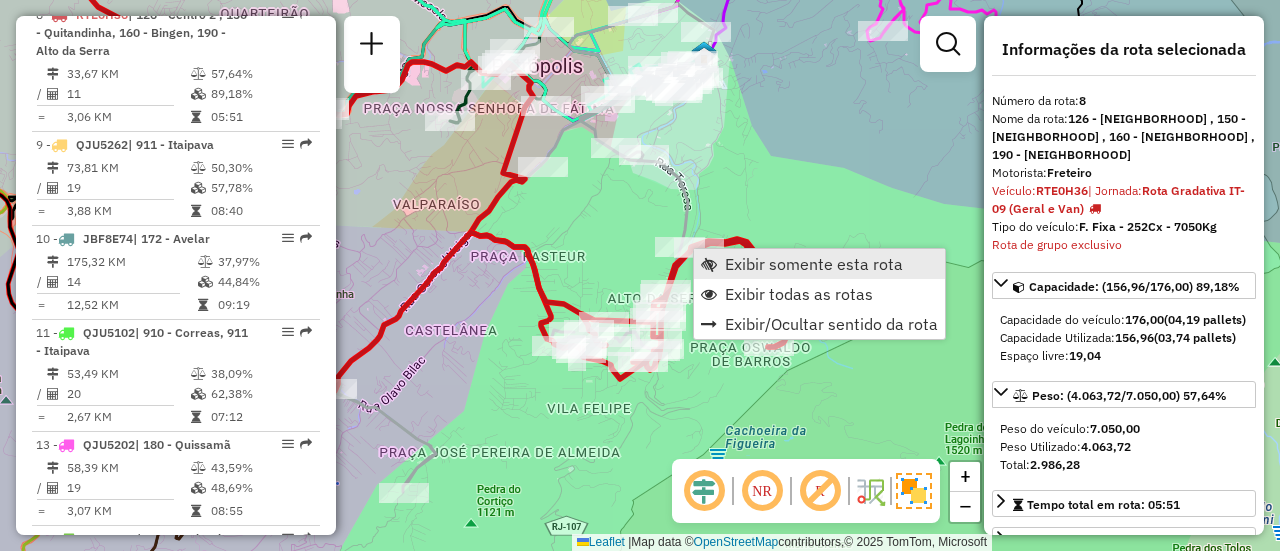click on "Exibir somente esta rota" at bounding box center (819, 264) 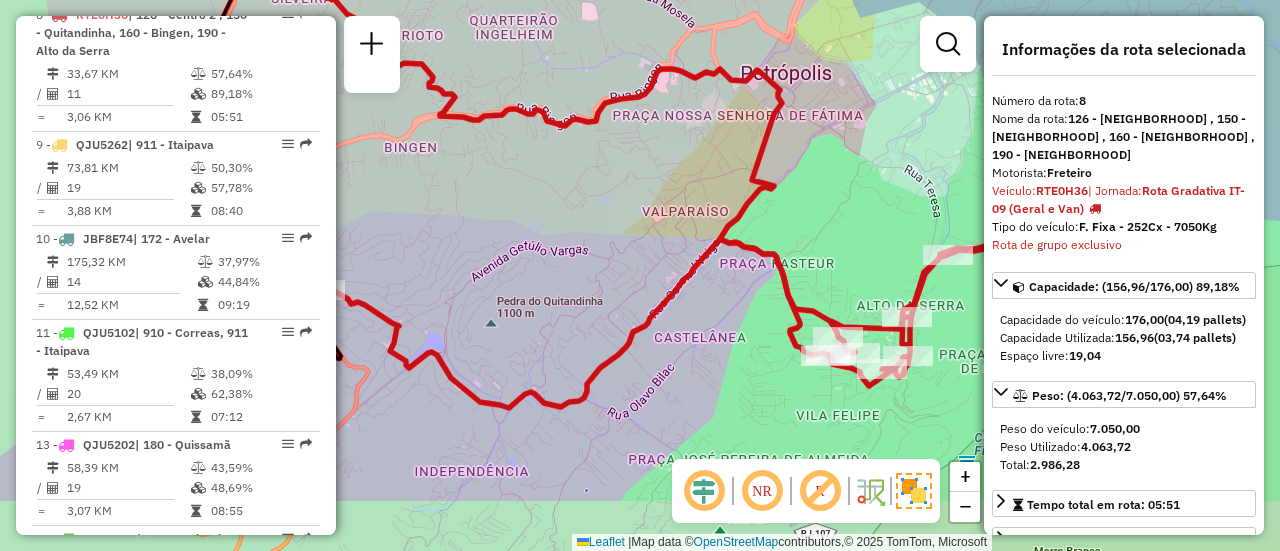 drag, startPoint x: 601, startPoint y: 414, endPoint x: 576, endPoint y: 303, distance: 113.78049 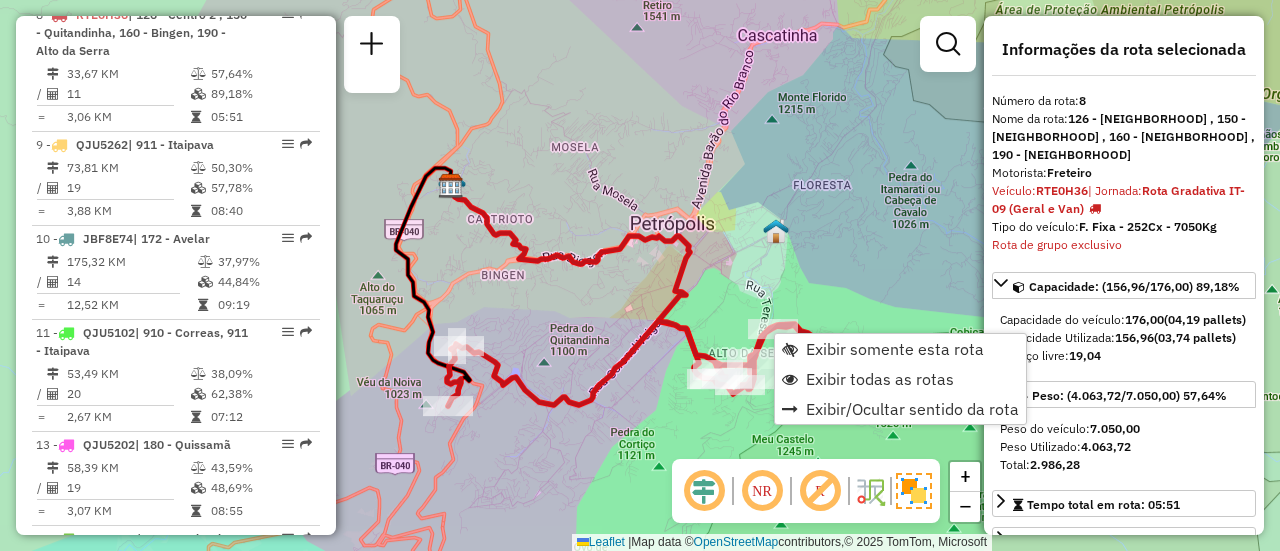 drag, startPoint x: 794, startPoint y: 370, endPoint x: 774, endPoint y: 373, distance: 20.22375 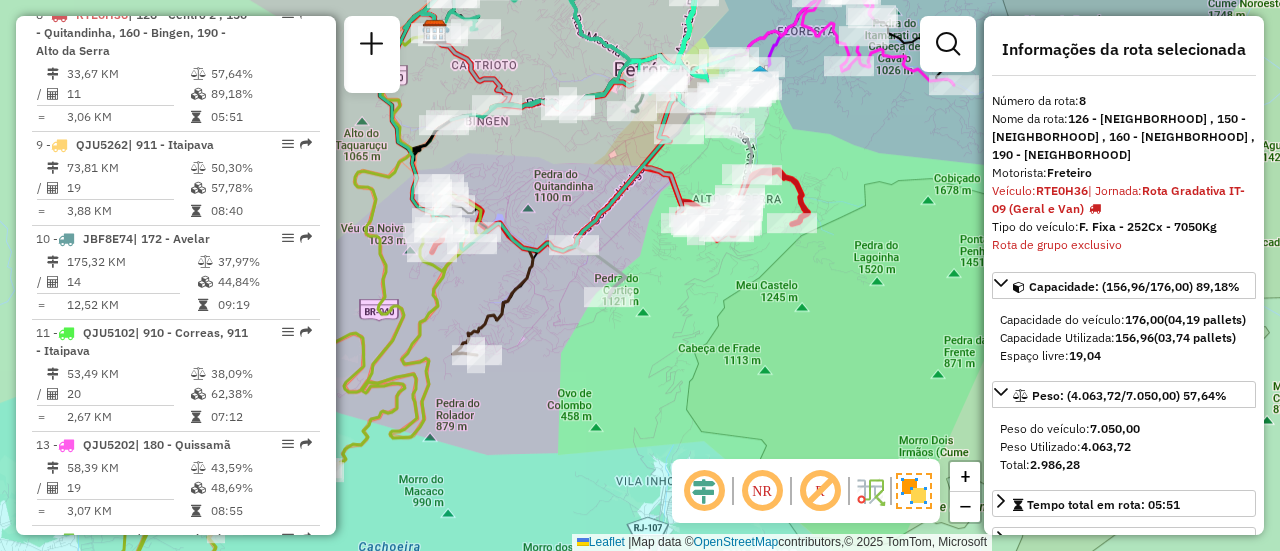 drag, startPoint x: 435, startPoint y: 353, endPoint x: 618, endPoint y: 193, distance: 243.08229 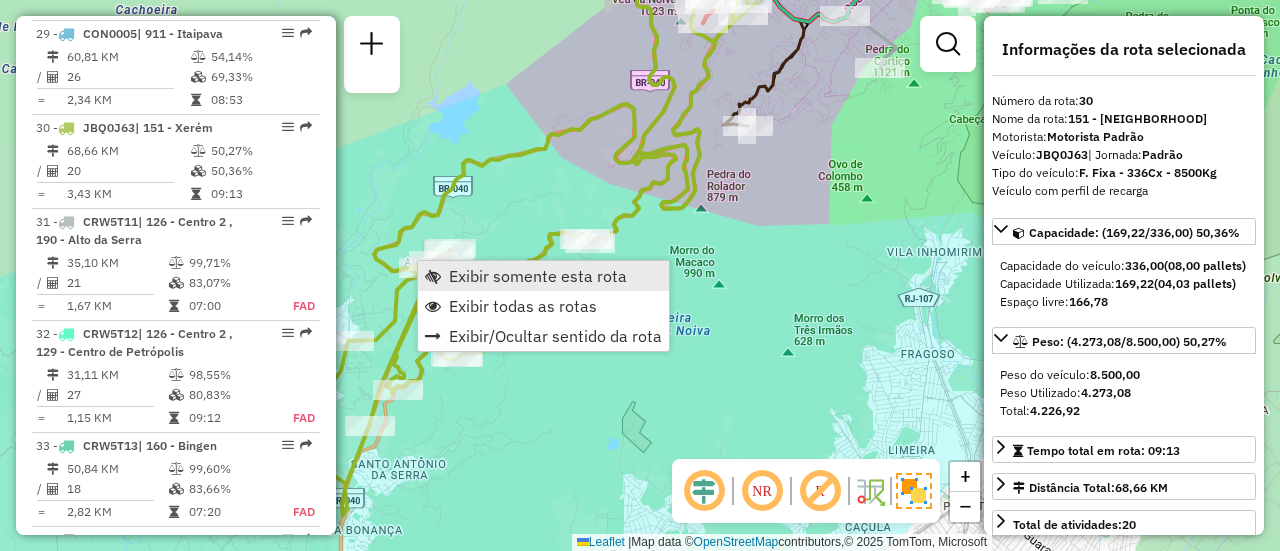 scroll, scrollTop: 3780, scrollLeft: 0, axis: vertical 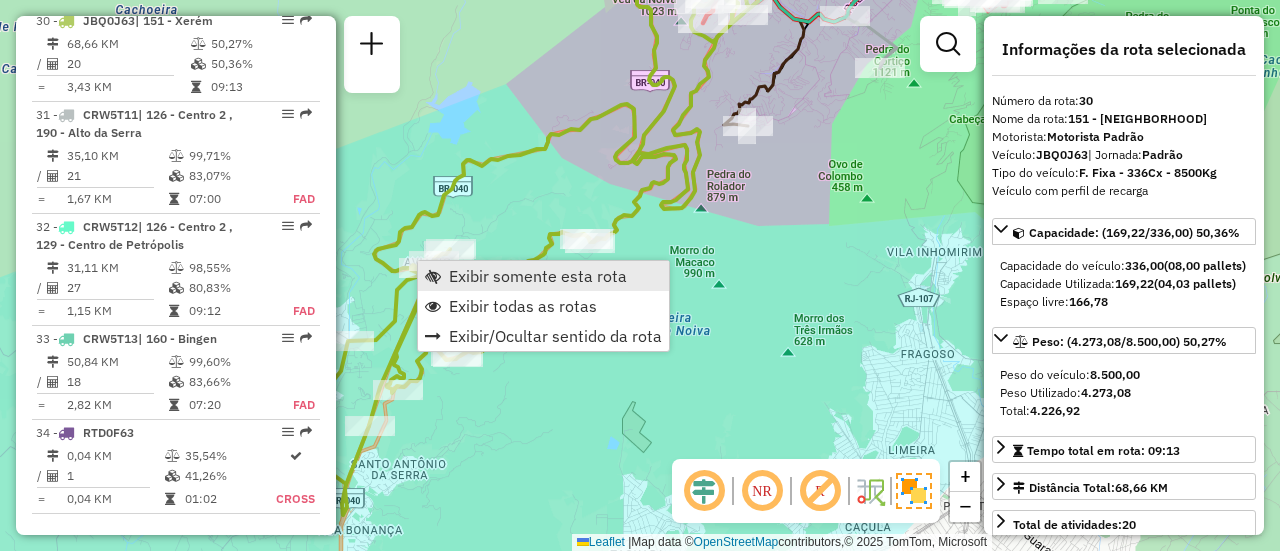 click on "Exibir somente esta rota" at bounding box center (538, 276) 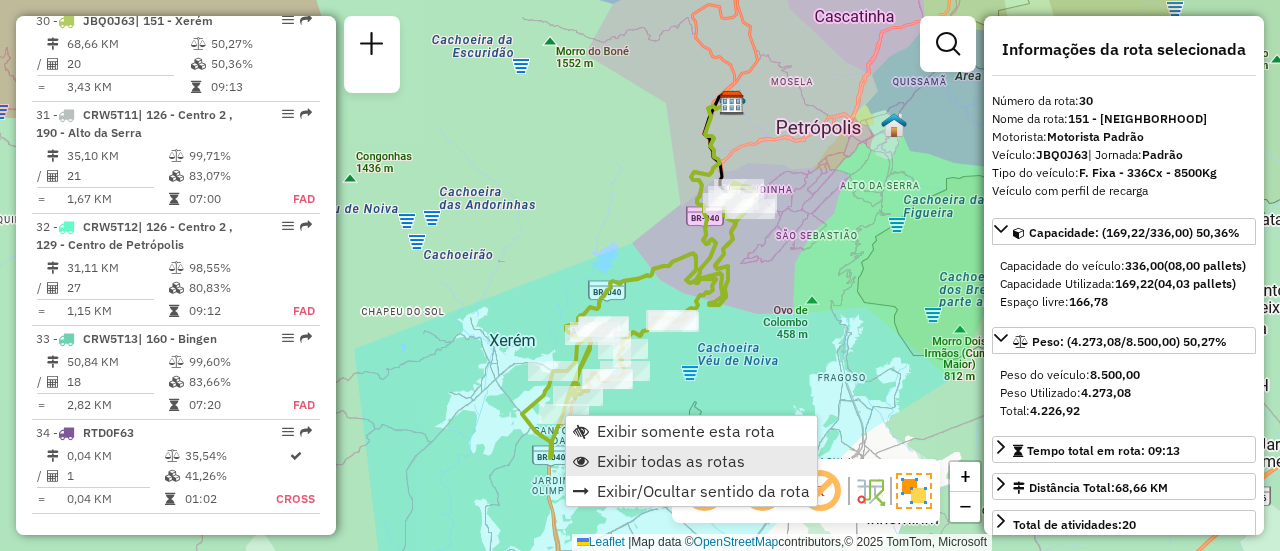 click on "Exibir todas as rotas" at bounding box center (671, 461) 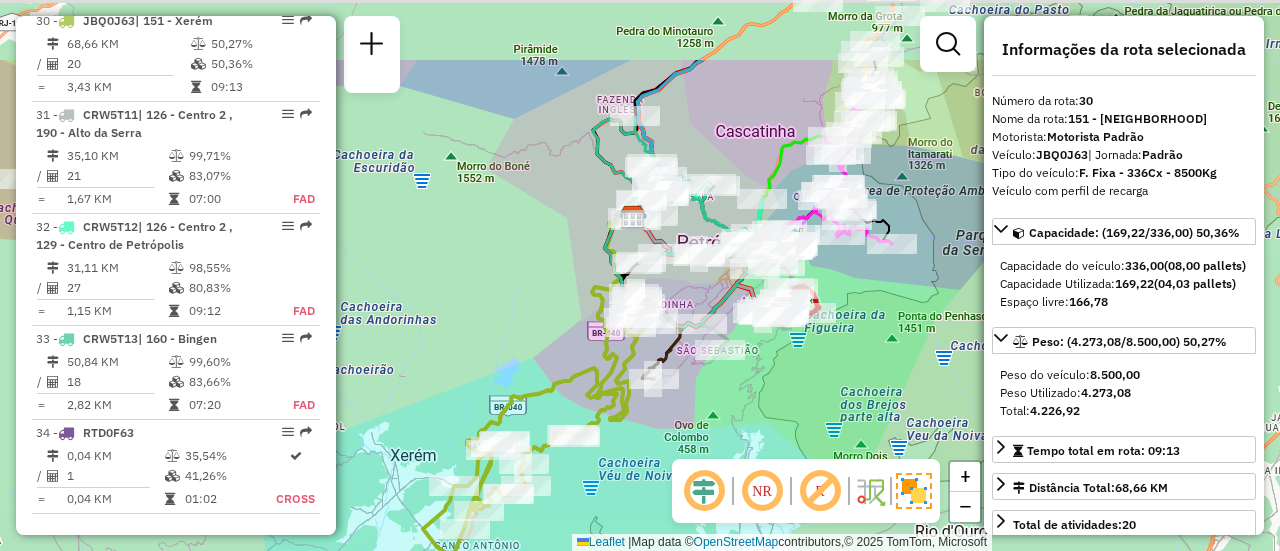 drag, startPoint x: 741, startPoint y: 292, endPoint x: 642, endPoint y: 408, distance: 152.50246 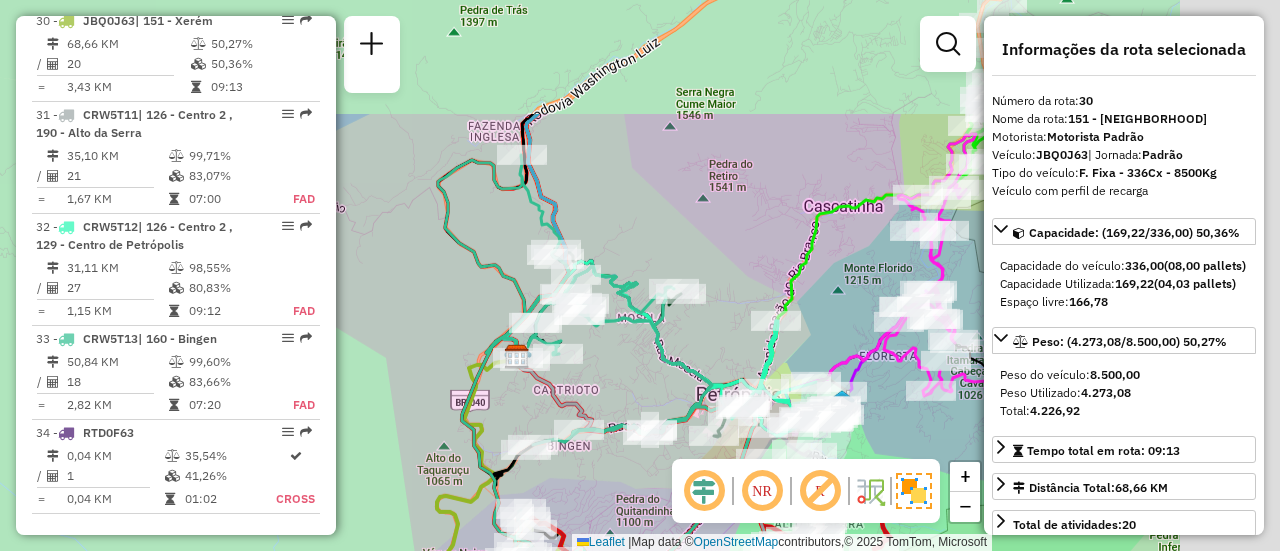 drag, startPoint x: 580, startPoint y: 191, endPoint x: 456, endPoint y: 257, distance: 140.47064 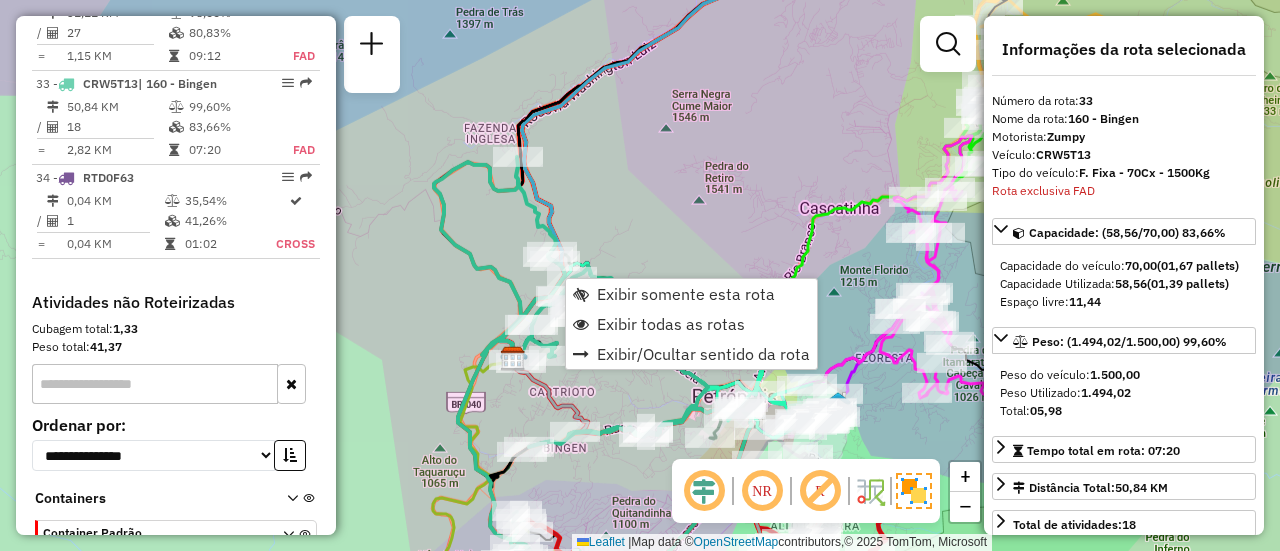 scroll, scrollTop: 4097, scrollLeft: 0, axis: vertical 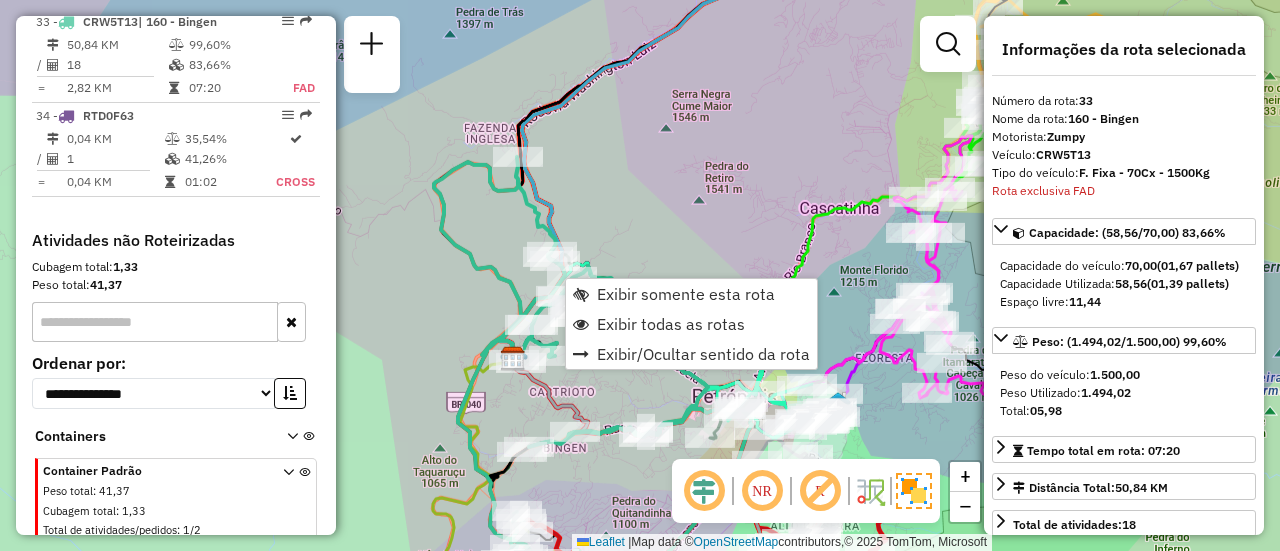 click on "Janela de atendimento Grade de atendimento Capacidade Transportadoras Veículos Cliente Pedidos  Rotas Selecione os dias de semana para filtrar as janelas de atendimento  Seg   Ter   Qua   Qui   Sex   Sáb   Dom  Informe o período da janela de atendimento: De: Até:  Filtrar exatamente a janela do cliente  Considerar janela de atendimento padrão  Selecione os dias de semana para filtrar as grades de atendimento  Seg   Ter   Qua   Qui   Sex   Sáb   Dom   Considerar clientes sem dia de atendimento cadastrado  Clientes fora do dia de atendimento selecionado Filtrar as atividades entre os valores definidos abaixo:  Peso mínimo:   Peso máximo:   Cubagem mínima:   Cubagem máxima:   De:   Até:  Filtrar as atividades entre o tempo de atendimento definido abaixo:  De:   Até:   Considerar capacidade total dos clientes não roteirizados Transportadora: Selecione um ou mais itens Tipo de veículo: Selecione um ou mais itens Veículo: Selecione um ou mais itens Motorista: Selecione um ou mais itens Nome: Rótulo:" 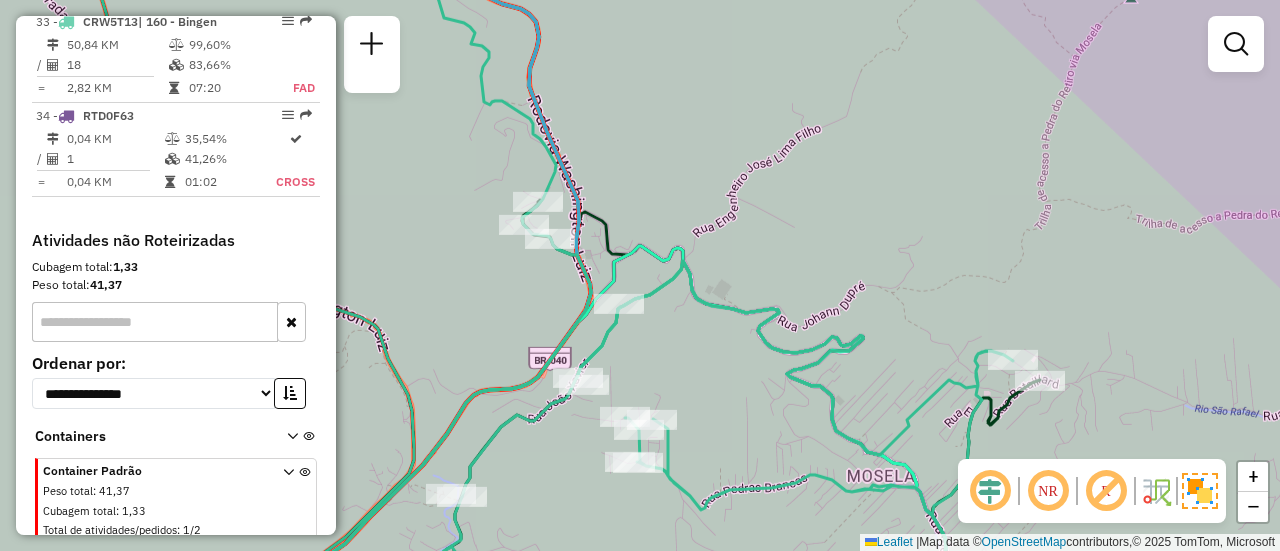 select on "**********" 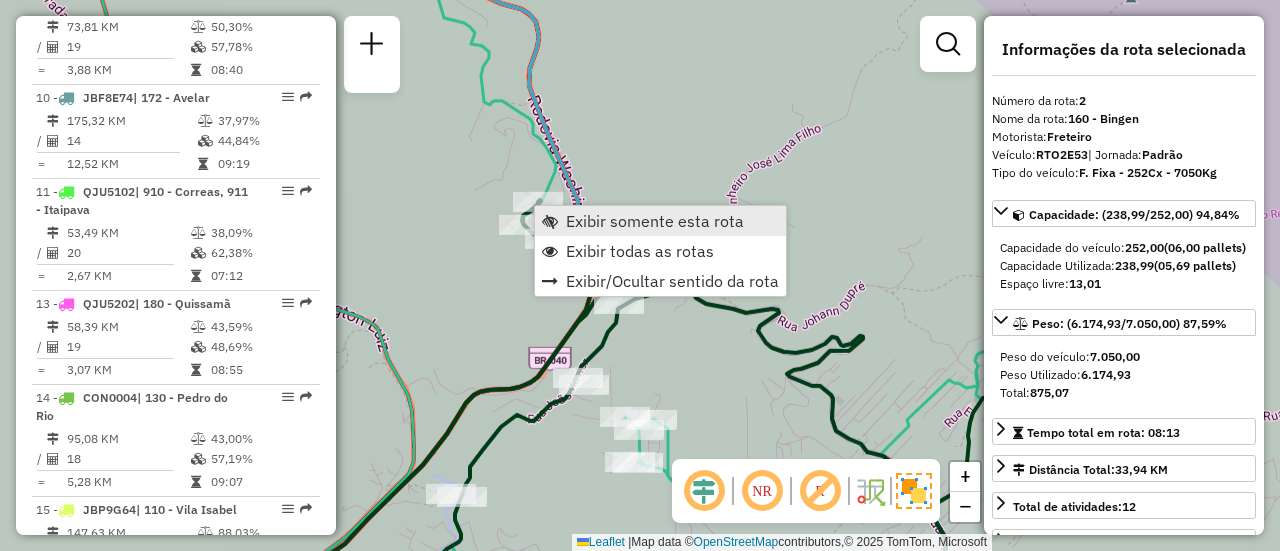 scroll, scrollTop: 1002, scrollLeft: 0, axis: vertical 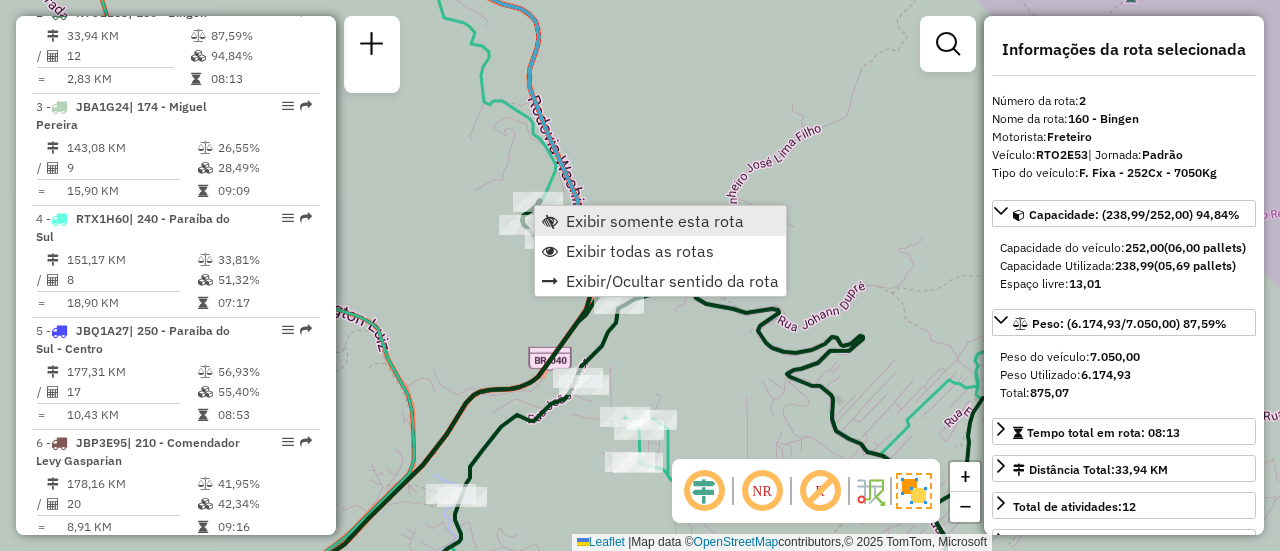 click on "Exibir somente esta rota" at bounding box center (655, 221) 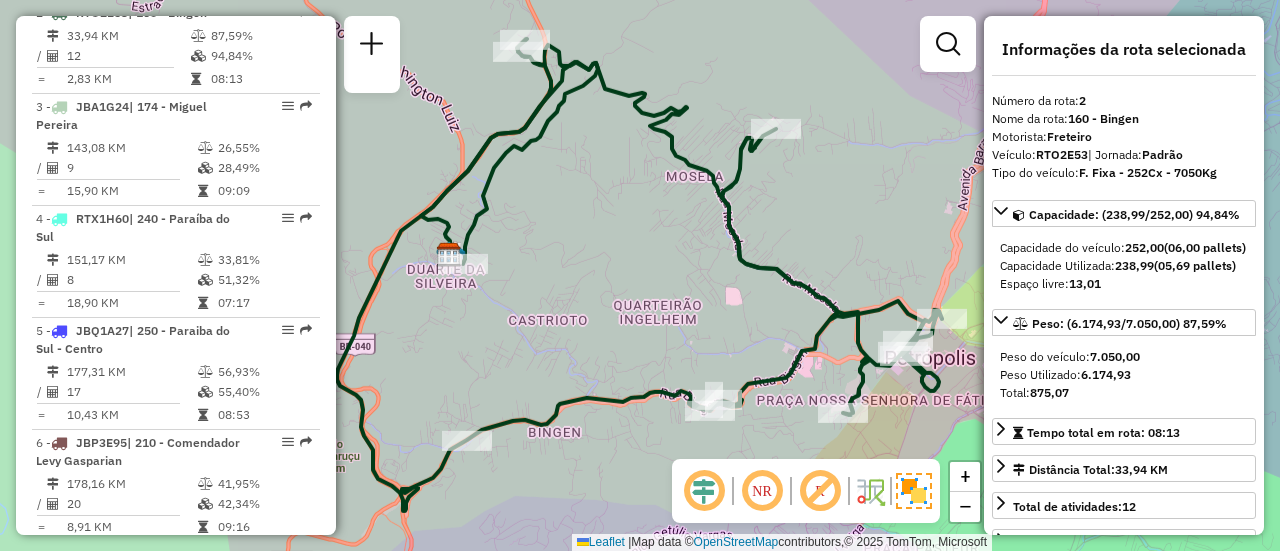 drag, startPoint x: 614, startPoint y: 249, endPoint x: 530, endPoint y: 169, distance: 116 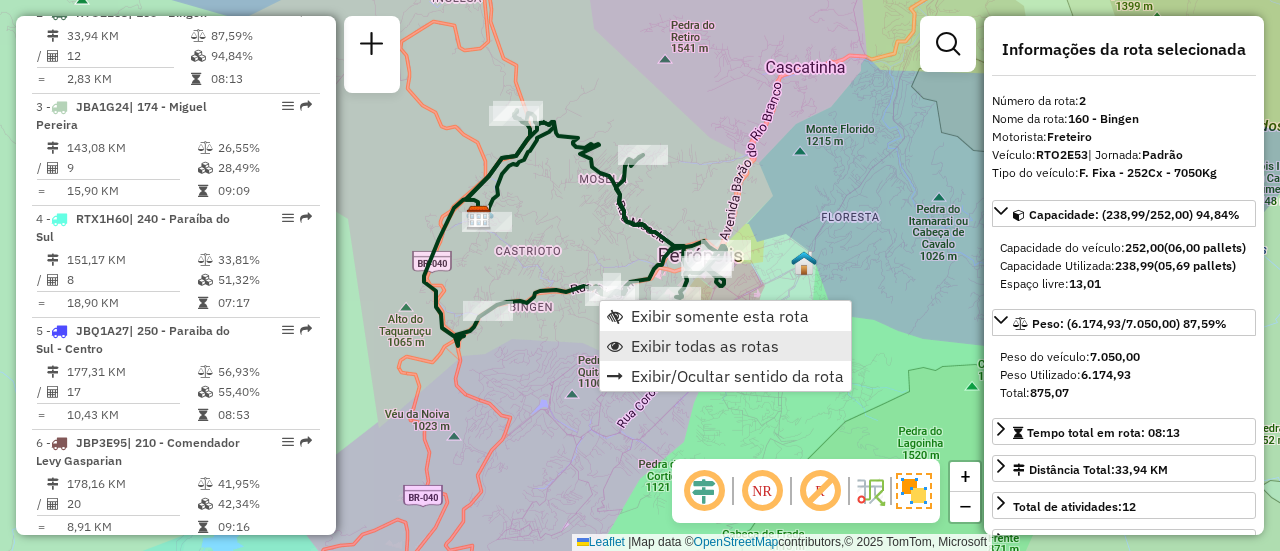drag, startPoint x: 660, startPoint y: 349, endPoint x: 645, endPoint y: 351, distance: 15.132746 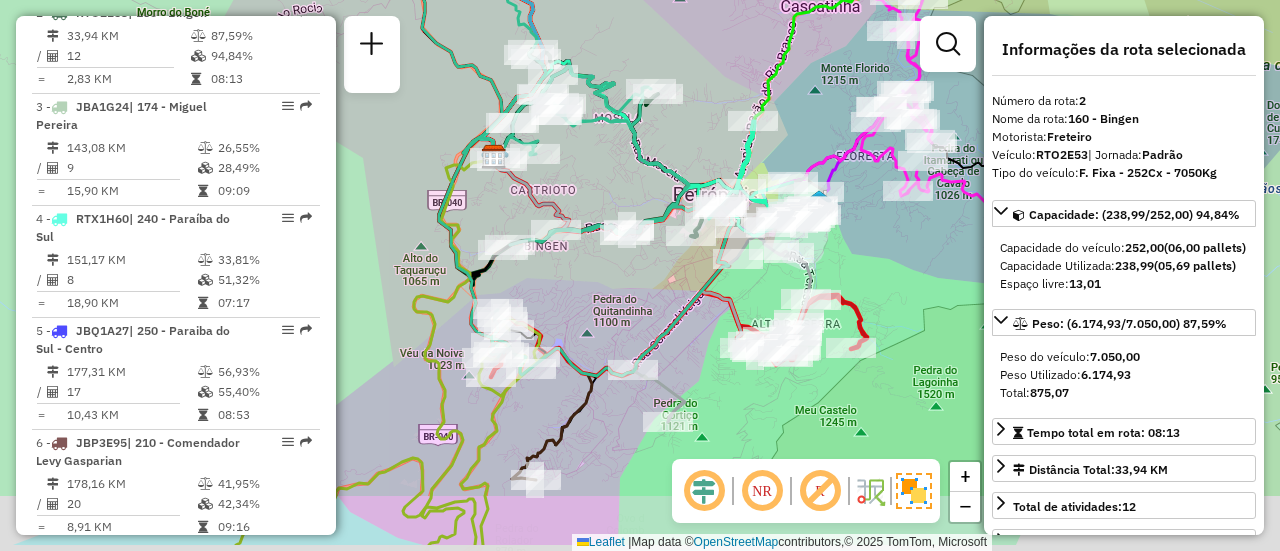 drag, startPoint x: 597, startPoint y: 359, endPoint x: 573, endPoint y: 256, distance: 105.75916 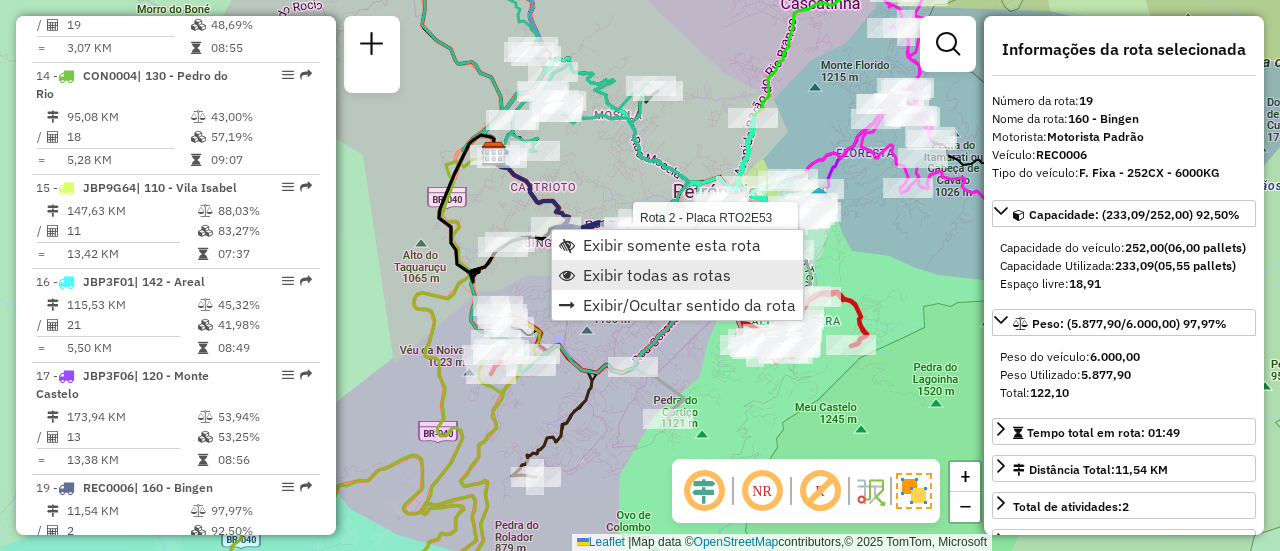 scroll, scrollTop: 2569, scrollLeft: 0, axis: vertical 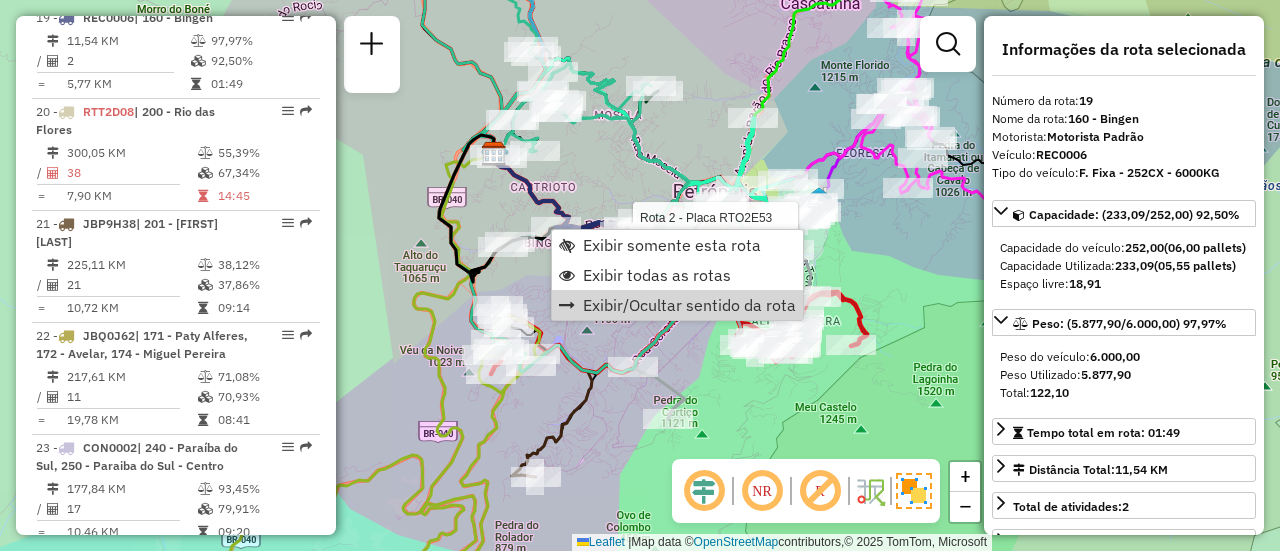 click on "Rota 2 - Placa RTO2E53 [NUMBER] - [FIRST] [LAST] Janela de atendimento Grade de atendimento Capacidade Transportadoras Veículos Cliente Pedidos Rotas Selecione os dias de semana para filtrar as janelas de atendimento Seg Ter Qua Qui Sex Sáb Dom Informe o período da janela de atendimento: De: Até: Filtrar exatamente a janela do cliente Considerar janela de atendimento padrão Selecione os dias de semana para filtrar as grades de atendimento Seg Ter Qua Qui Sex Sáb Dom Considerar clientes sem dia de atendimento cadastrado Clientes fora do dia de atendimento selecionado Filtrar as atividades entre os valores definidos abaixo: Peso mínimo: Peso máximo: Cubagem mínima: Cubagem máxima: De: Até: Filtrar as atividades entre o tempo de atendimento definido abaixo: De: Até: Considerar capacidade total dos clientes não roteirizados Transportadora: Selecione um ou mais itens Tipo de veículo: Selecione um ou mais itens Veículo: Selecione um ou mais itens" 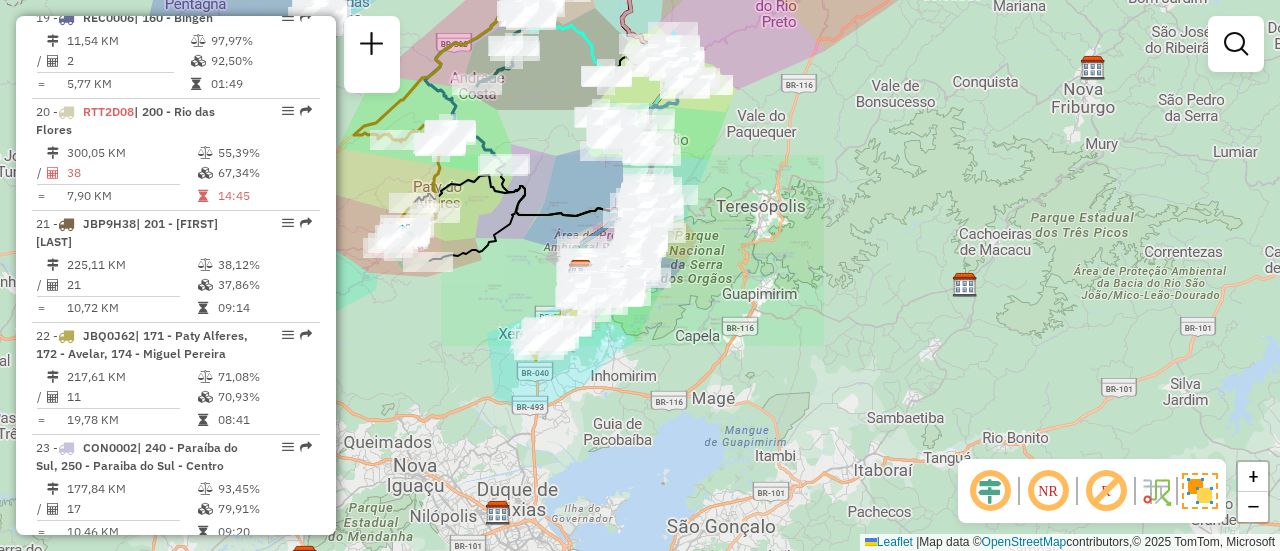 drag, startPoint x: 521, startPoint y: 183, endPoint x: 622, endPoint y: 271, distance: 133.95895 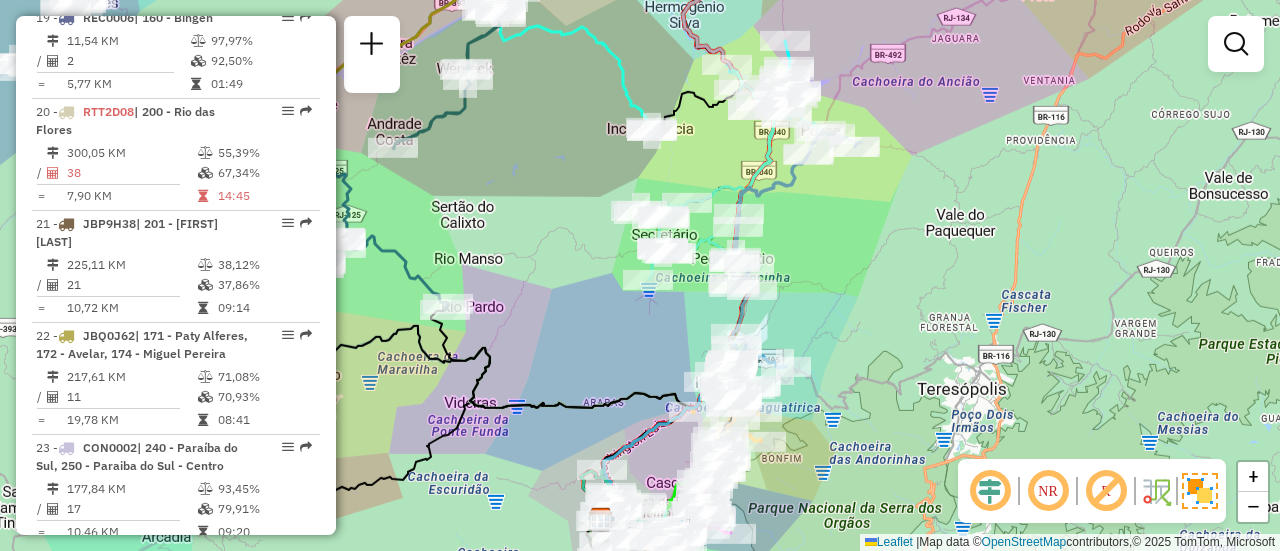 drag, startPoint x: 620, startPoint y: 312, endPoint x: 579, endPoint y: 358, distance: 61.6198 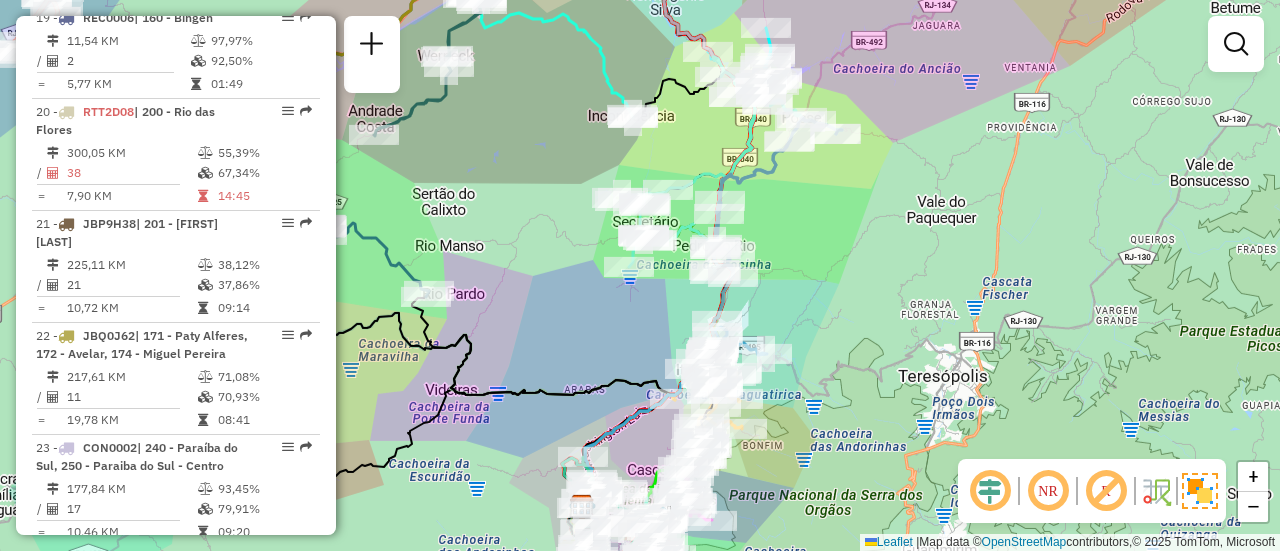 drag, startPoint x: 754, startPoint y: 338, endPoint x: 764, endPoint y: 283, distance: 55.9017 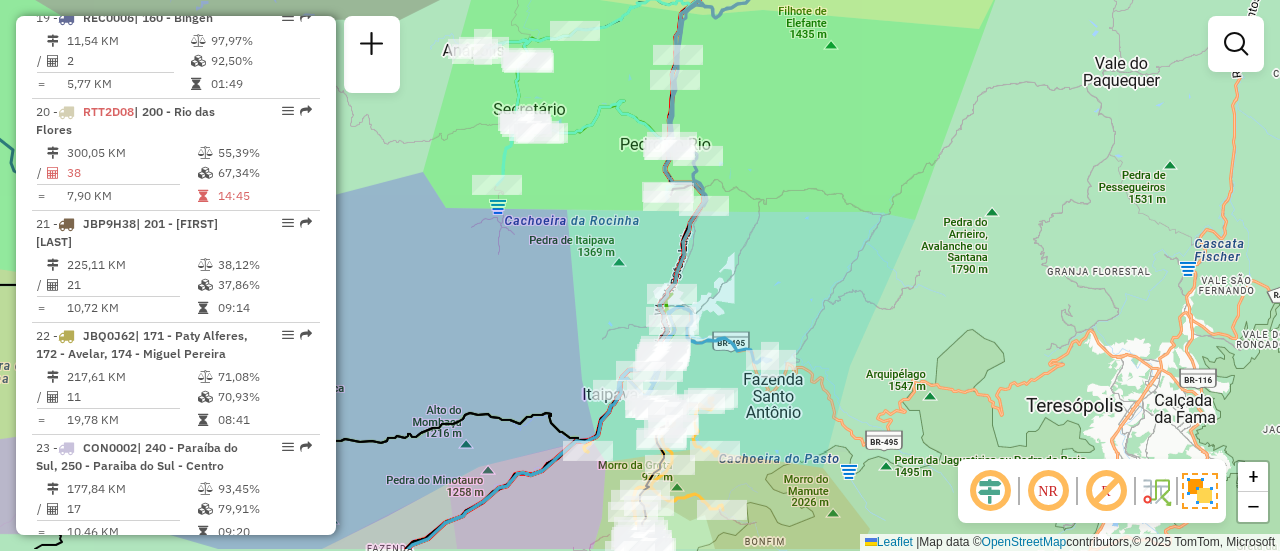 drag, startPoint x: 506, startPoint y: 317, endPoint x: 524, endPoint y: 125, distance: 192.8419 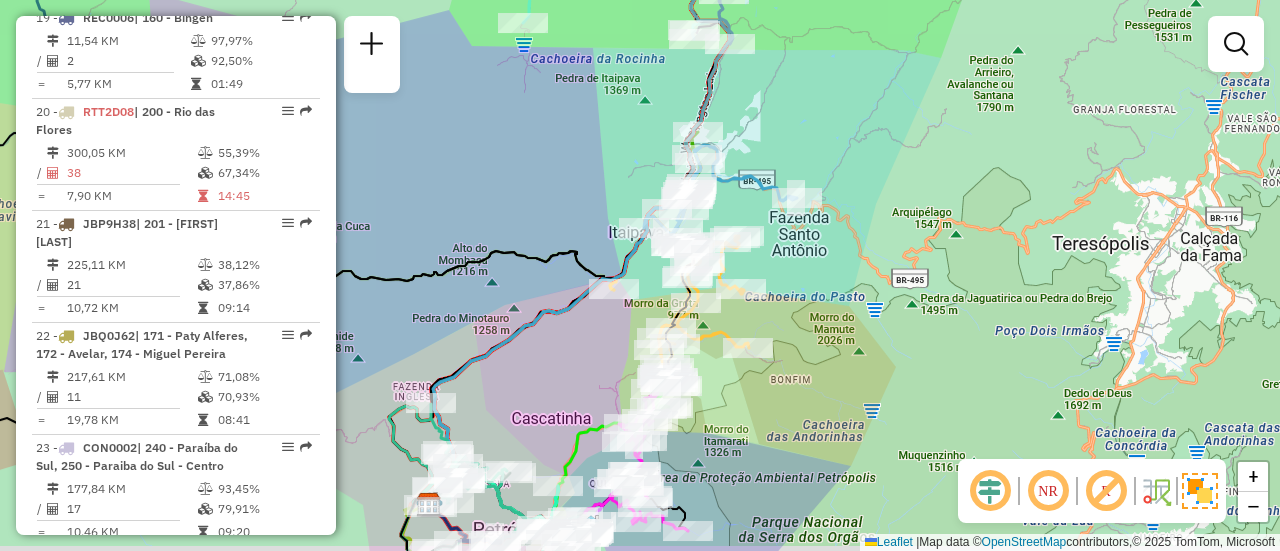 drag, startPoint x: 472, startPoint y: 254, endPoint x: 520, endPoint y: 107, distance: 154.63829 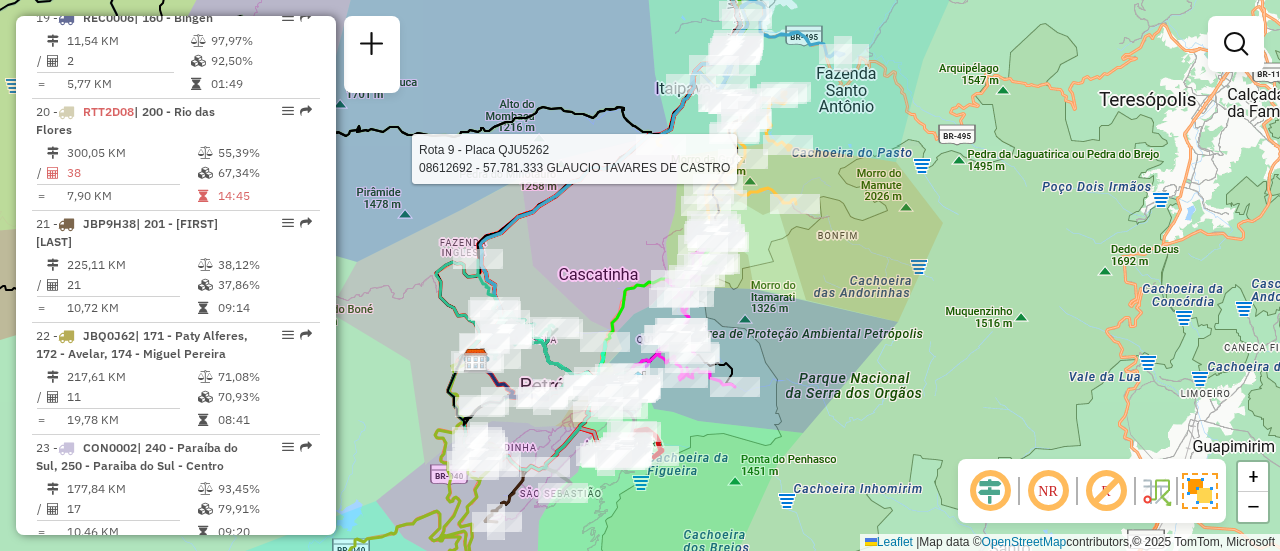 select on "**********" 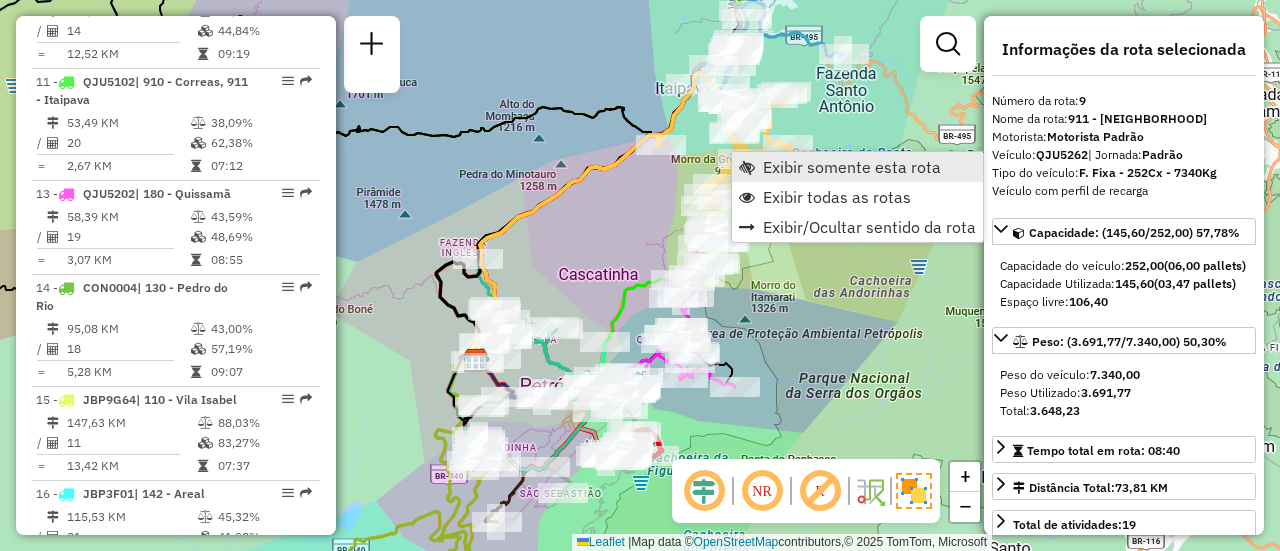scroll, scrollTop: 1766, scrollLeft: 0, axis: vertical 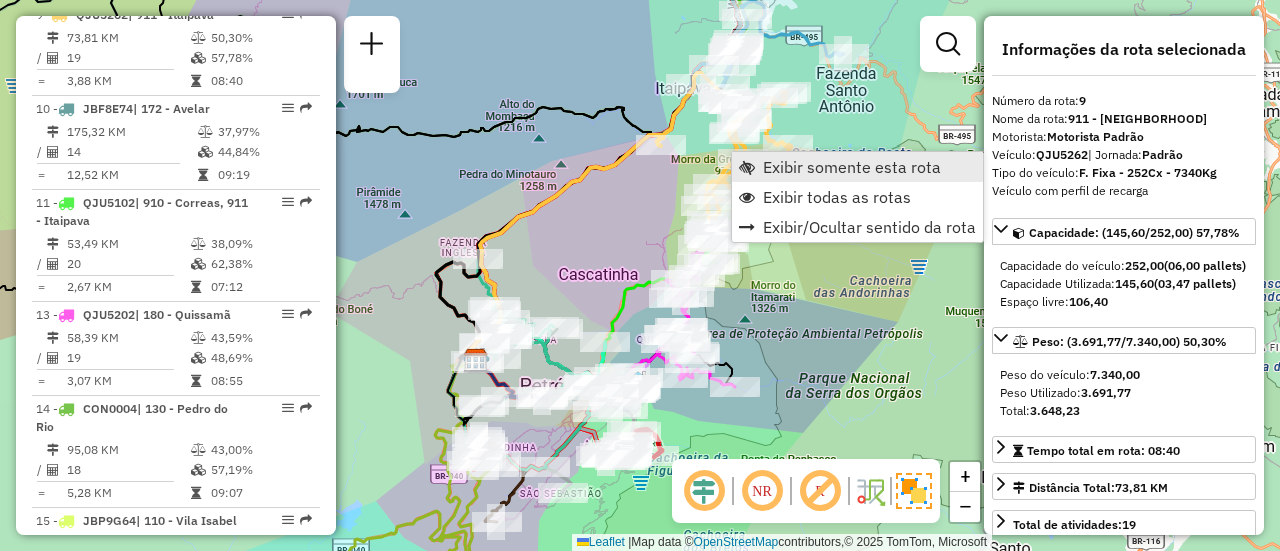 click on "Exibir somente esta rota" at bounding box center (852, 167) 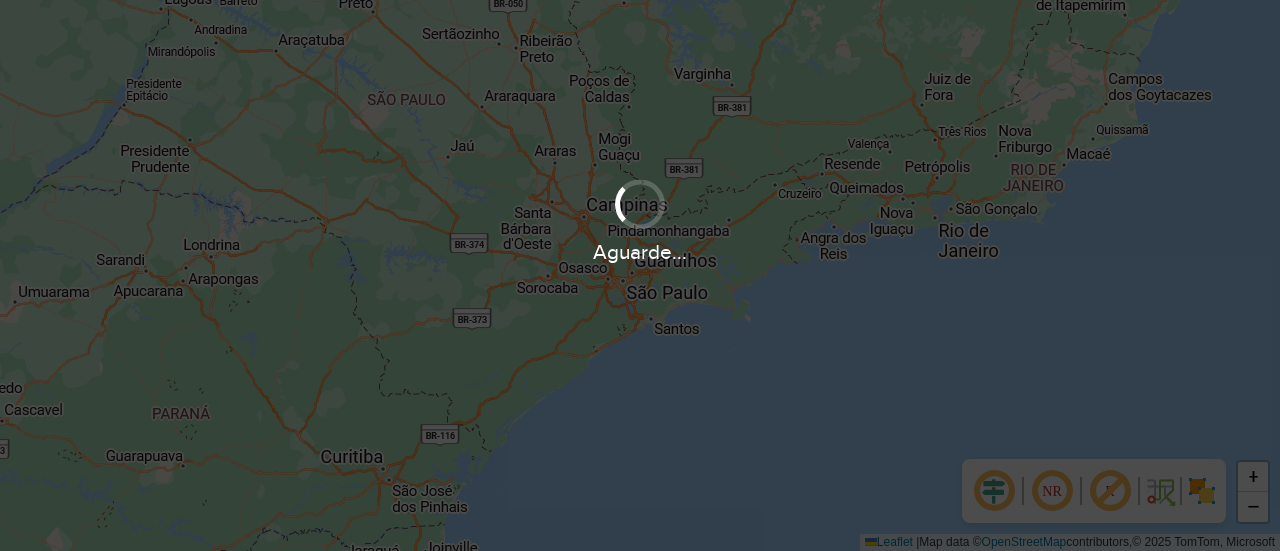 scroll, scrollTop: 0, scrollLeft: 0, axis: both 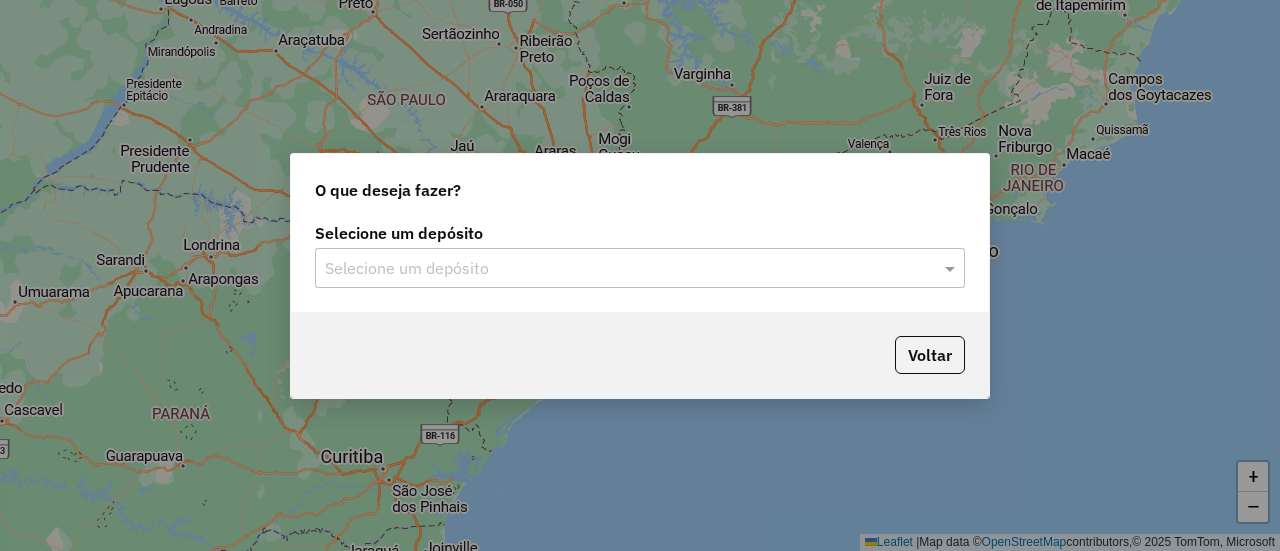 click on "Selecione um depósito" 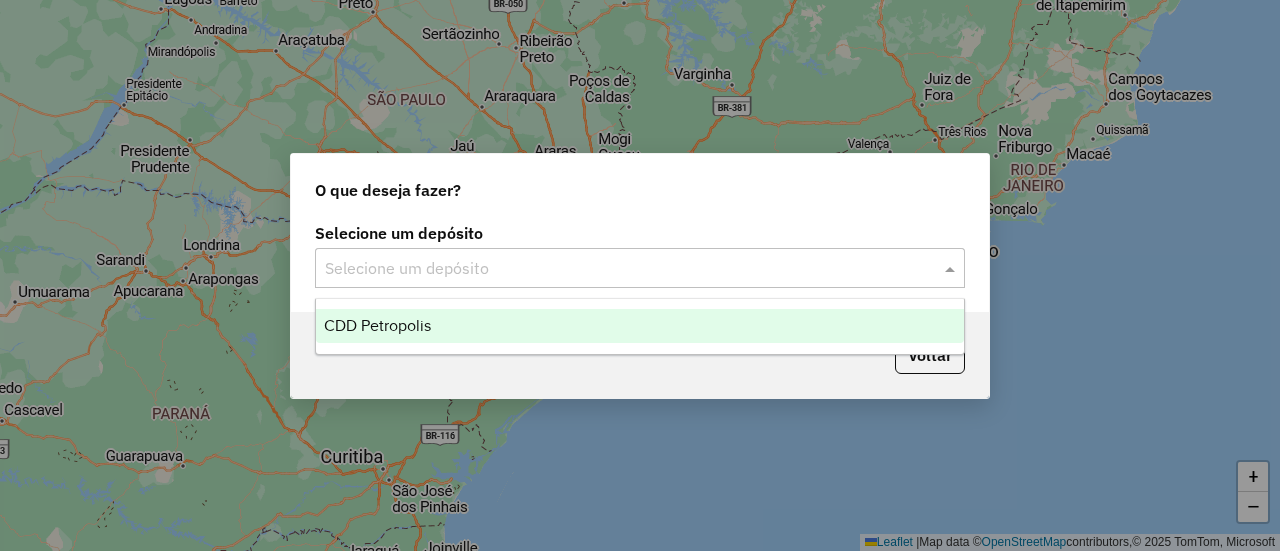 click on "CDD Petropolis" at bounding box center [377, 325] 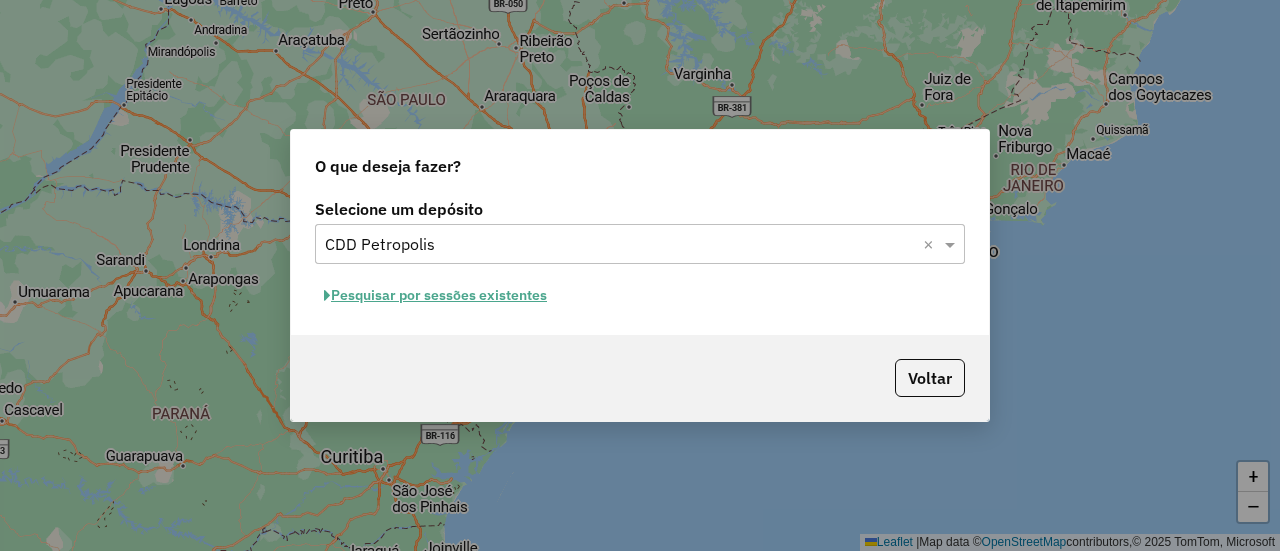 click on "Pesquisar por sessões existentes" 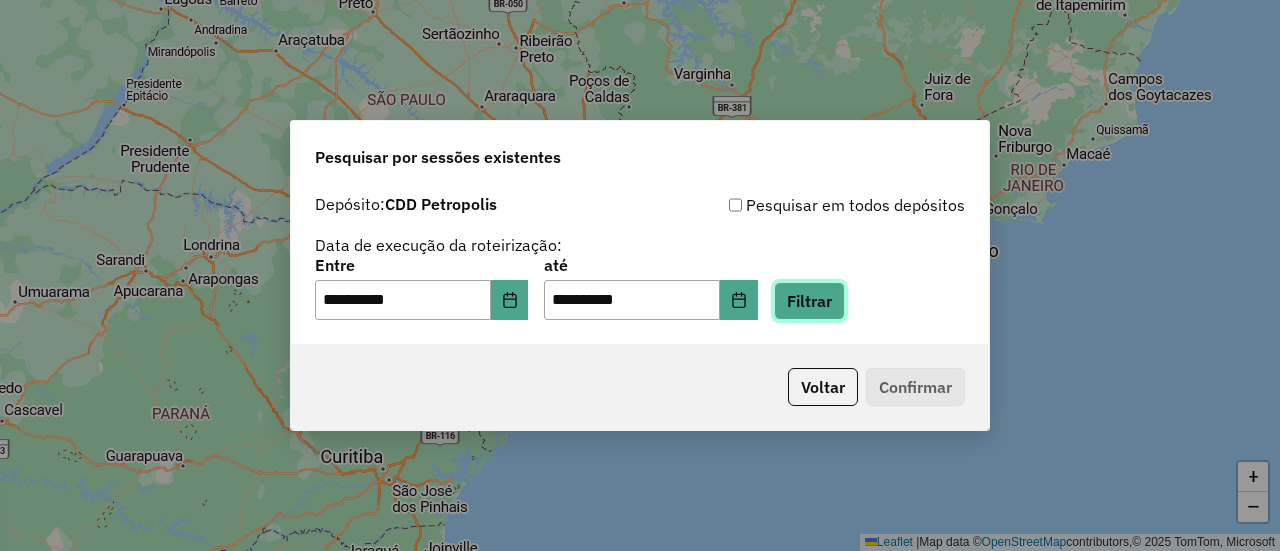 click on "Filtrar" 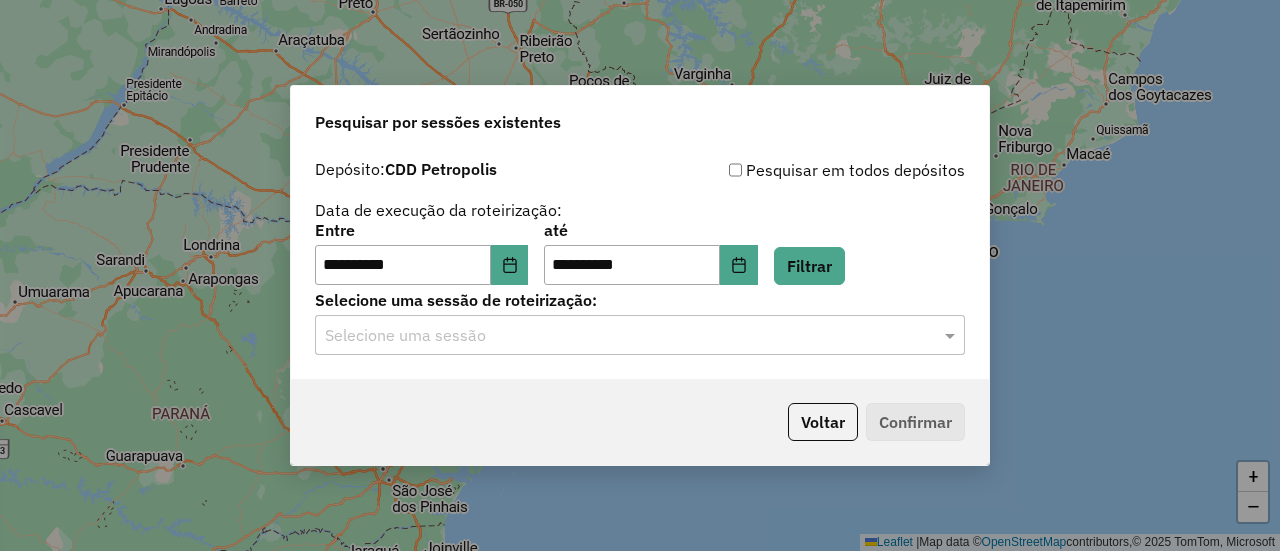 click 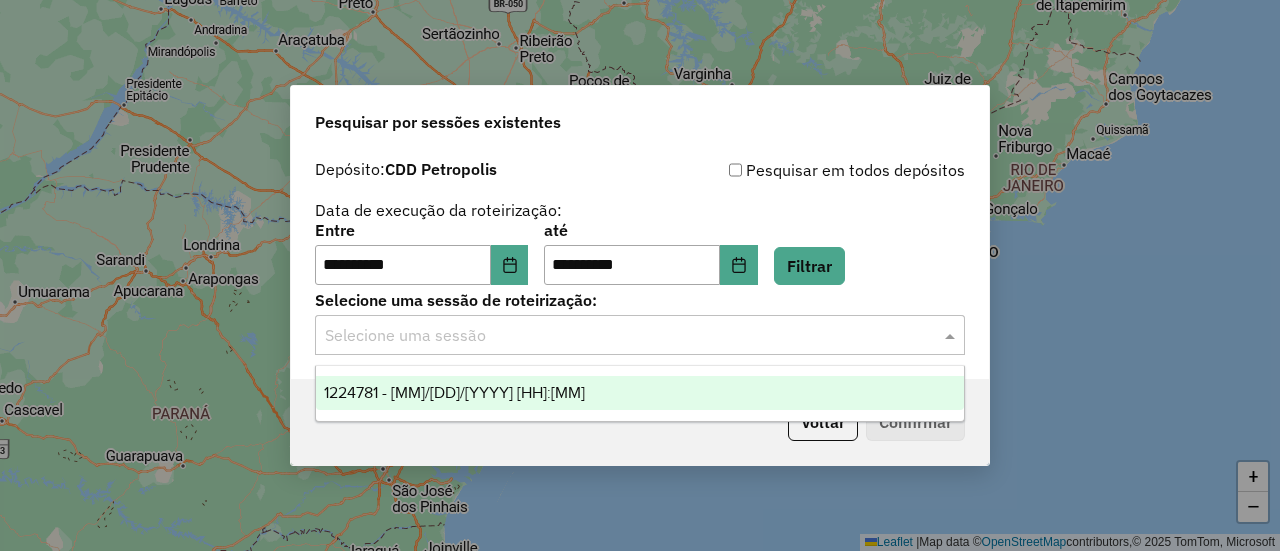 click on "1224781 - [MM]/[DD]/[YYYY] [HH]:[MM]" at bounding box center [639, 393] 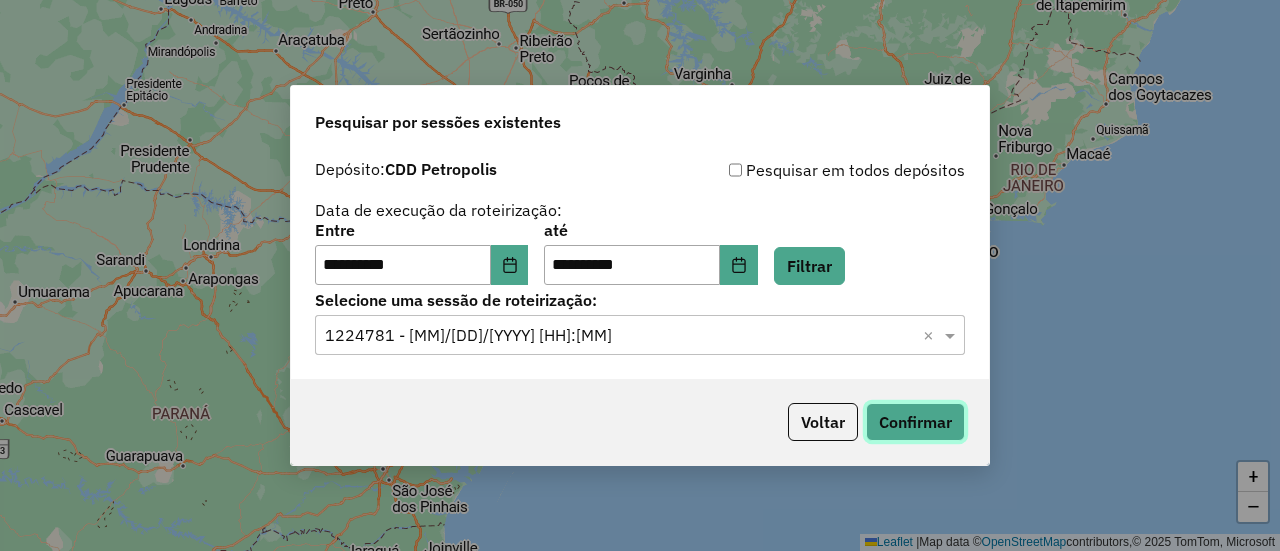 click on "Confirmar" 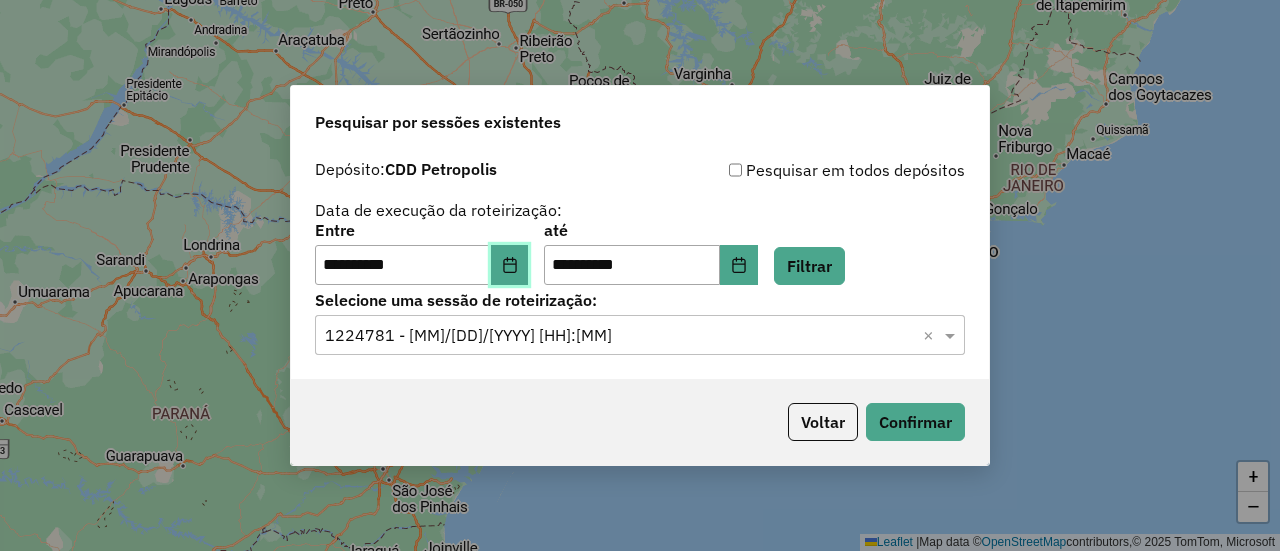 click 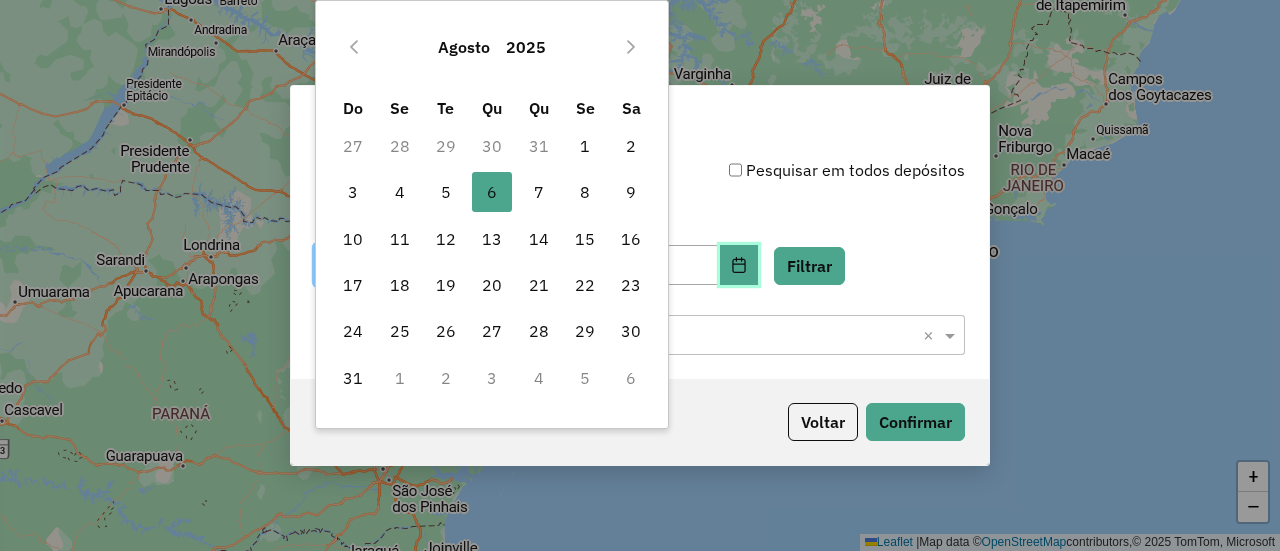 click 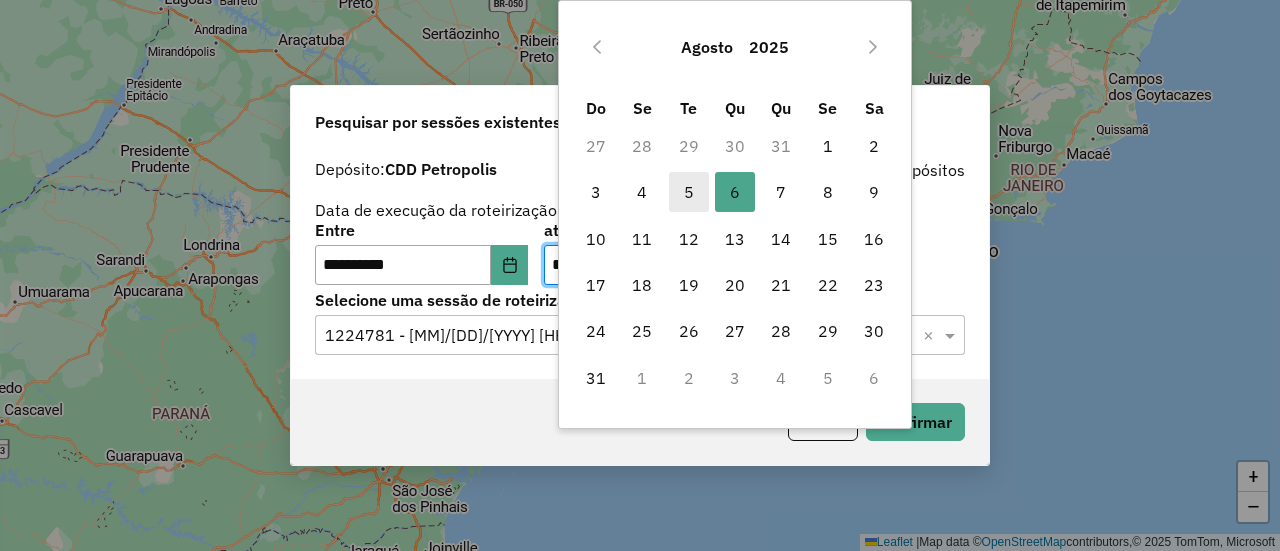 click on "5" at bounding box center [689, 192] 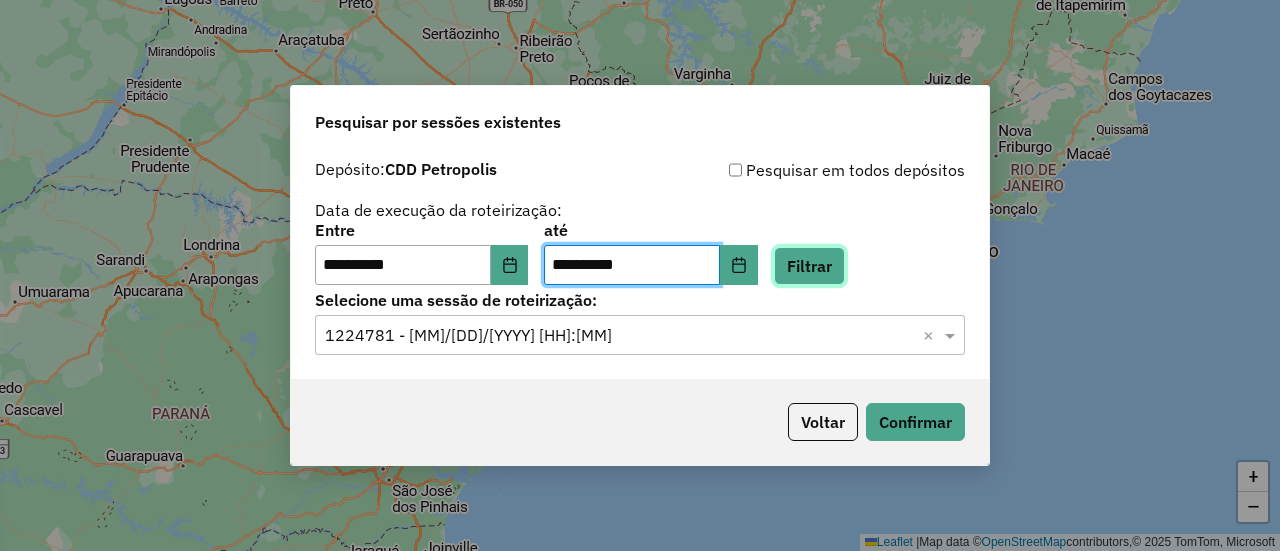 click on "Filtrar" 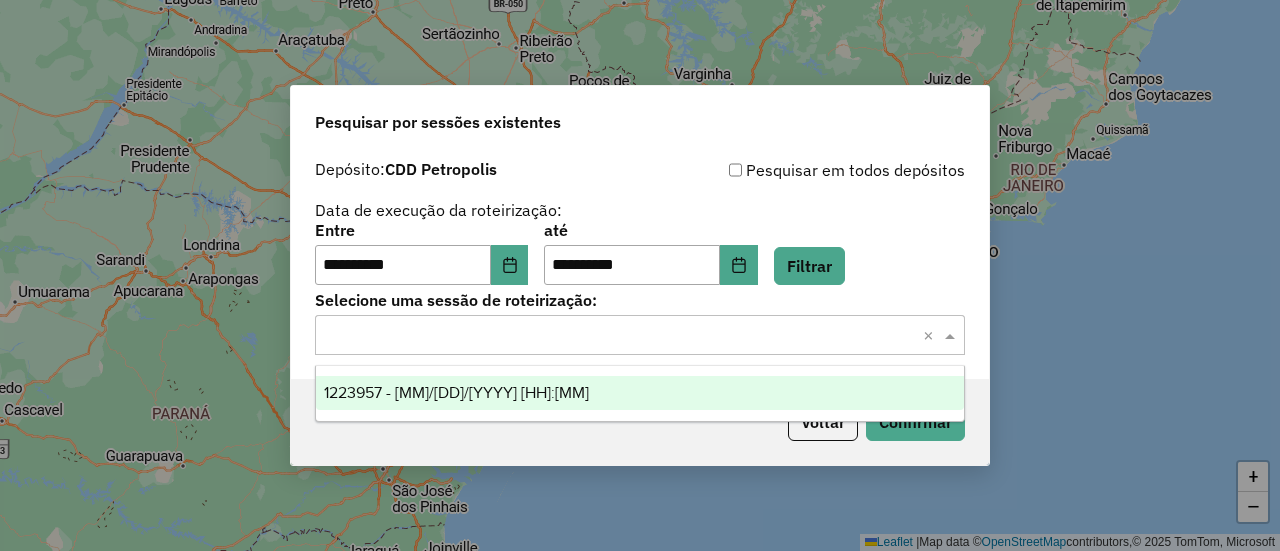 click 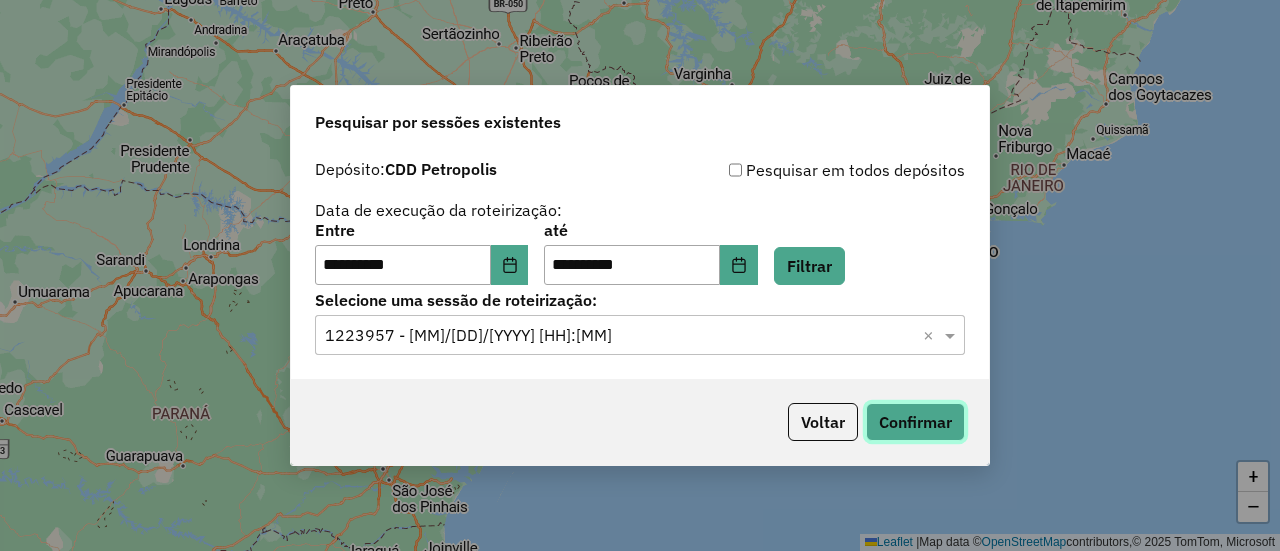 click on "Confirmar" 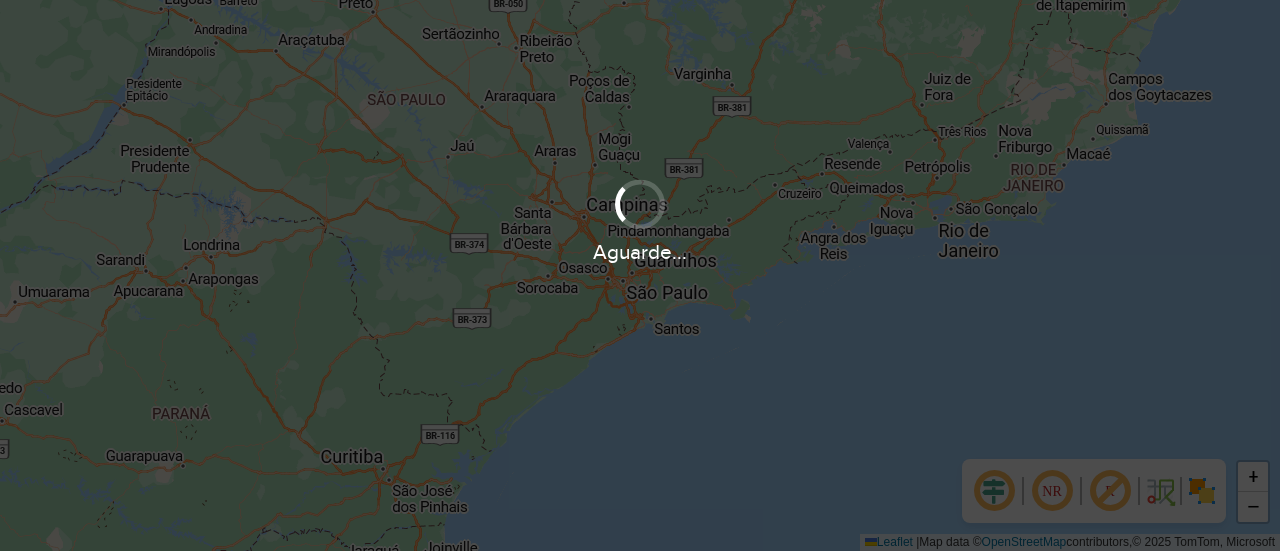 scroll, scrollTop: 0, scrollLeft: 0, axis: both 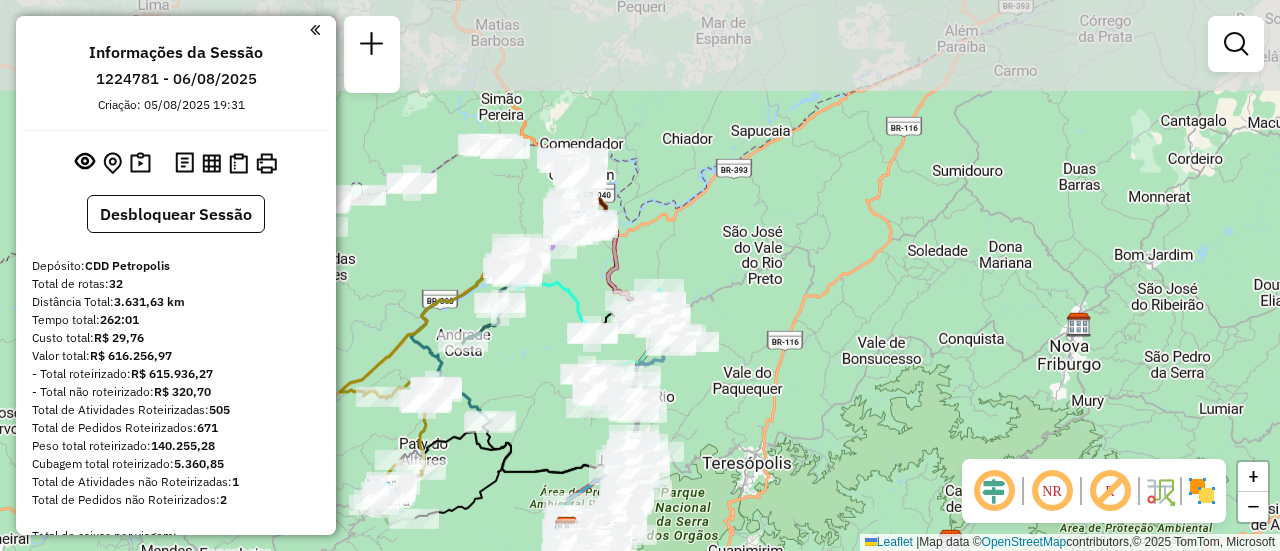 drag, startPoint x: 847, startPoint y: 196, endPoint x: 793, endPoint y: 313, distance: 128.86038 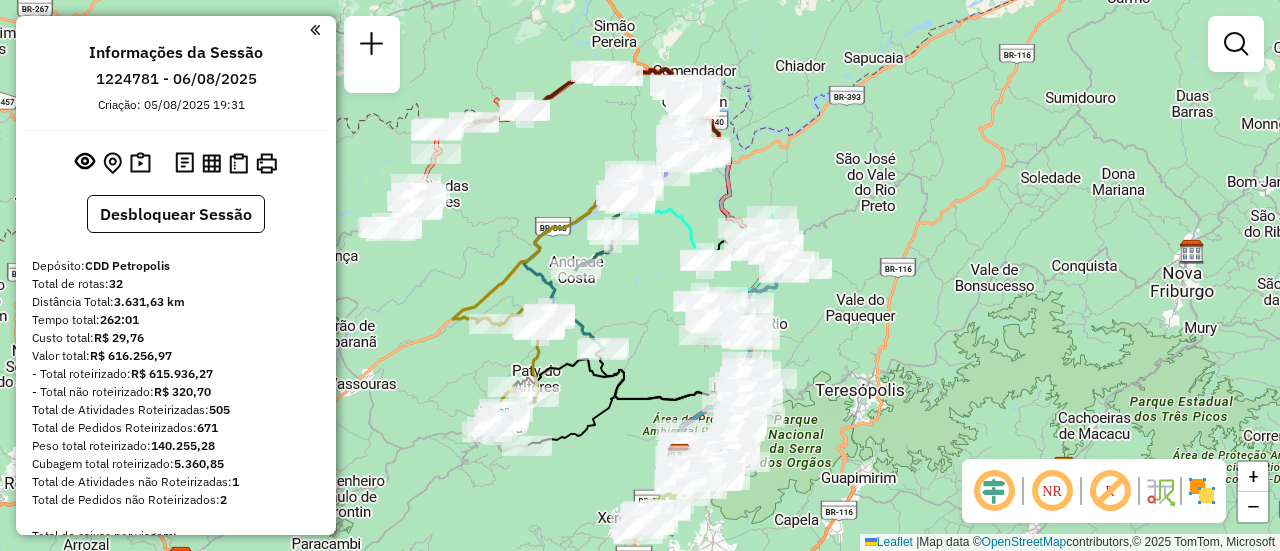 drag, startPoint x: 780, startPoint y: 319, endPoint x: 896, endPoint y: 227, distance: 148.05405 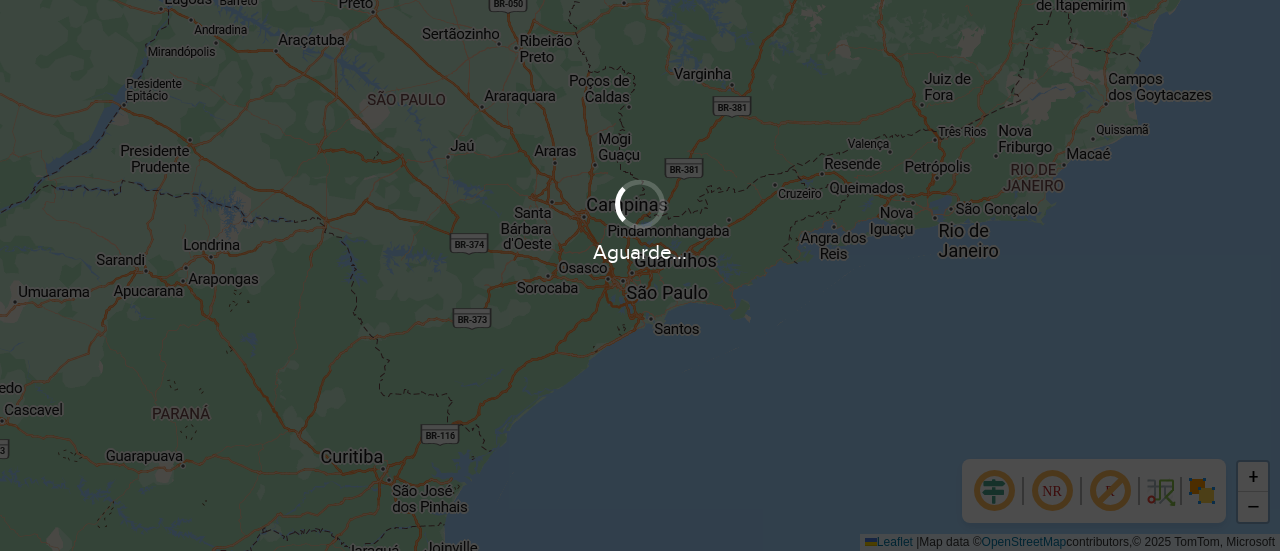 scroll, scrollTop: 0, scrollLeft: 0, axis: both 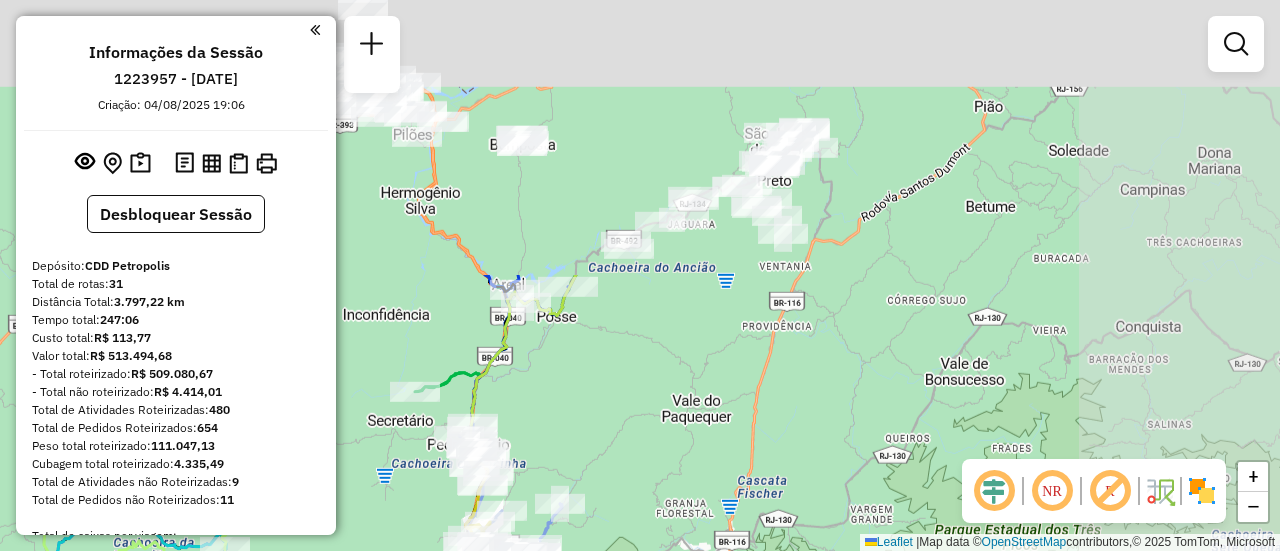 drag, startPoint x: 841, startPoint y: 61, endPoint x: 631, endPoint y: 408, distance: 405.59708 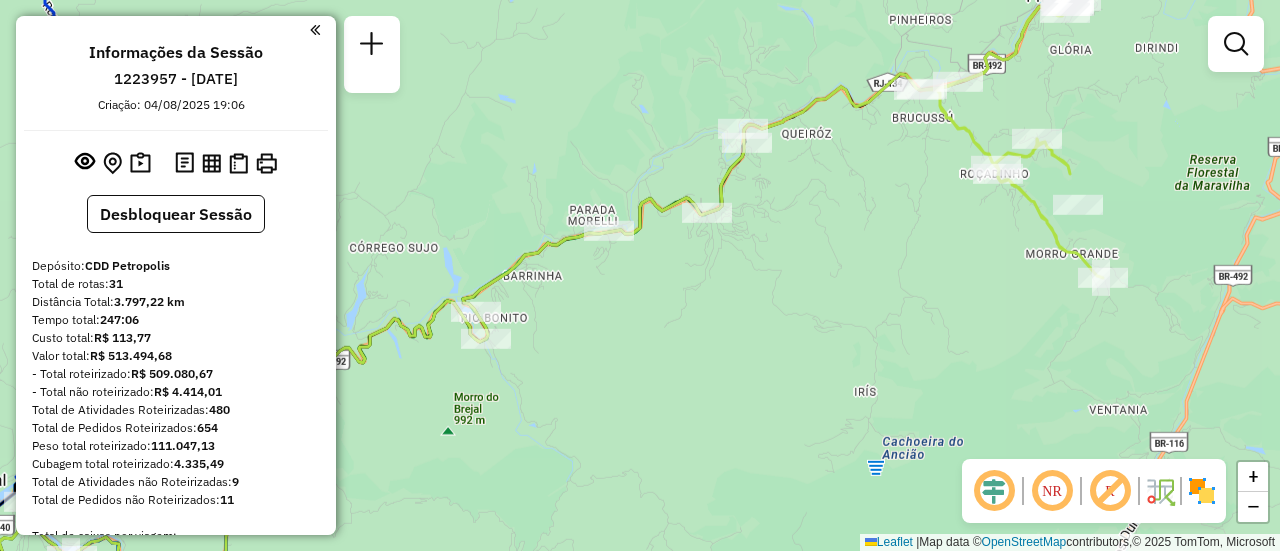 drag, startPoint x: 797, startPoint y: 193, endPoint x: 645, endPoint y: 332, distance: 205.9733 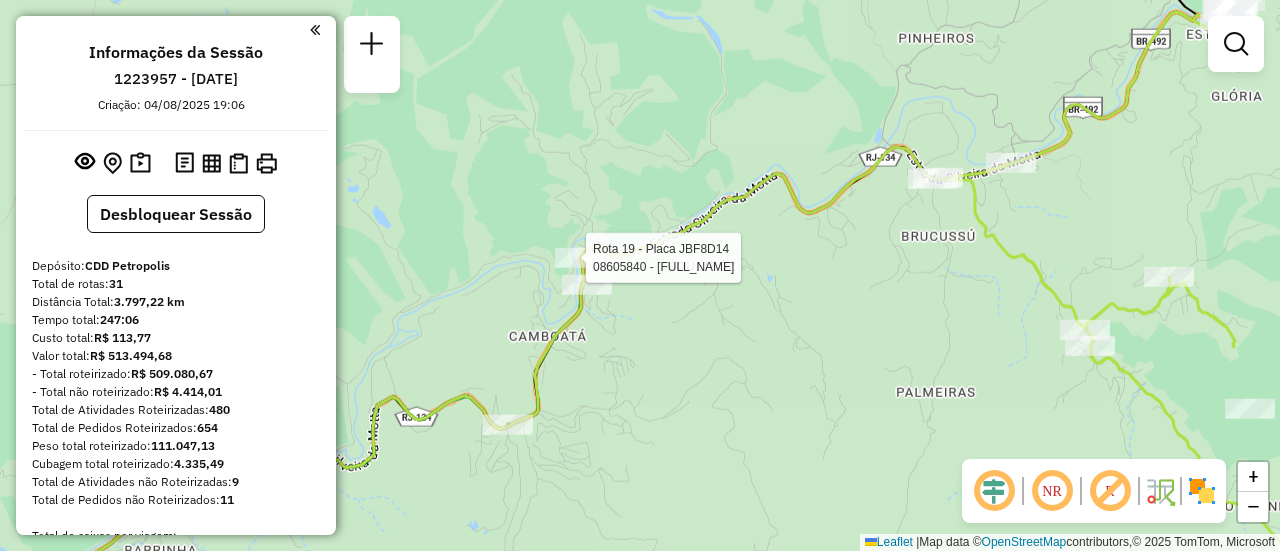 select on "**********" 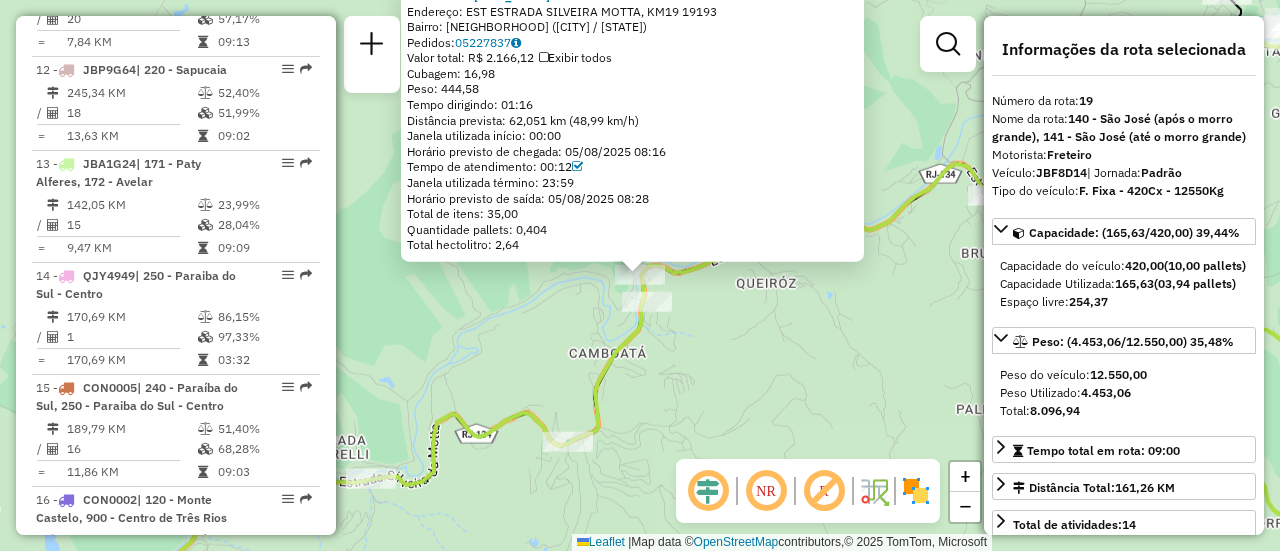 scroll, scrollTop: 2847, scrollLeft: 0, axis: vertical 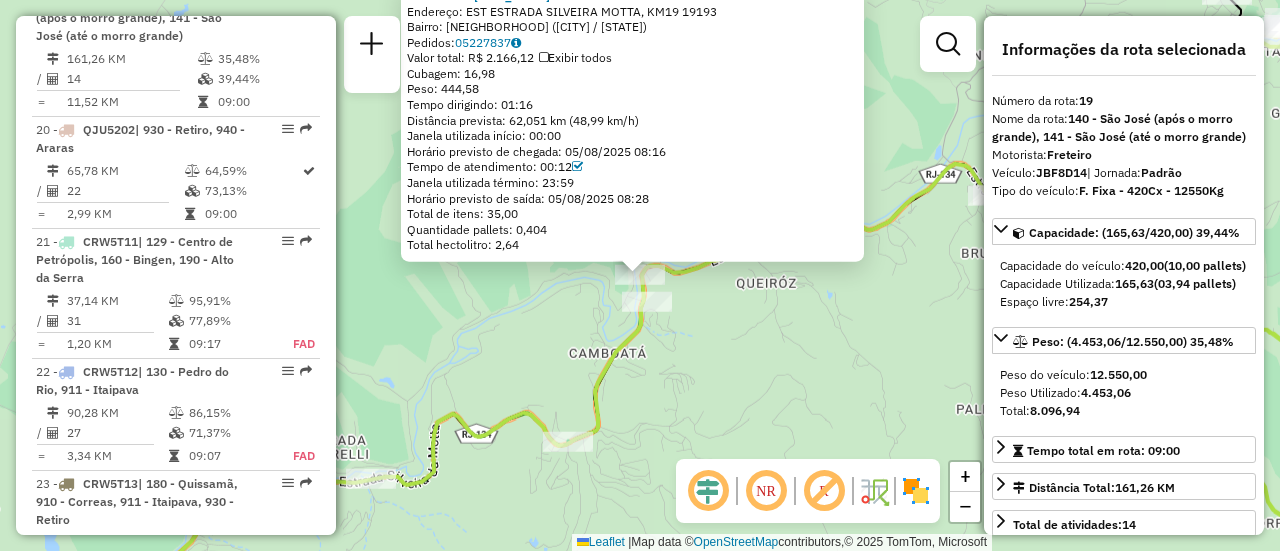 drag, startPoint x: 654, startPoint y: 121, endPoint x: 576, endPoint y: 125, distance: 78.10249 